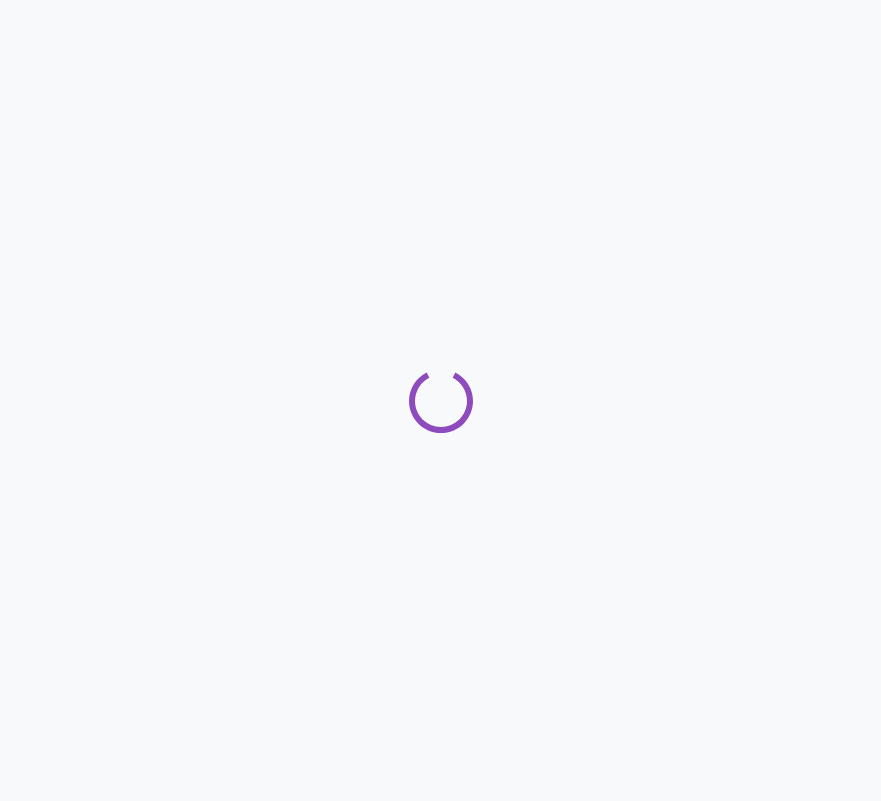 scroll, scrollTop: 0, scrollLeft: 0, axis: both 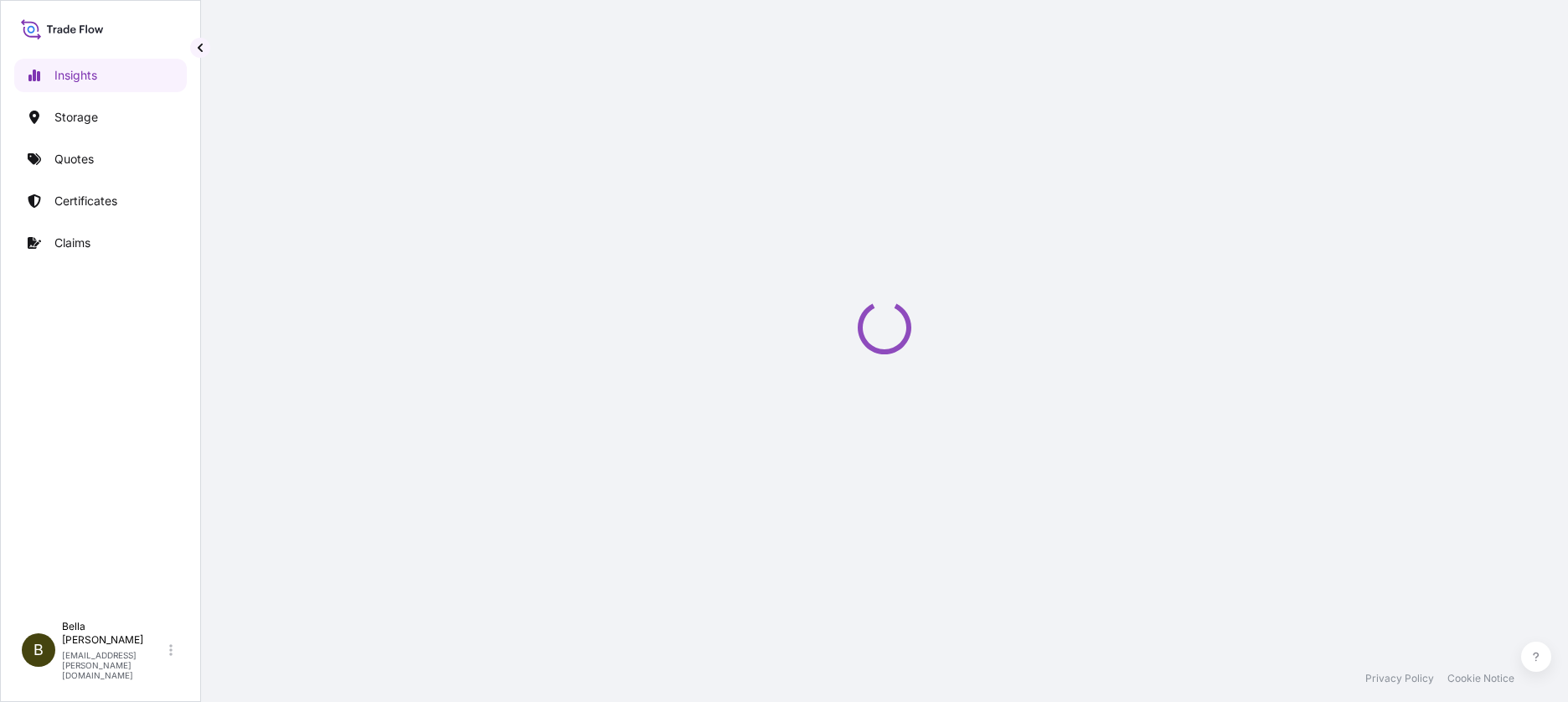 select on "2025" 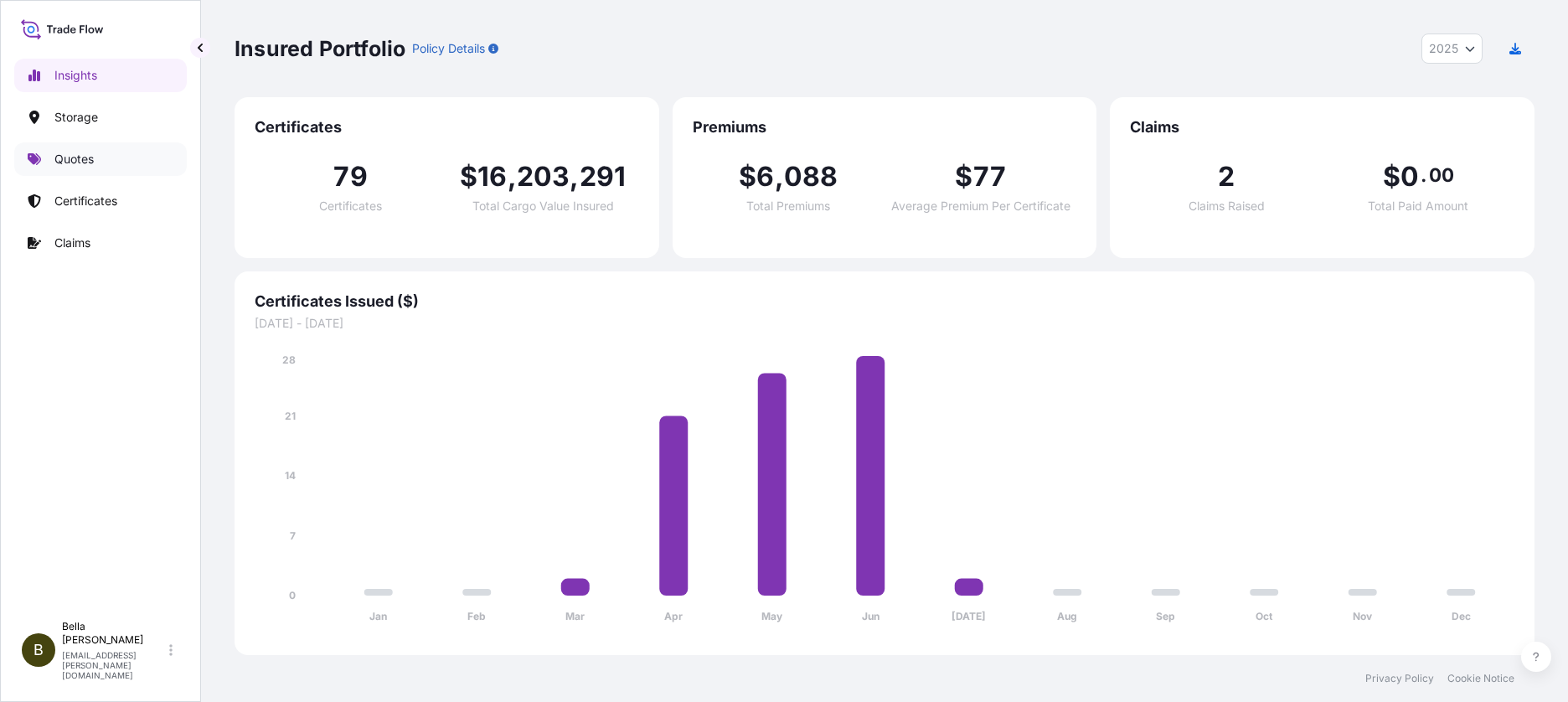 click on "Quotes" at bounding box center [74, 159] 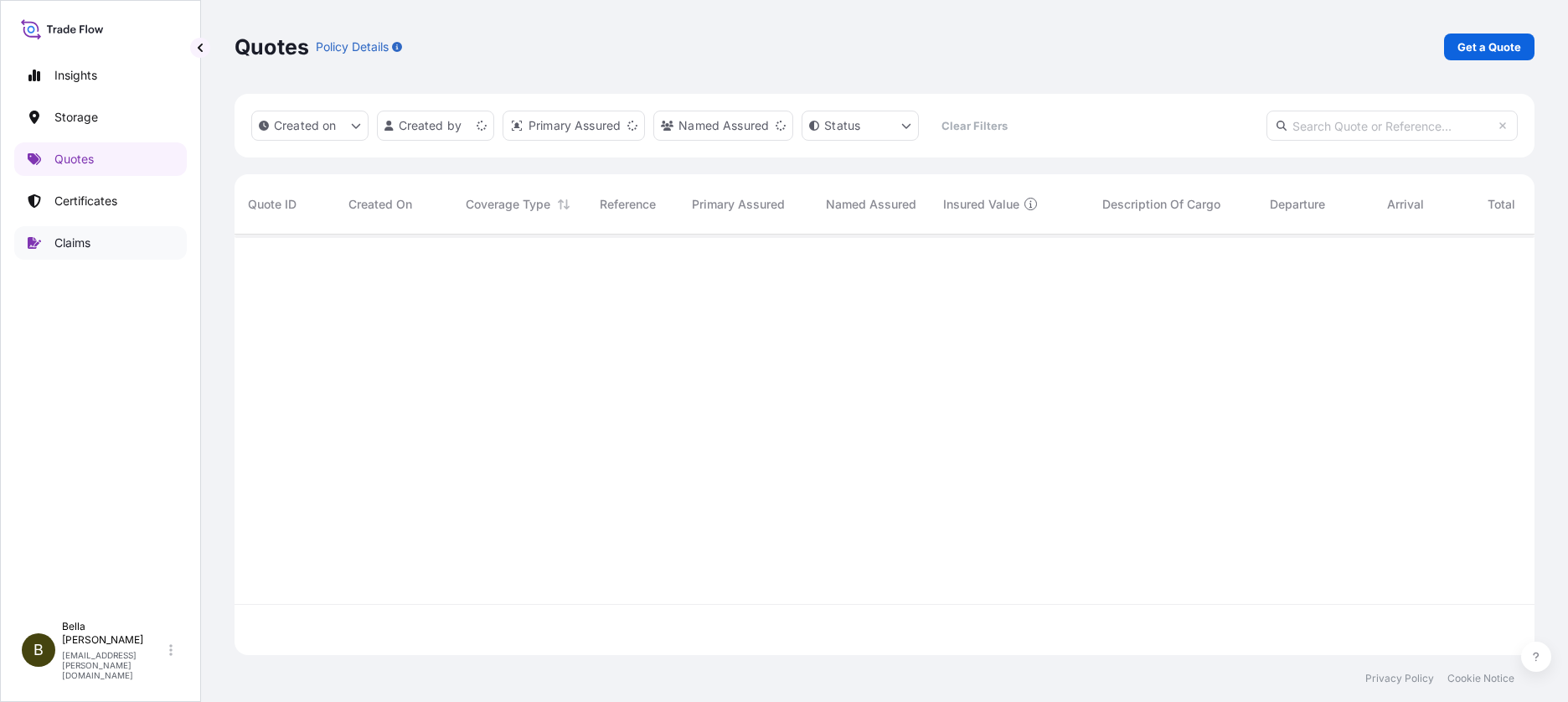 scroll, scrollTop: 13, scrollLeft: 13, axis: both 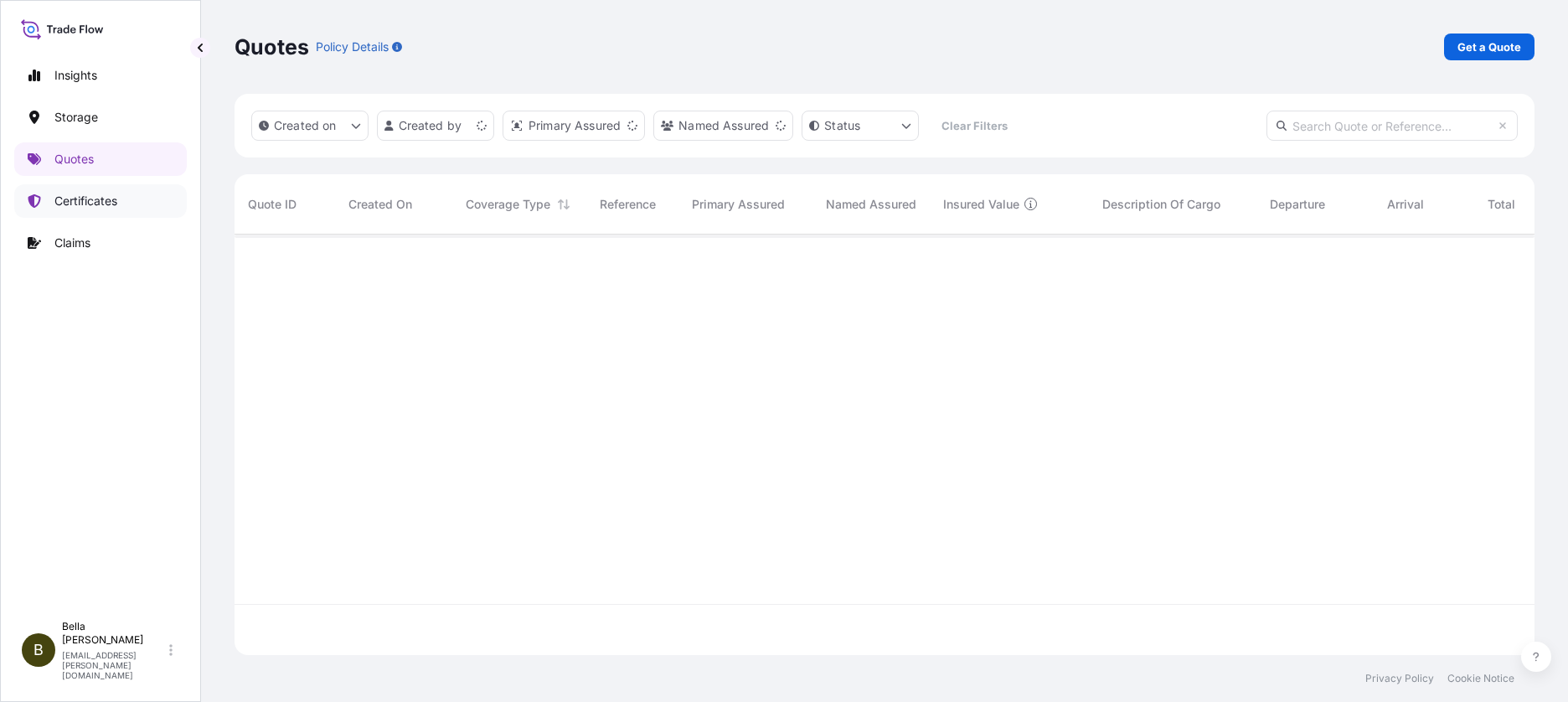 click on "Certificates" at bounding box center (101, 201) 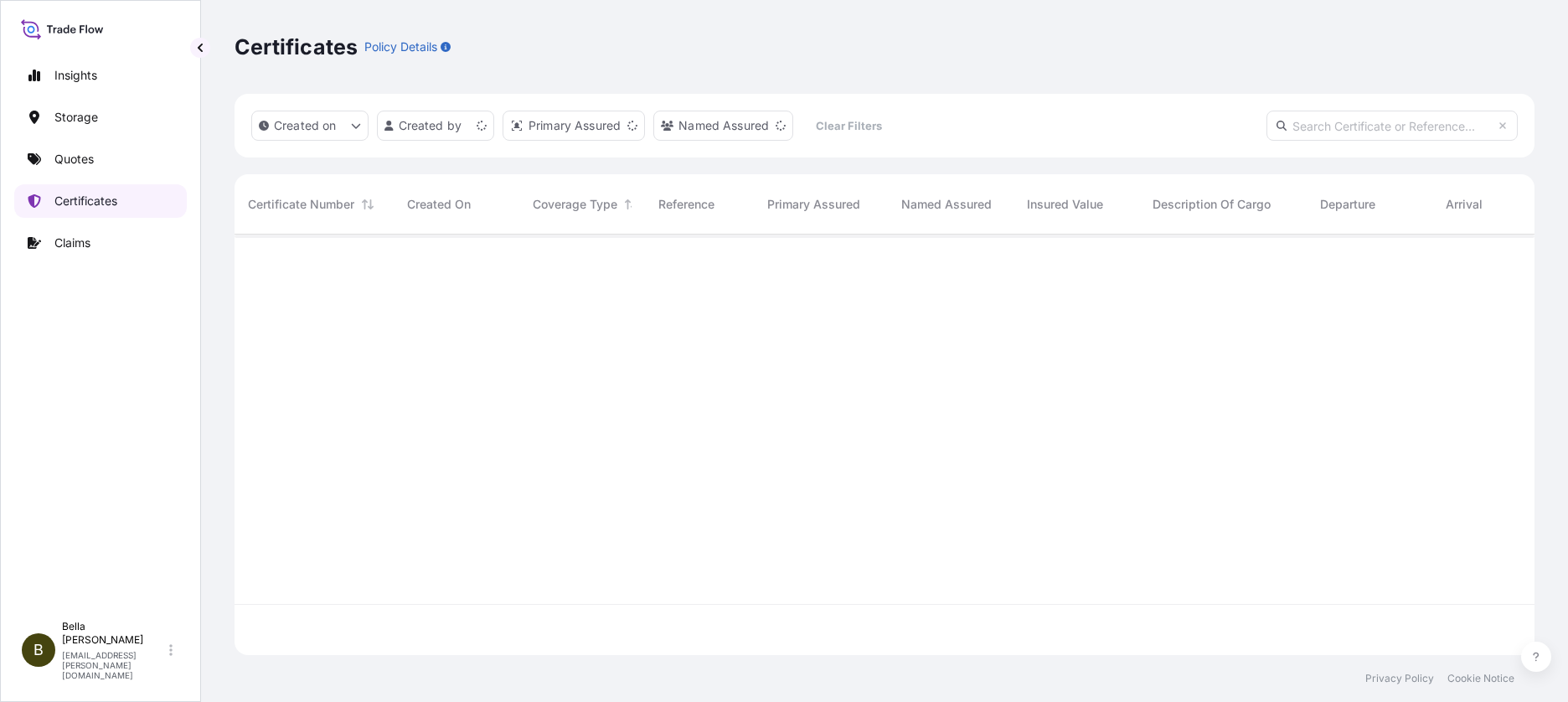 scroll, scrollTop: 13, scrollLeft: 13, axis: both 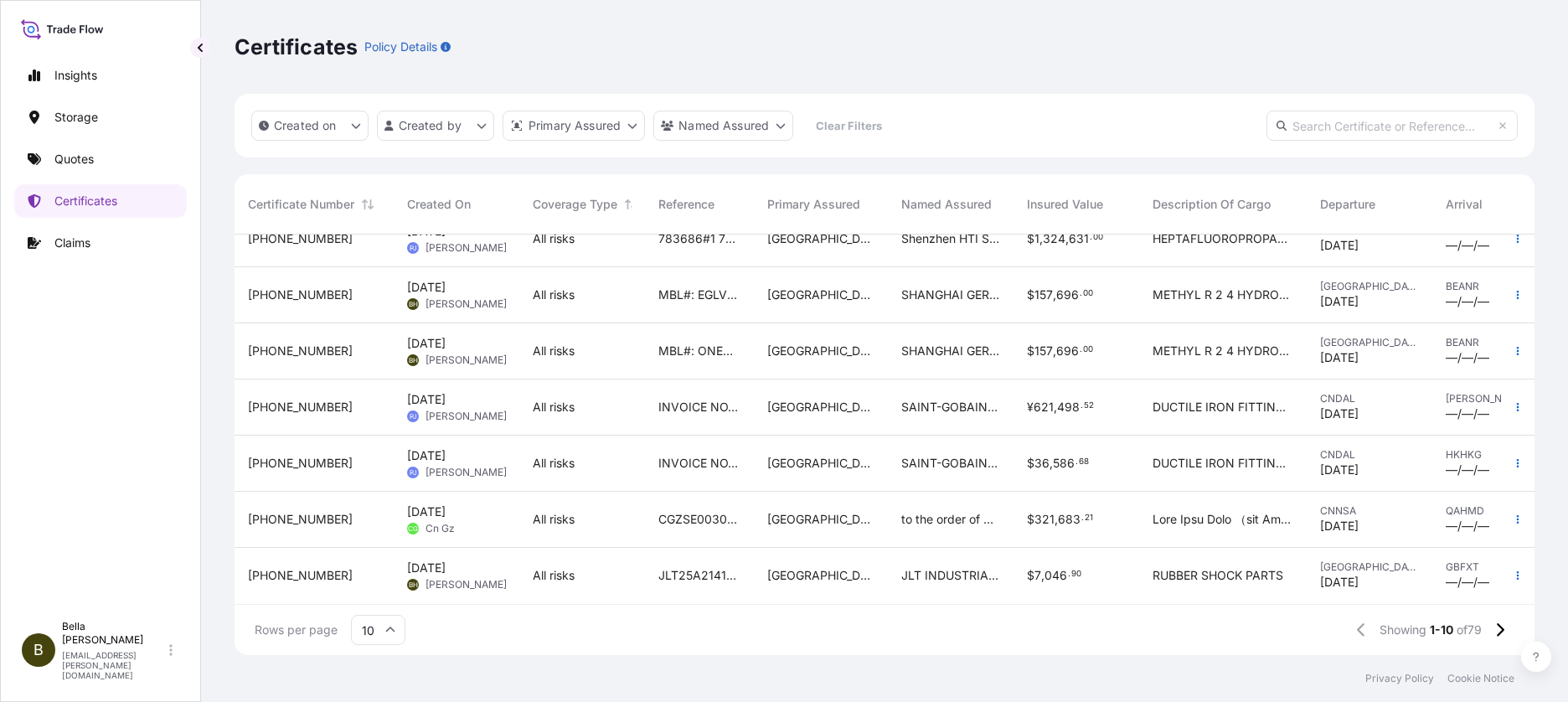 click on "$ 7 , 046 . 90" at bounding box center [1076, 576] 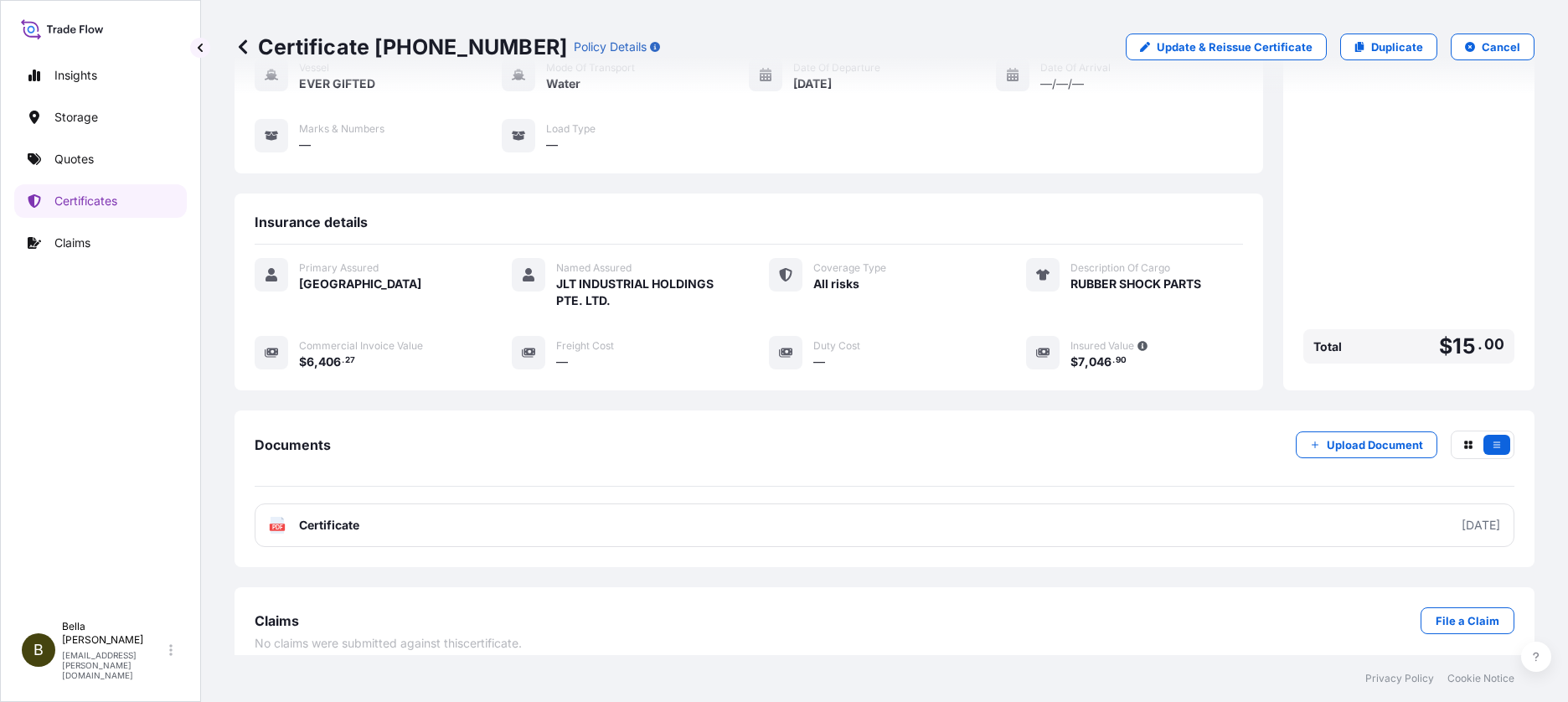 scroll, scrollTop: 0, scrollLeft: 0, axis: both 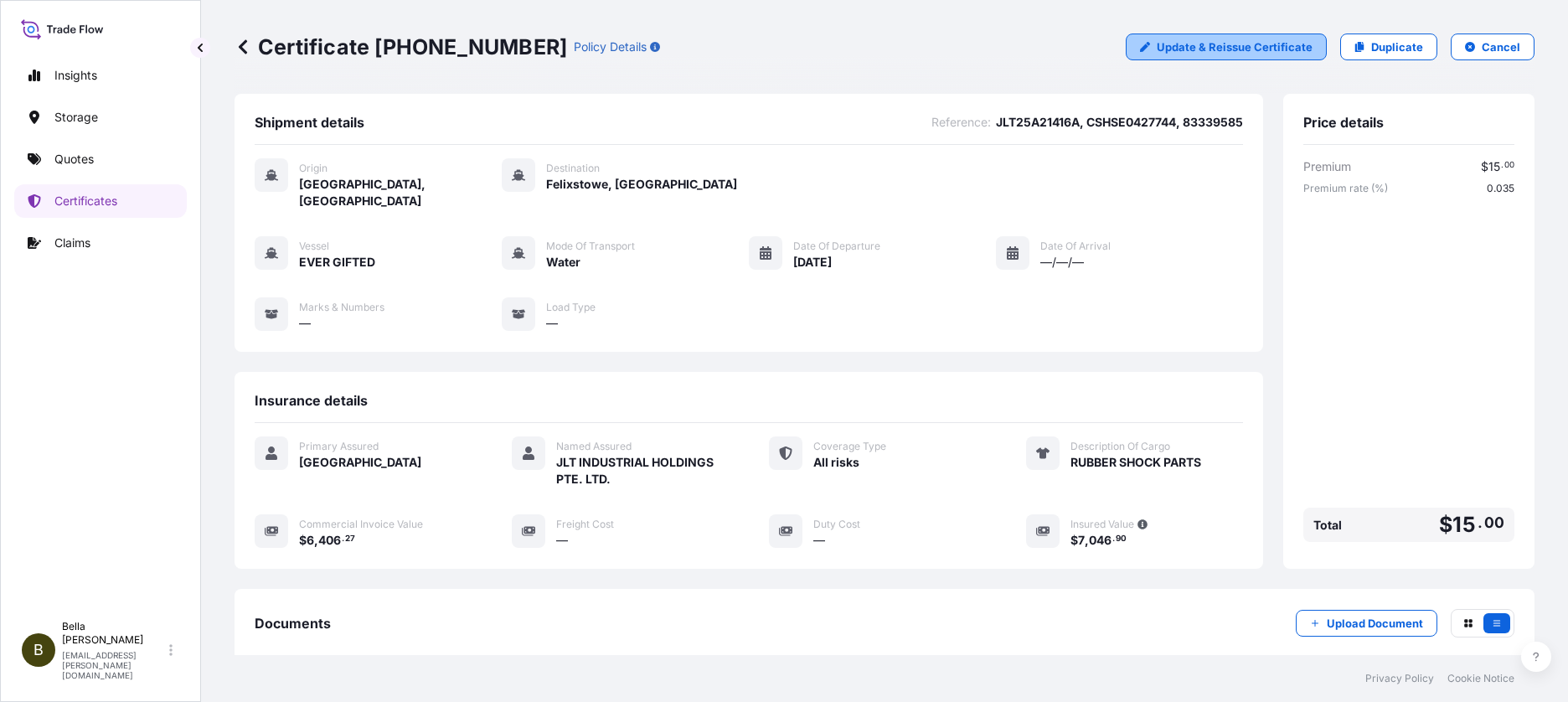 click on "Update & Reissue Certificate" at bounding box center (1235, 47) 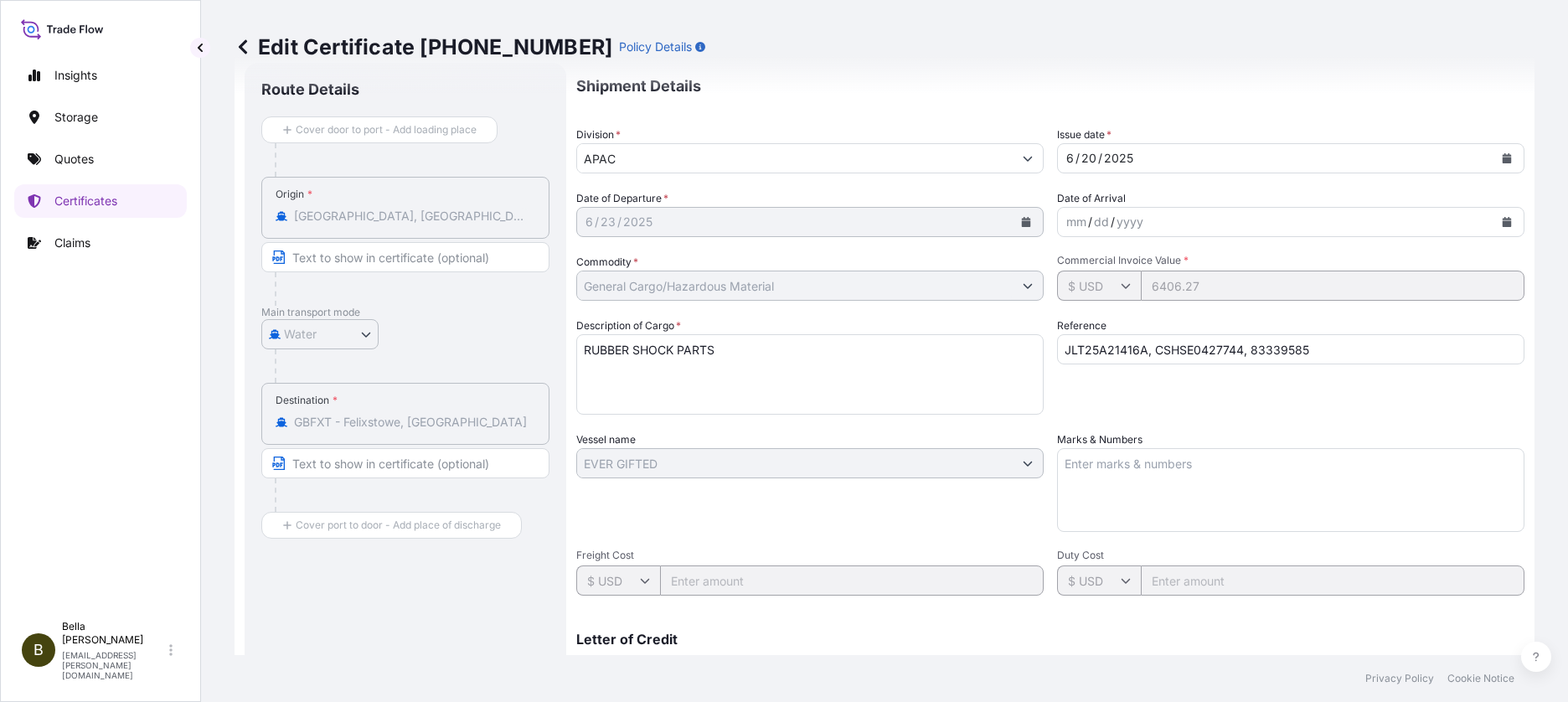 scroll, scrollTop: 197, scrollLeft: 0, axis: vertical 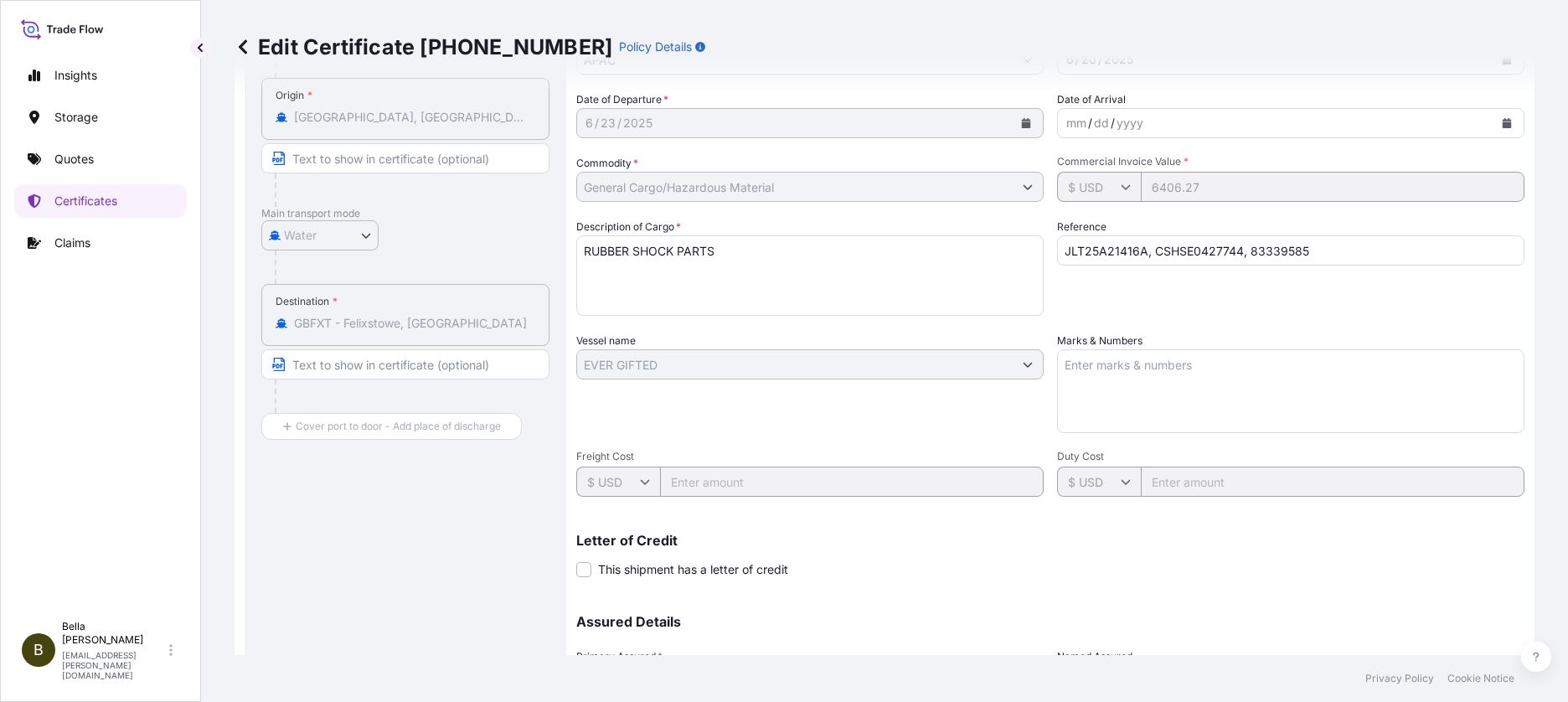 click on "Marks & Numbers" at bounding box center (1291, 391) 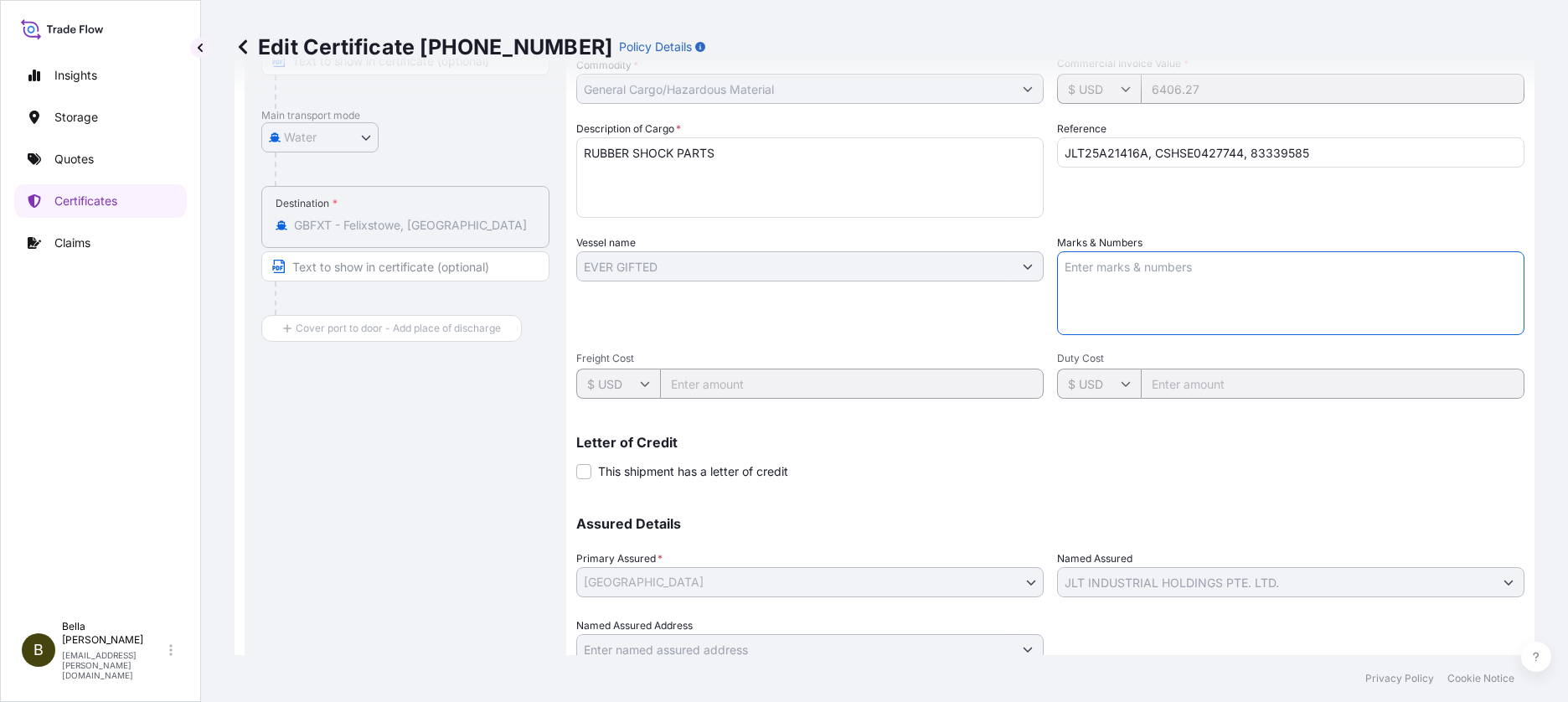 scroll, scrollTop: 351, scrollLeft: 0, axis: vertical 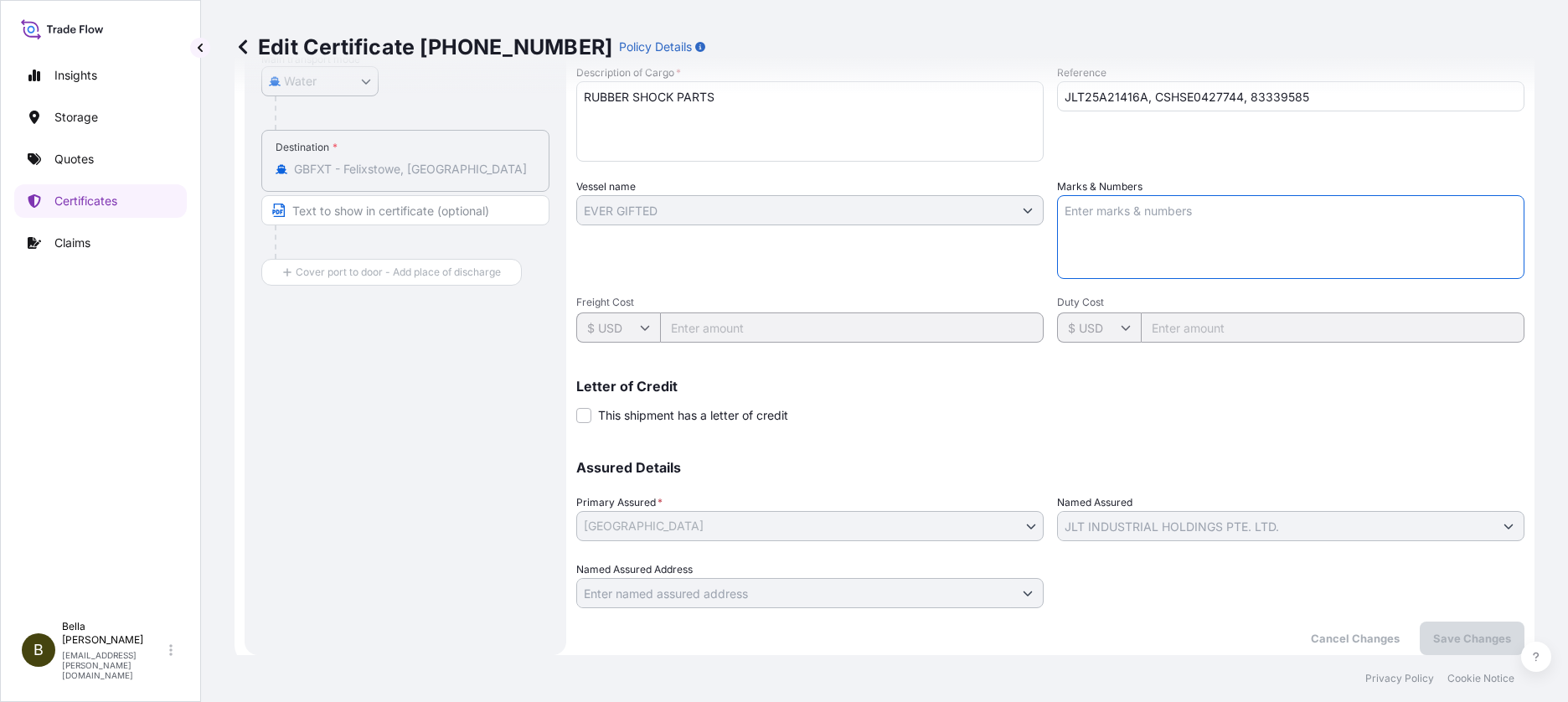 click on "Marks & Numbers" at bounding box center (1291, 237) 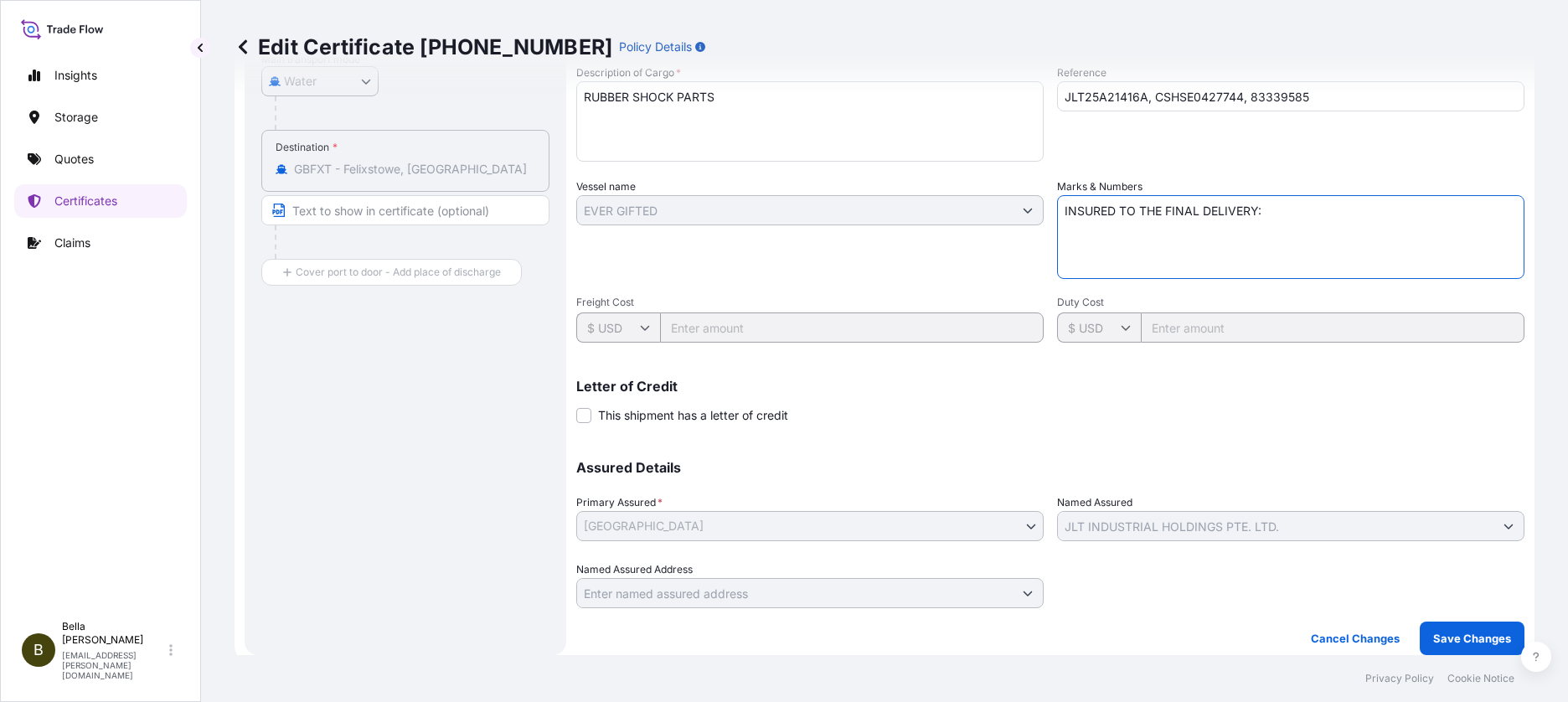 click on "INSURED TO THE FINAL DELIVERY:" at bounding box center (1291, 237) 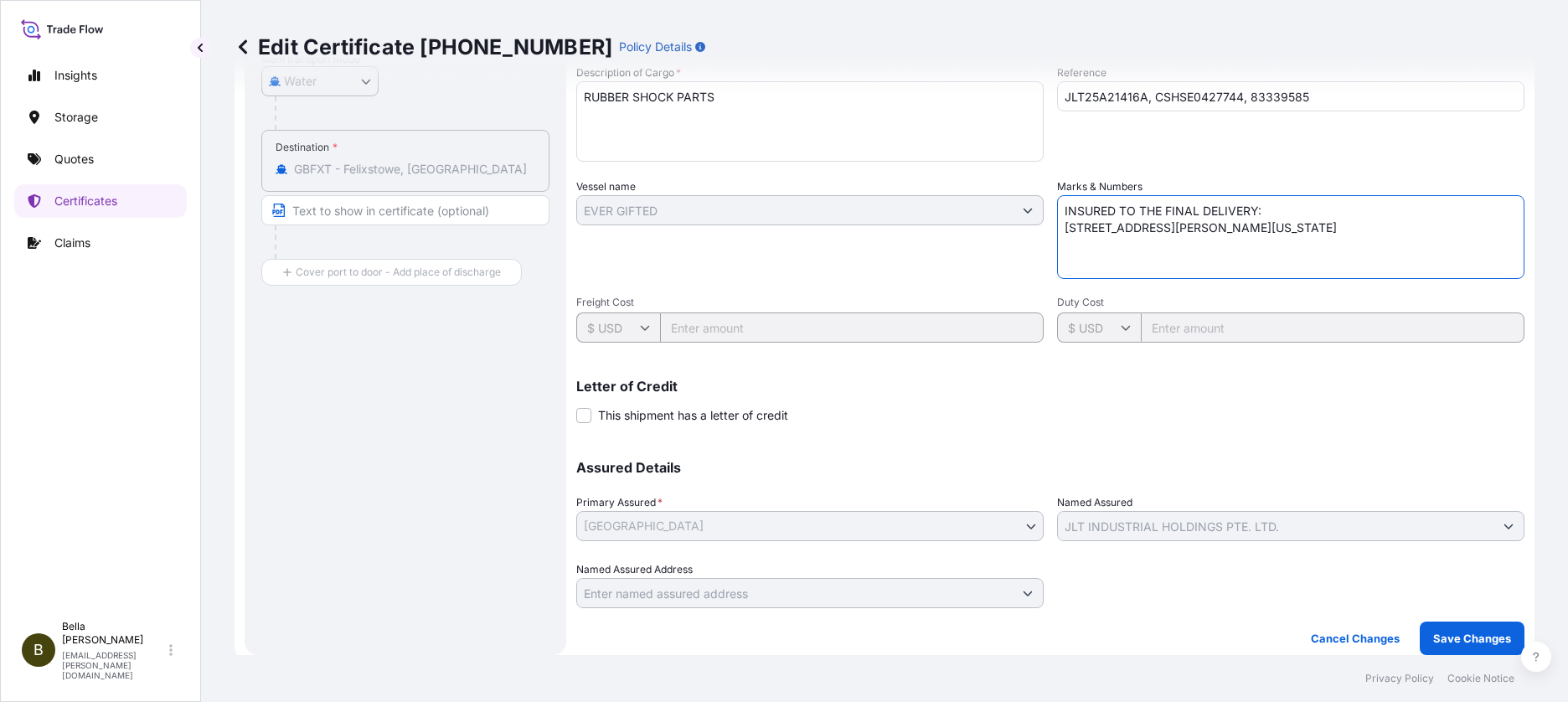 scroll, scrollTop: 0, scrollLeft: 0, axis: both 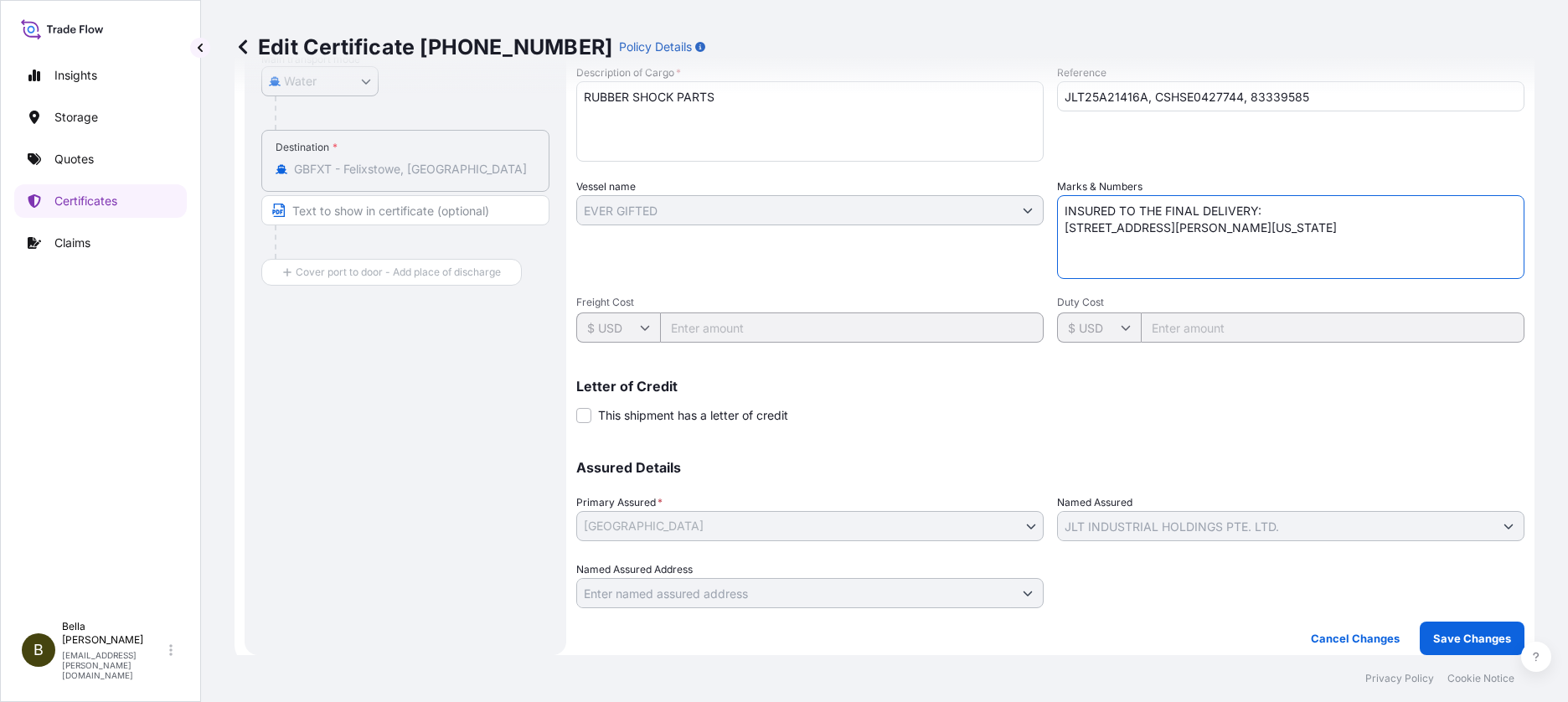 drag, startPoint x: 1132, startPoint y: 262, endPoint x: 1112, endPoint y: 257, distance: 20.615528 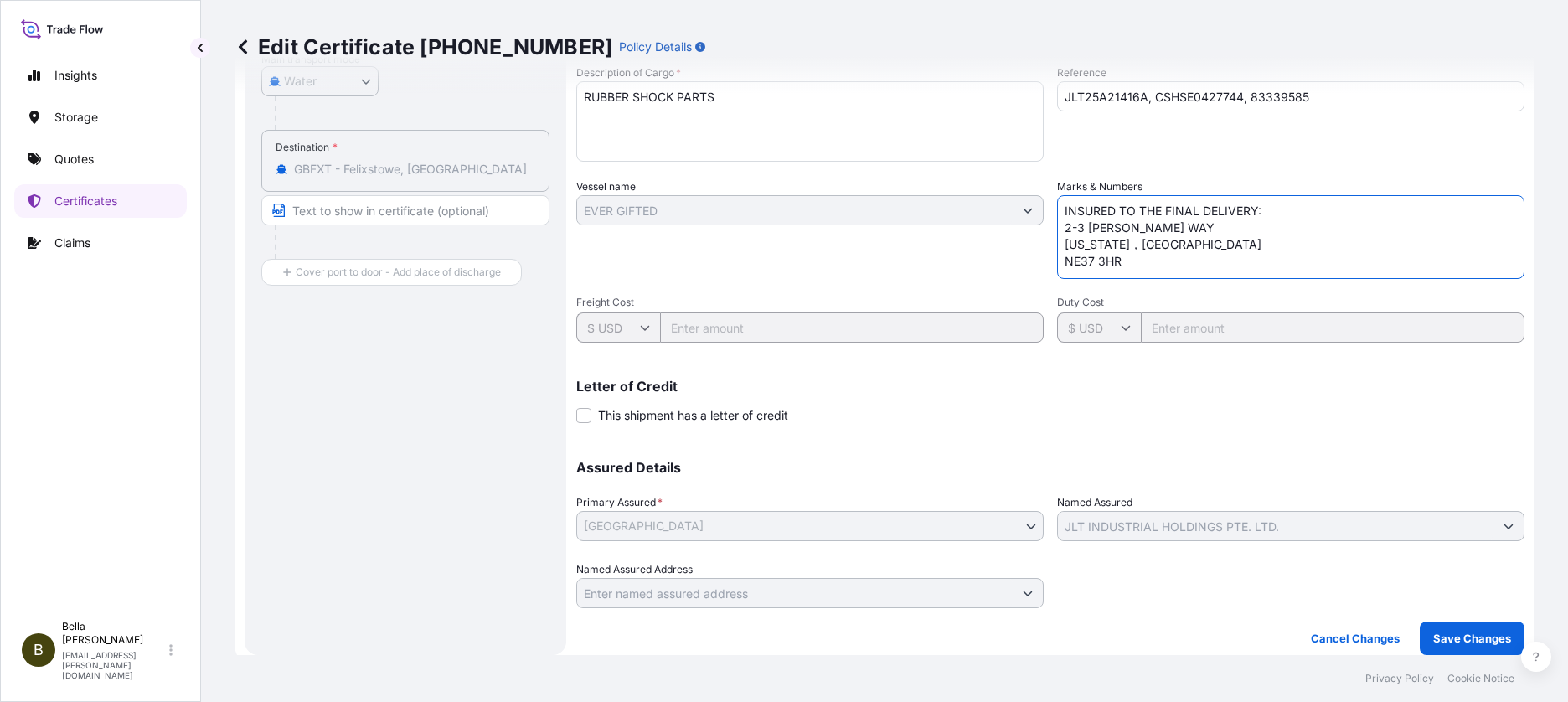 scroll, scrollTop: 0, scrollLeft: 0, axis: both 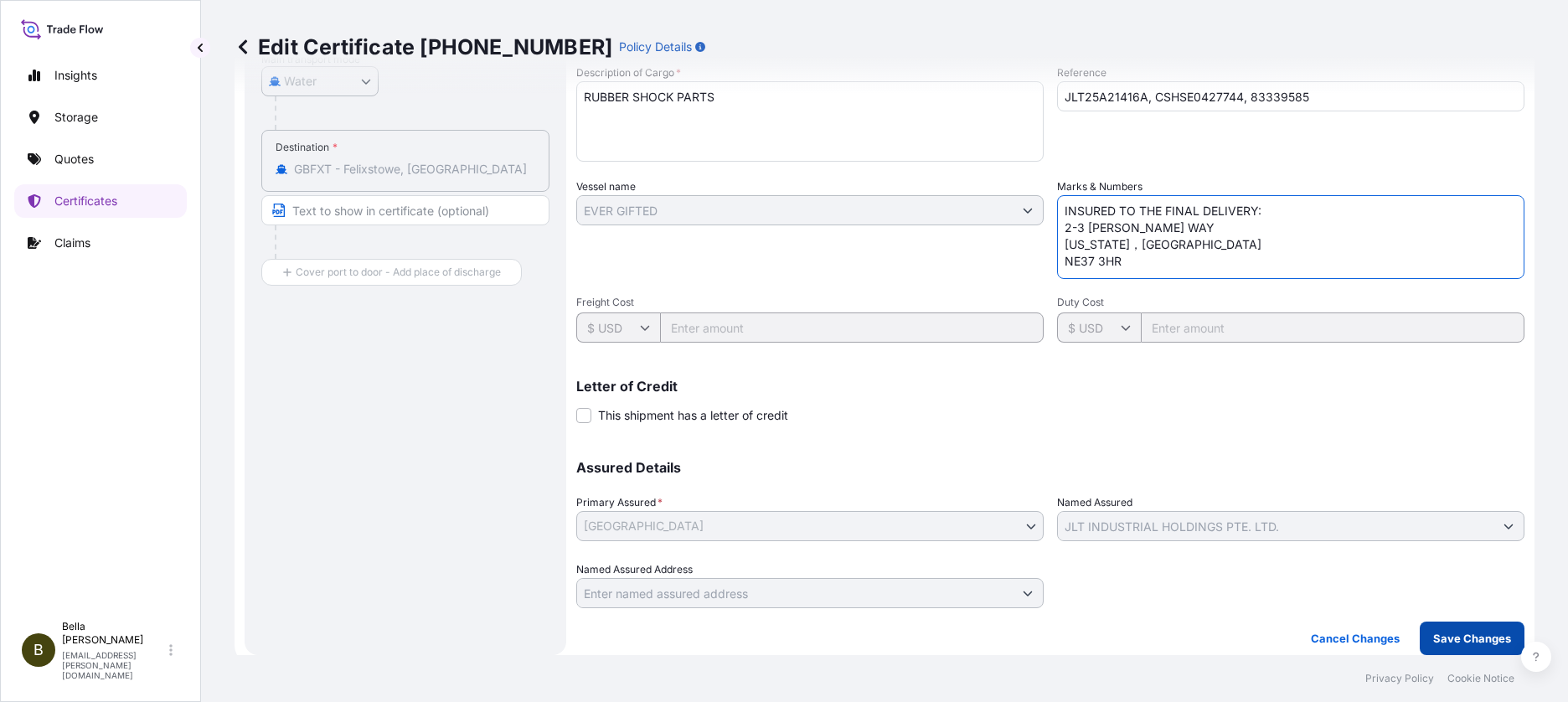 type on "INSURED TO THE FINAL DELIVERY:
2-3 [PERSON_NAME] WAY
[US_STATE]，[GEOGRAPHIC_DATA]
NE37 3HR" 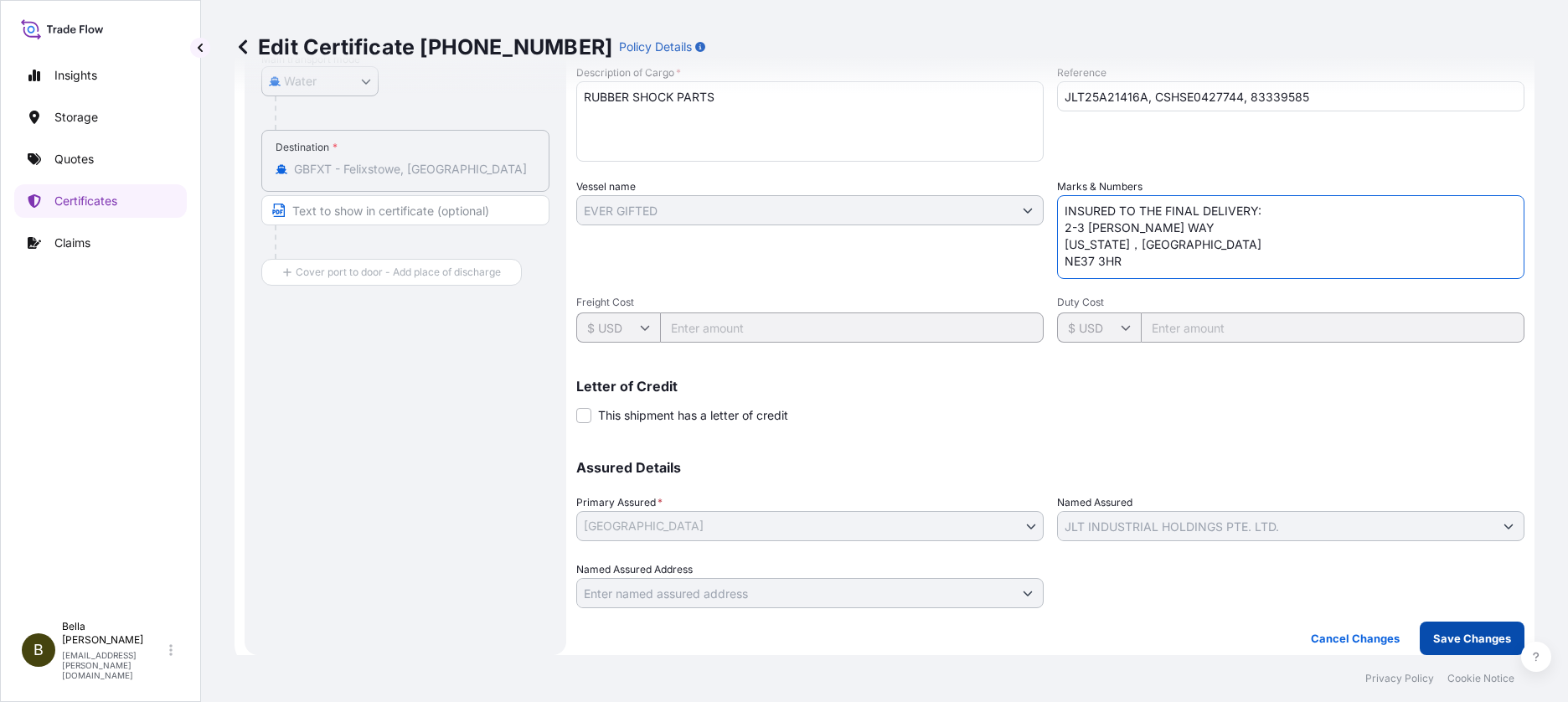 click on "Save Changes" at bounding box center [1472, 638] 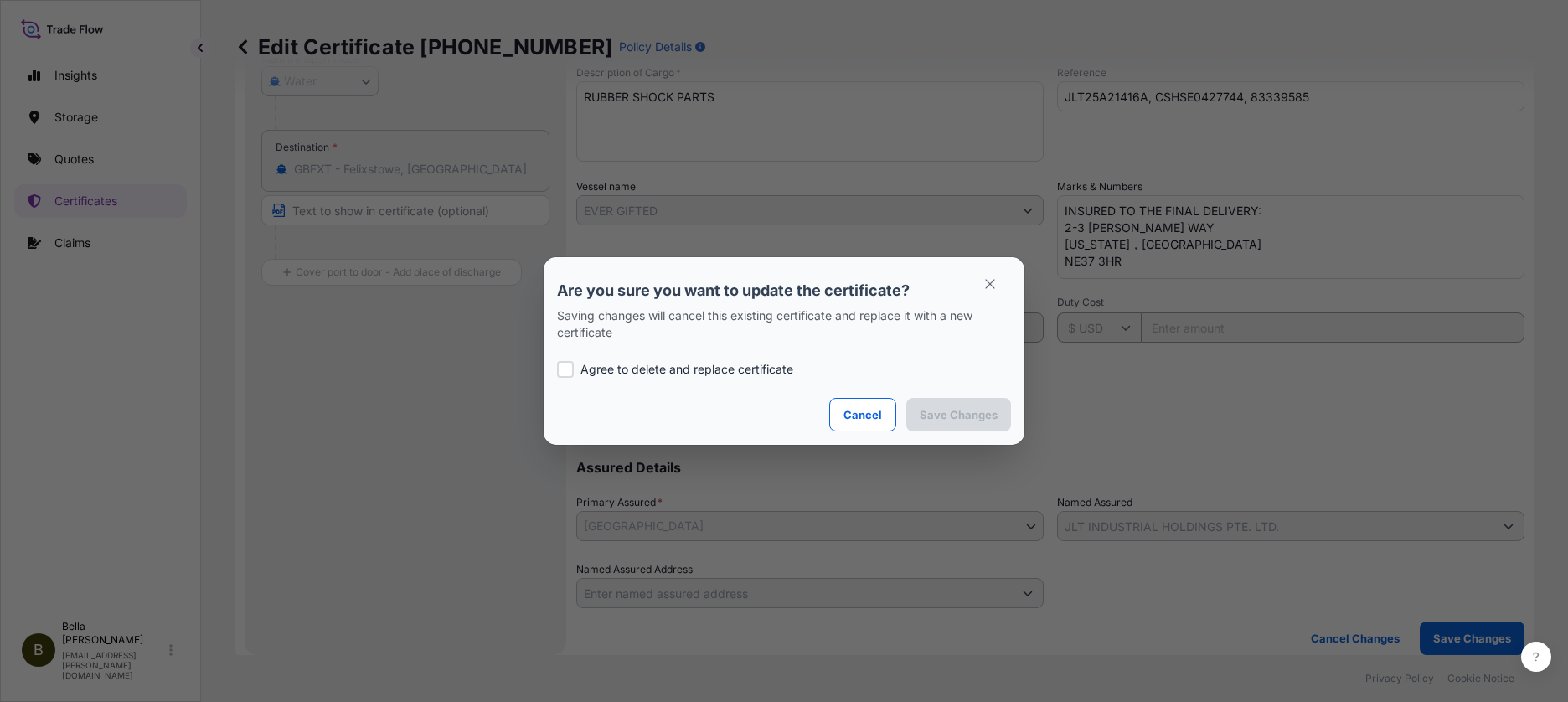 click on "Agree to delete and replace certificate" at bounding box center (687, 369) 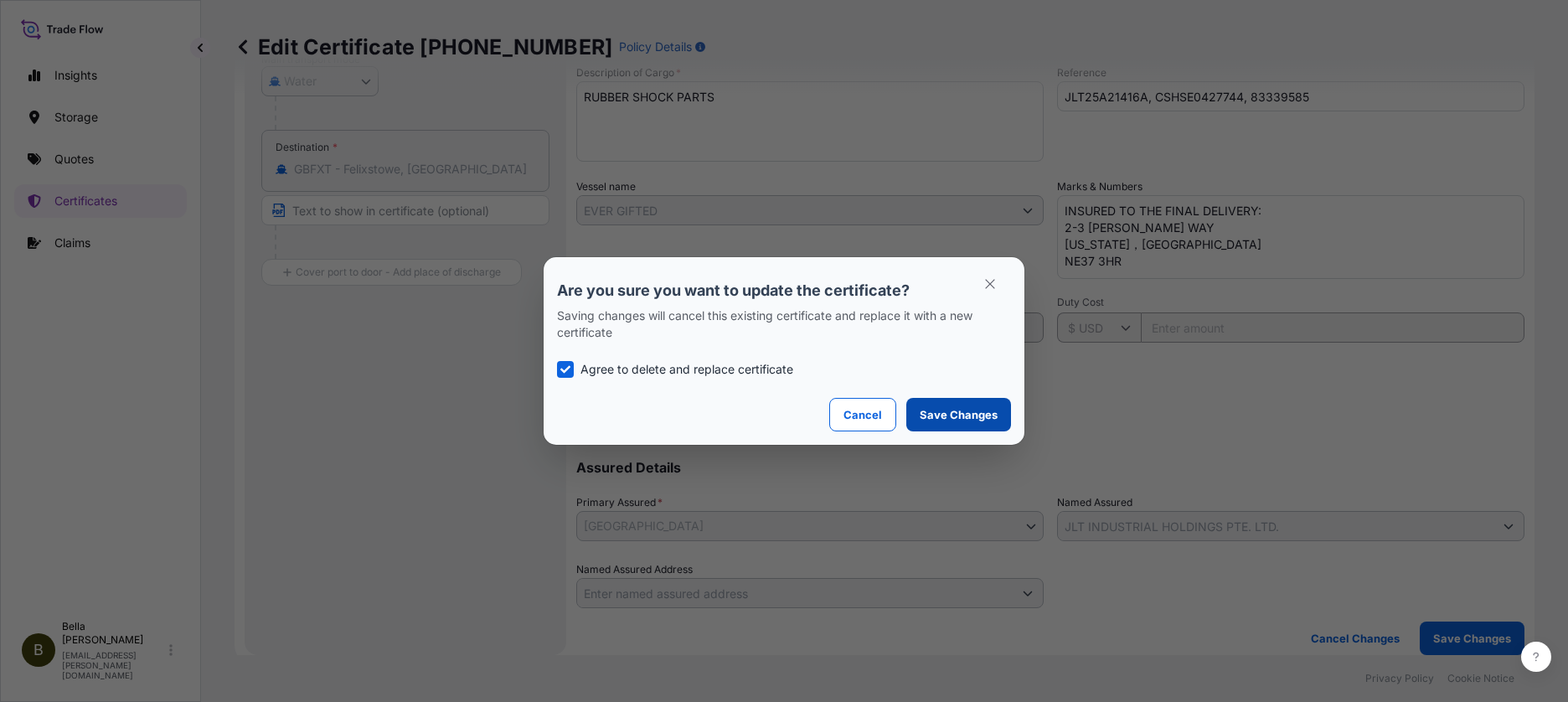 click on "Save Changes" at bounding box center [958, 415] 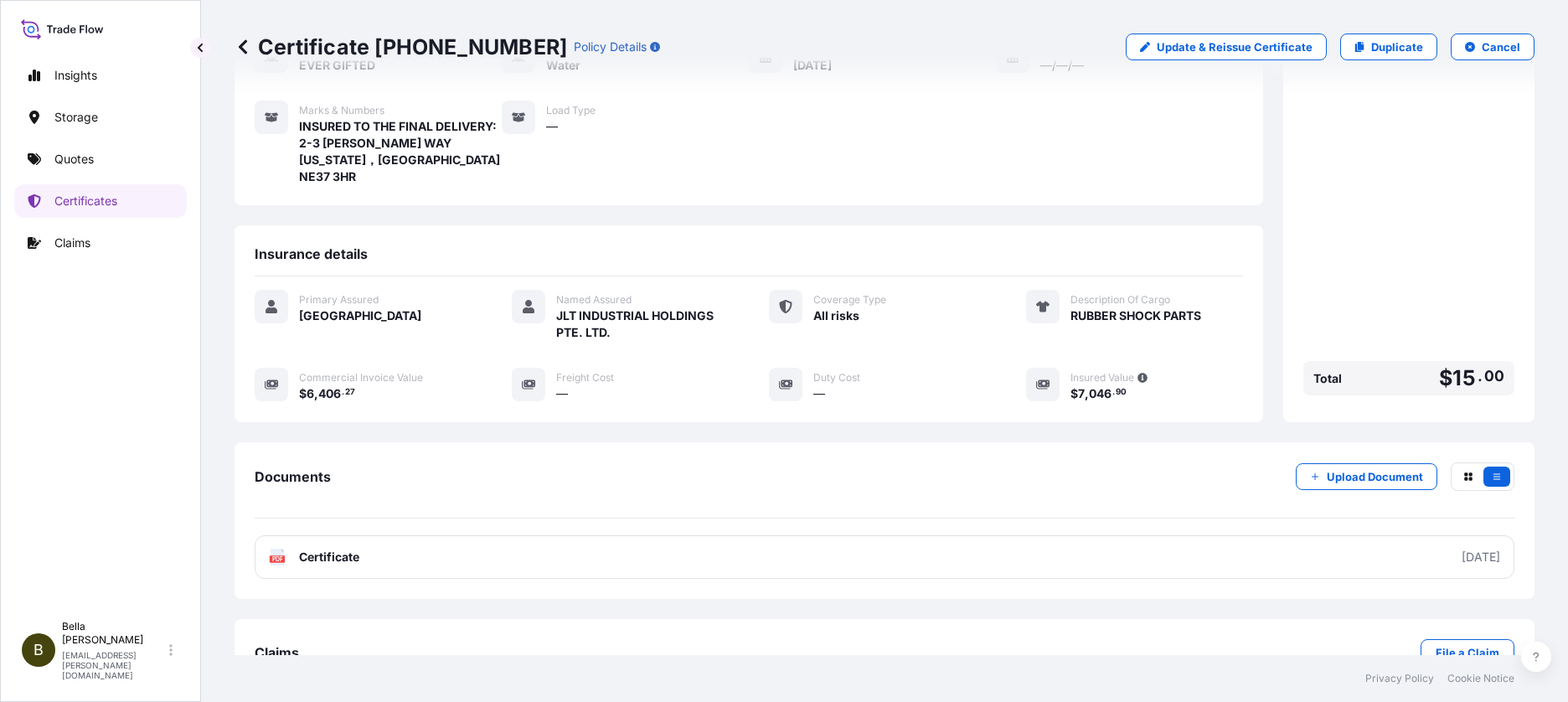 scroll, scrollTop: 229, scrollLeft: 0, axis: vertical 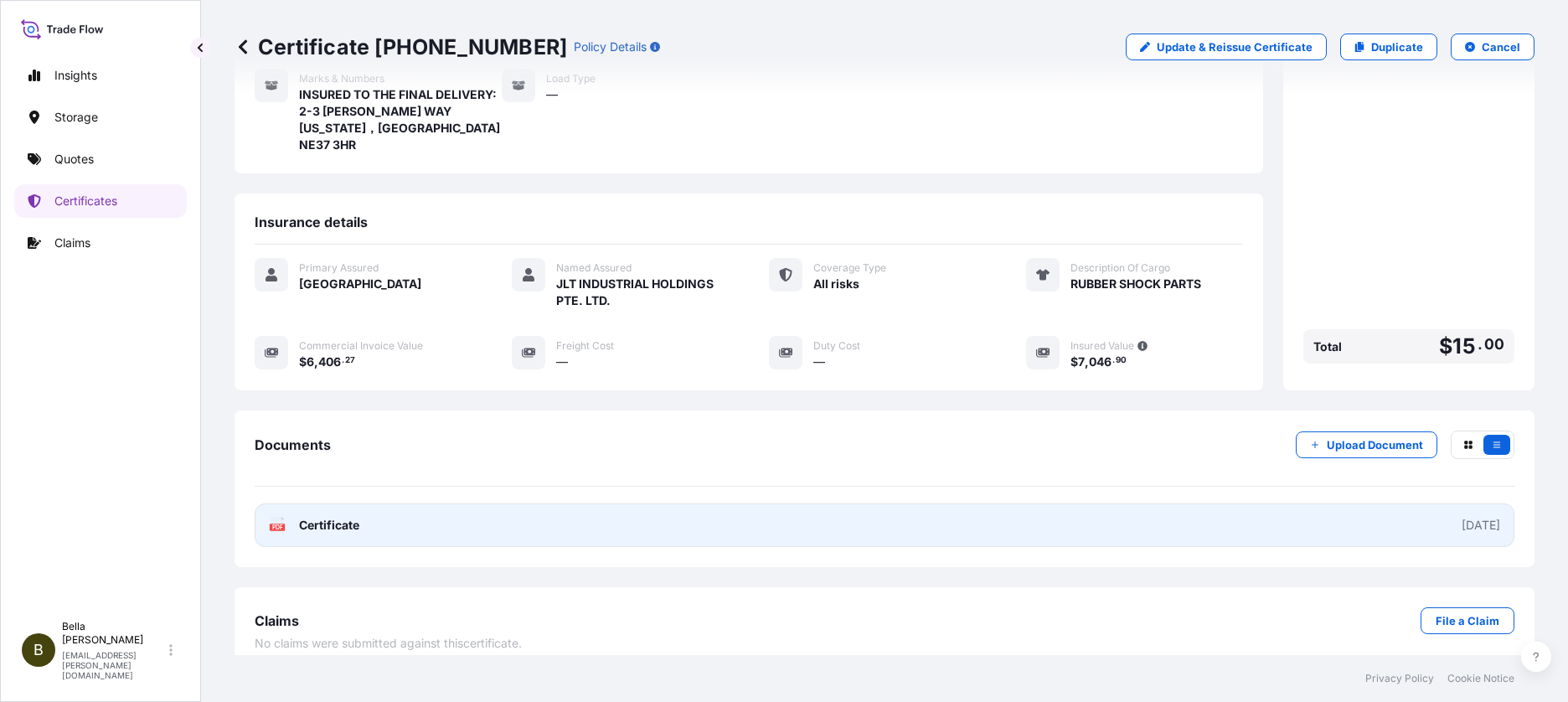 click on "PDF Certificate [DATE]" at bounding box center [885, 525] 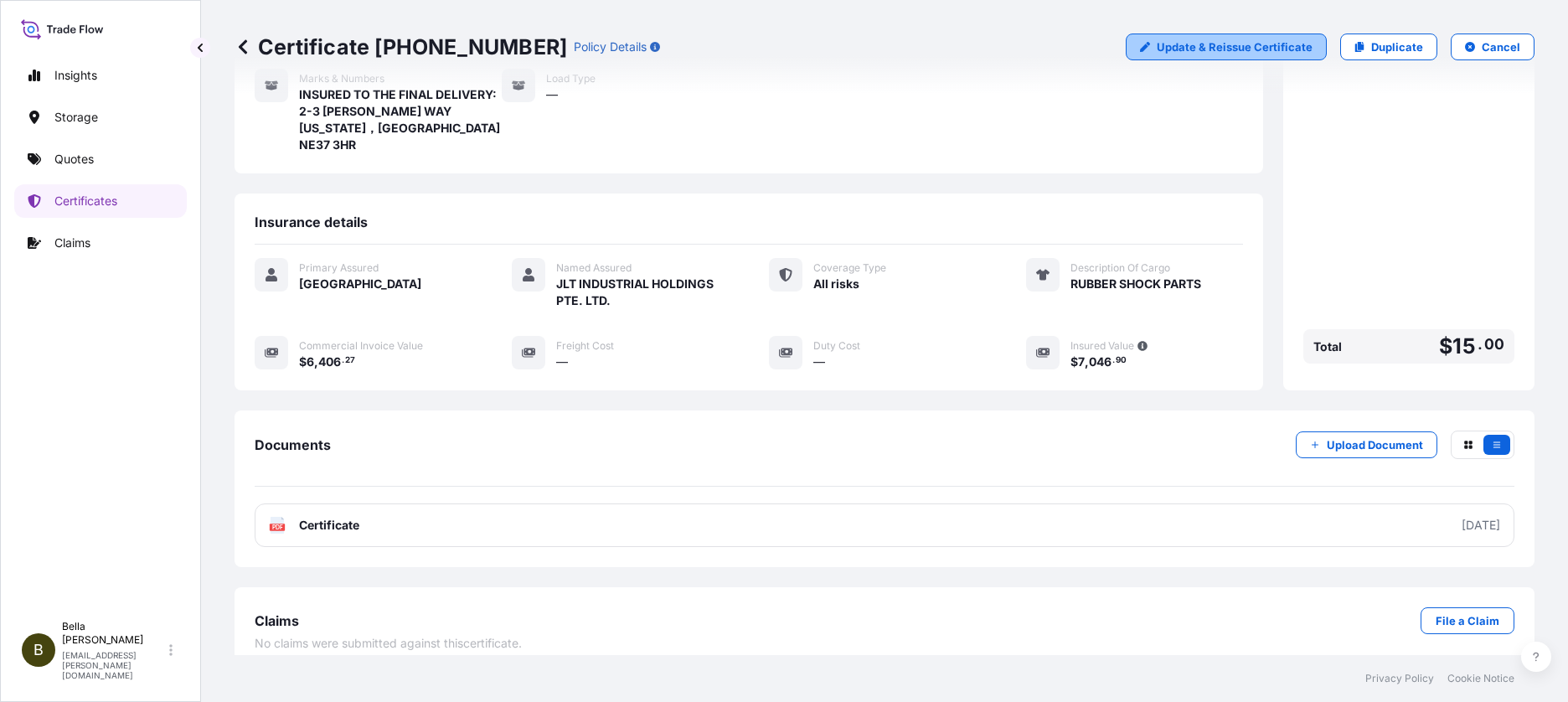 click on "Update & Reissue Certificate" at bounding box center [1235, 47] 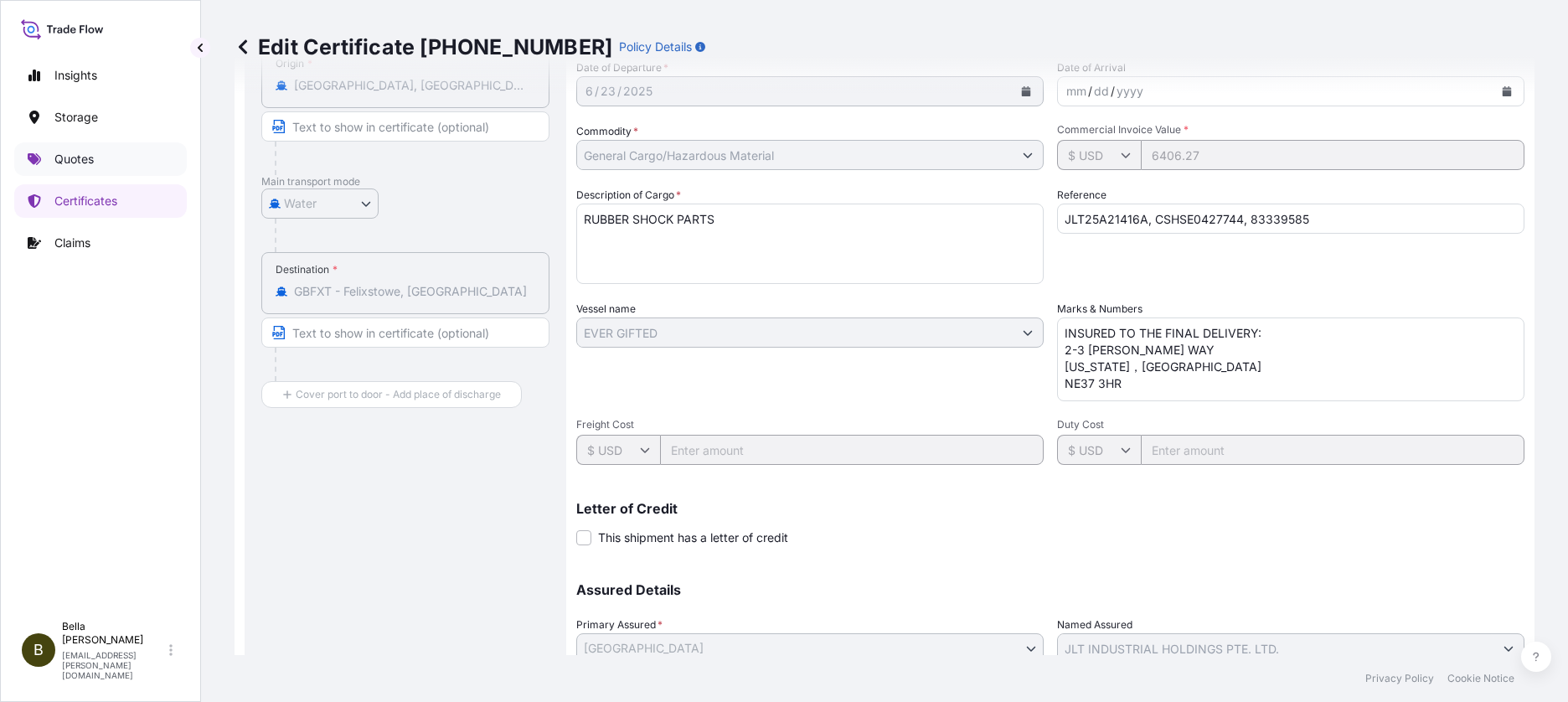 click on "Quotes" at bounding box center (101, 159) 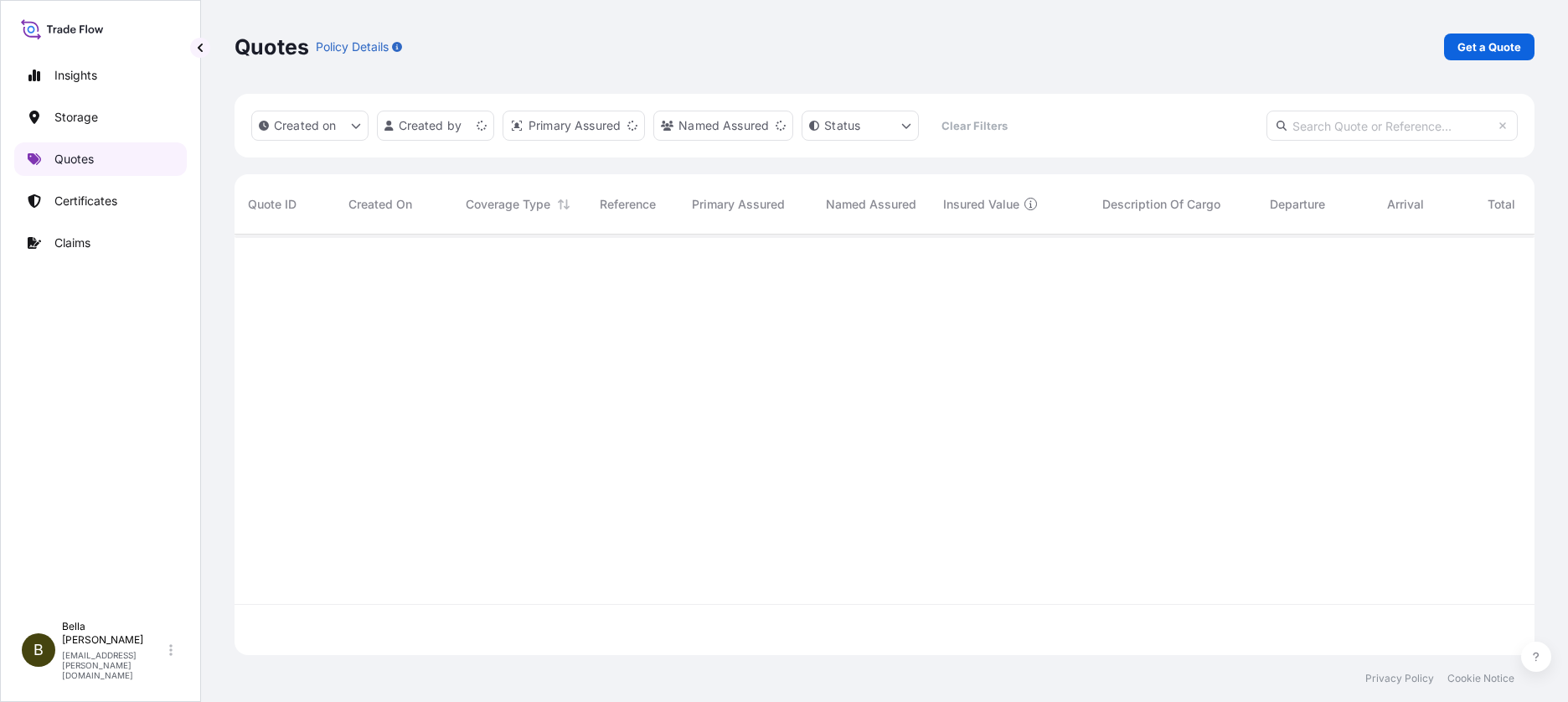 scroll, scrollTop: 0, scrollLeft: 0, axis: both 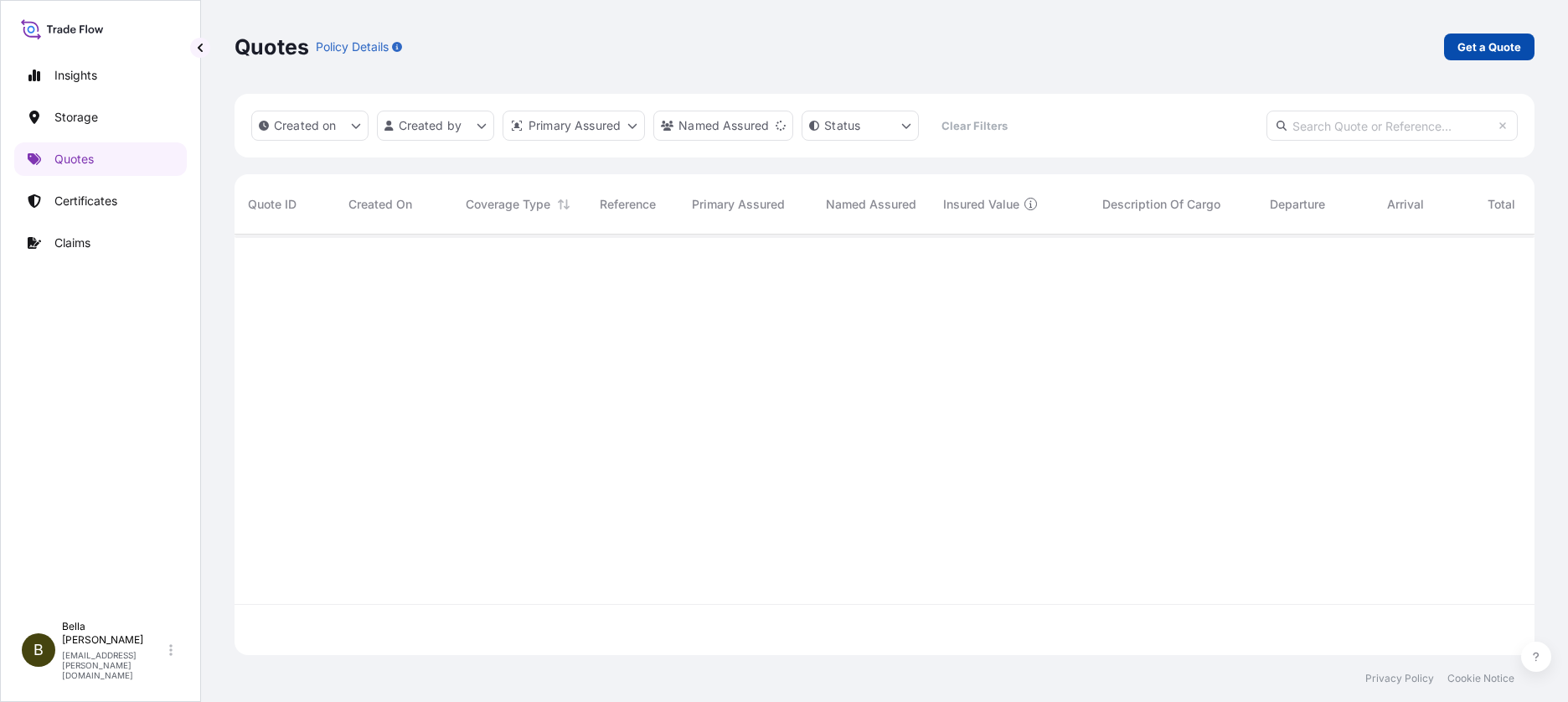click on "Get a Quote" at bounding box center [1489, 47] 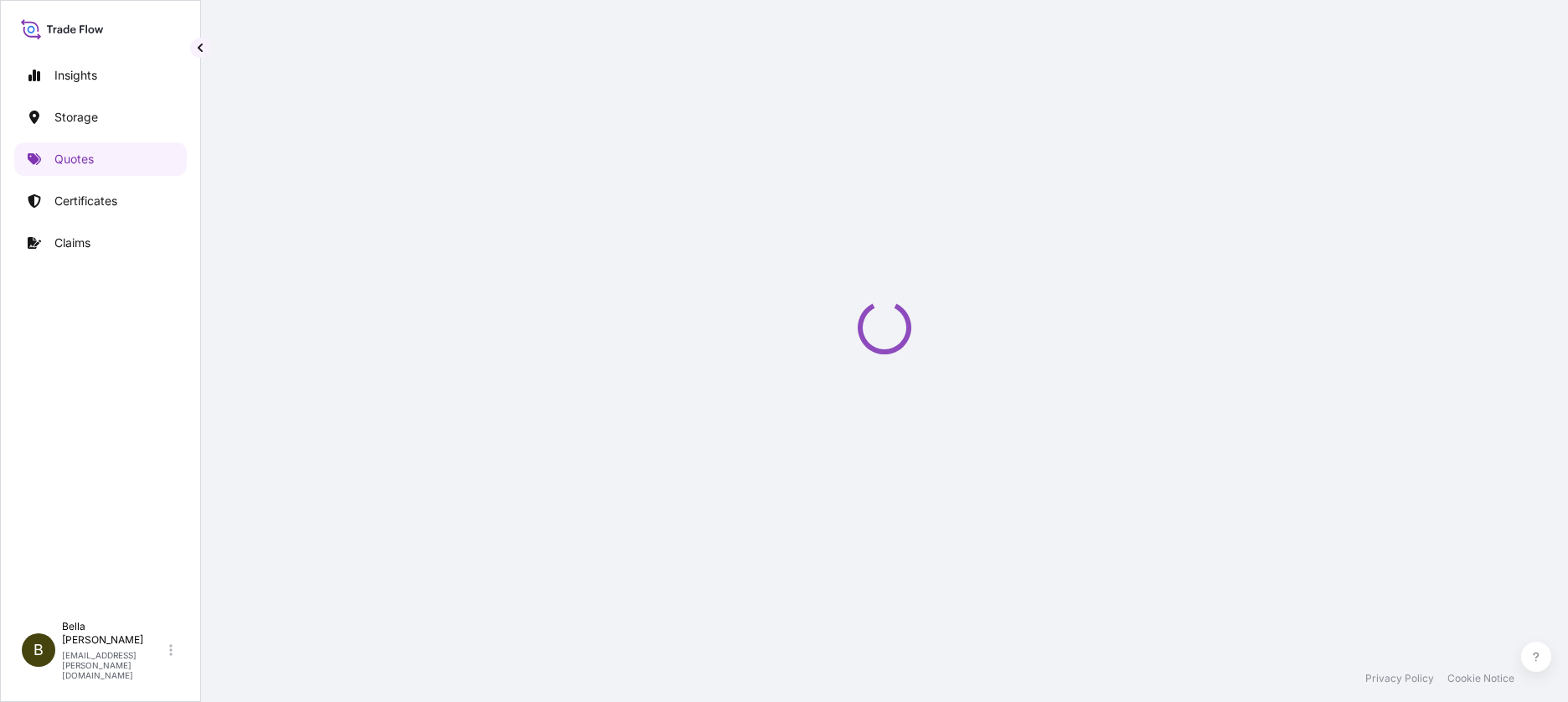 select on "Water" 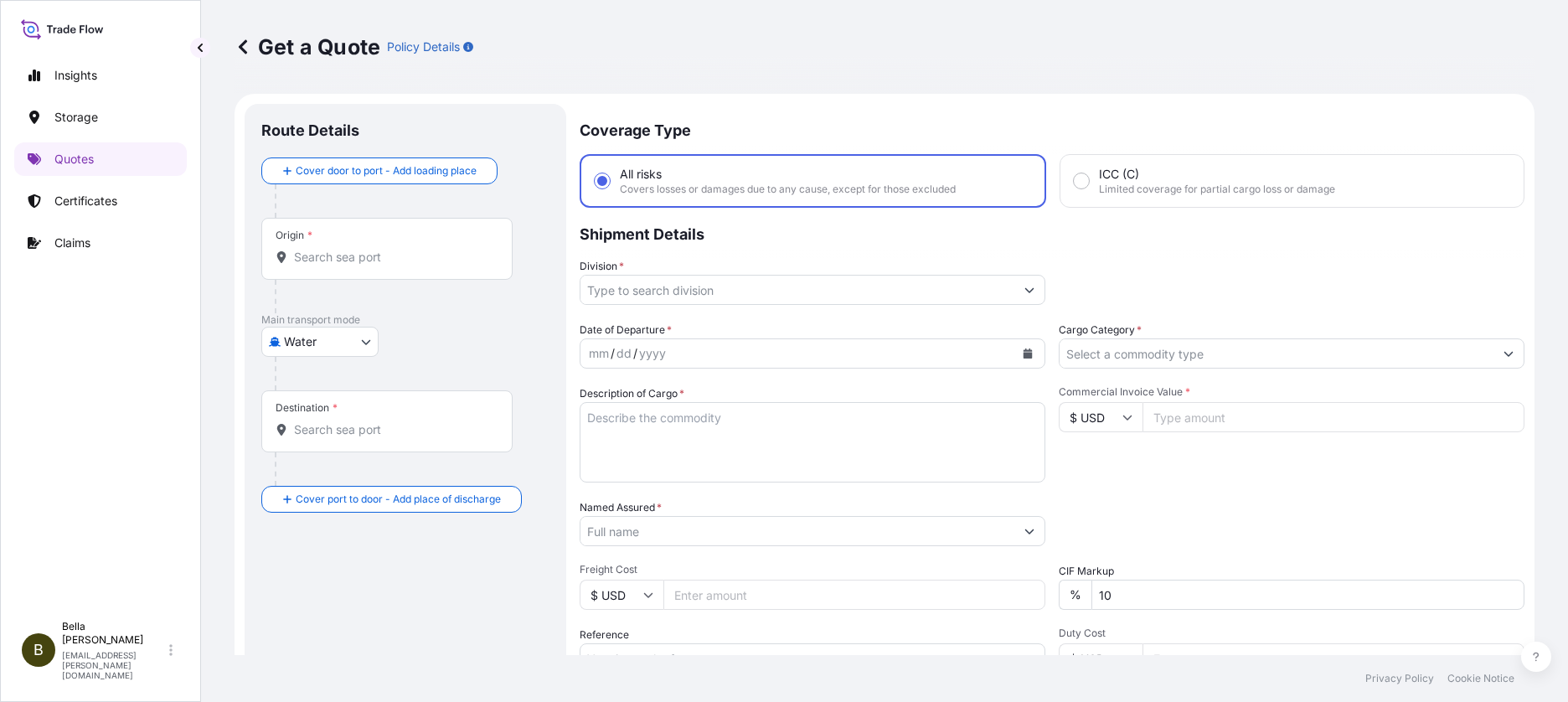 scroll, scrollTop: 27, scrollLeft: 0, axis: vertical 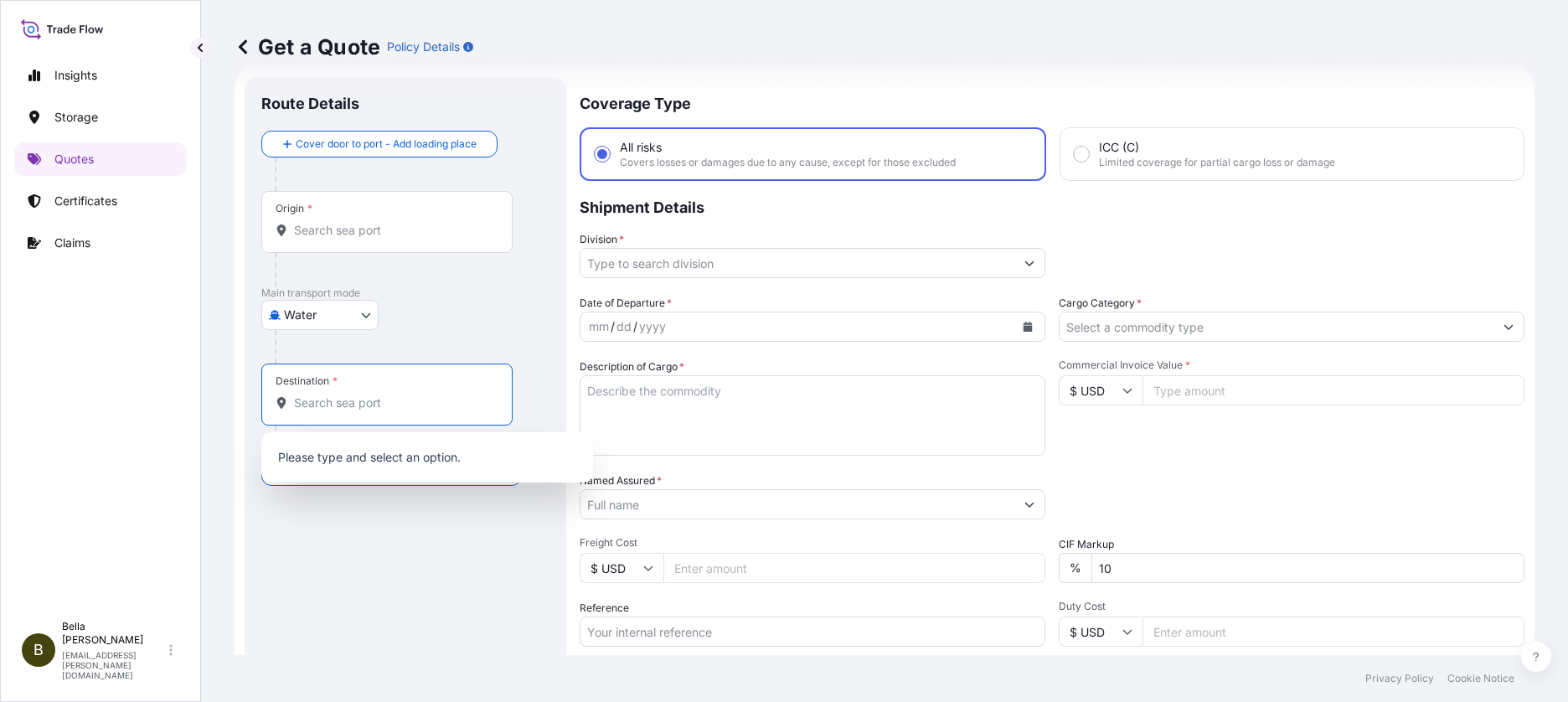 click on "Destination *" at bounding box center (393, 403) 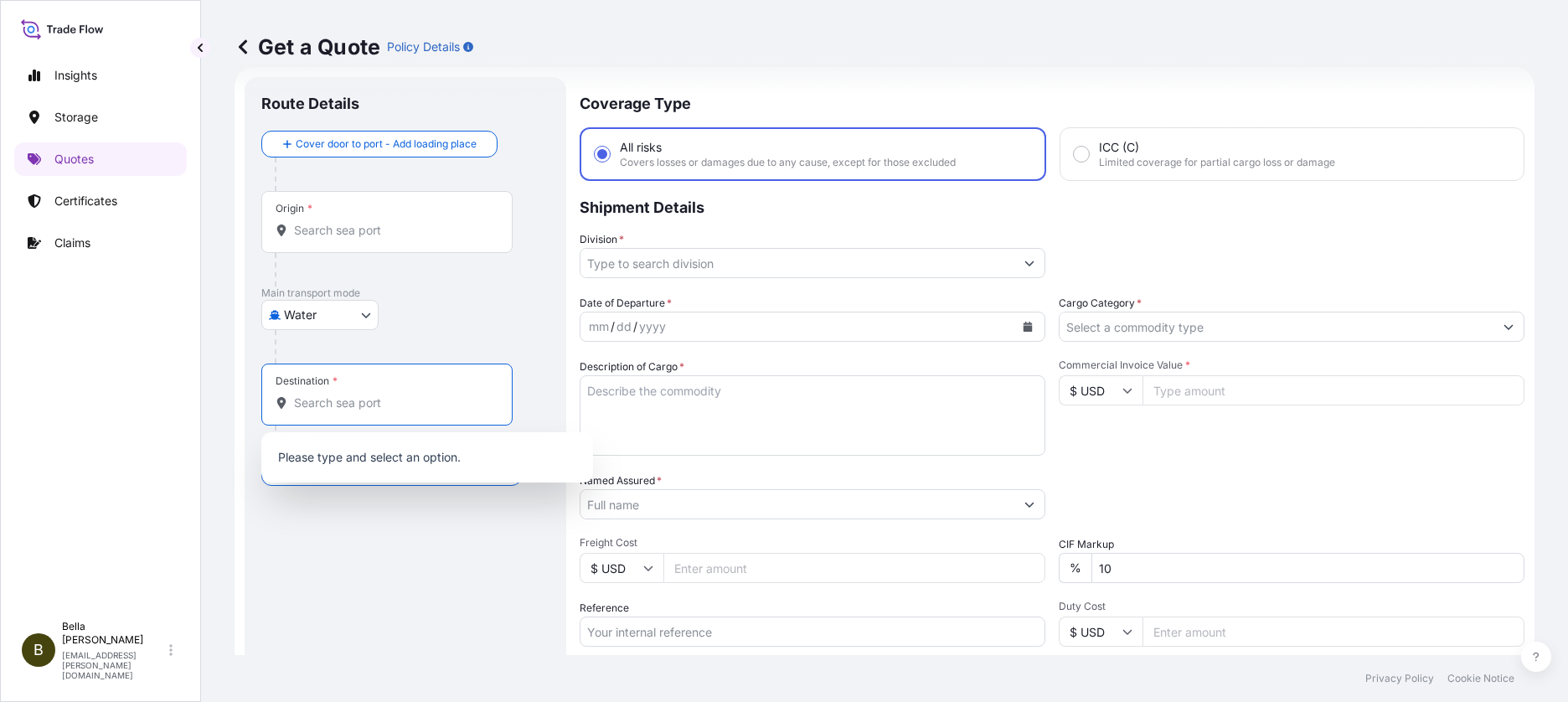 click on "Route Details   Cover door to port - Add loading place Place of loading Road / [GEOGRAPHIC_DATA] / Inland Origin * Main transport mode Water Air Water Inland Destination * Cover port to door - Add place of discharge Road / [GEOGRAPHIC_DATA] / Inland Place of Discharge" at bounding box center (405, 456) 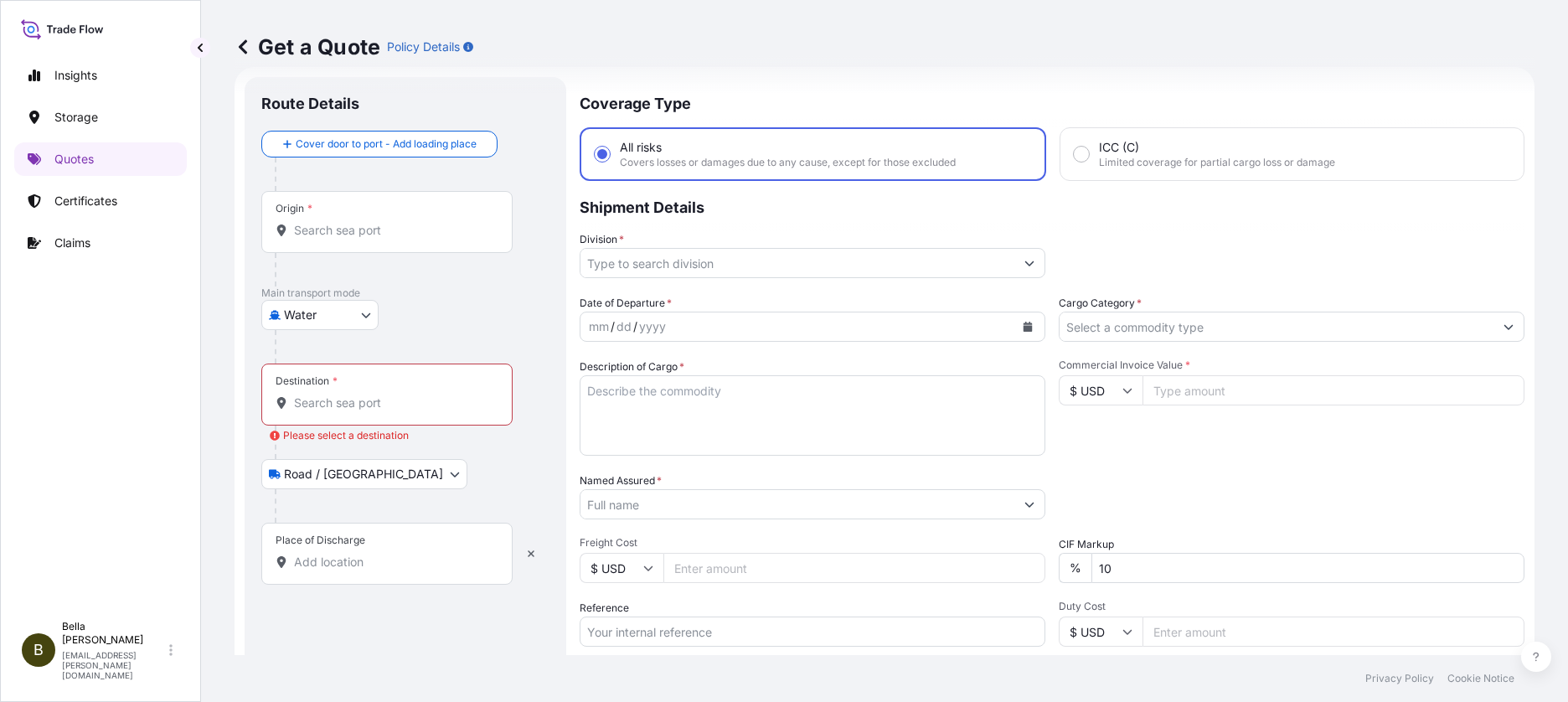 click on "Place of Discharge" at bounding box center (393, 562) 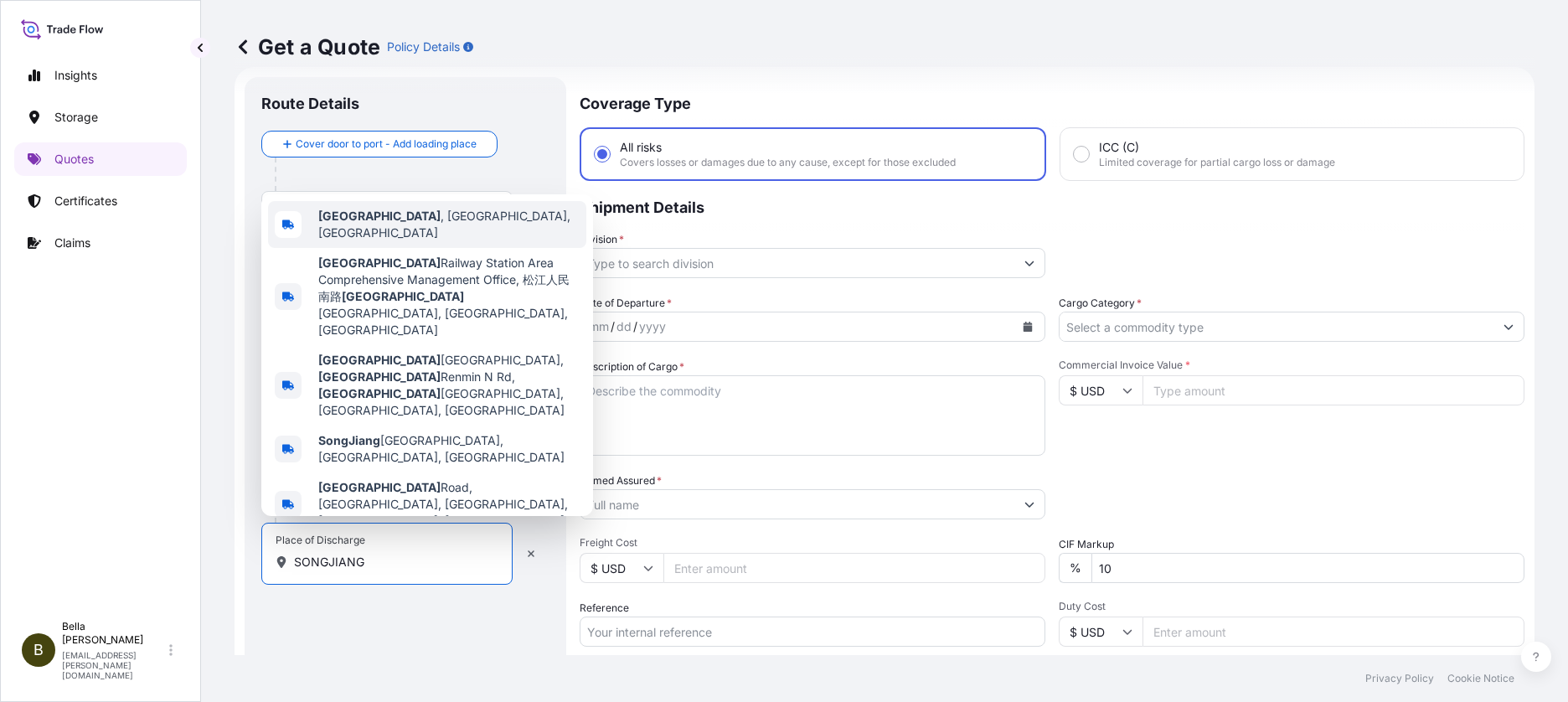 click on "[GEOGRAPHIC_DATA] , [GEOGRAPHIC_DATA], [GEOGRAPHIC_DATA]" at bounding box center (449, 225) 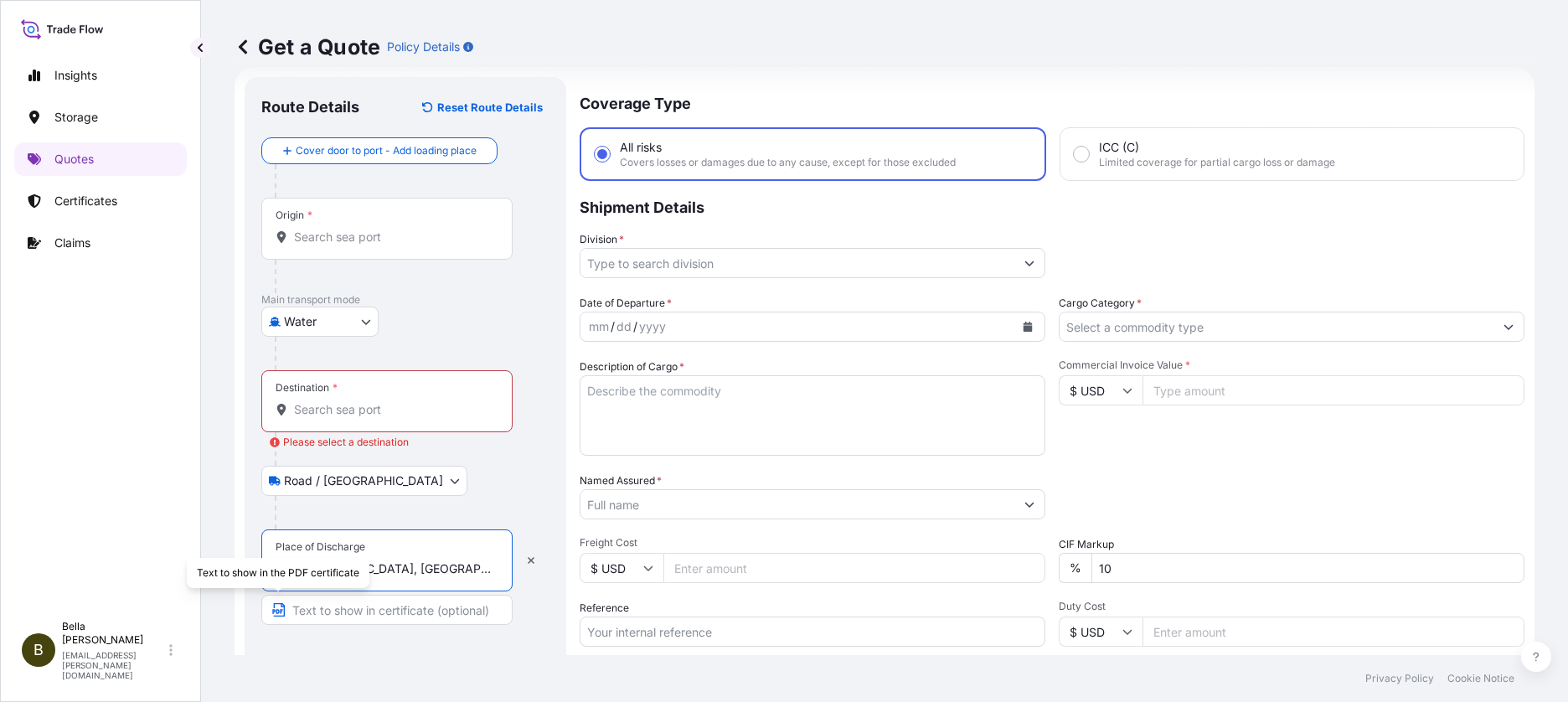 click at bounding box center (387, 610) 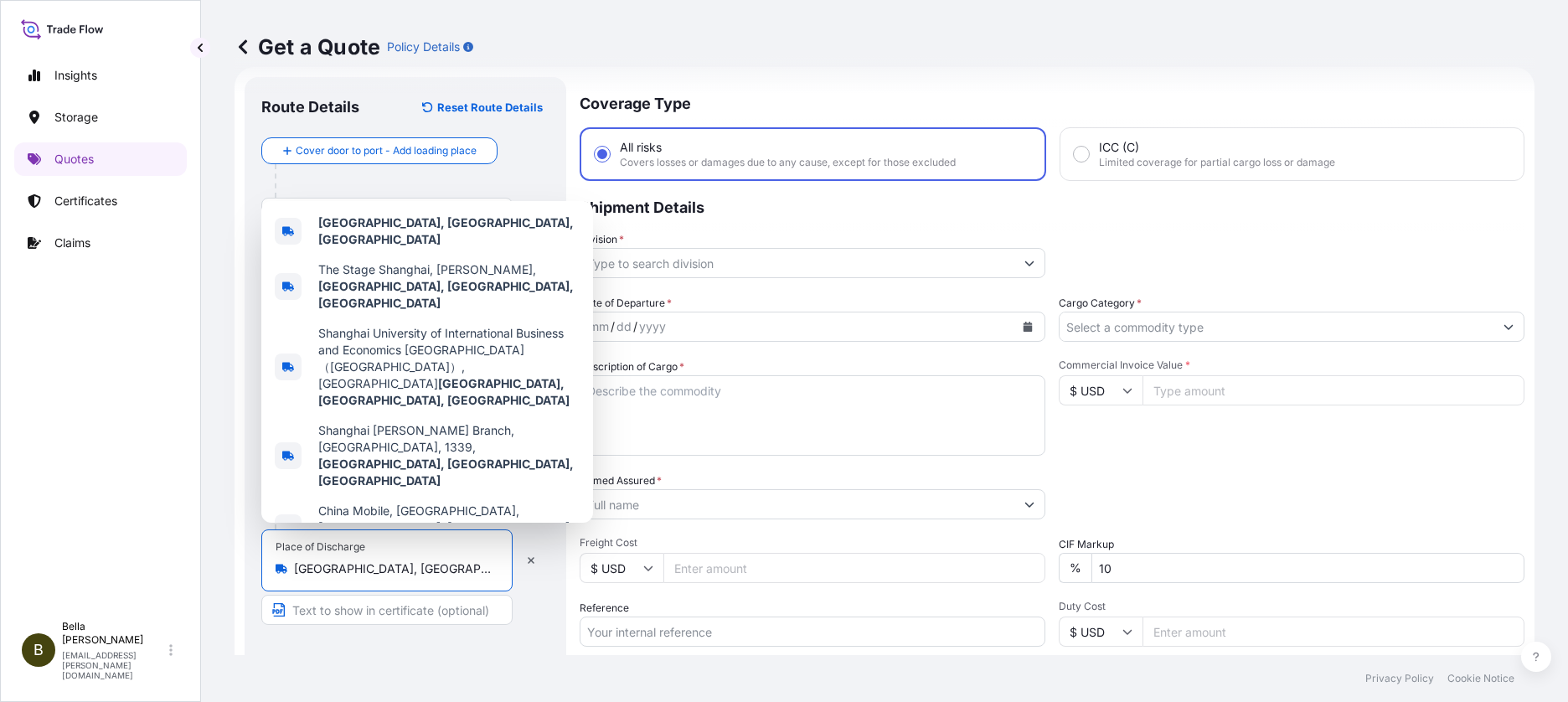 drag, startPoint x: 459, startPoint y: 576, endPoint x: 211, endPoint y: 573, distance: 248.0181 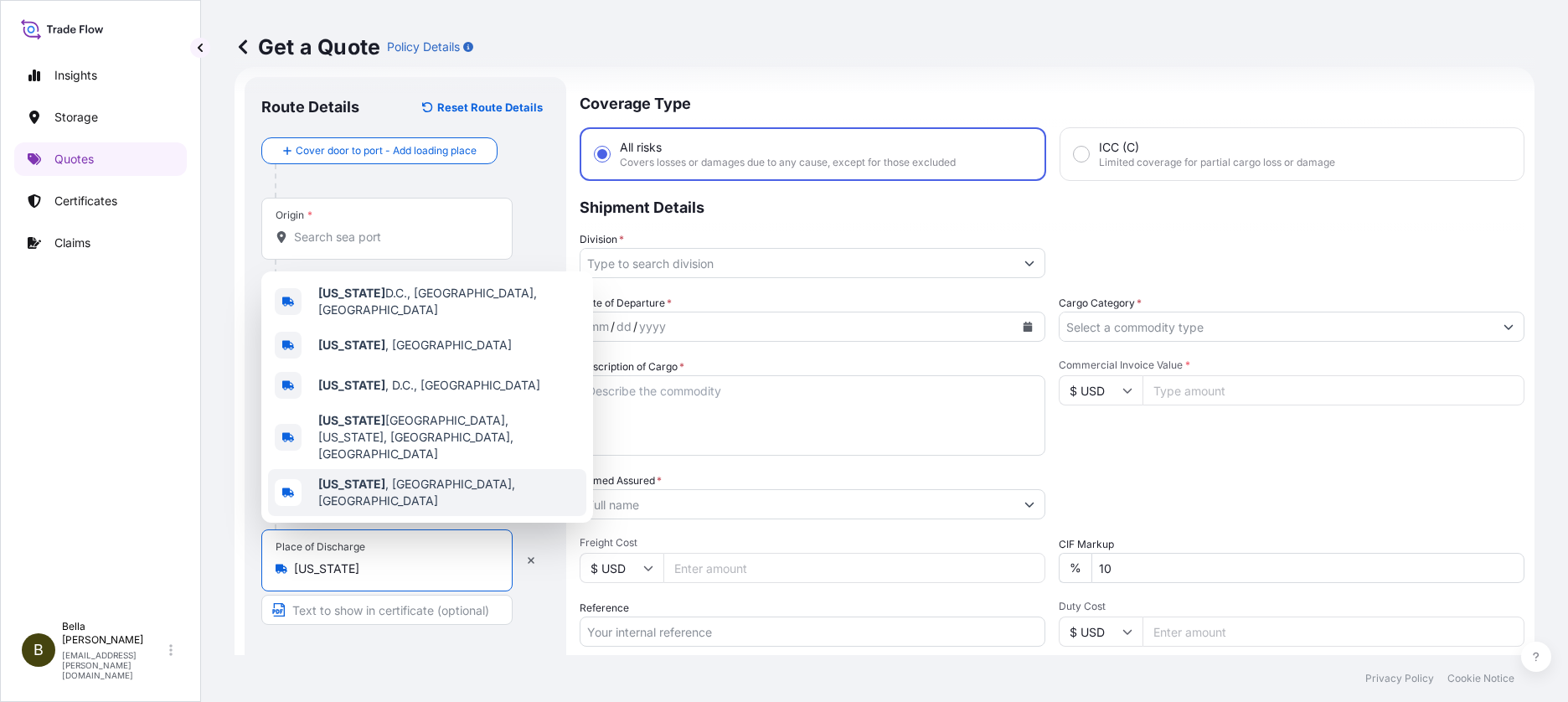 drag, startPoint x: 398, startPoint y: 566, endPoint x: 80, endPoint y: 555, distance: 318.1902 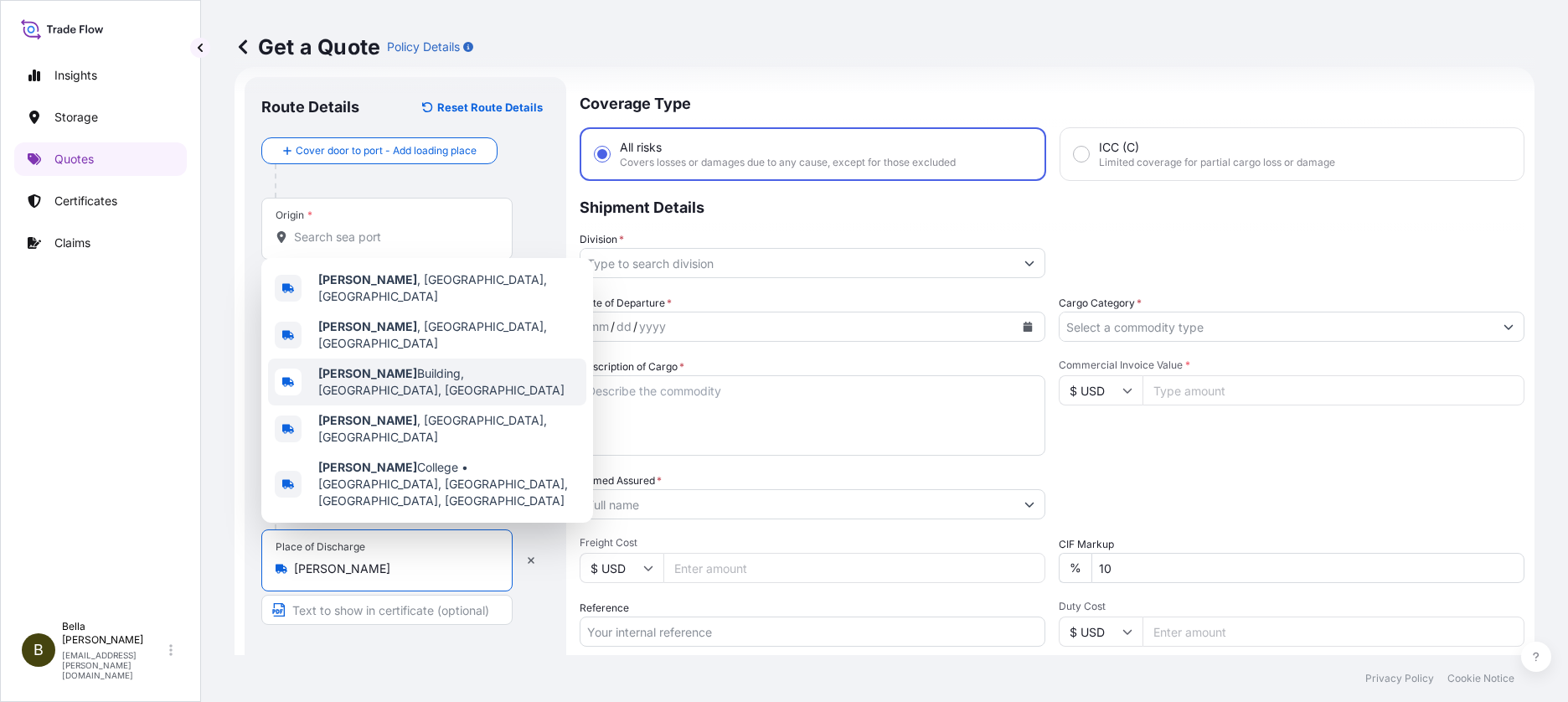 click on "[PERSON_NAME][GEOGRAPHIC_DATA], [GEOGRAPHIC_DATA], [GEOGRAPHIC_DATA]" at bounding box center (449, 382) 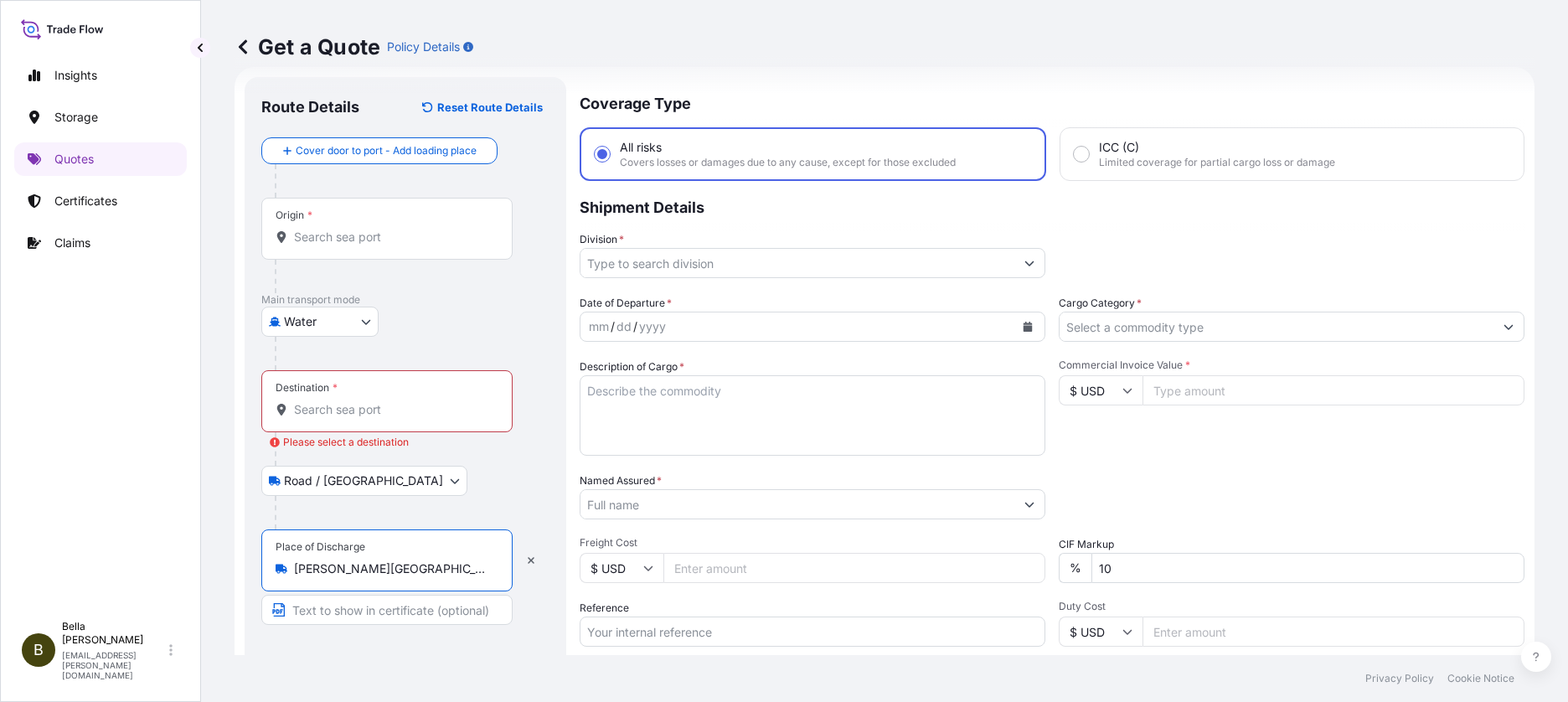 type on "[PERSON_NAME][GEOGRAPHIC_DATA], [GEOGRAPHIC_DATA], [GEOGRAPHIC_DATA]" 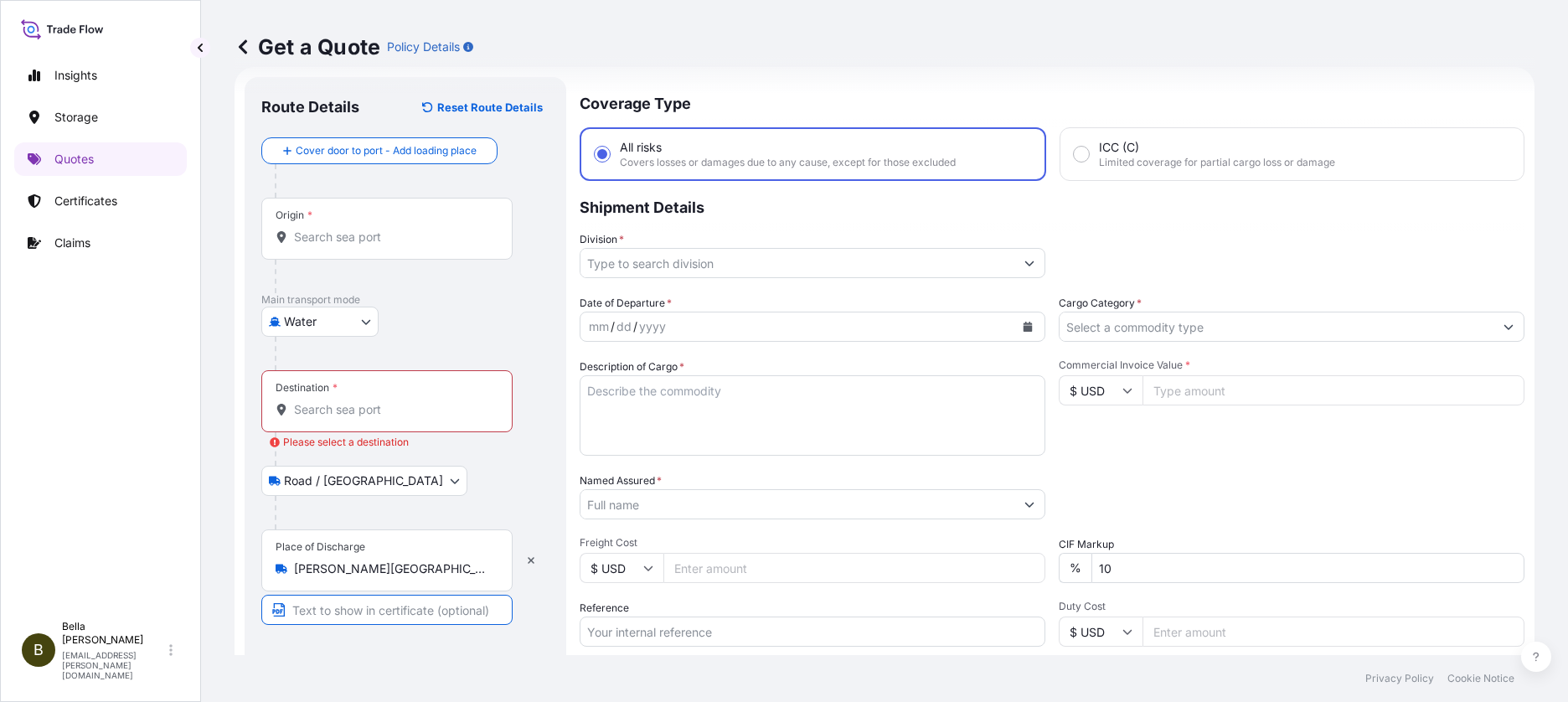 click at bounding box center (387, 610) 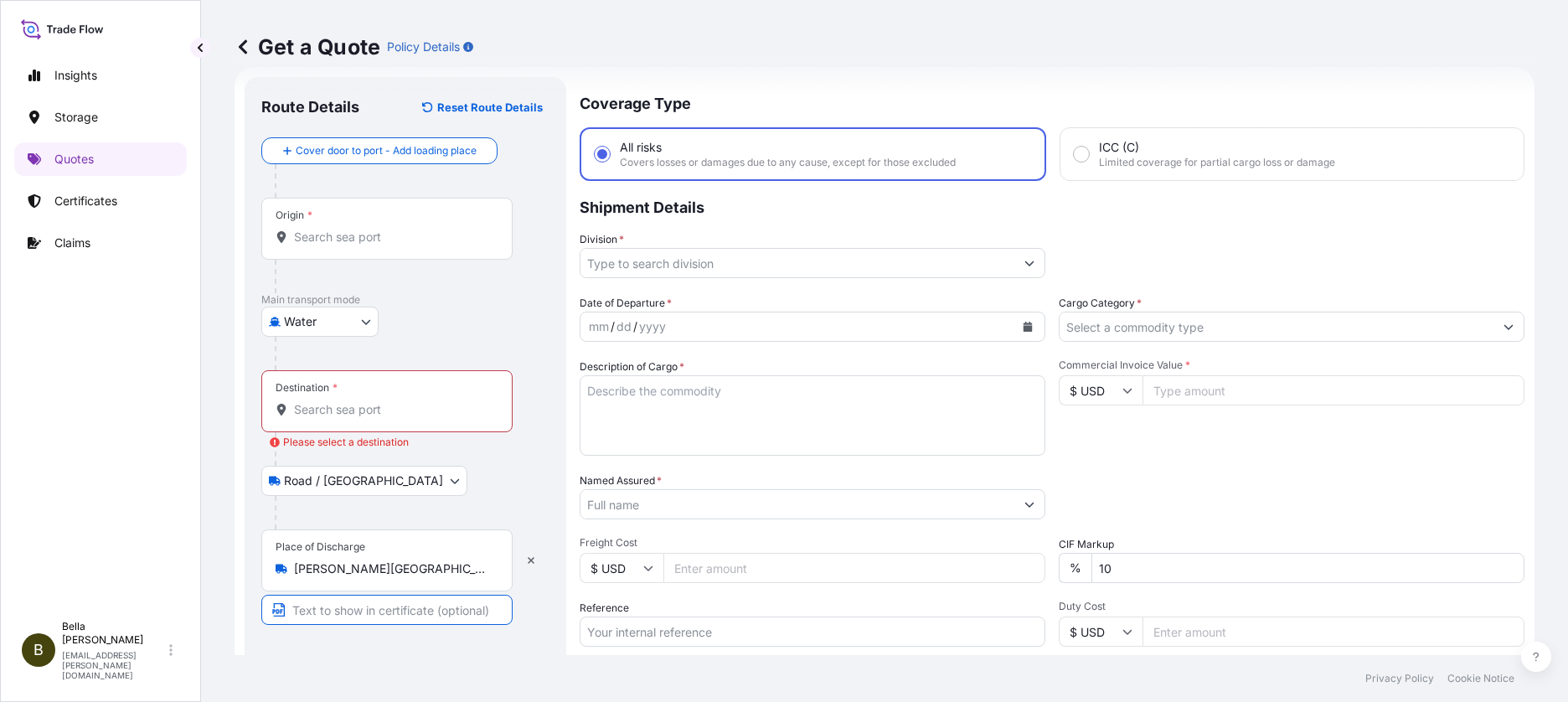 paste on "2-3 [PERSON_NAME] WAY" 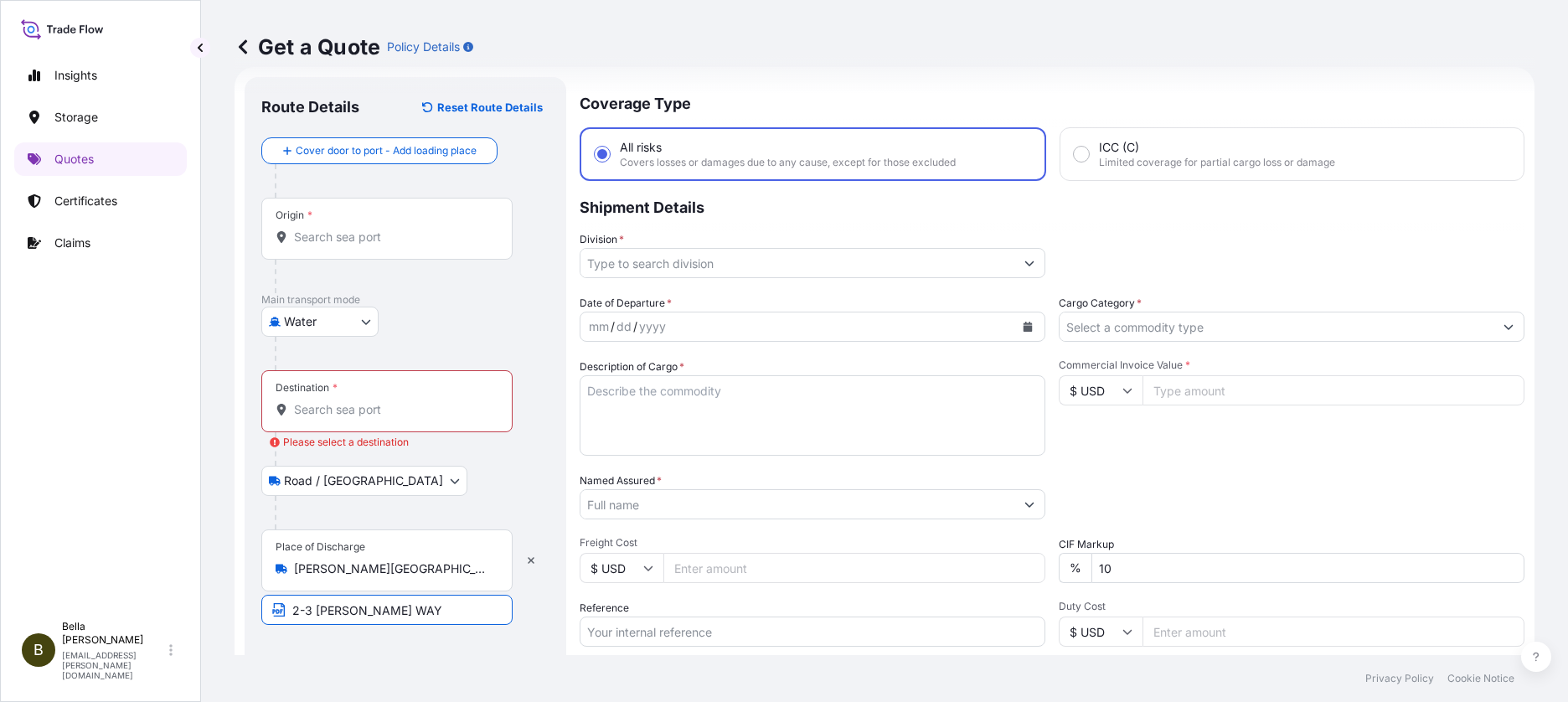 paste on "[US_STATE]，[GEOGRAPHIC_DATA]" 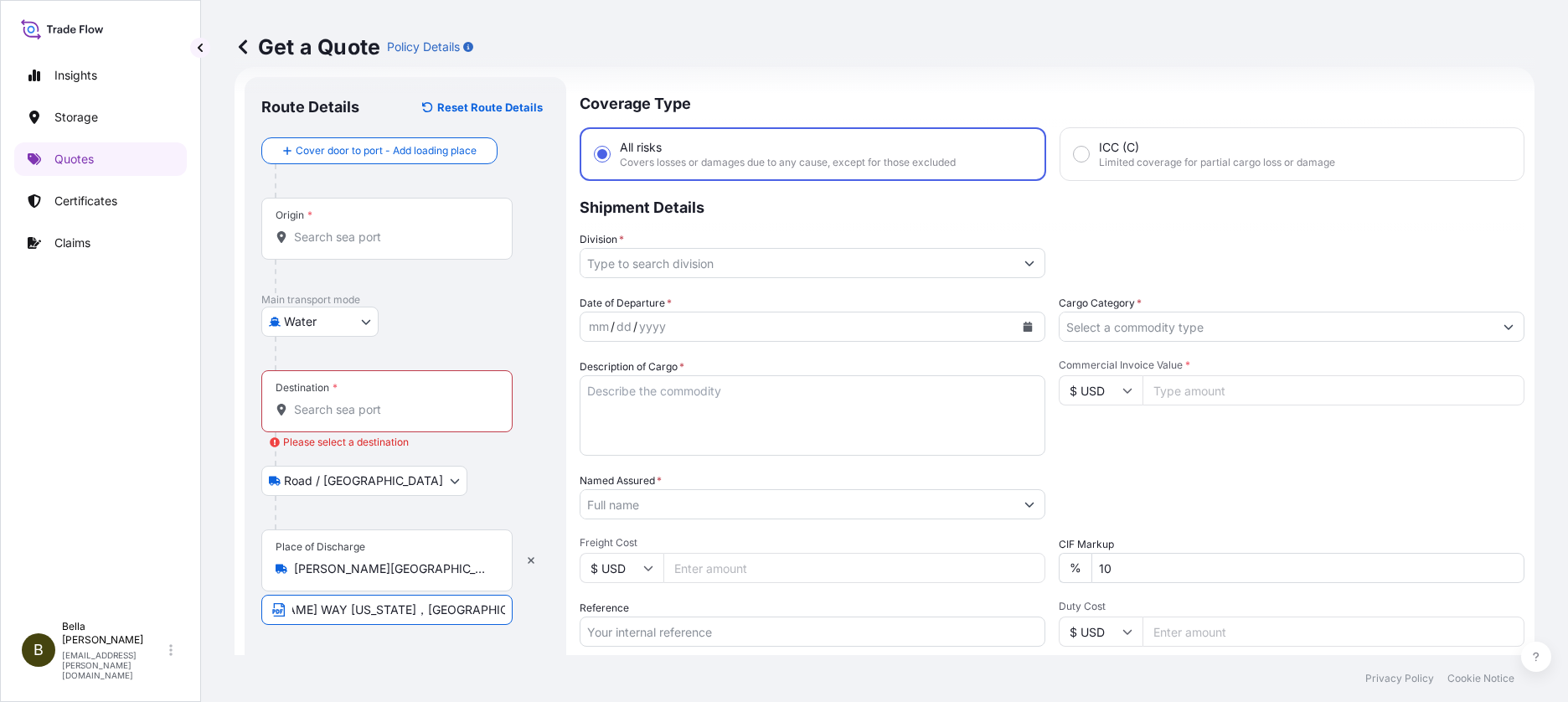 scroll, scrollTop: 0, scrollLeft: 98, axis: horizontal 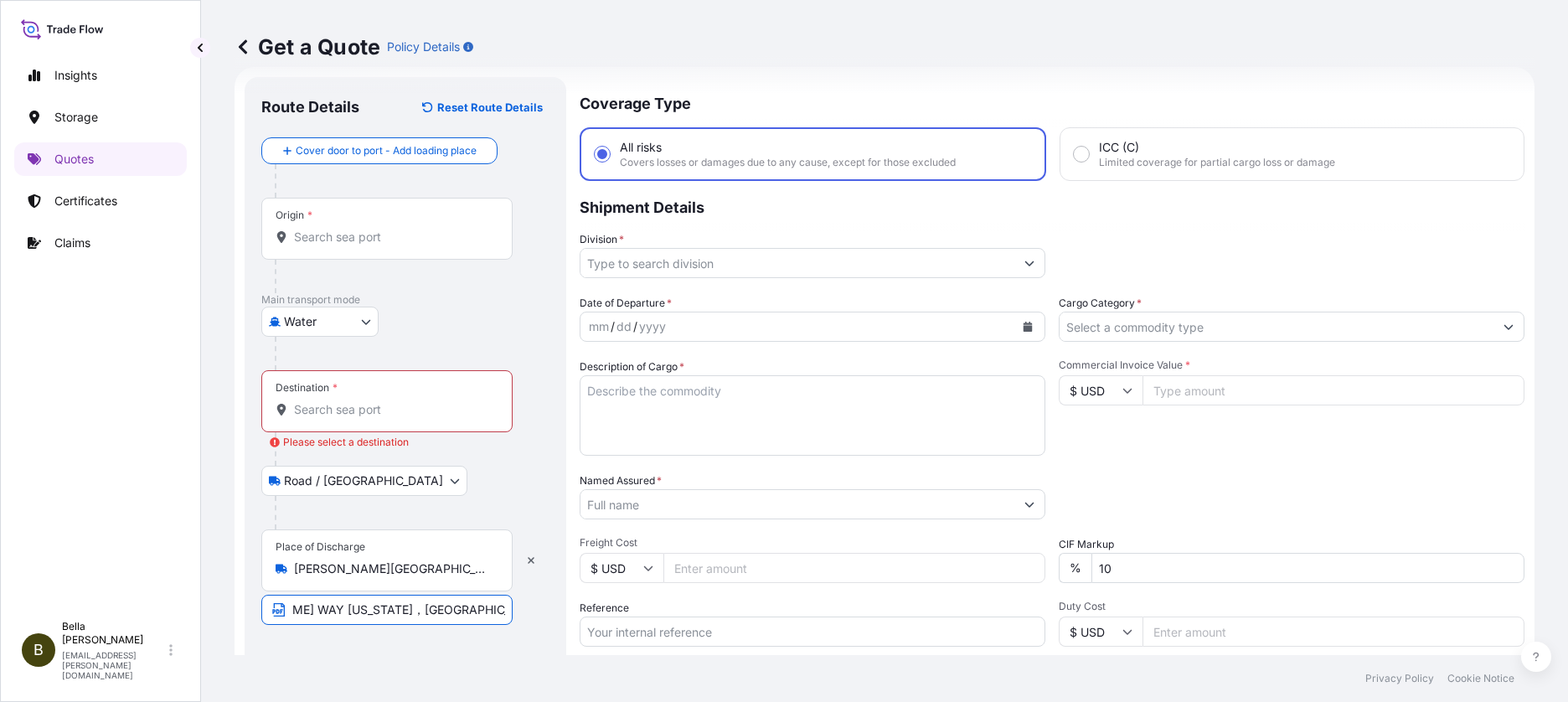 paste on "NE37 3HR" 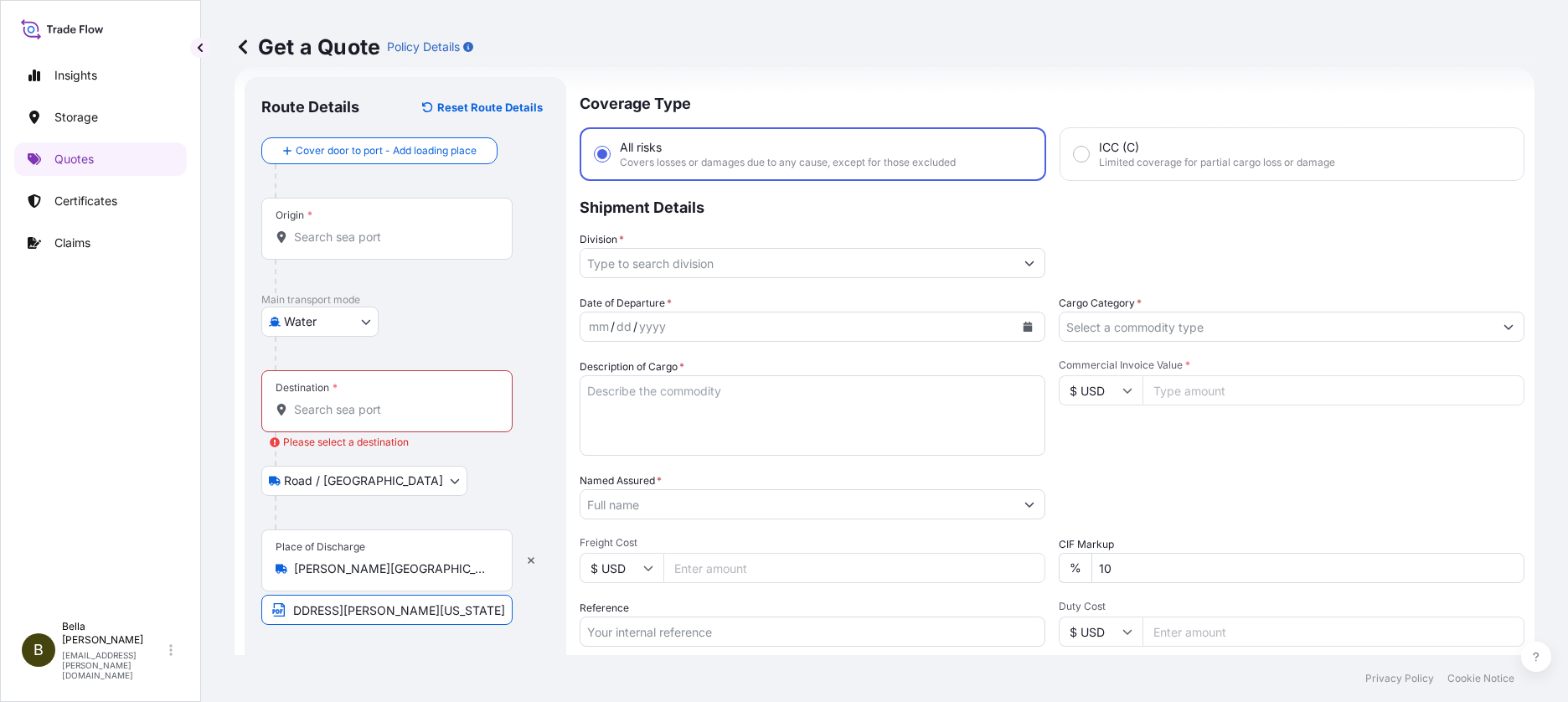 scroll, scrollTop: 0, scrollLeft: 154, axis: horizontal 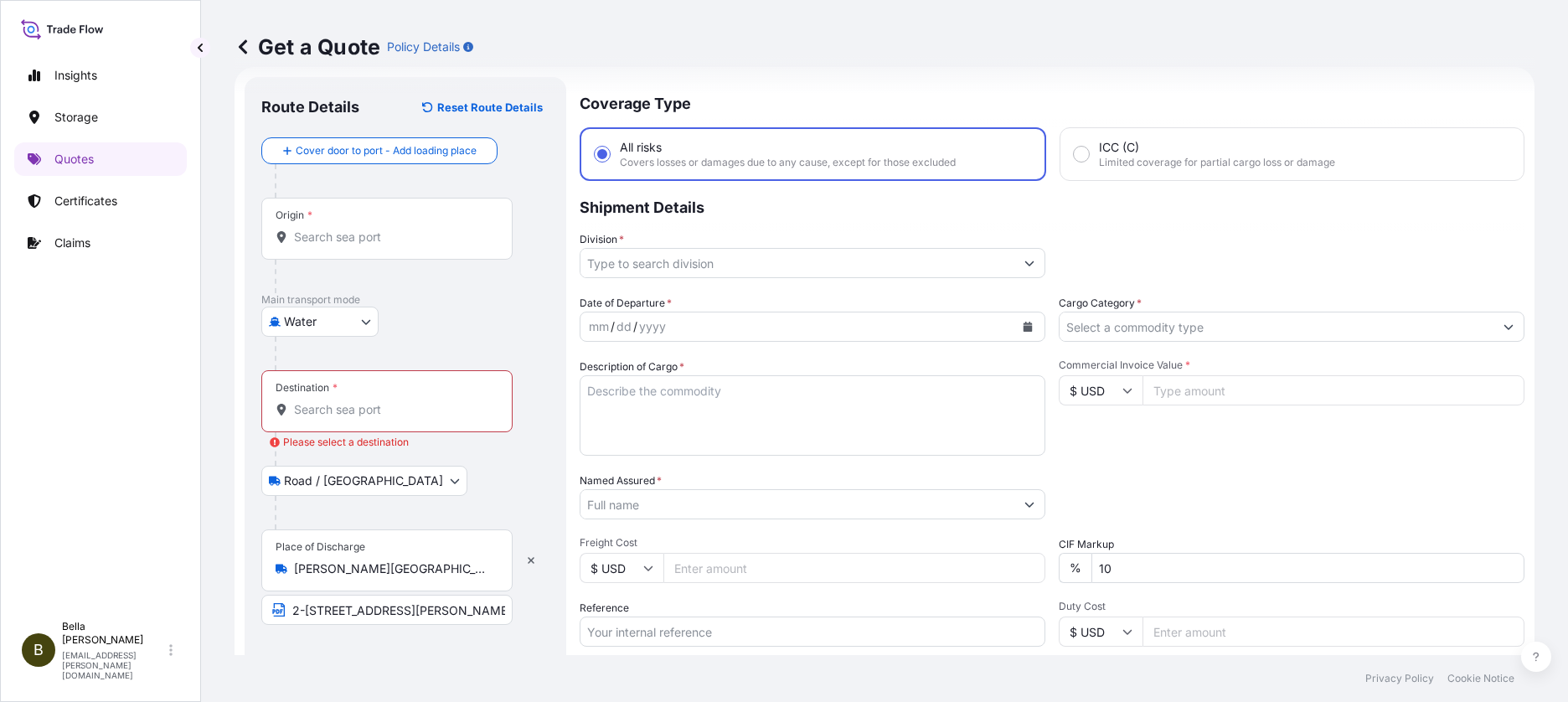 click on "Origin *" at bounding box center (393, 237) 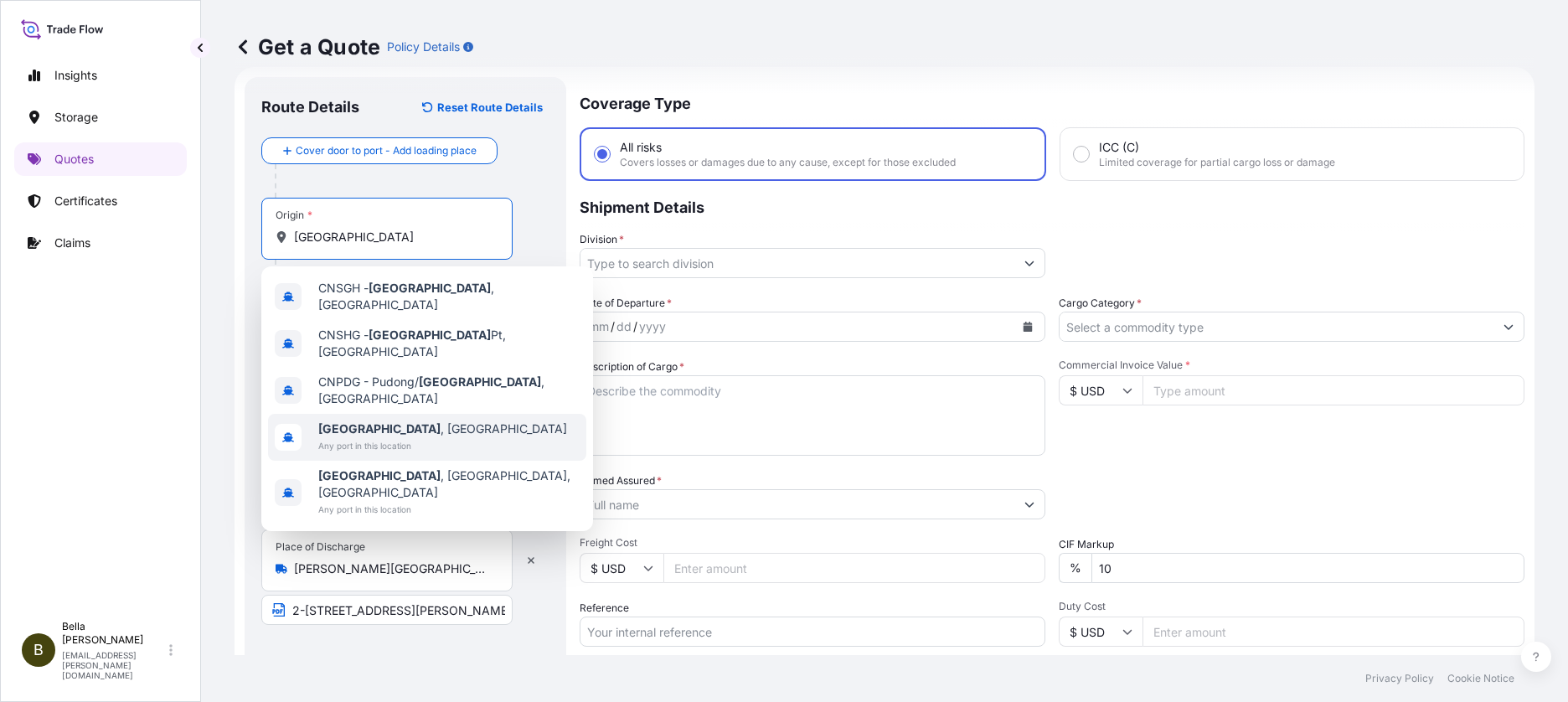 click on "[GEOGRAPHIC_DATA] , [GEOGRAPHIC_DATA]" at bounding box center (442, 429) 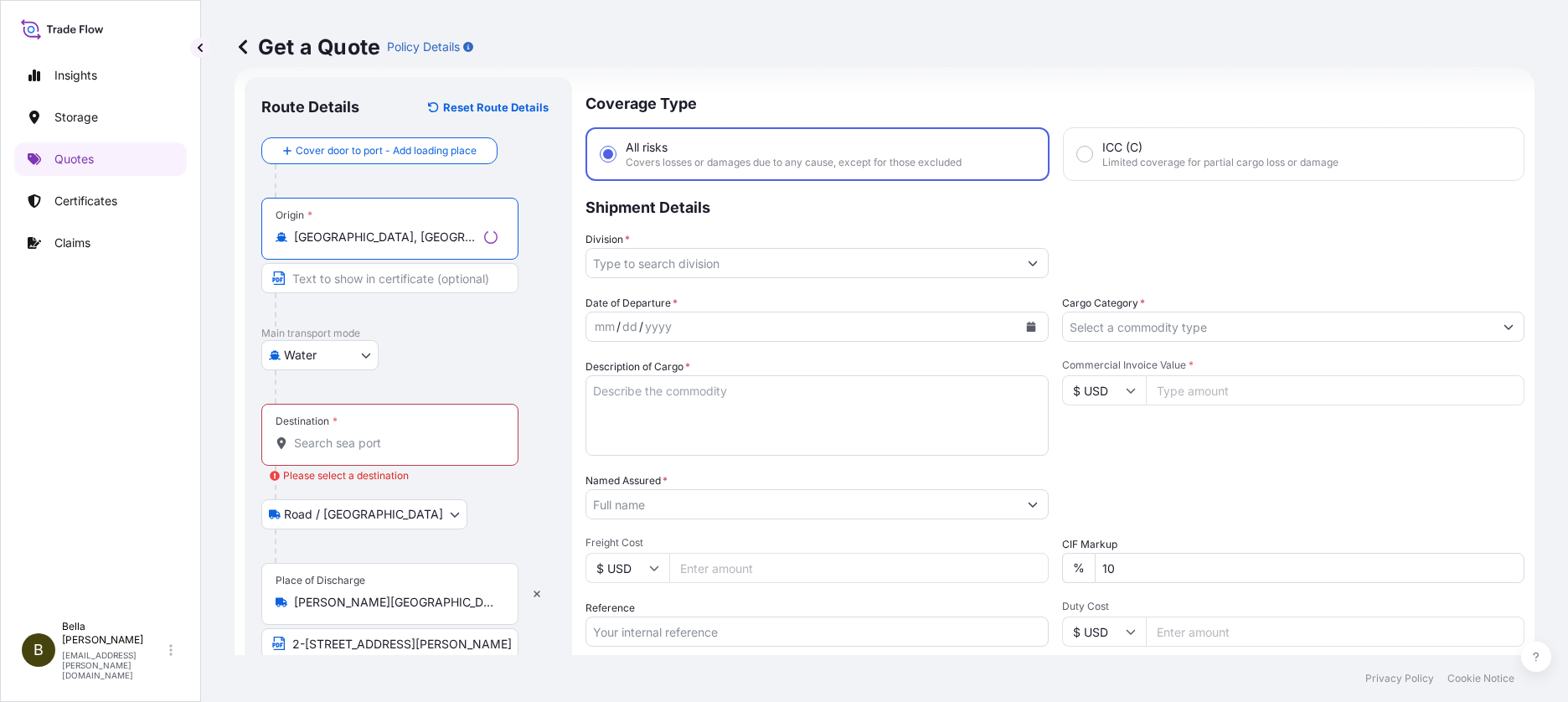 type on "[GEOGRAPHIC_DATA], [GEOGRAPHIC_DATA]" 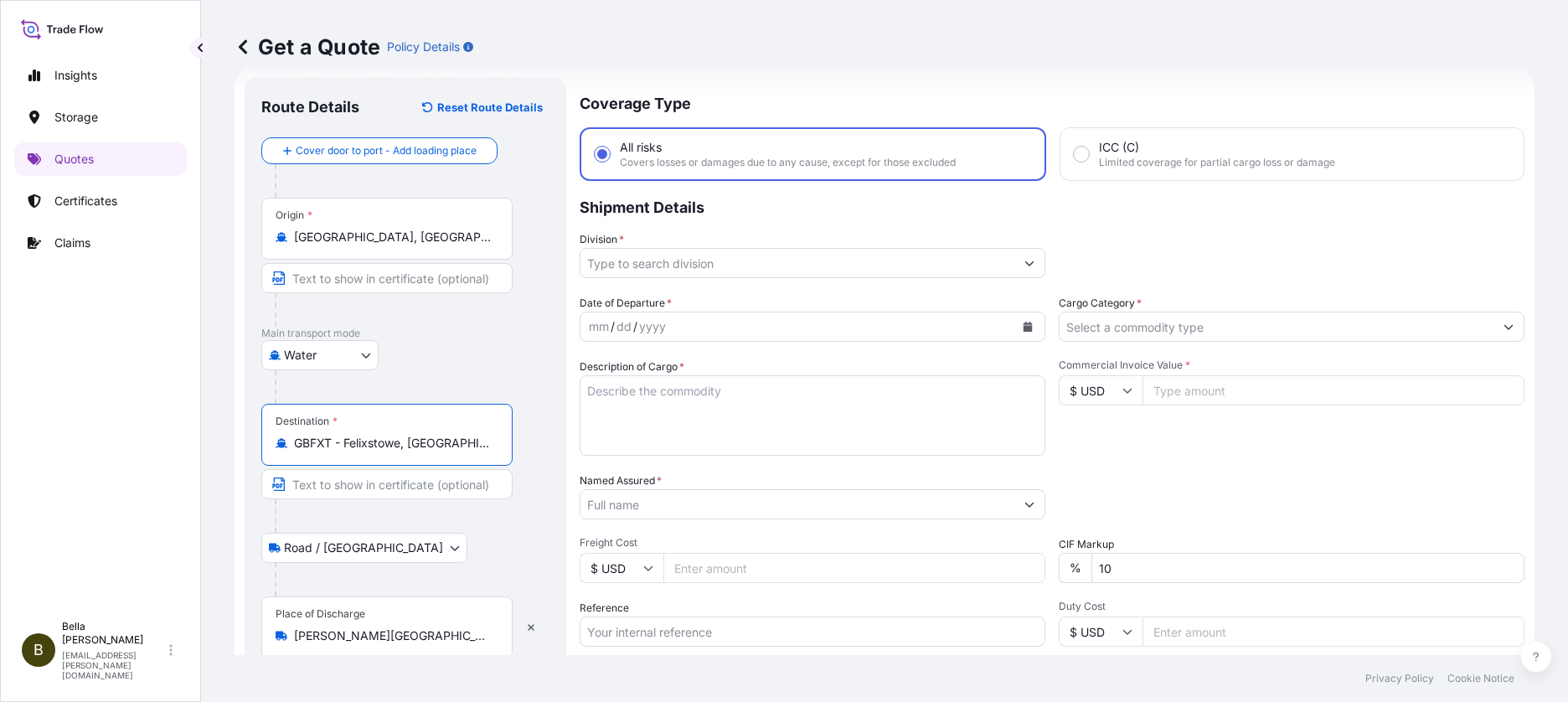 type on "GBFXT - Felixstowe, [GEOGRAPHIC_DATA]" 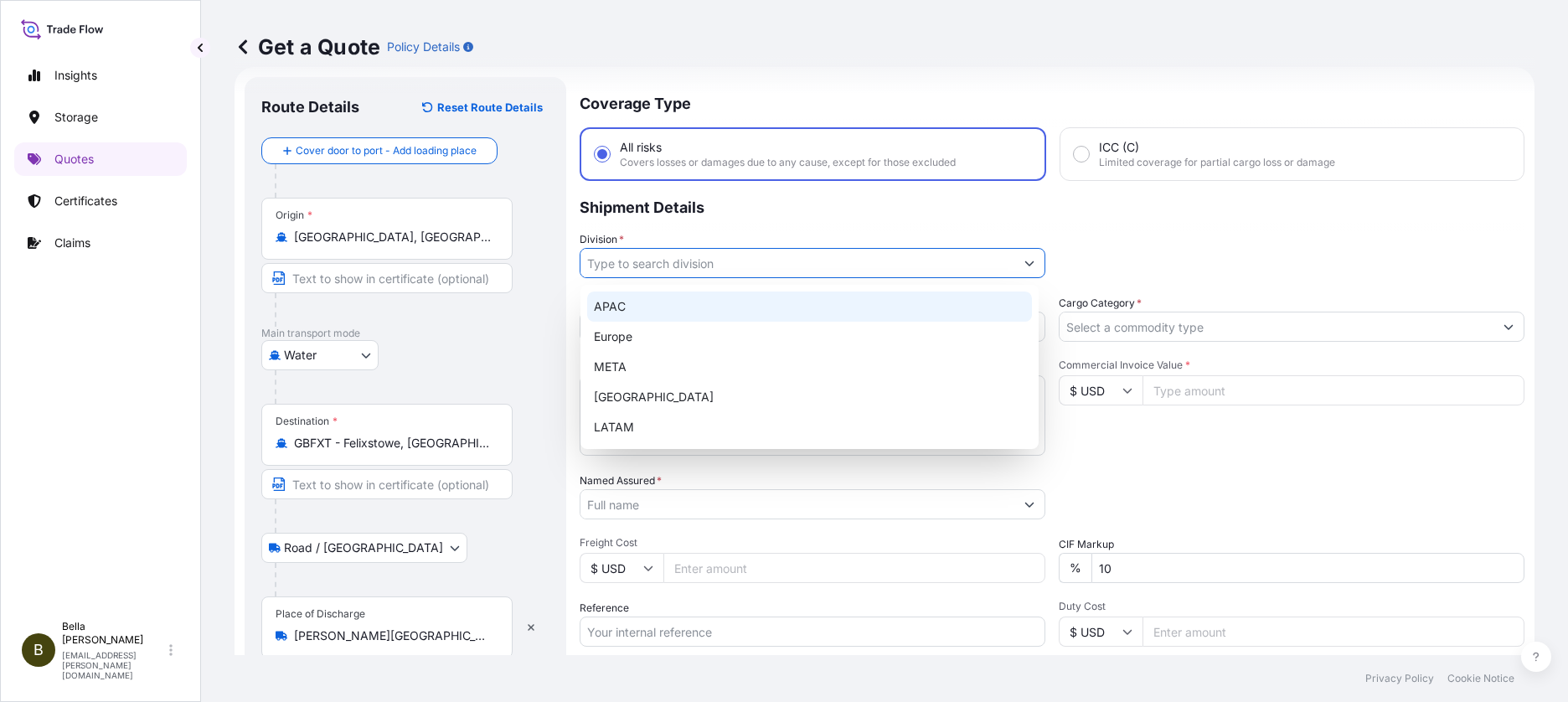 click on "APAC" at bounding box center (809, 307) 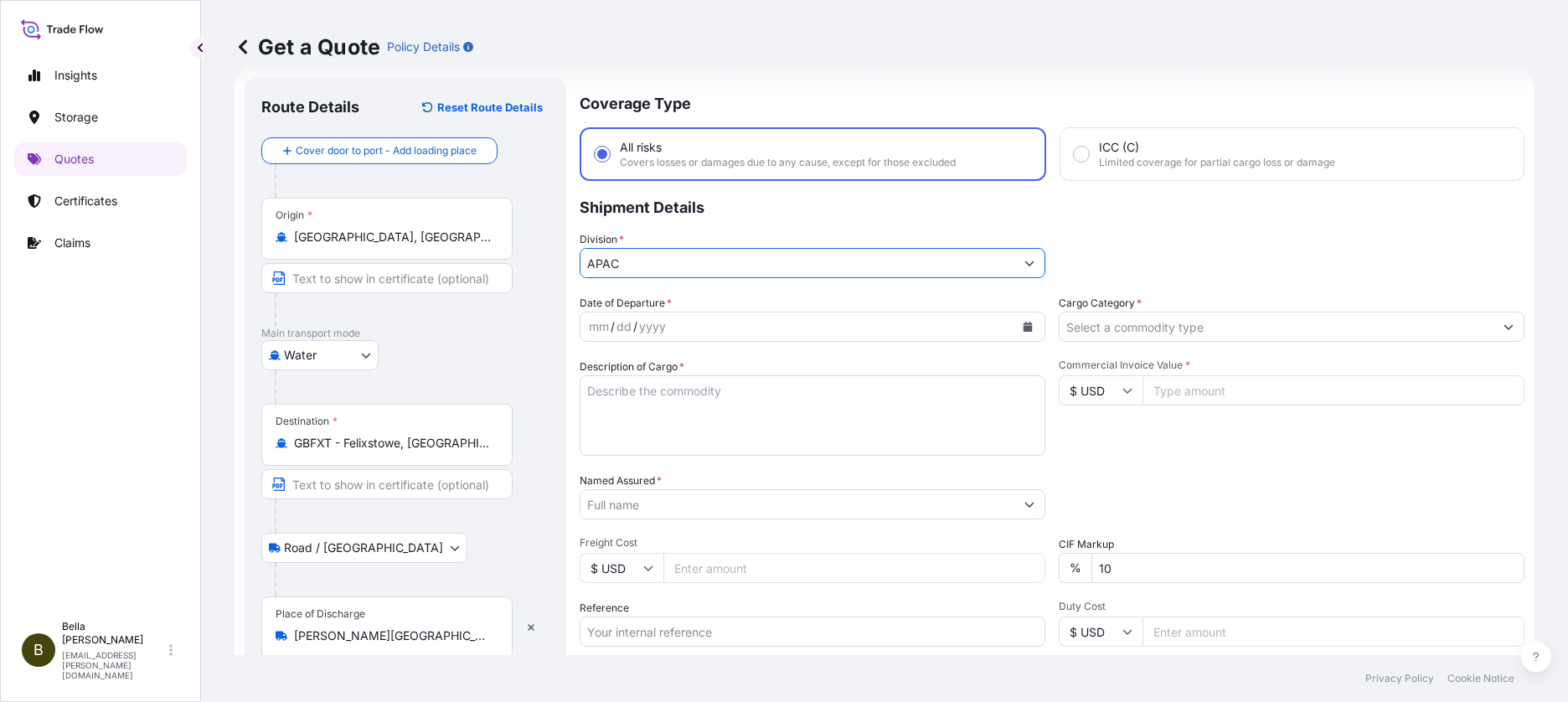 click on "yyyy" at bounding box center (652, 327) 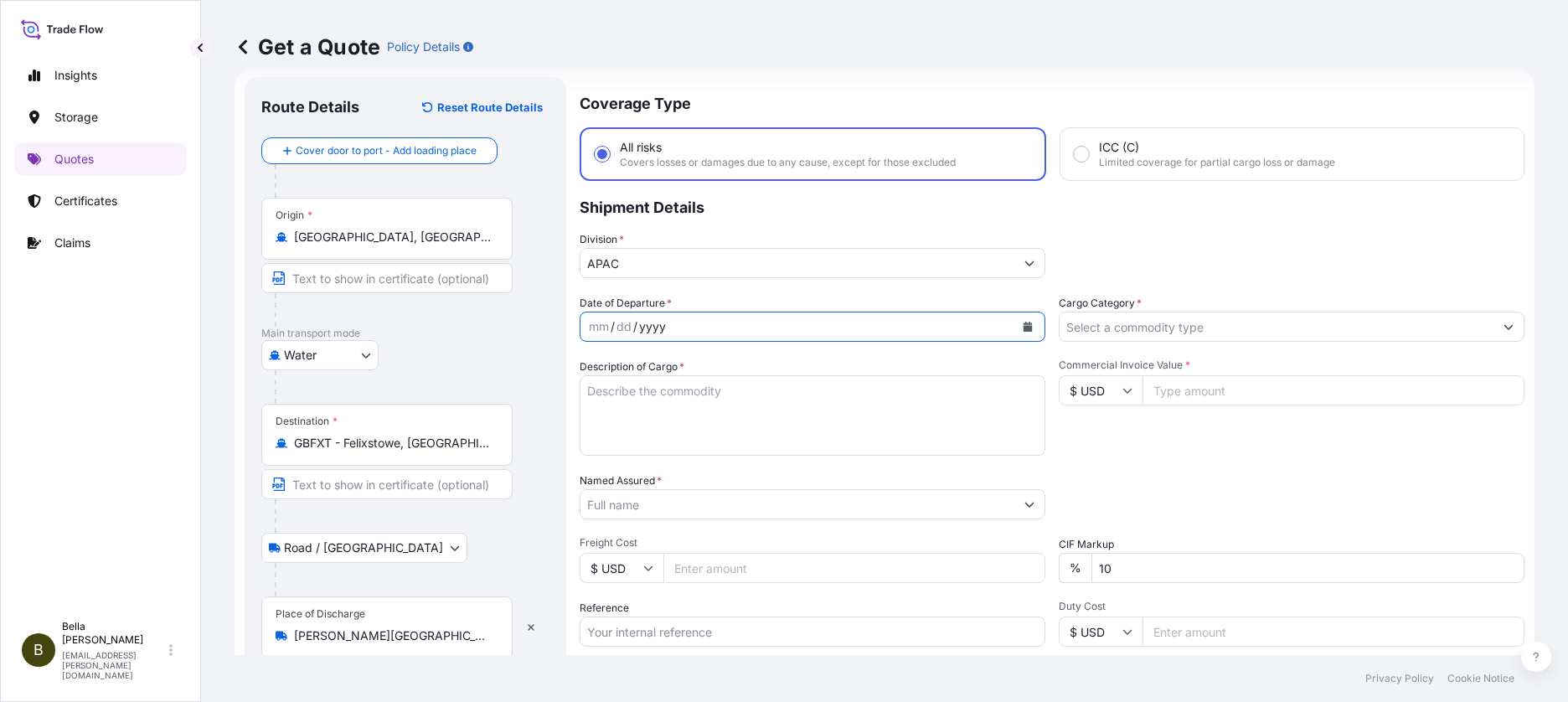 click 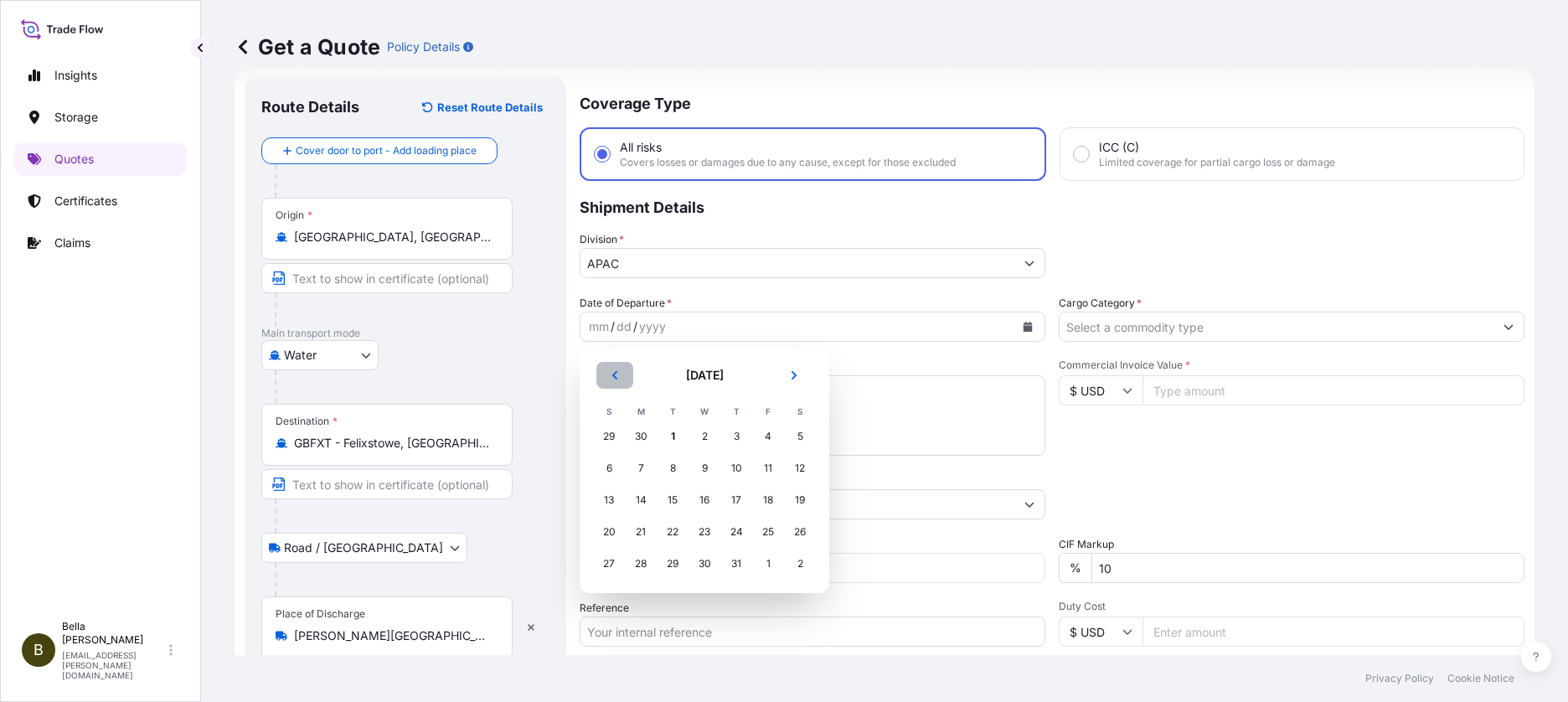 click 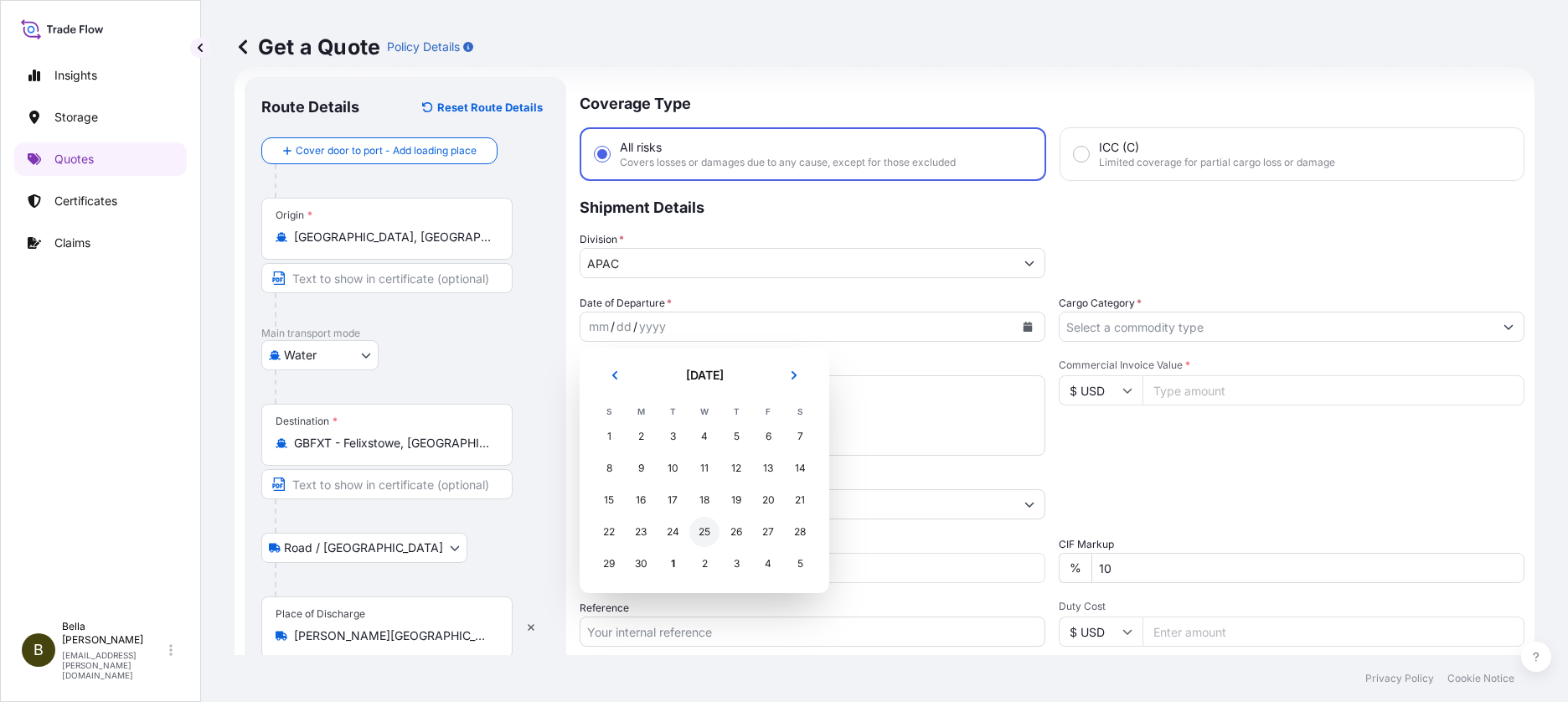 click on "25" at bounding box center [704, 532] 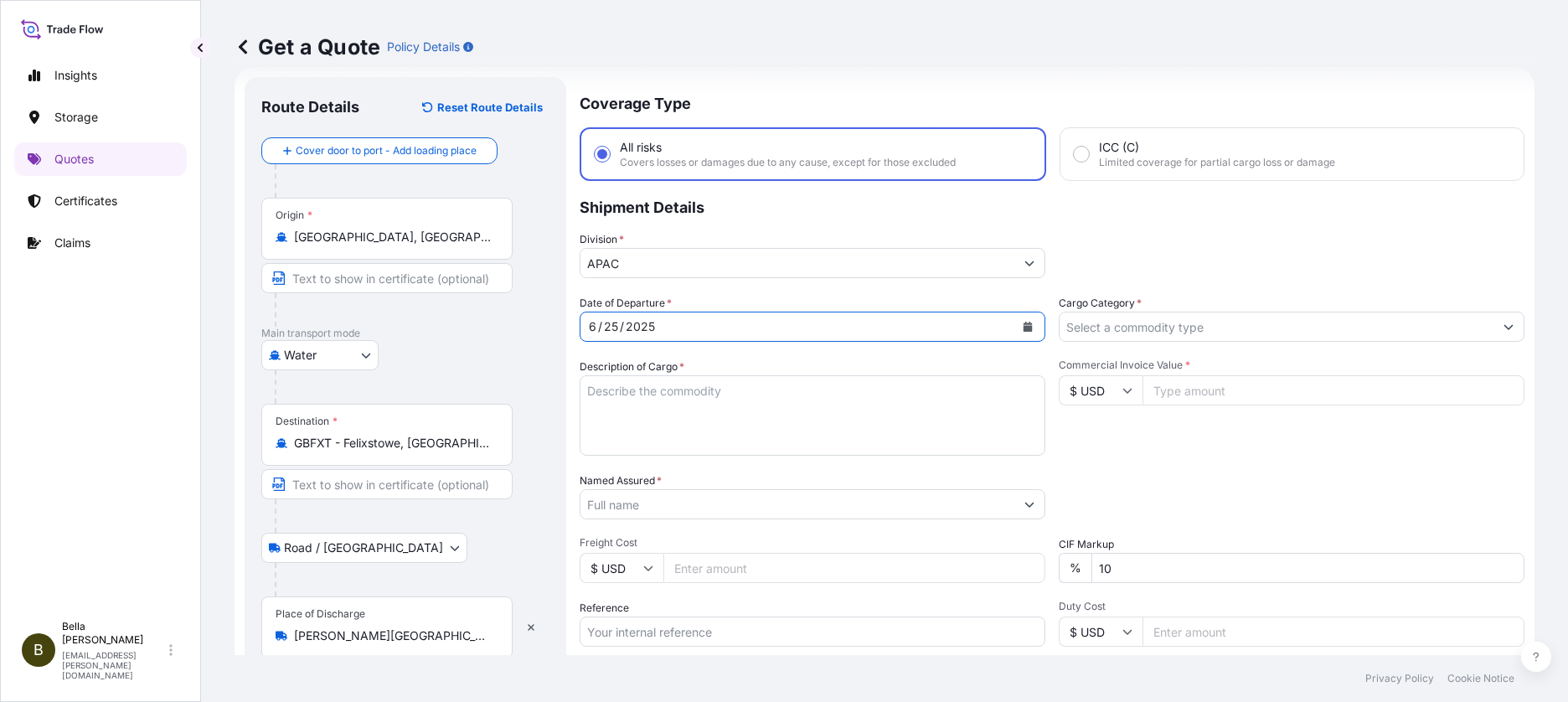 click on "Description of Cargo *" at bounding box center [812, 416] 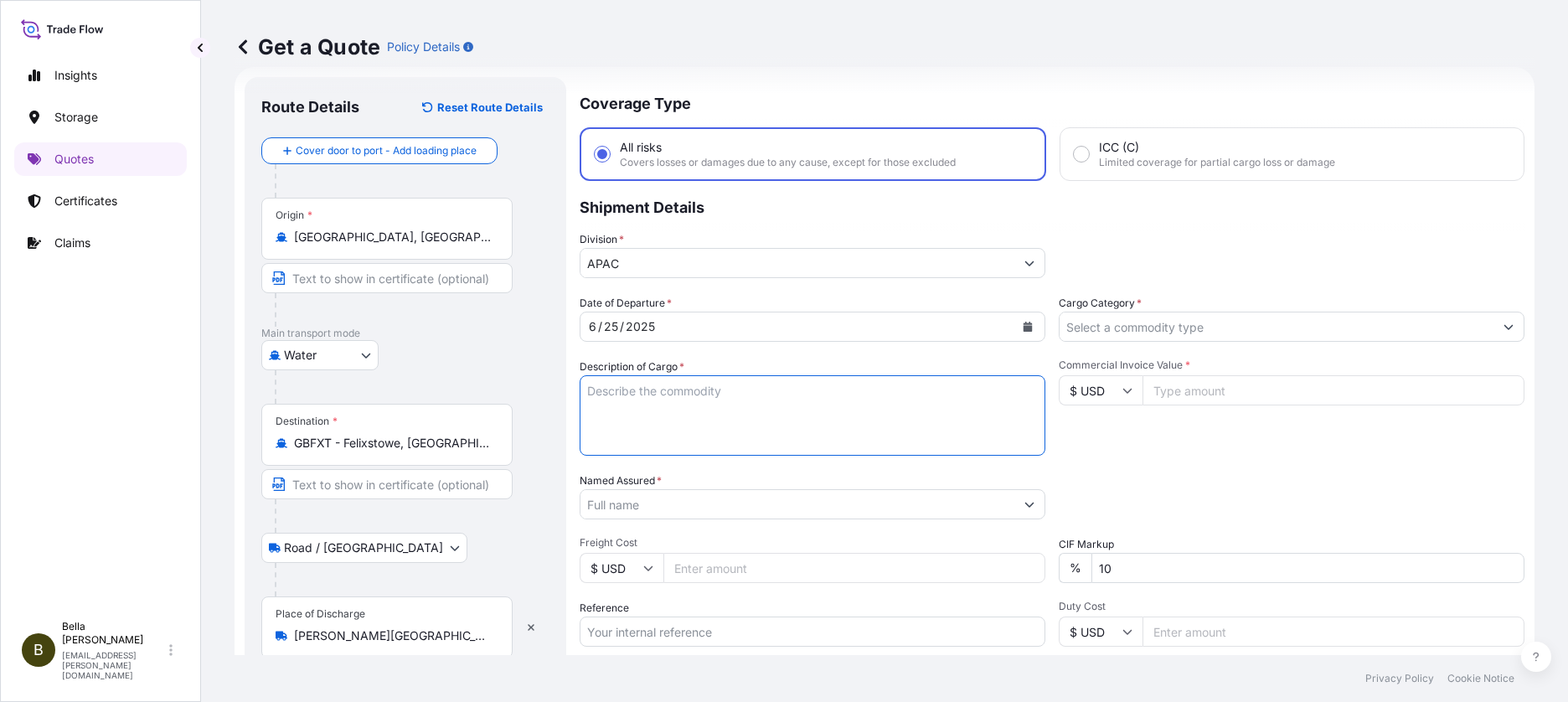 paste on "RUBBER SHOCK PARTS" 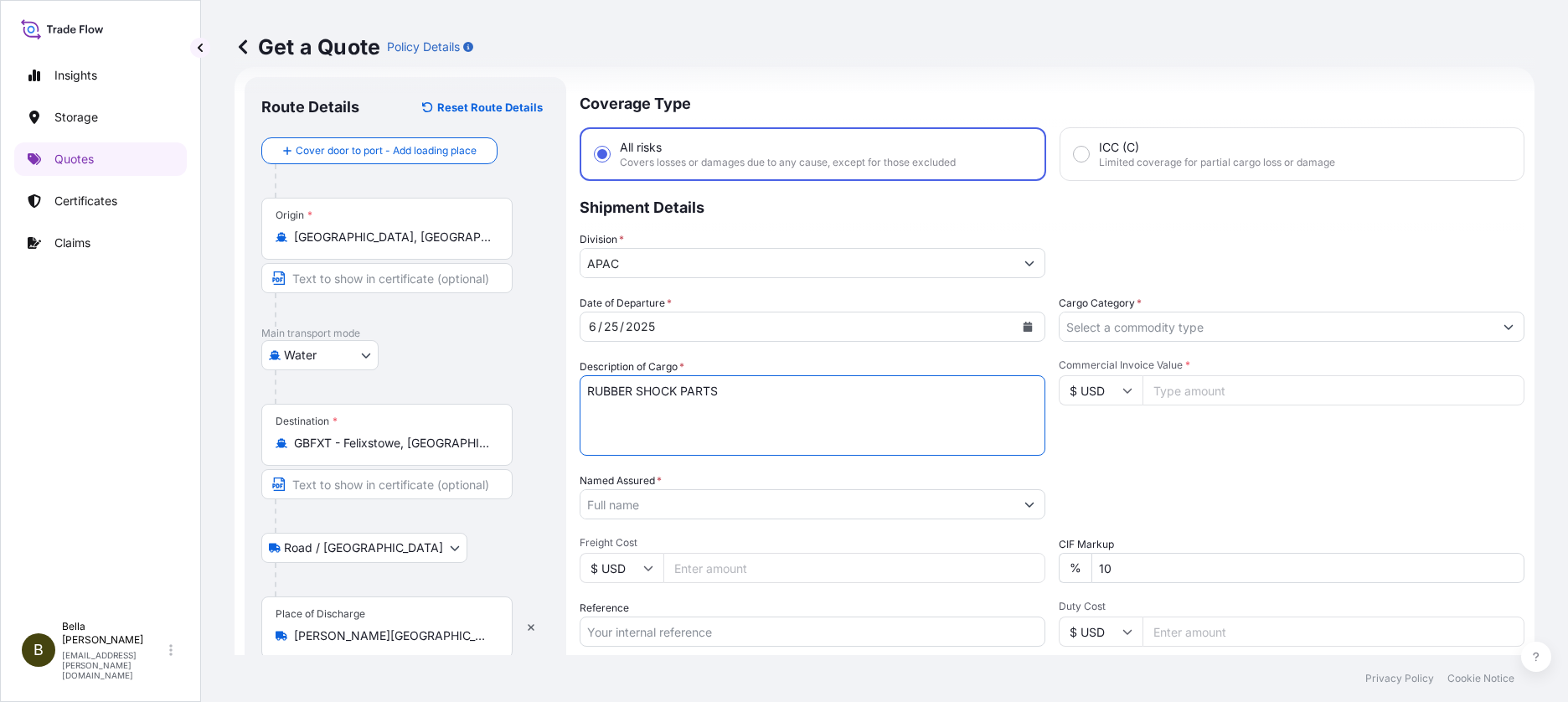 type on "RUBBER SHOCK PARTS" 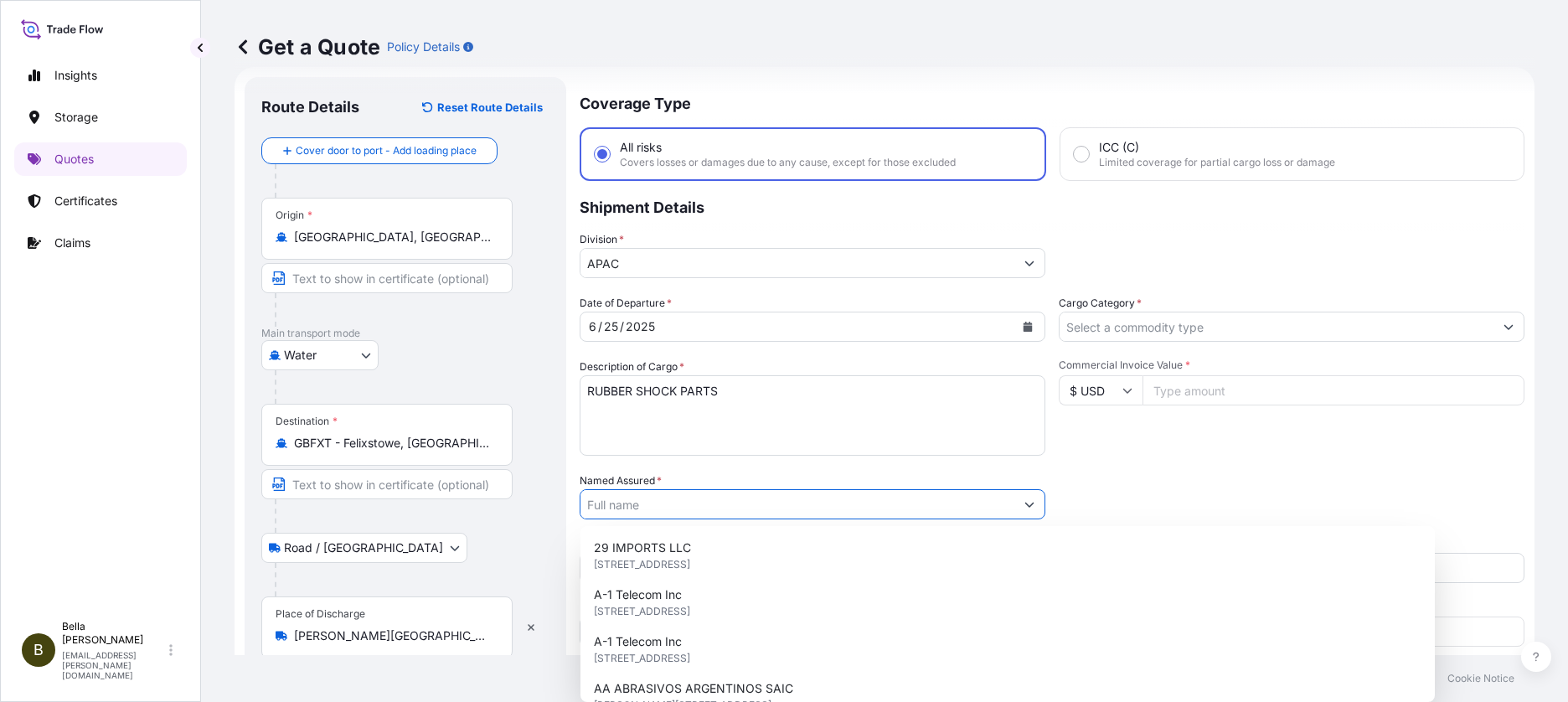 click on "Named Assured *" at bounding box center [797, 504] 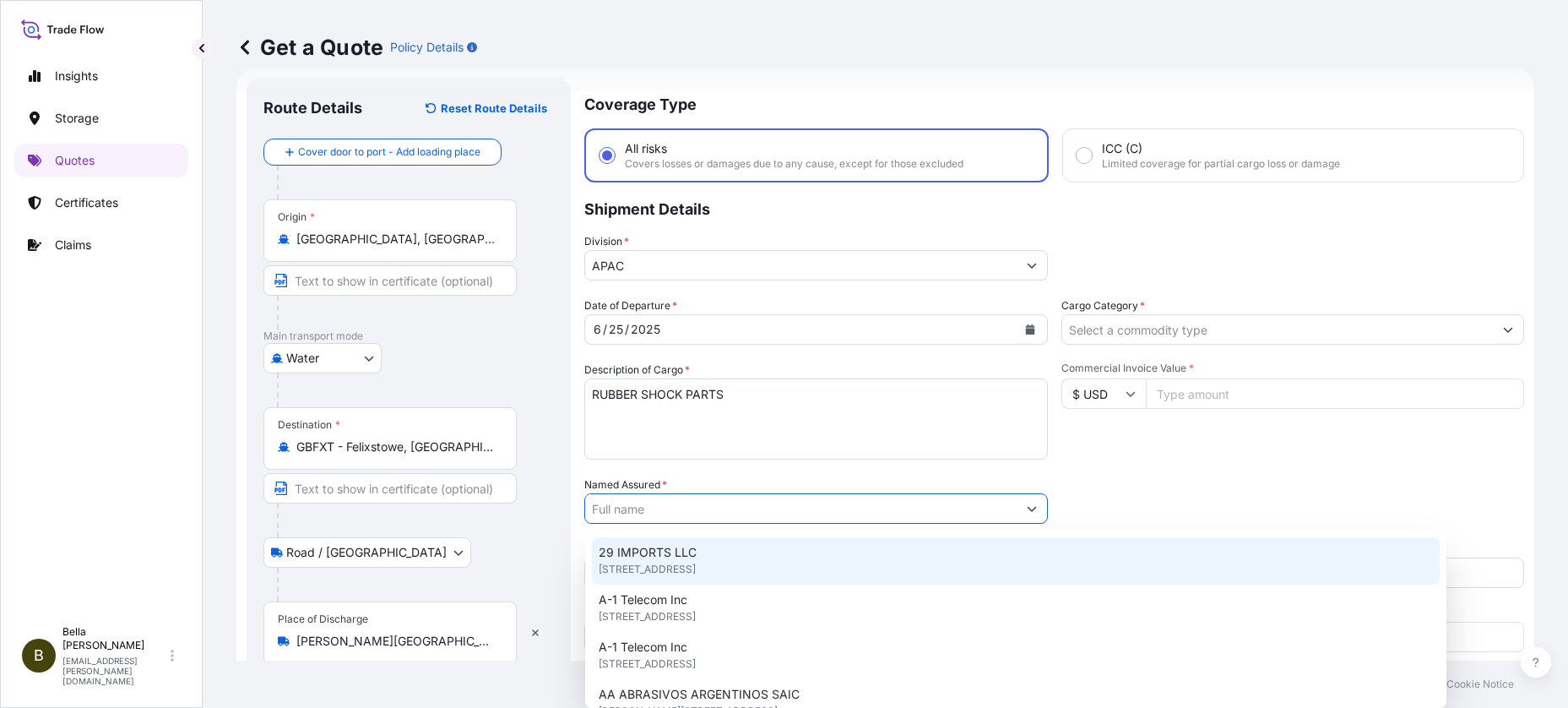 click on "Named Assured *" at bounding box center [800, 509] 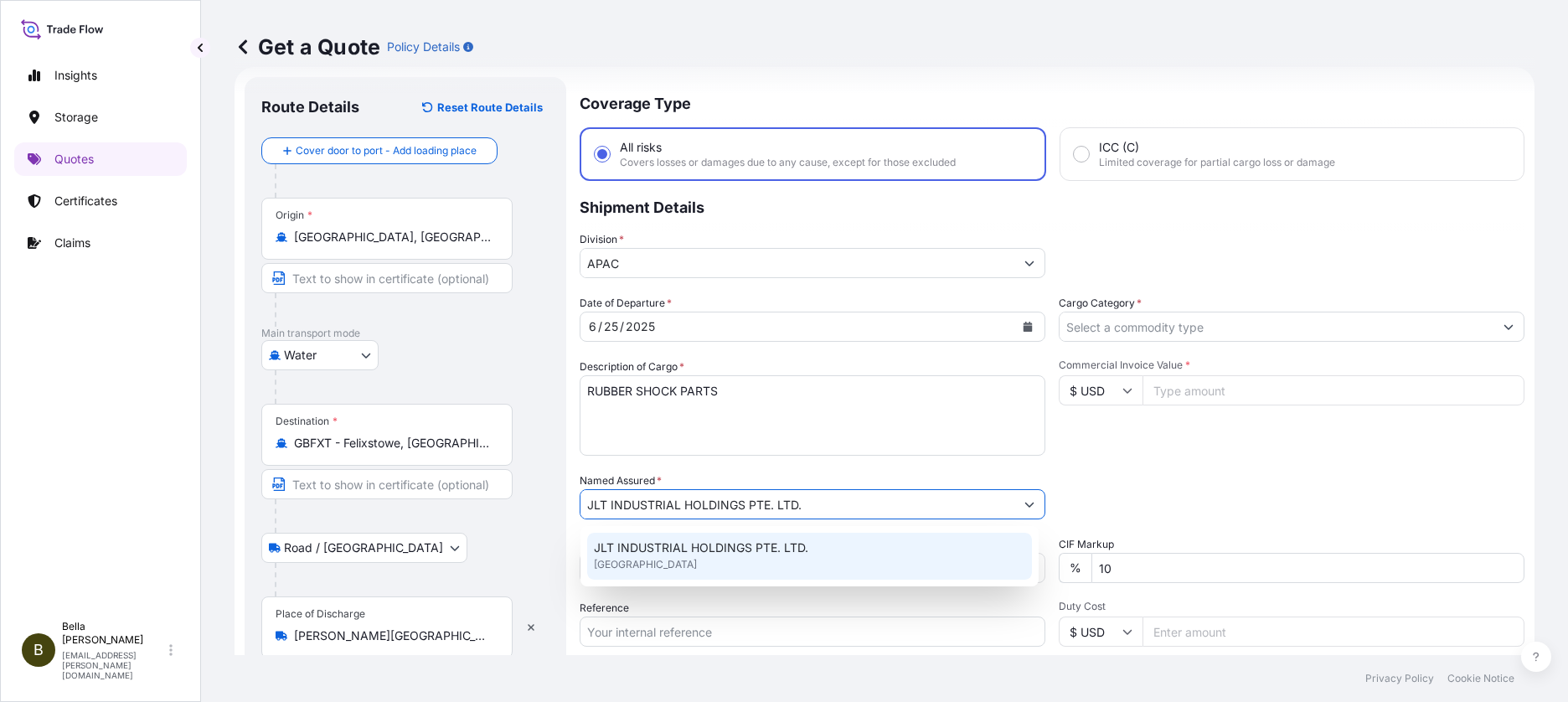 click on "JLT INDUSTRIAL HOLDINGS PTE. LTD." at bounding box center [701, 548] 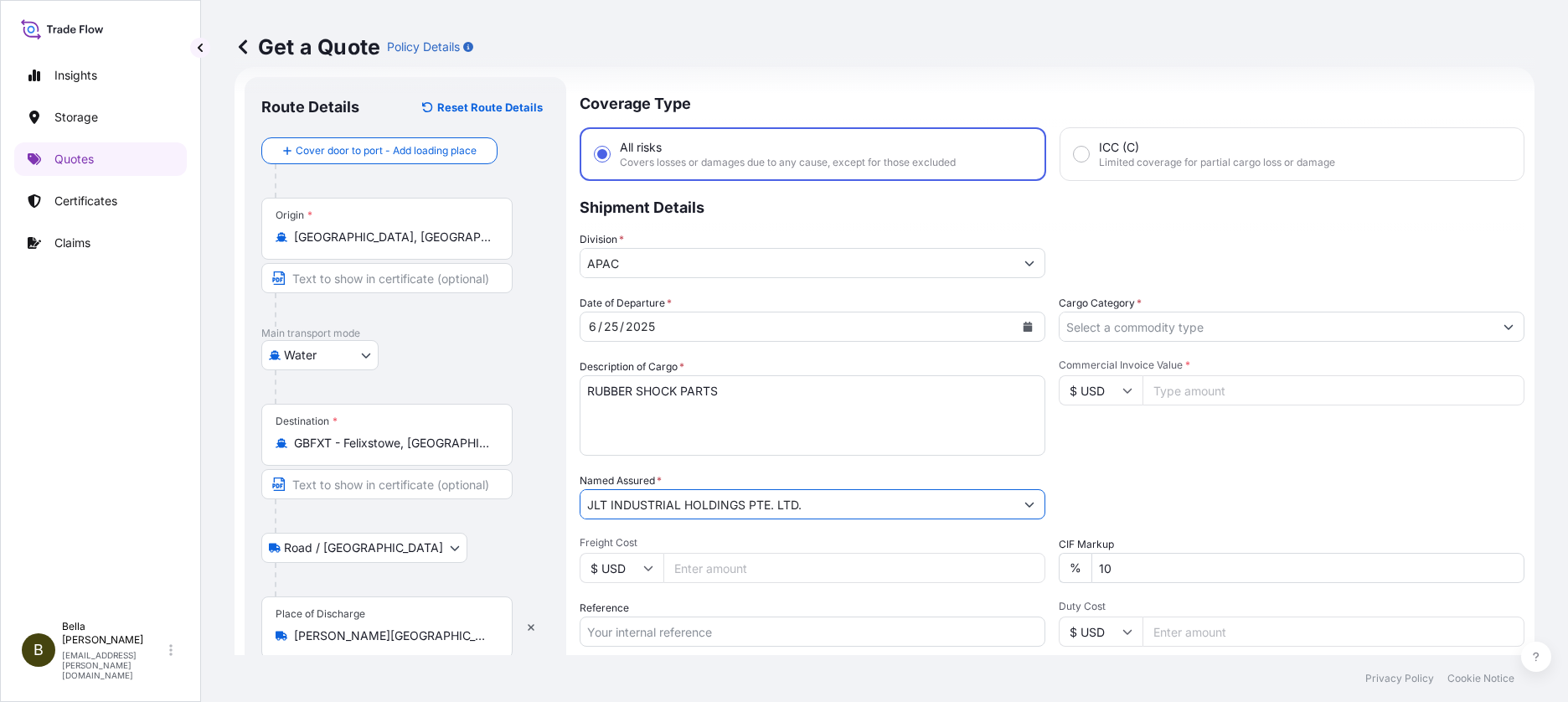 type on "JLT INDUSTRIAL HOLDINGS PTE. LTD." 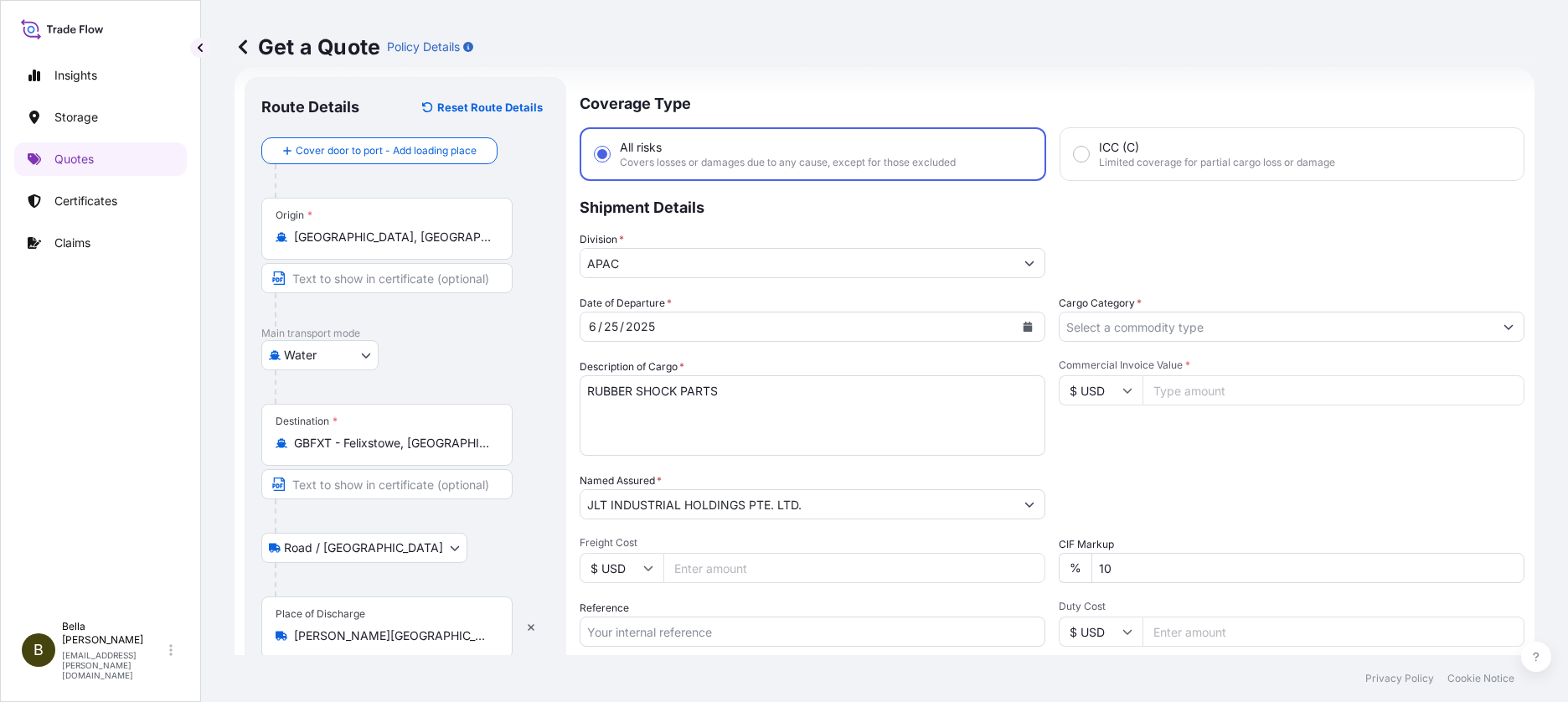 click on "Freight Cost" at bounding box center [854, 568] 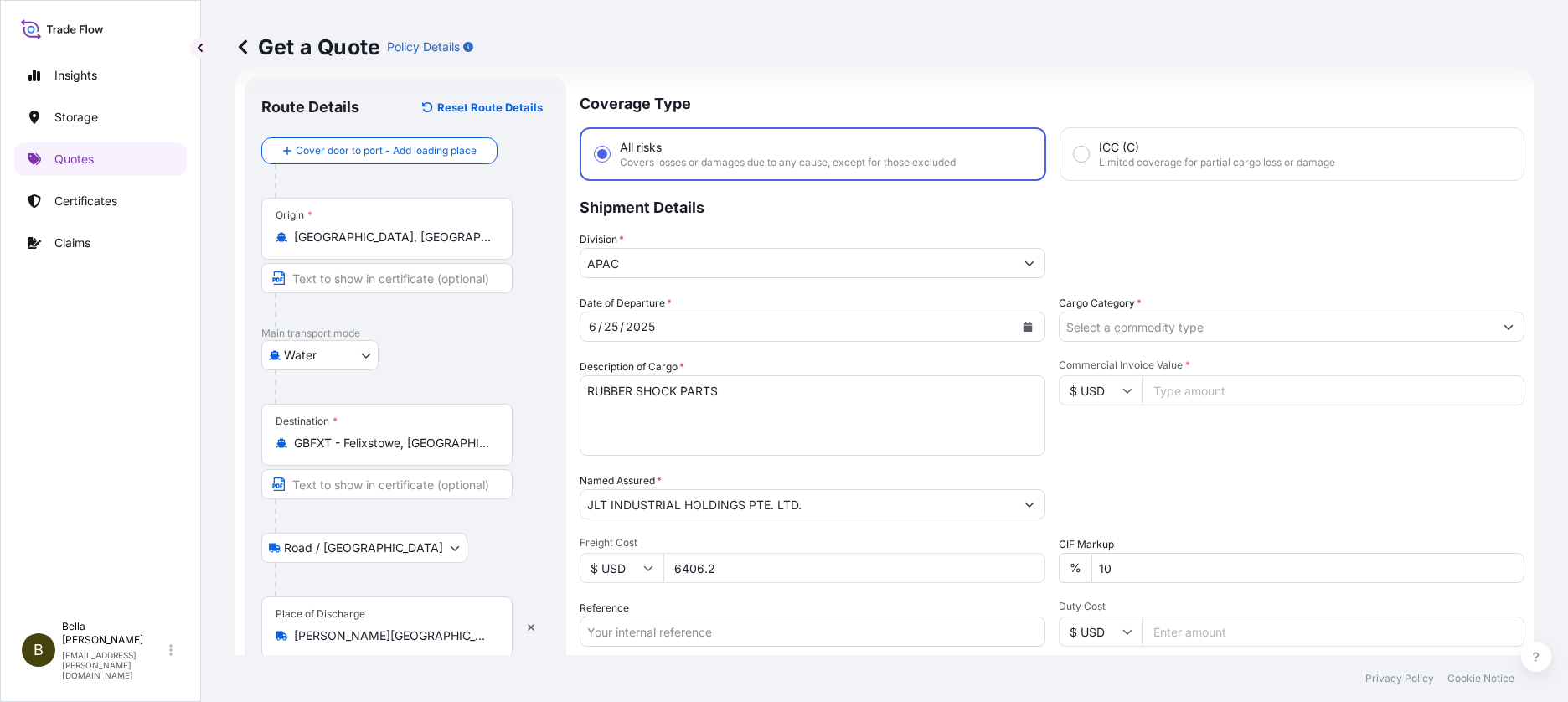 type on "6406.27" 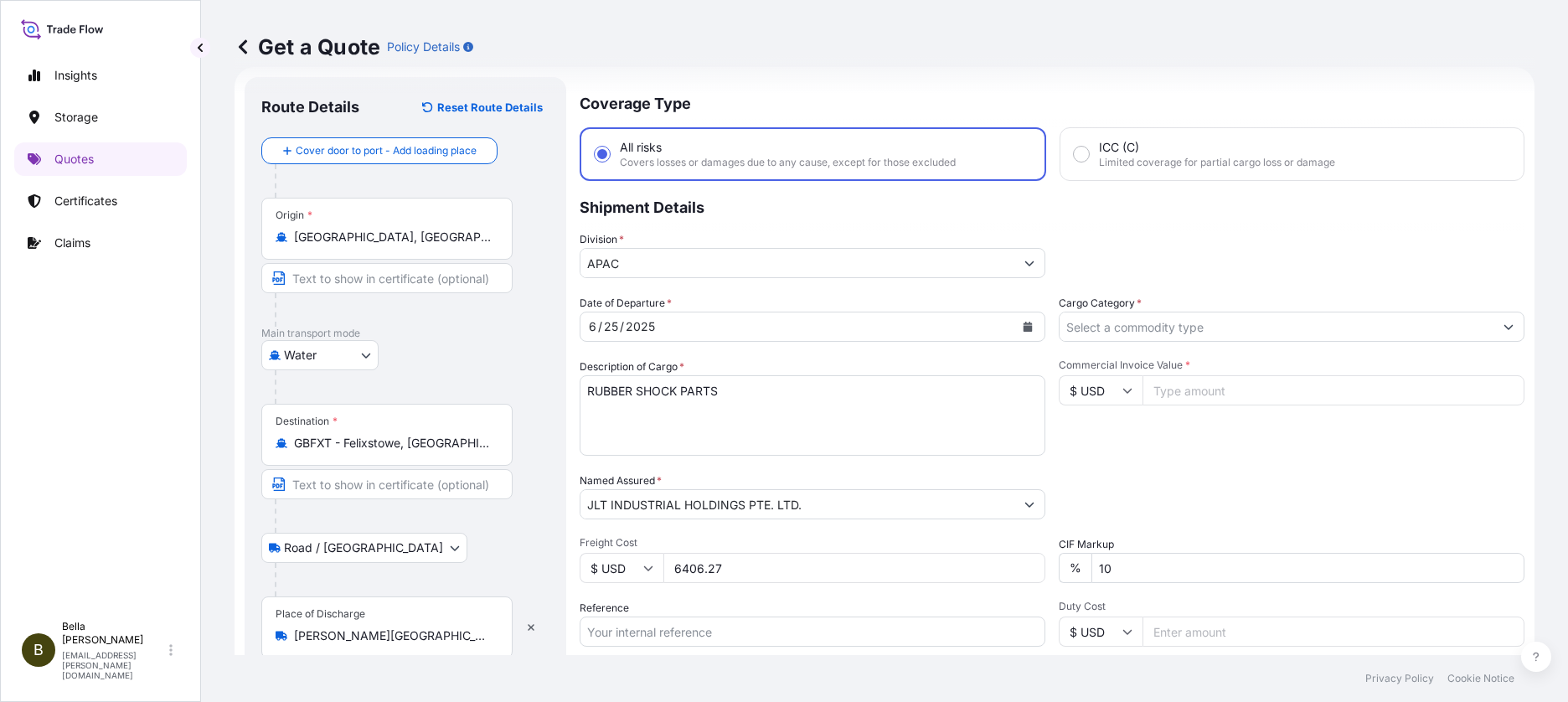 drag, startPoint x: 745, startPoint y: 570, endPoint x: 606, endPoint y: 570, distance: 139 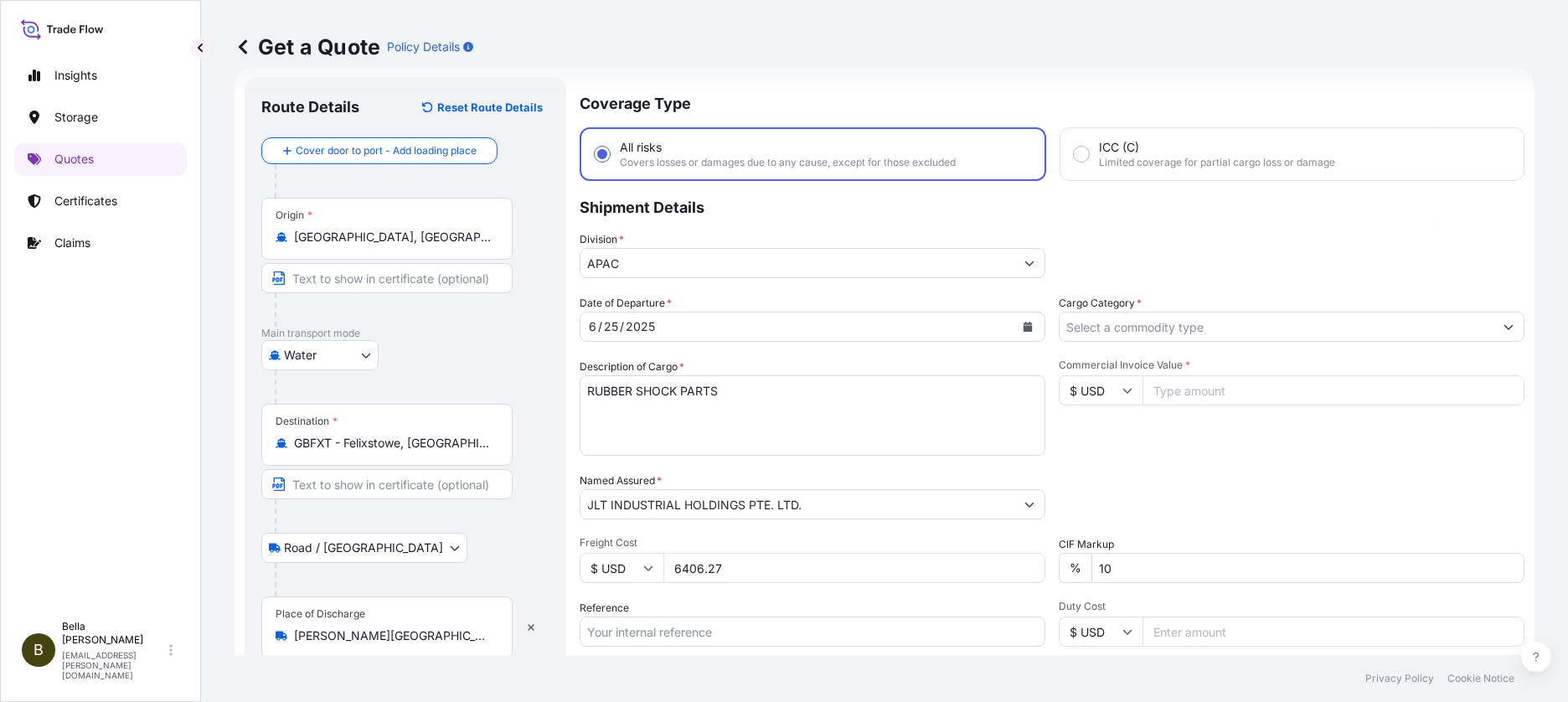 type 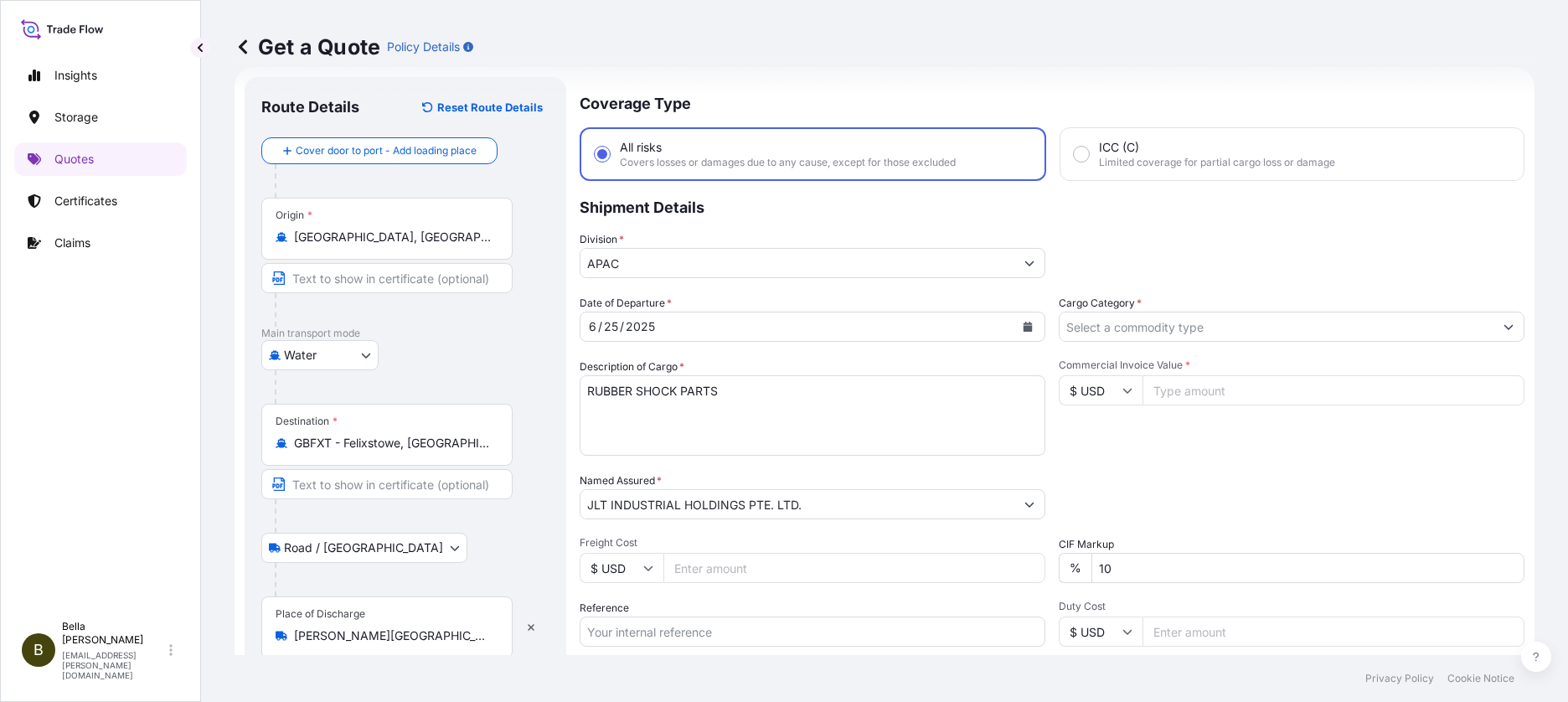 click on "Commercial Invoice Value   *" at bounding box center (1333, 390) 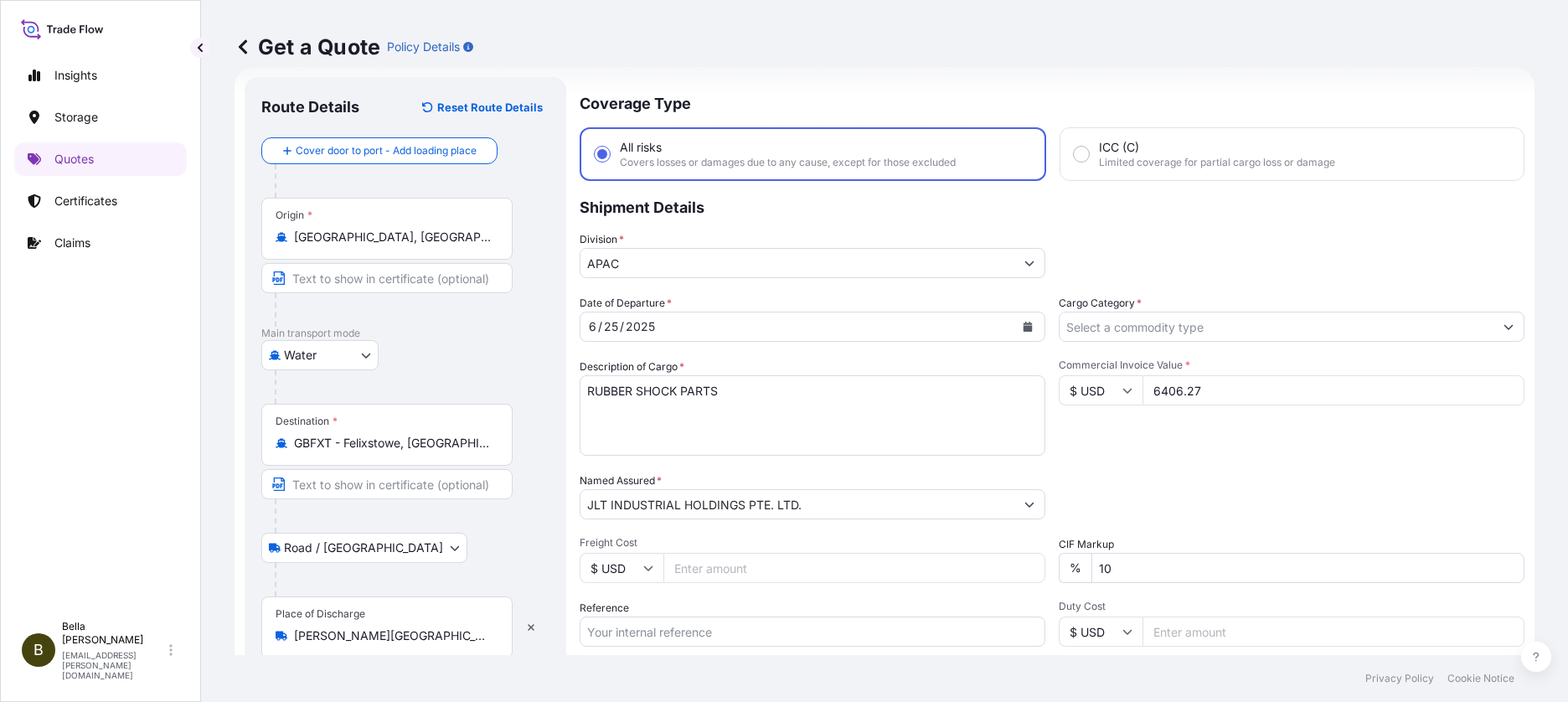 type on "6406.27" 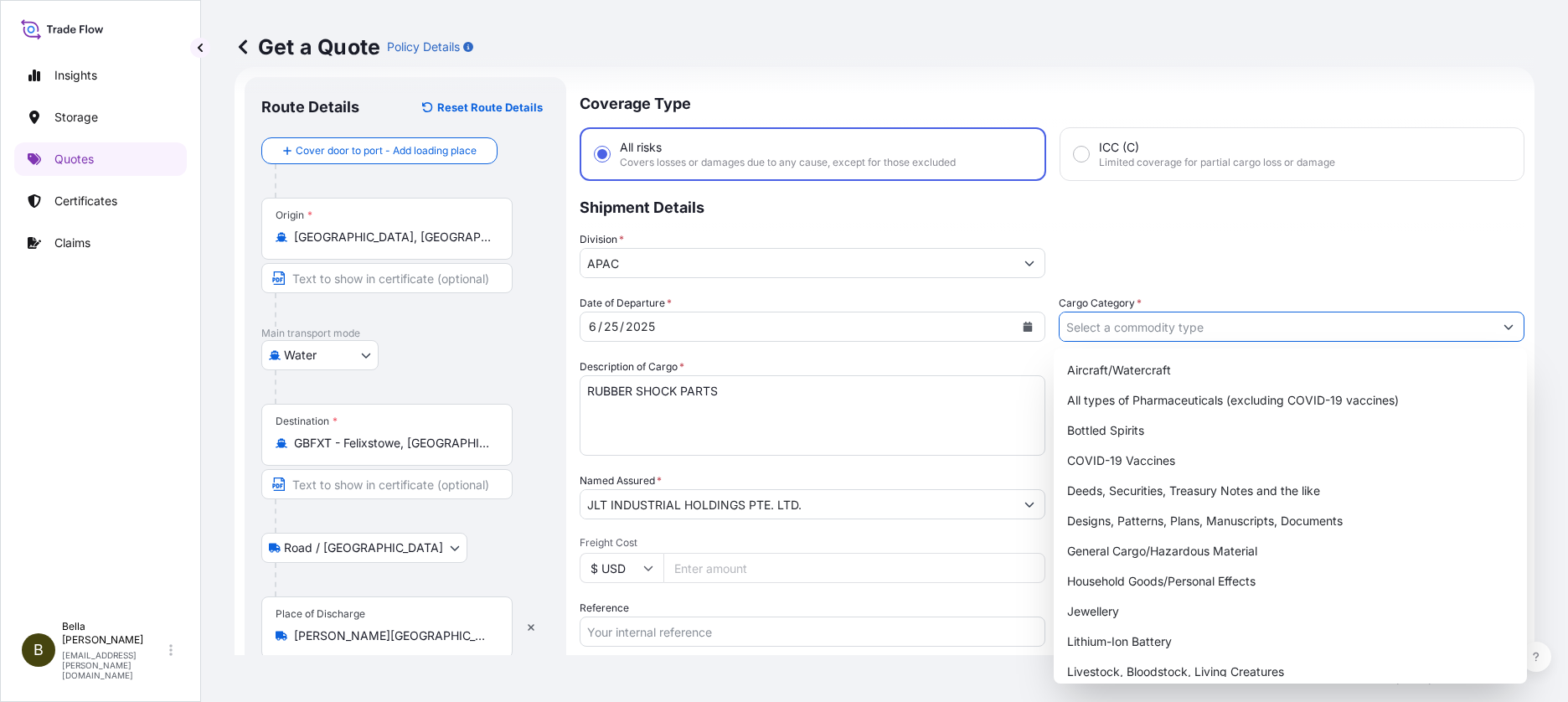 click on "Cargo Category *" at bounding box center [1277, 327] 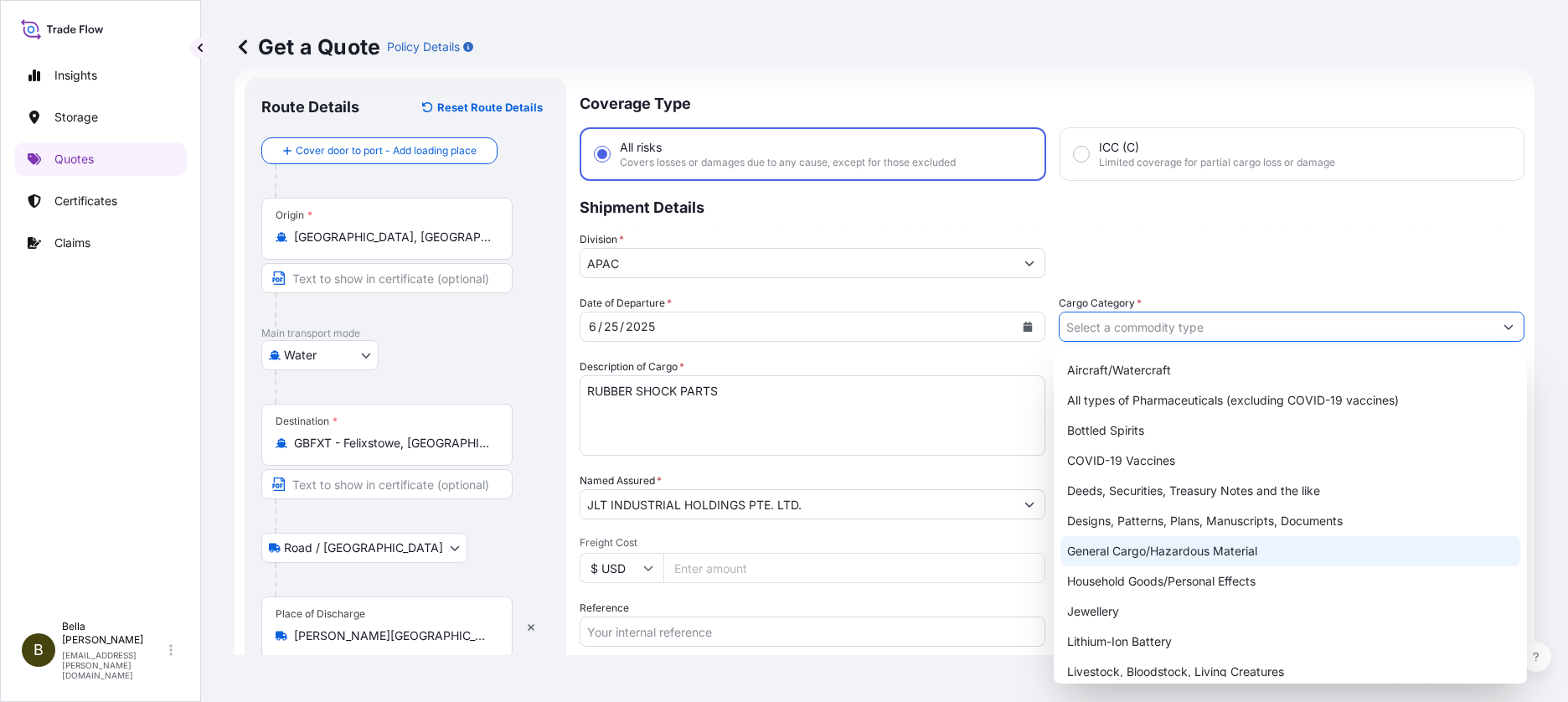 click on "General Cargo/Hazardous Material" at bounding box center [1290, 551] 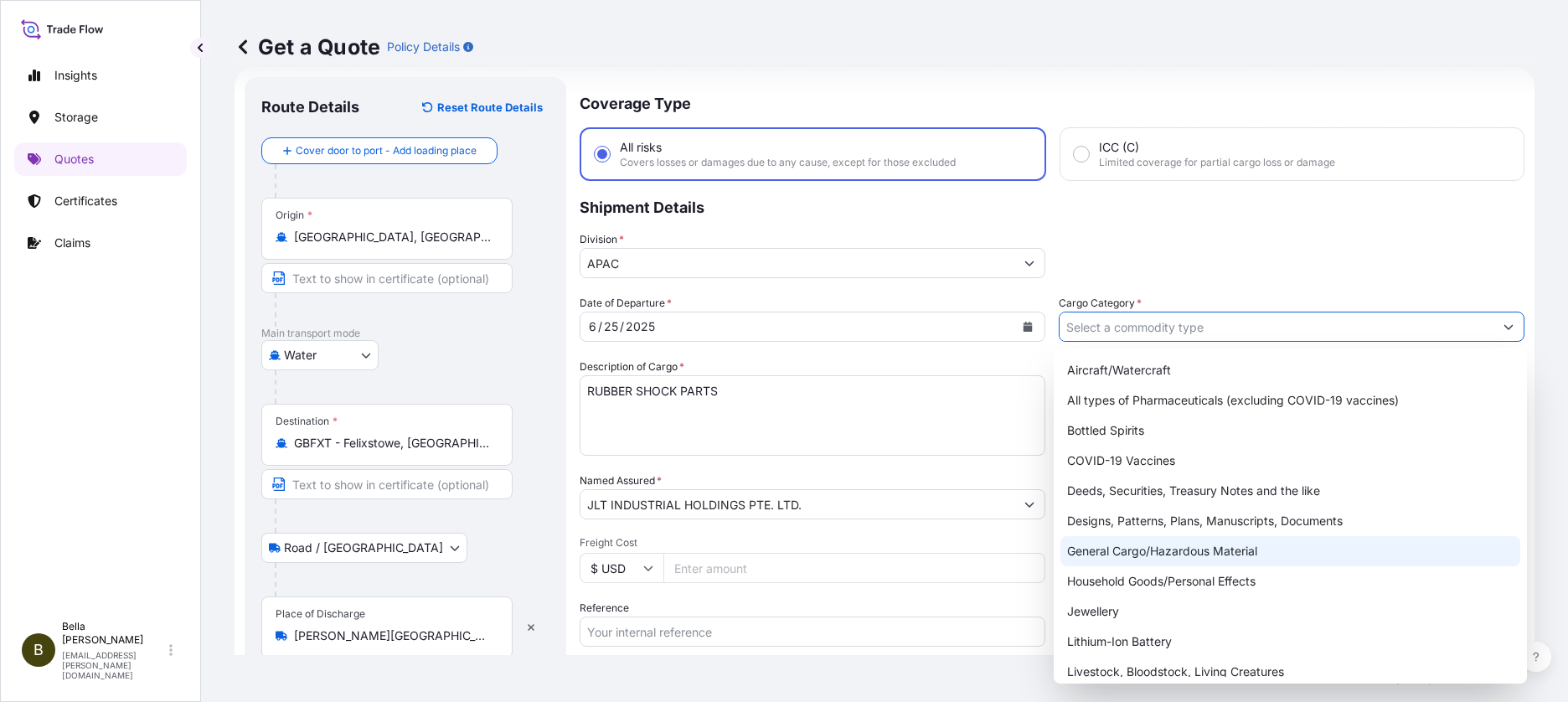 type on "General Cargo/Hazardous Material" 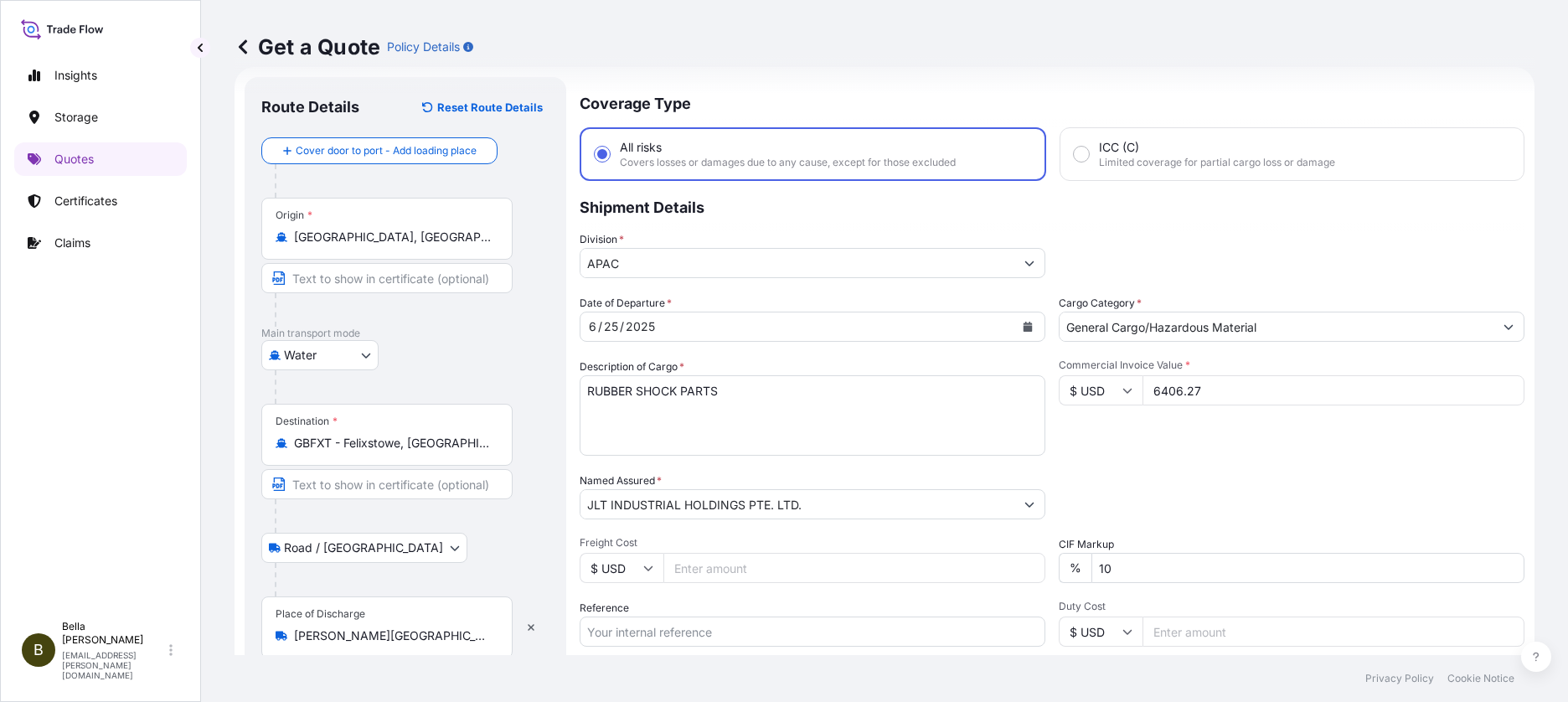 click on "Packing Category Select a packing category Please select a primary mode of transportation first." at bounding box center [1292, 496] 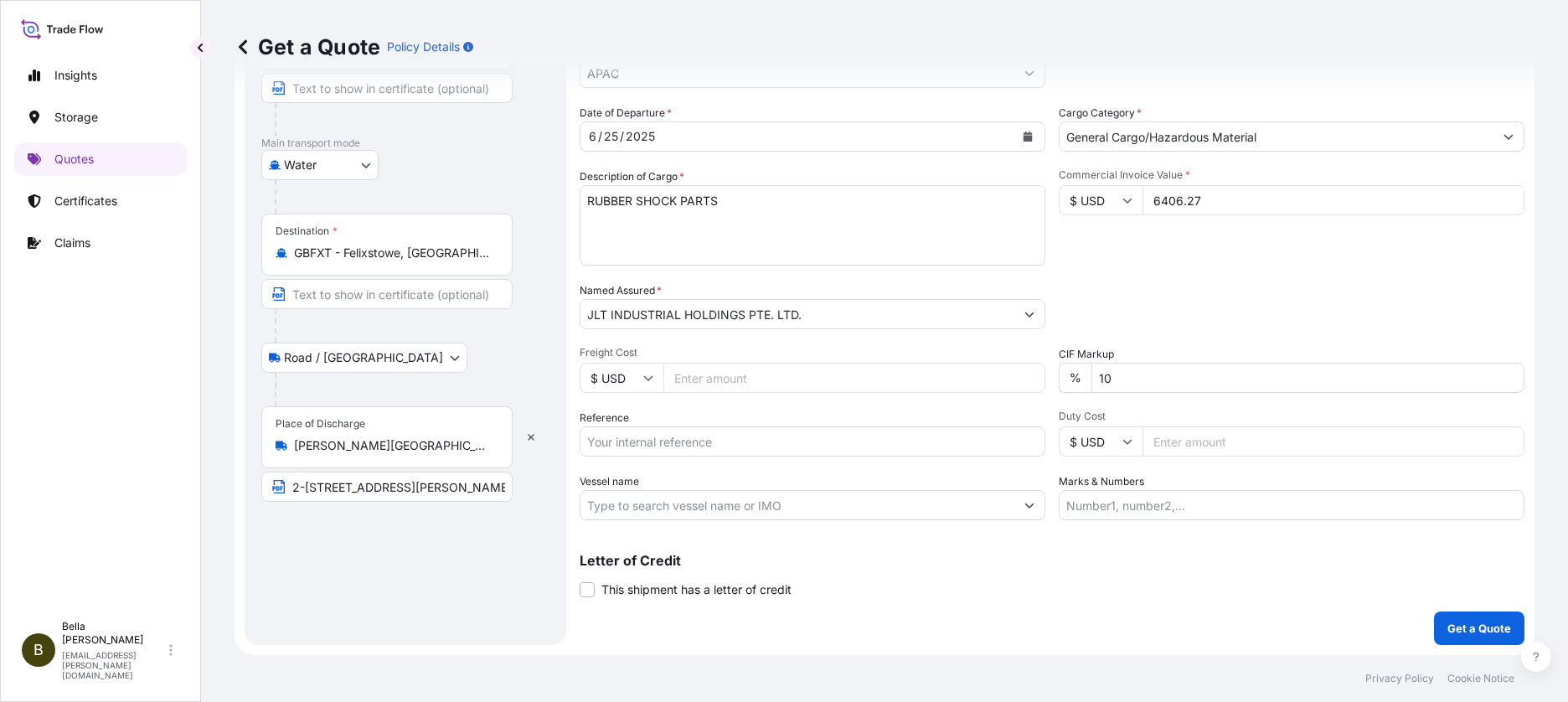 click on "Vessel name" at bounding box center (797, 505) 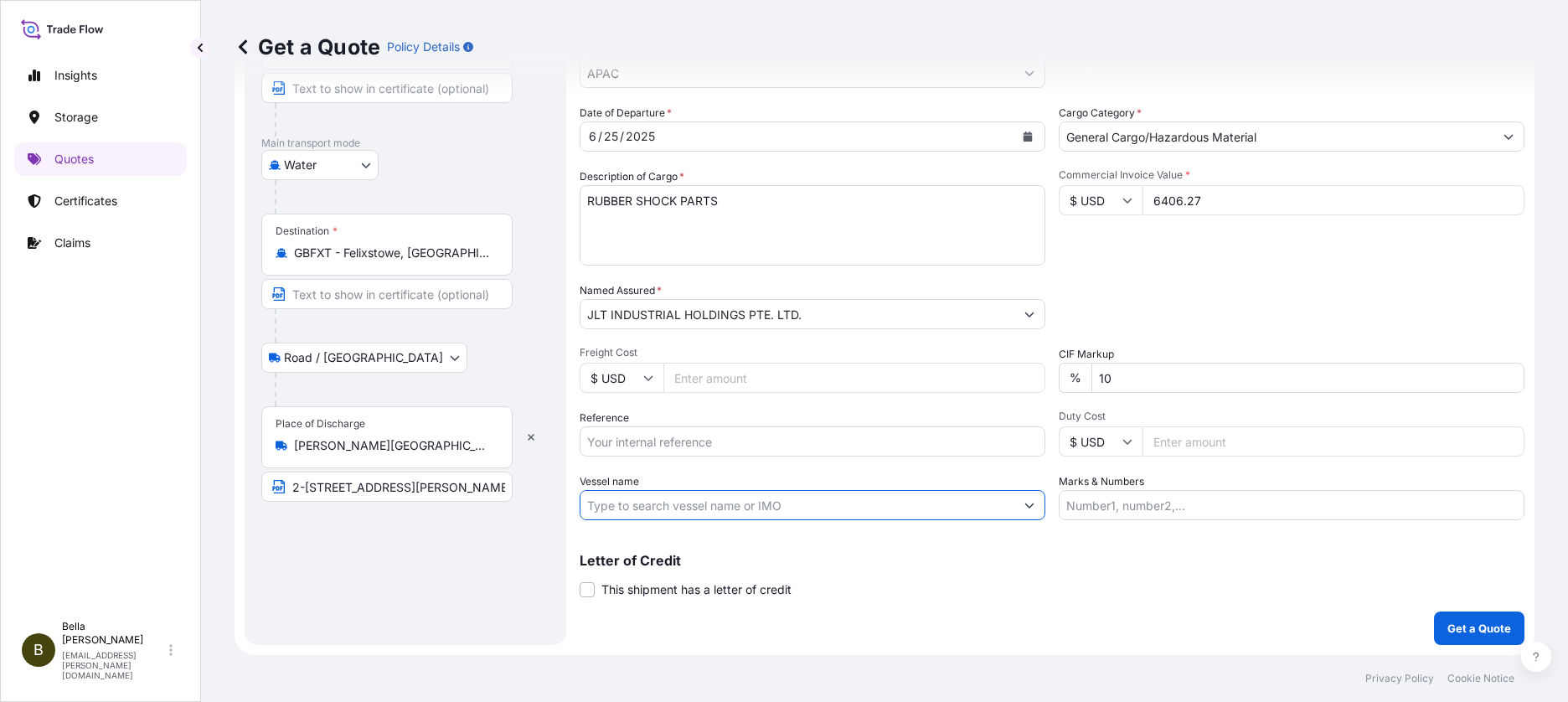 click on "Vessel name" at bounding box center [797, 505] 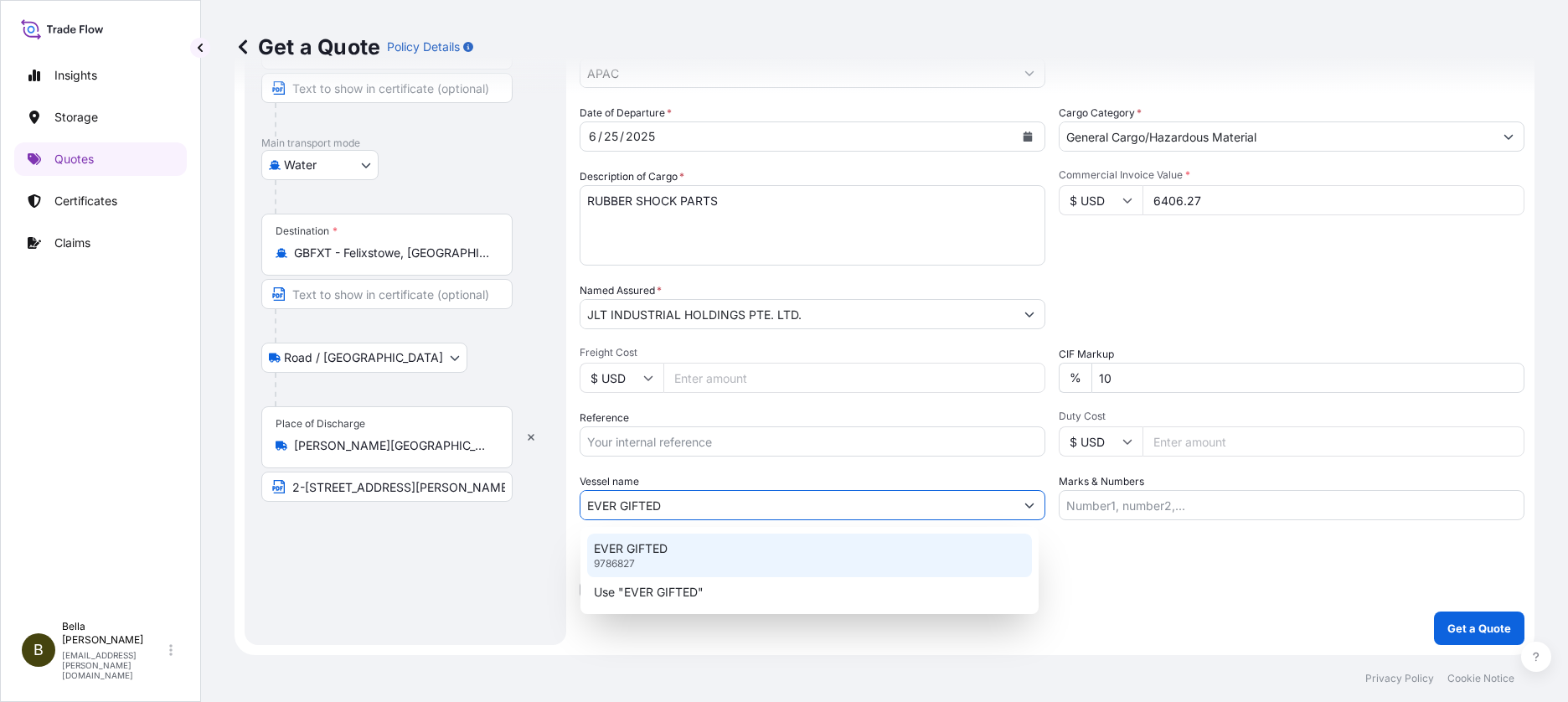 click on "EVER GIFTED 9786827" at bounding box center (809, 555) 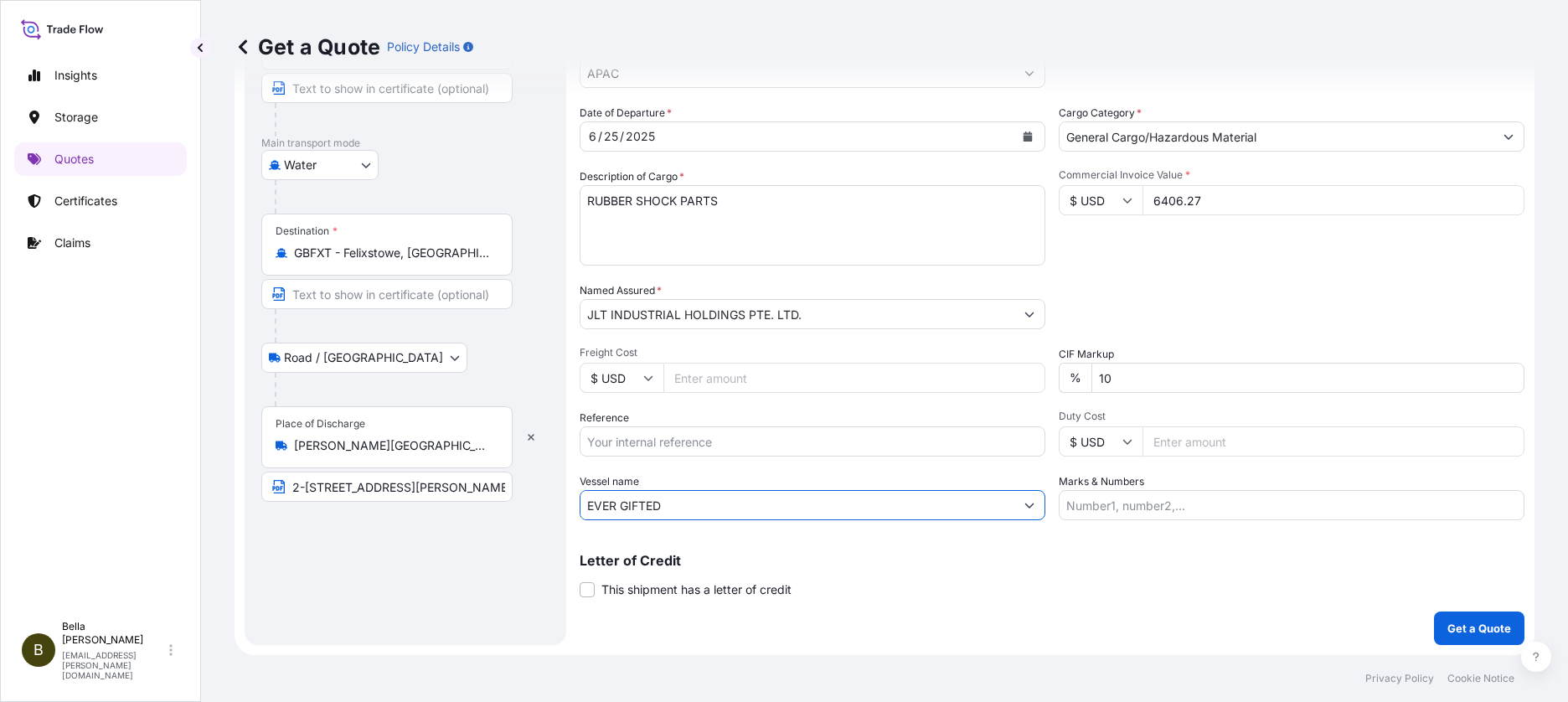 type on "EVER GIFTED" 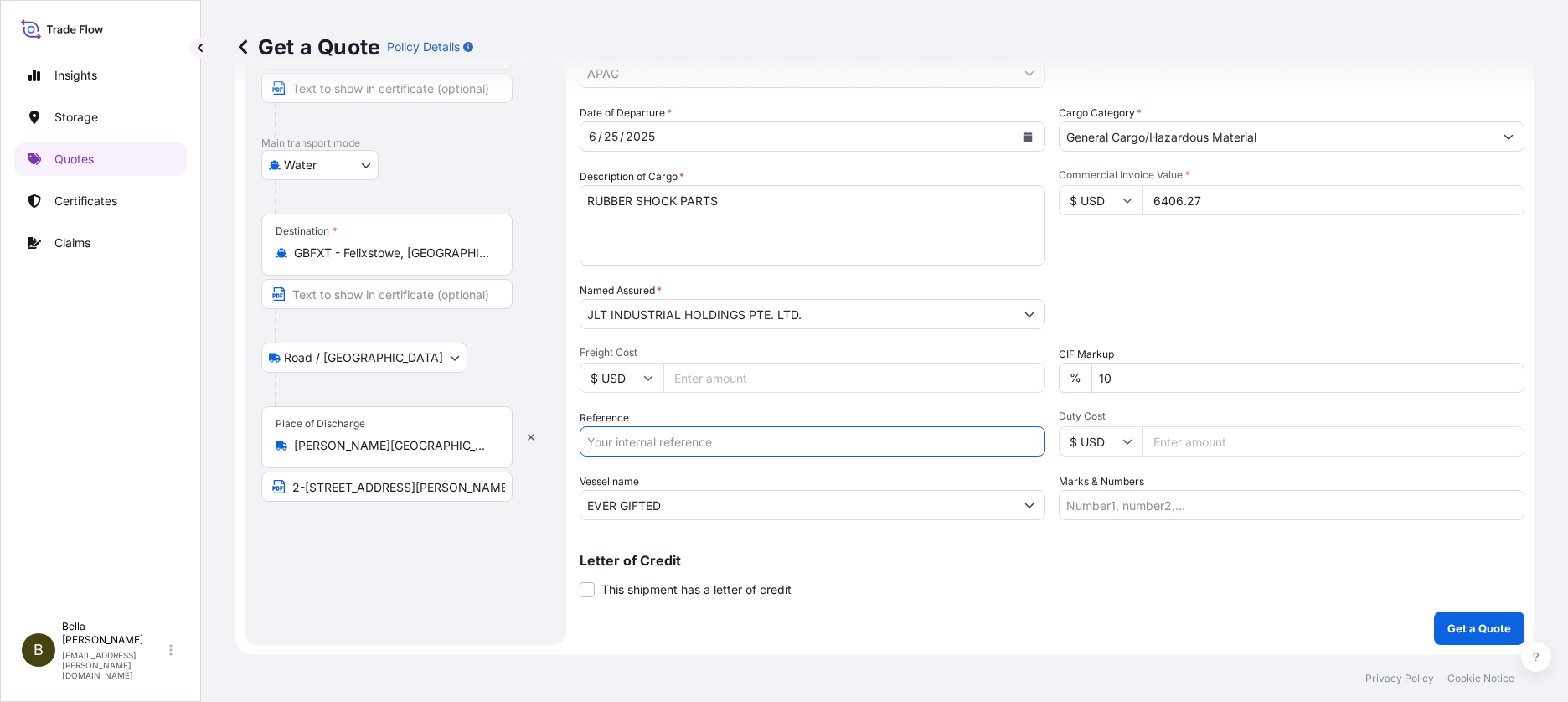 click on "Reference" at bounding box center (812, 441) 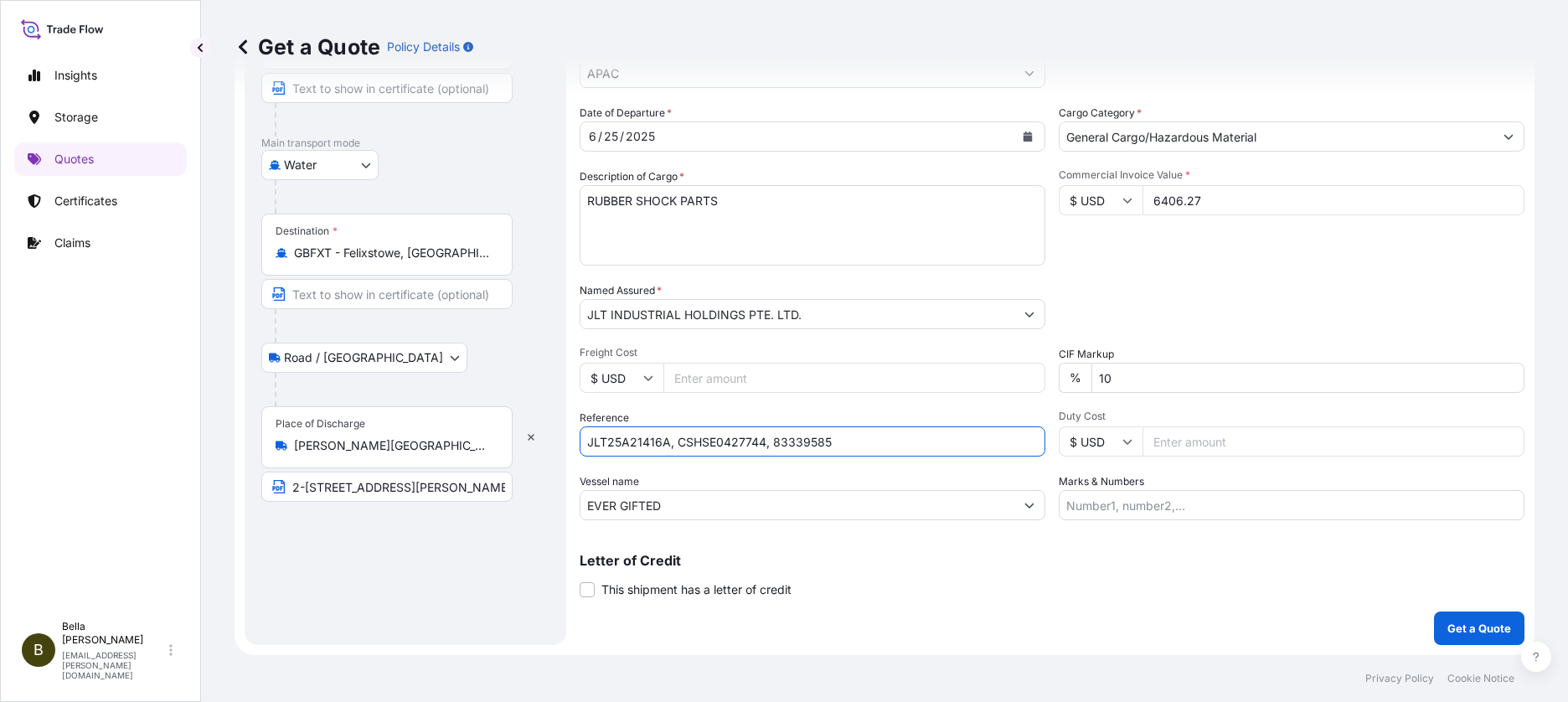 type on "JLT25A21416A, CSHSE0427744, 83339585" 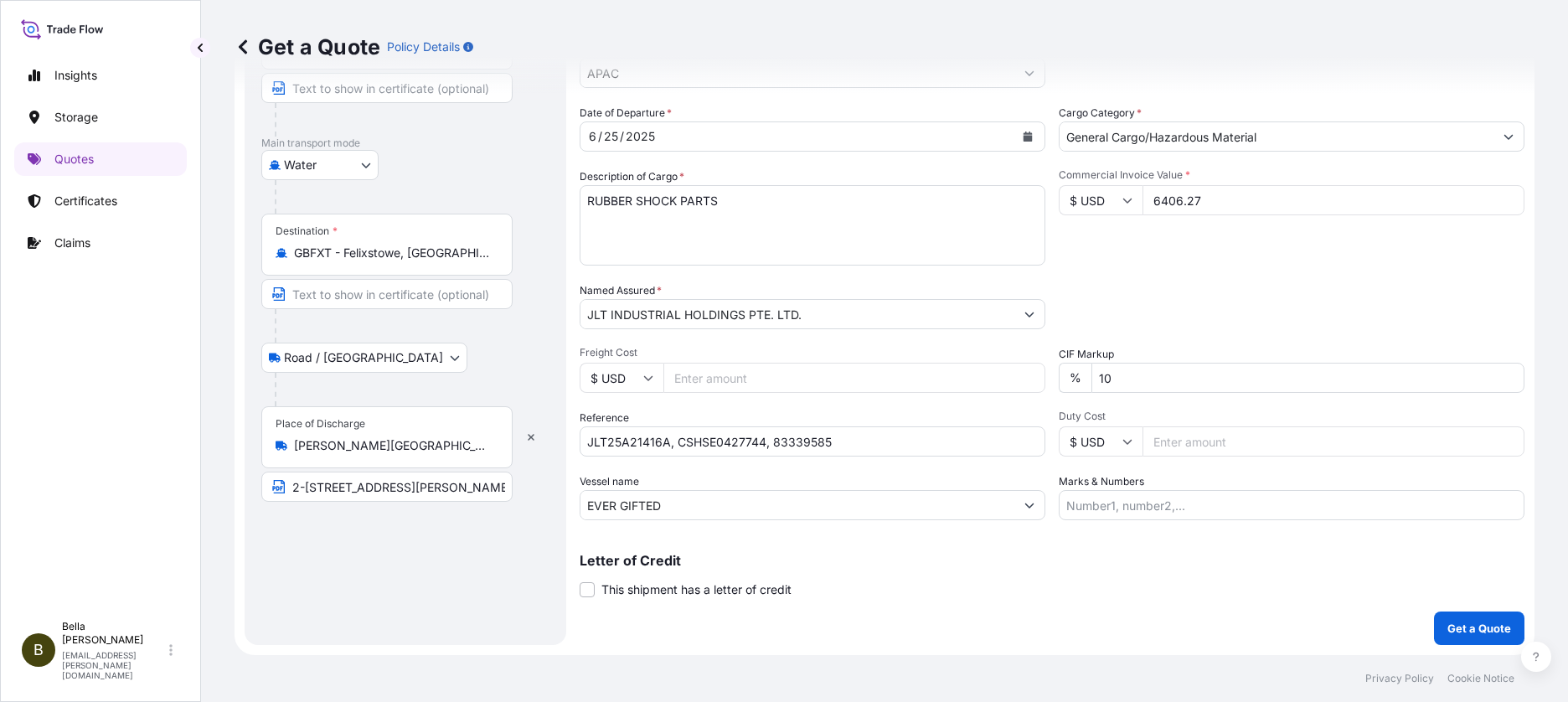 click on "Coverage Type All risks Covers losses or damages due to any cause, except for those excluded ICC (C) Limited coverage for partial cargo loss or damage Shipment Details Division * APAC Date of Departure * [DATE] Cargo Category * General Cargo/Hazardous Material Description of Cargo * RUBBER SHOCK PARTS Commercial Invoice Value   * $ USD 6406.27 Named Assured * JLT INDUSTRIAL HOLDINGS PTE. LTD. Packing Category Select a packing category Please select a primary mode of transportation first. Freight Cost   $ USD CIF Markup % 10 Reference JLT25A21416A, CSHSE0427744, 83339585 Duty Cost   $ USD Vessel name EVER GIFTED Marks & Numbers Letter of Credit This shipment has a letter of credit Letter of credit * Letter of credit may not exceed 12000 characters Get a Quote" at bounding box center [1052, 266] 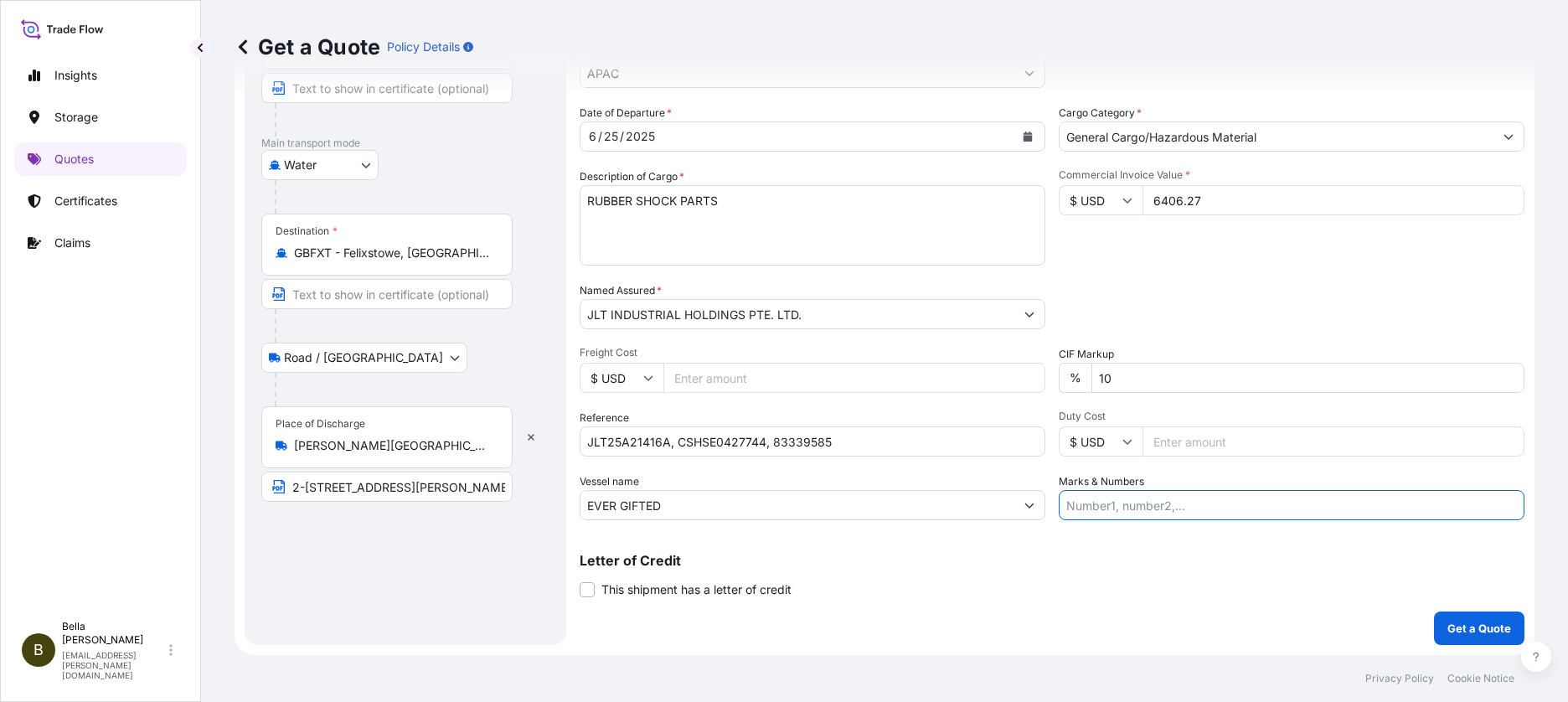 click on "Marks & Numbers" at bounding box center (1292, 505) 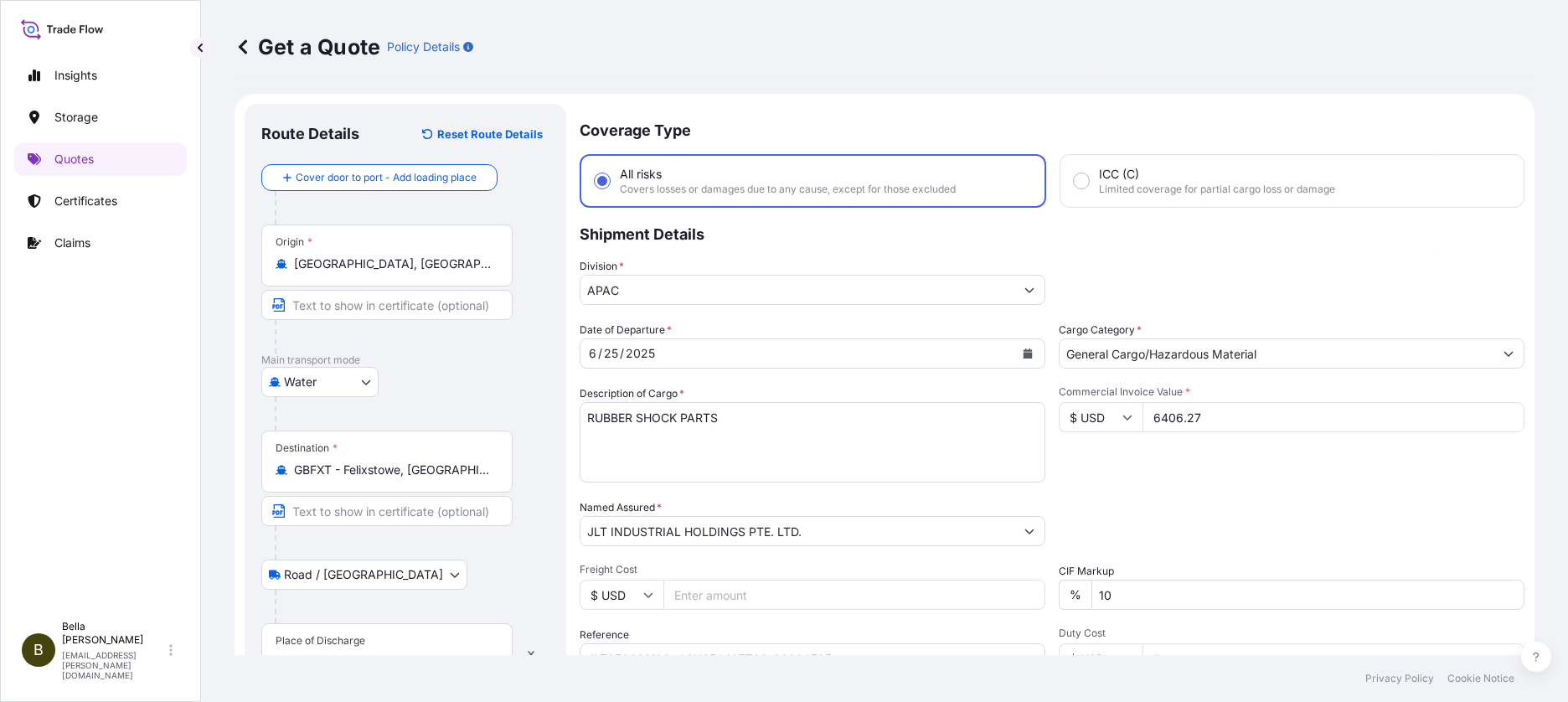 scroll, scrollTop: 197, scrollLeft: 0, axis: vertical 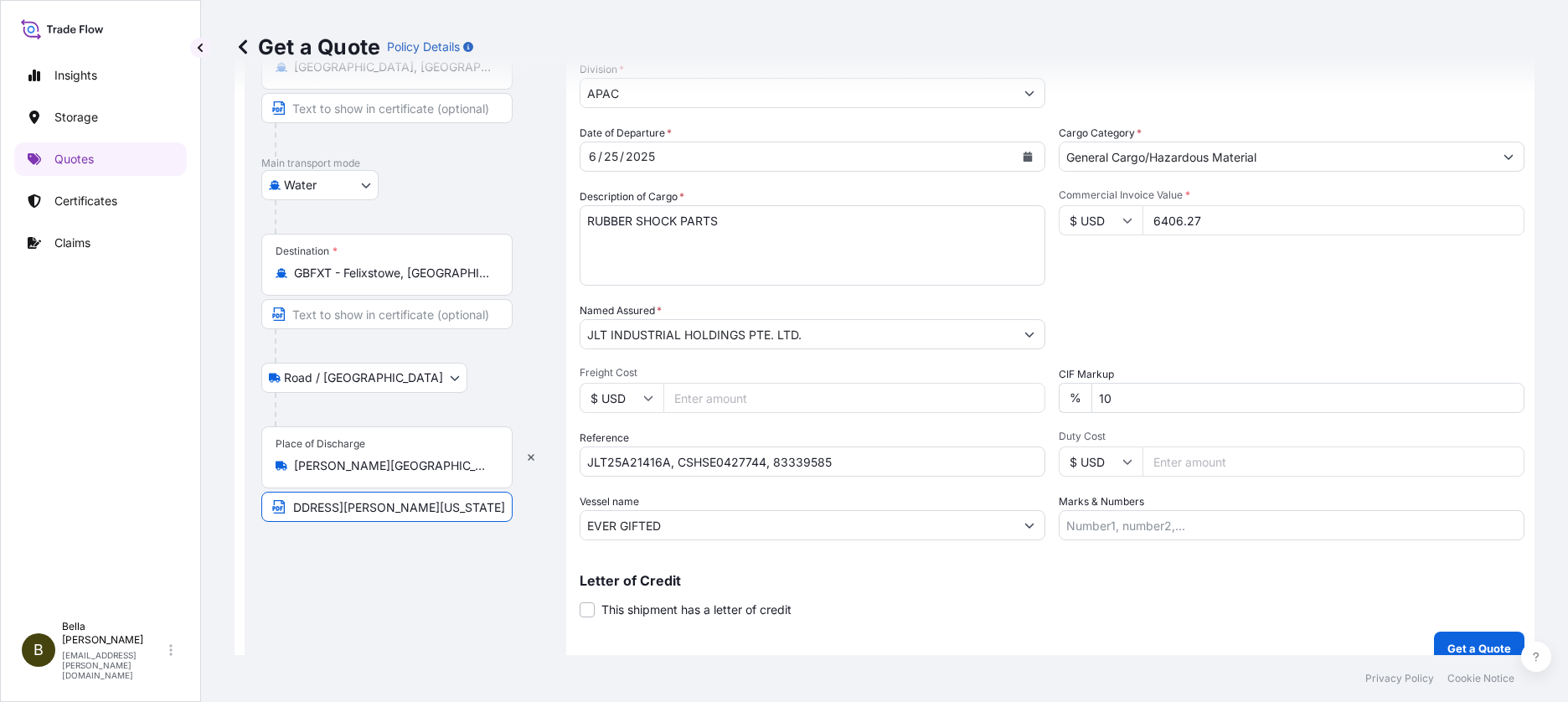 drag, startPoint x: 455, startPoint y: 512, endPoint x: 520, endPoint y: 512, distance: 65 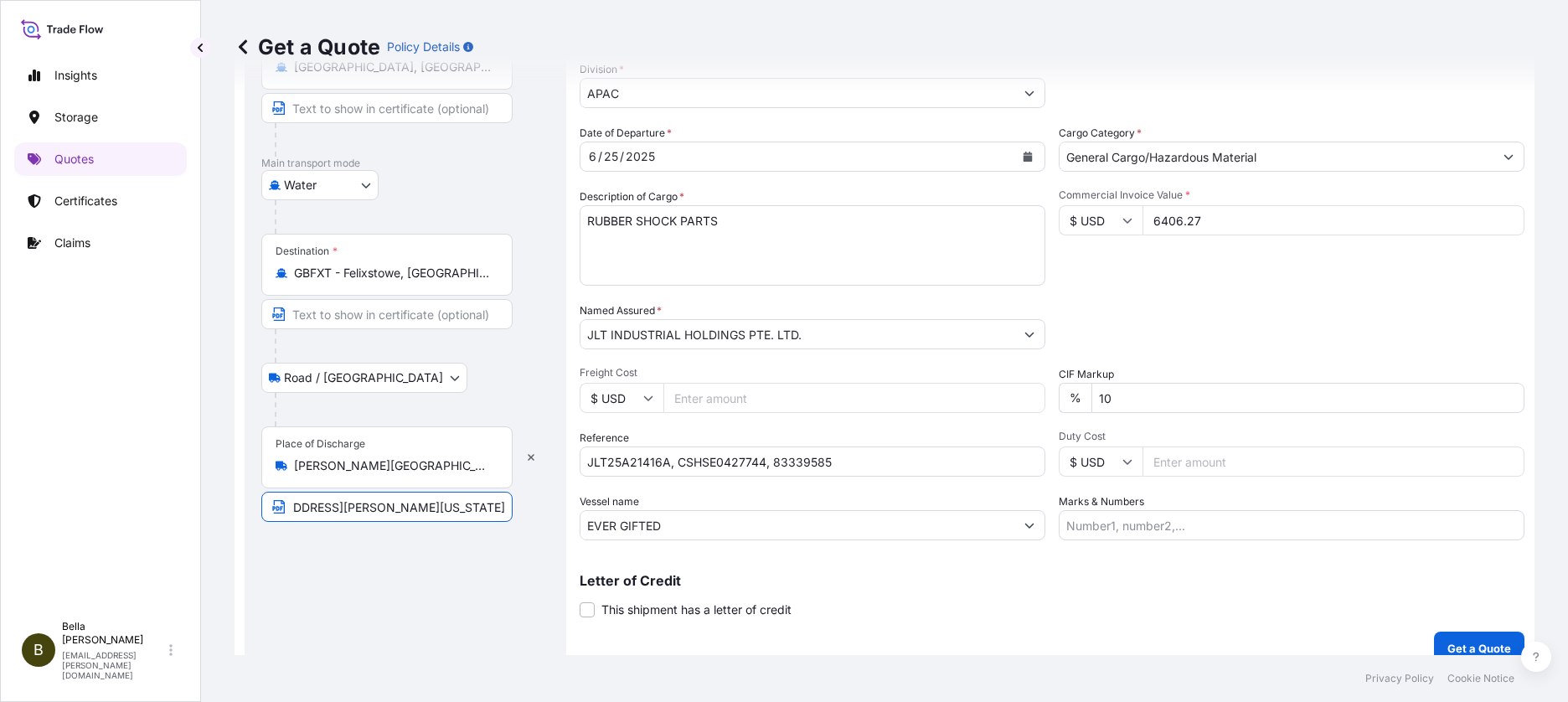 click on "Place of Discharge [PERSON_NAME][GEOGRAPHIC_DATA], [GEOGRAPHIC_DATA], [GEOGRAPHIC_DATA] 2-3 [PERSON_NAME] WAY [US_STATE]，[GEOGRAPHIC_DATA] NE37 3HR" at bounding box center [405, 474] 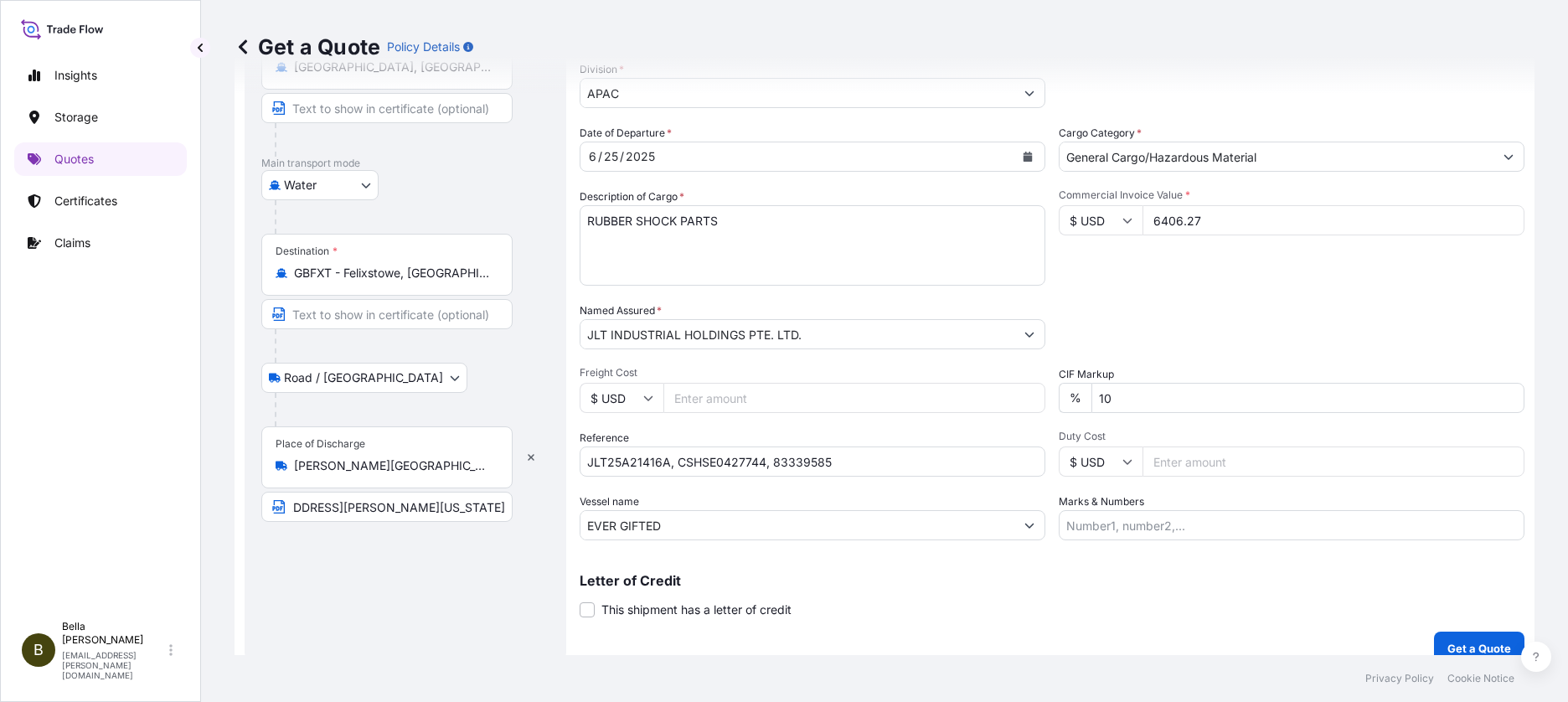 scroll, scrollTop: 0, scrollLeft: 0, axis: both 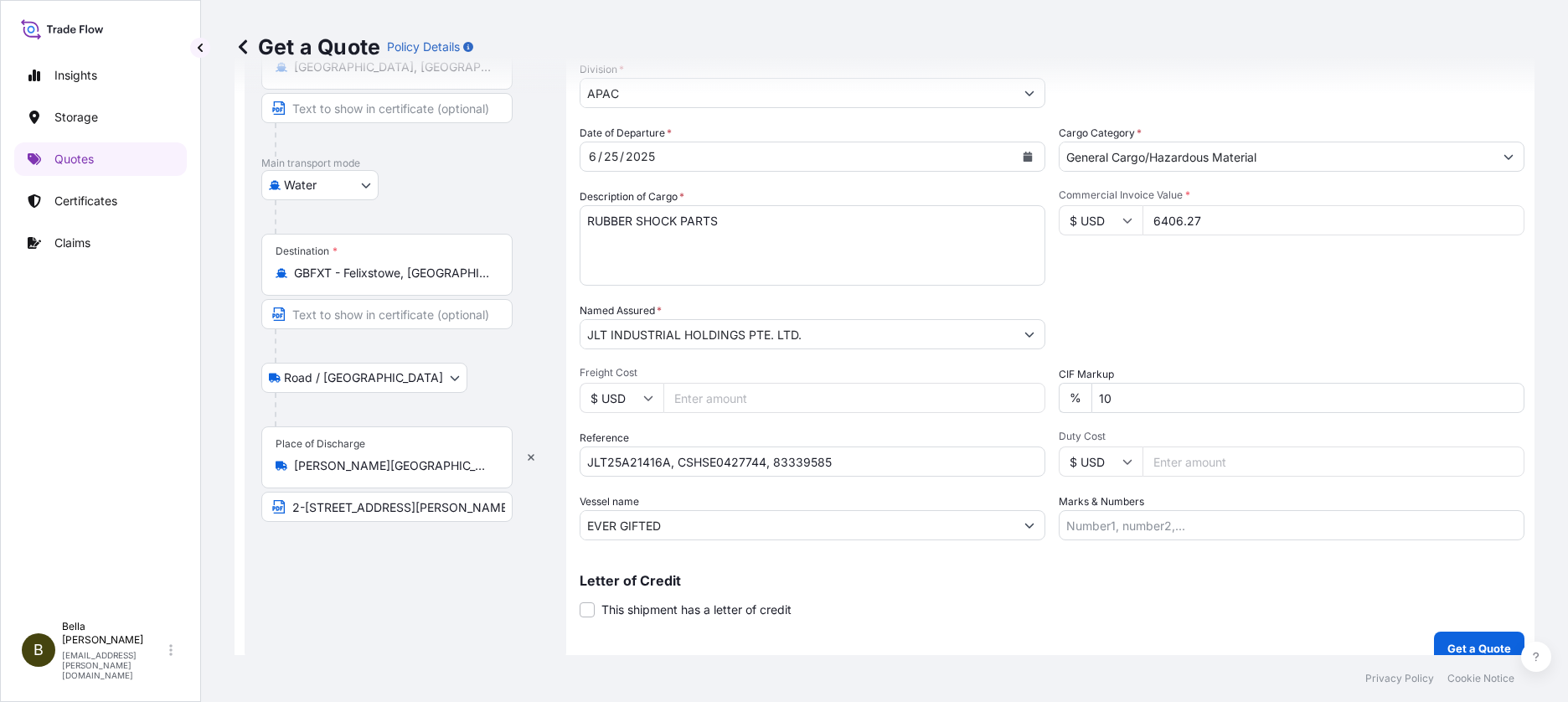 click on "Route Details Reset Route Details   Cover door to port - Add loading place Place of loading Road / [GEOGRAPHIC_DATA] / Inland Origin * [GEOGRAPHIC_DATA], [GEOGRAPHIC_DATA] Main transport mode Water Air Water Inland Destination * GBFXT - [GEOGRAPHIC_DATA], [GEOGRAPHIC_DATA] / [GEOGRAPHIC_DATA] / Inland Place of Discharge [PERSON_NAME][GEOGRAPHIC_DATA], [GEOGRAPHIC_DATA], [GEOGRAPHIC_DATA] 2-3 [PERSON_NAME][GEOGRAPHIC_DATA] [US_STATE]，[GEOGRAPHIC_DATA] 3HR" at bounding box center (405, 286) 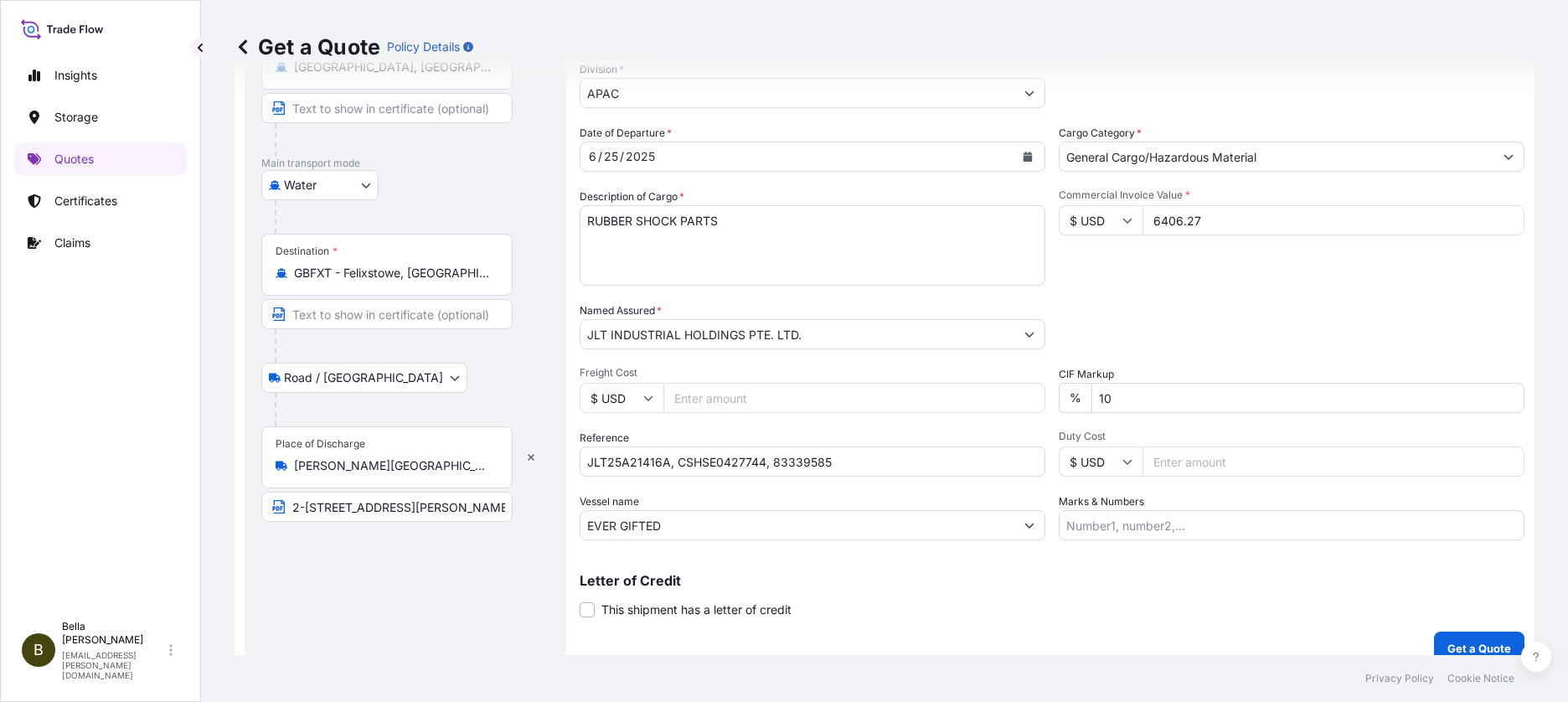 scroll, scrollTop: 217, scrollLeft: 0, axis: vertical 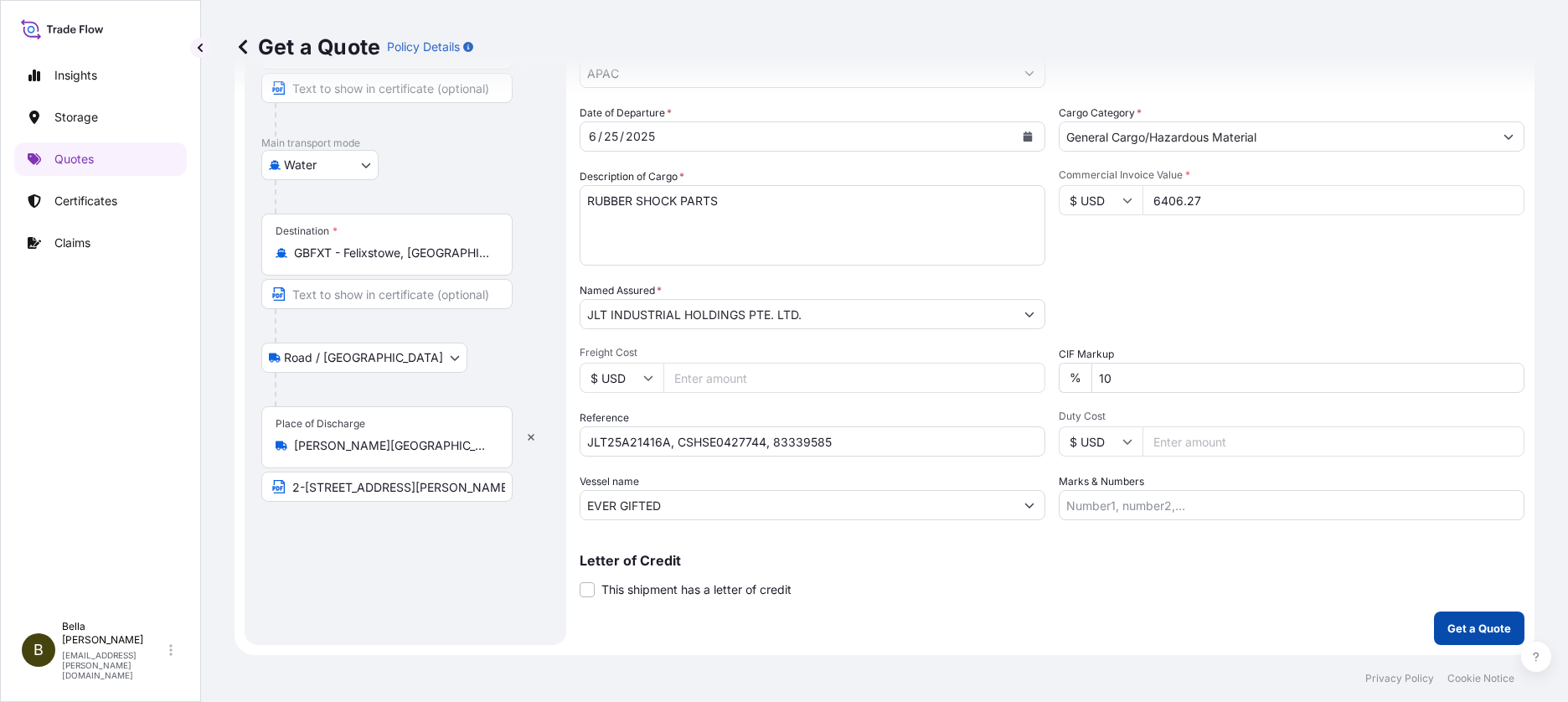 click on "Get a Quote" at bounding box center (1479, 628) 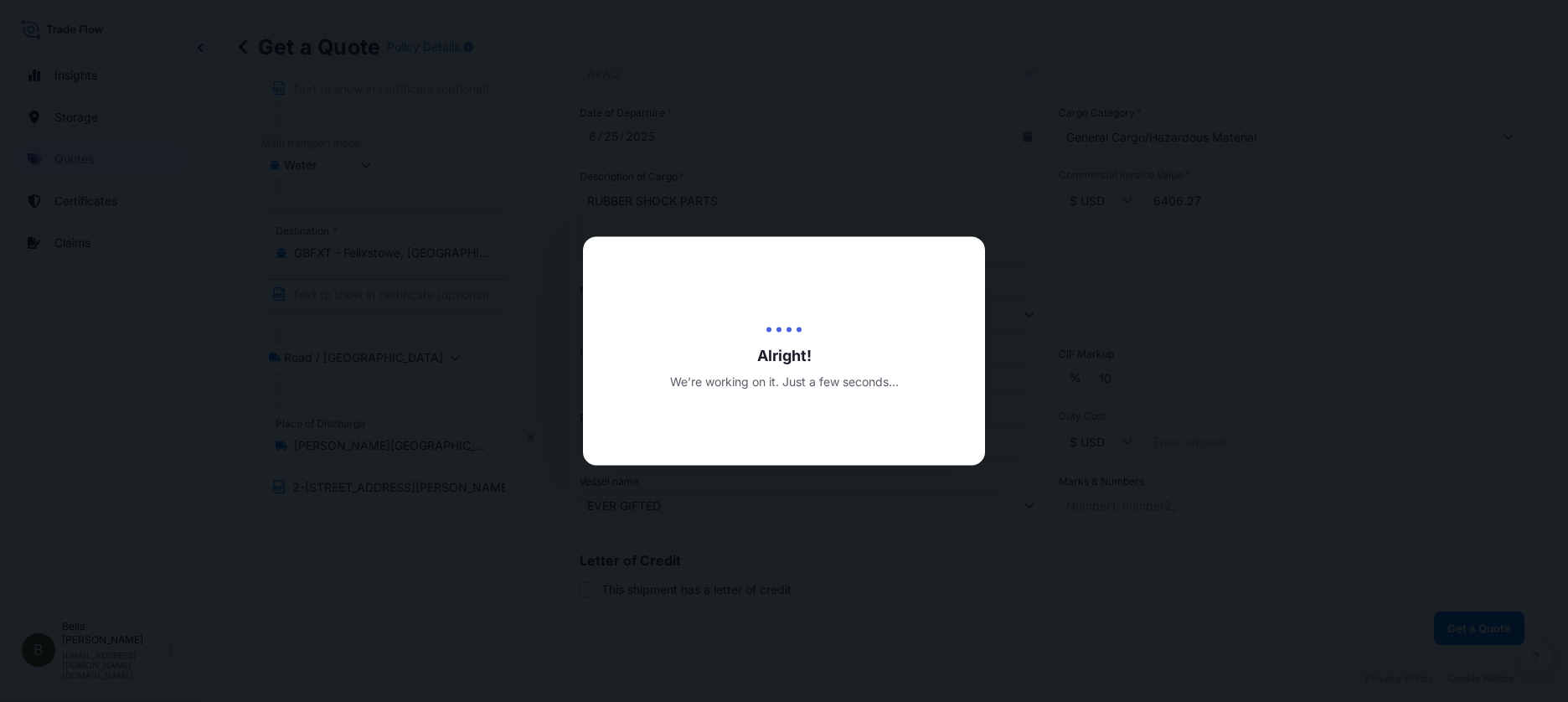 scroll, scrollTop: 0, scrollLeft: 0, axis: both 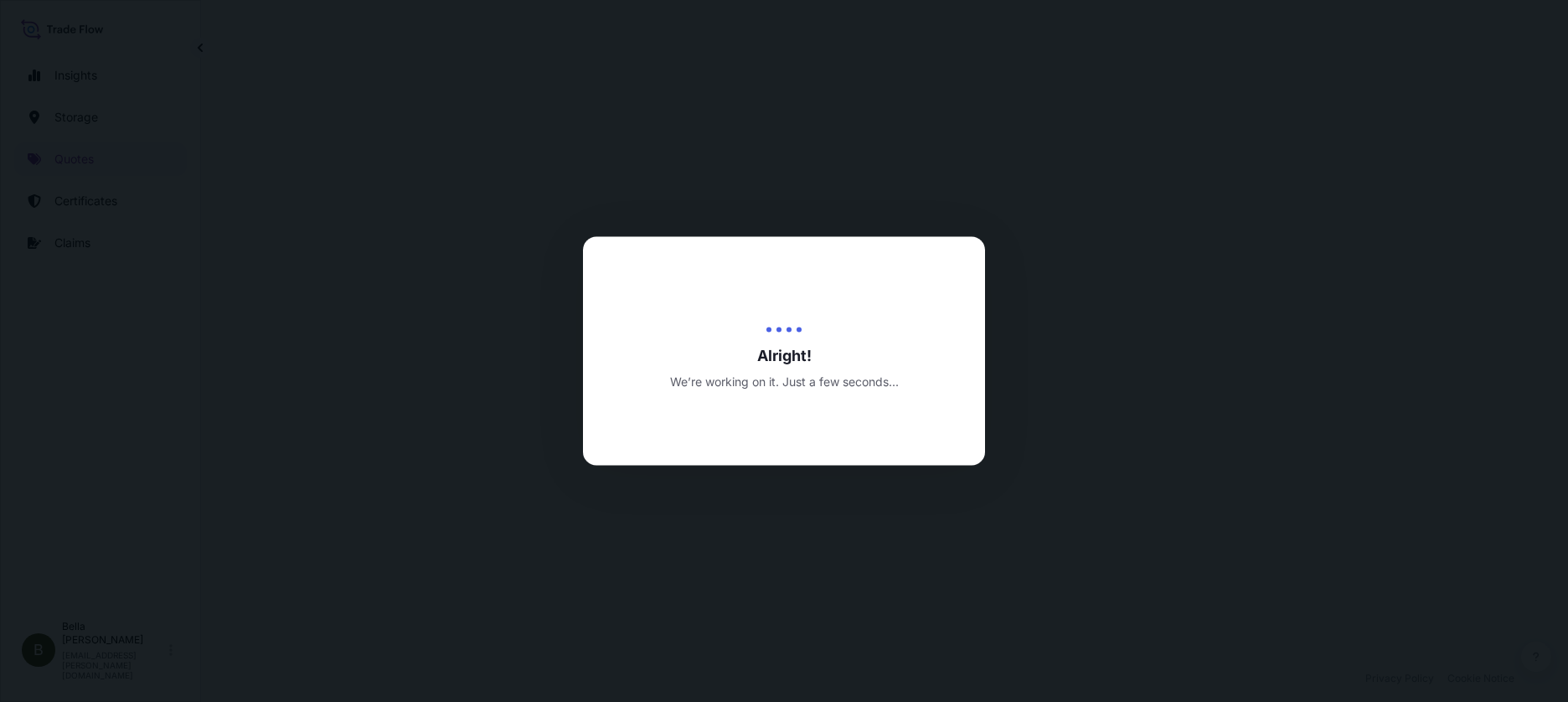 select on "Water" 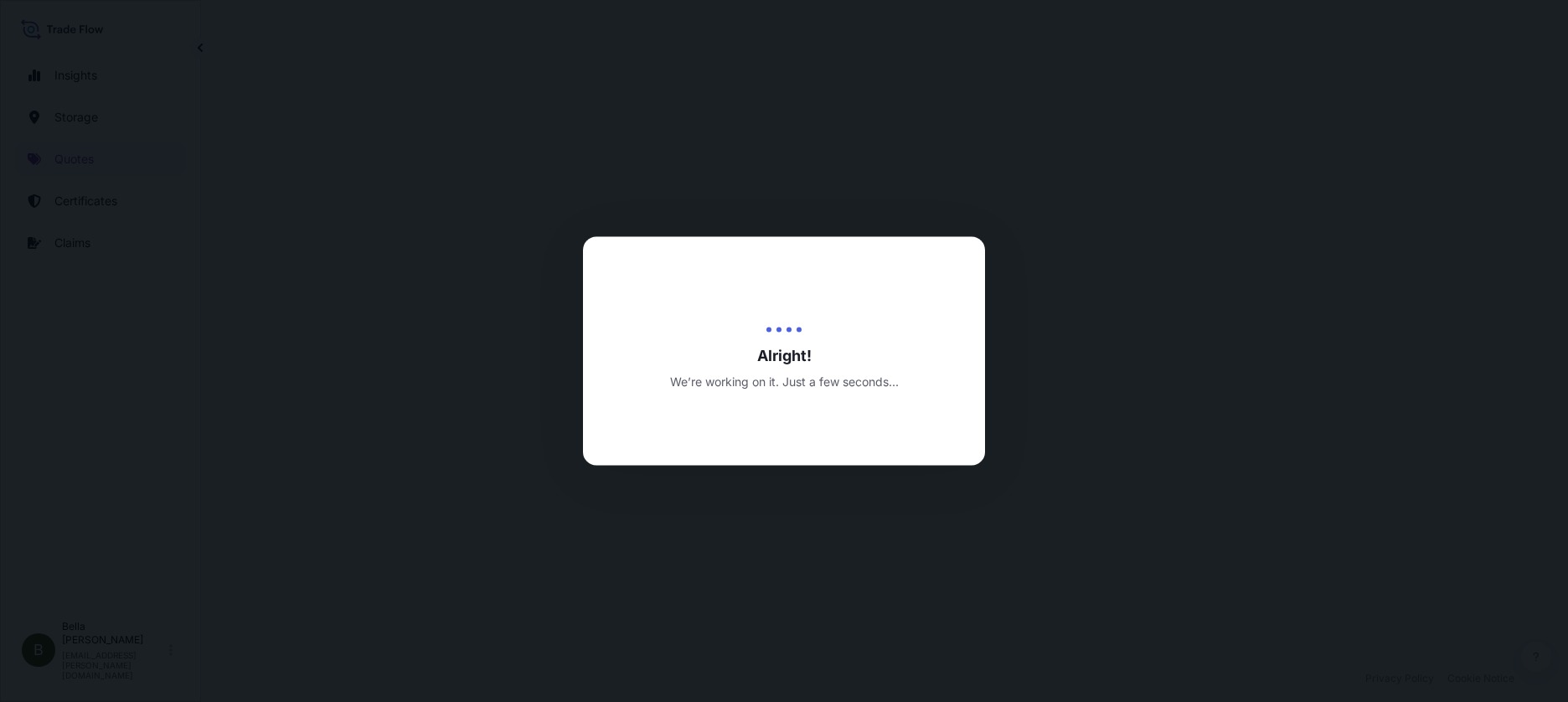 select on "Road / [GEOGRAPHIC_DATA]" 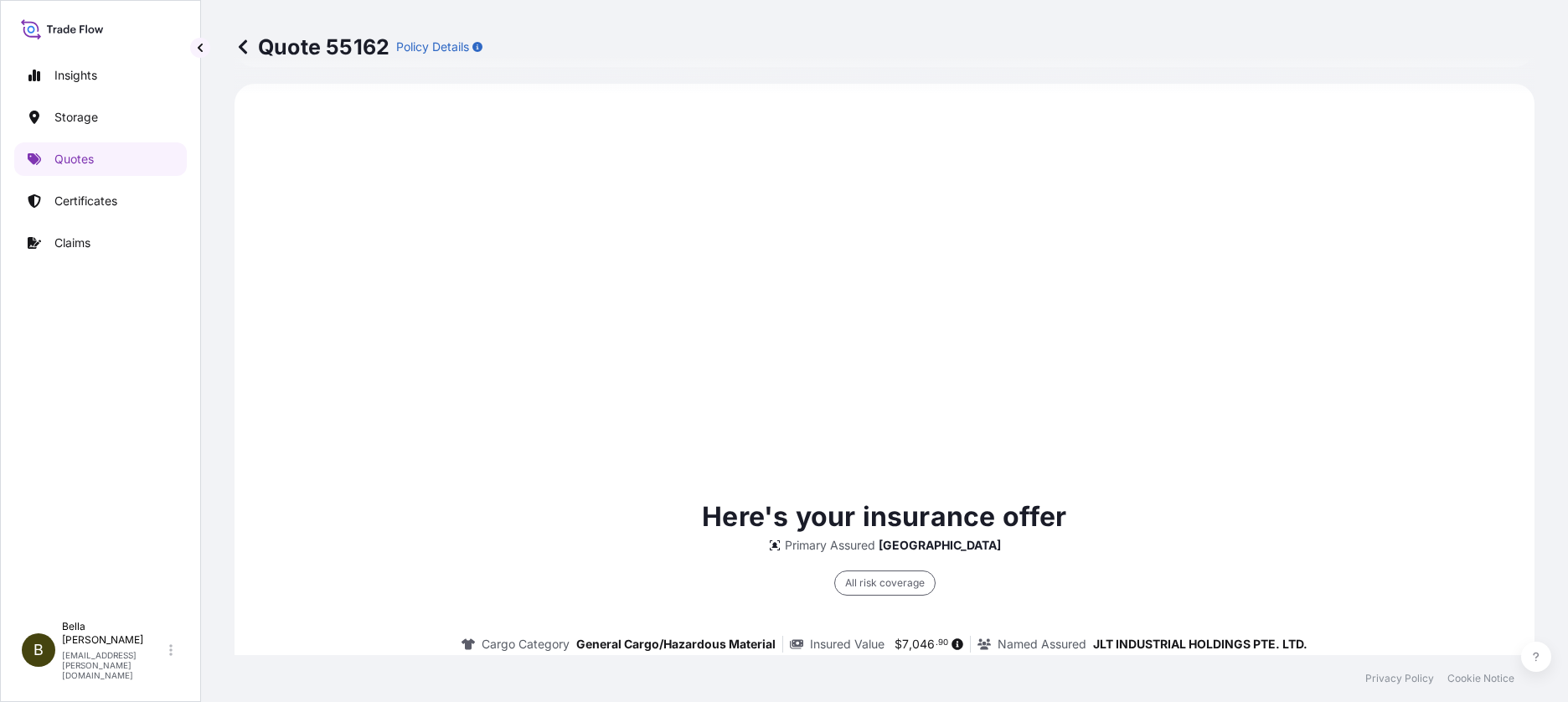 scroll, scrollTop: 1473, scrollLeft: 0, axis: vertical 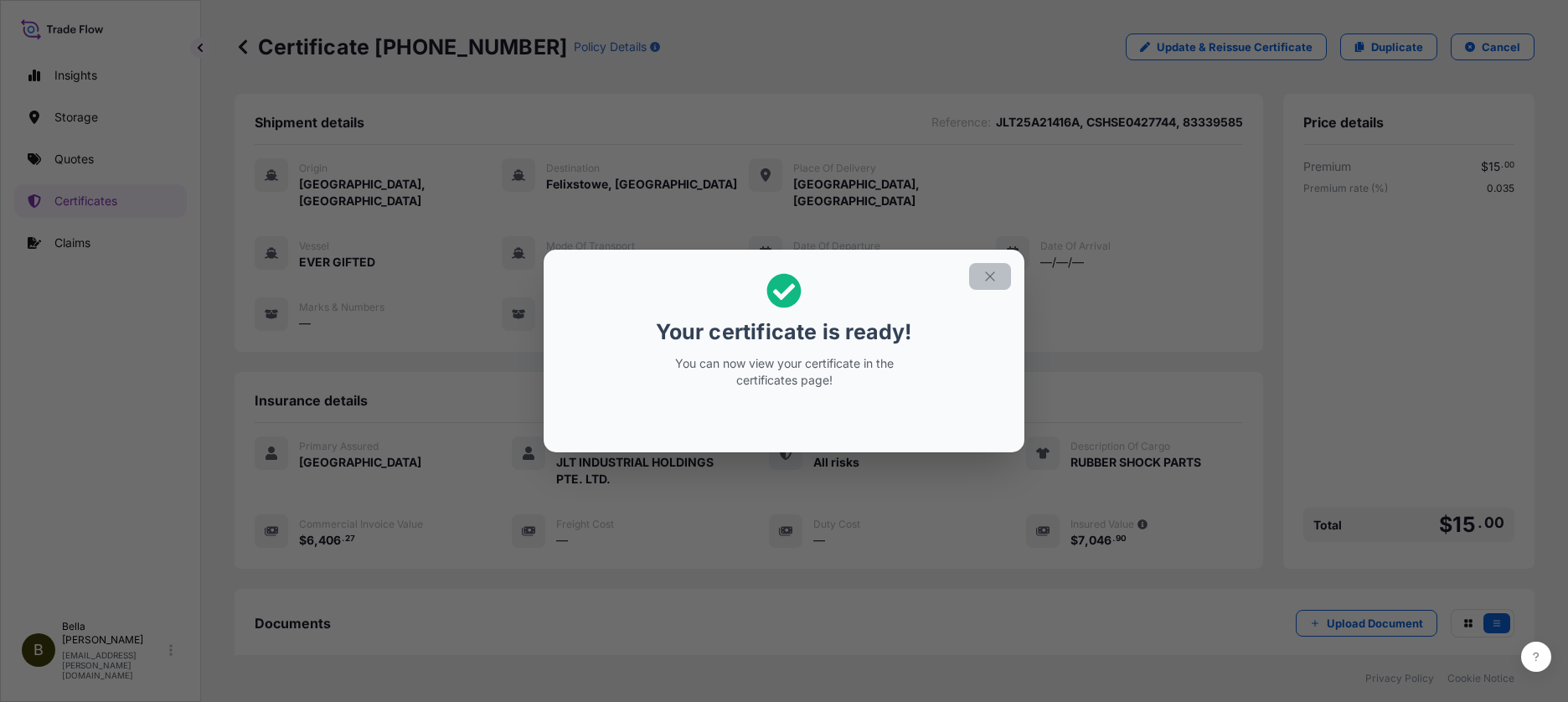 click 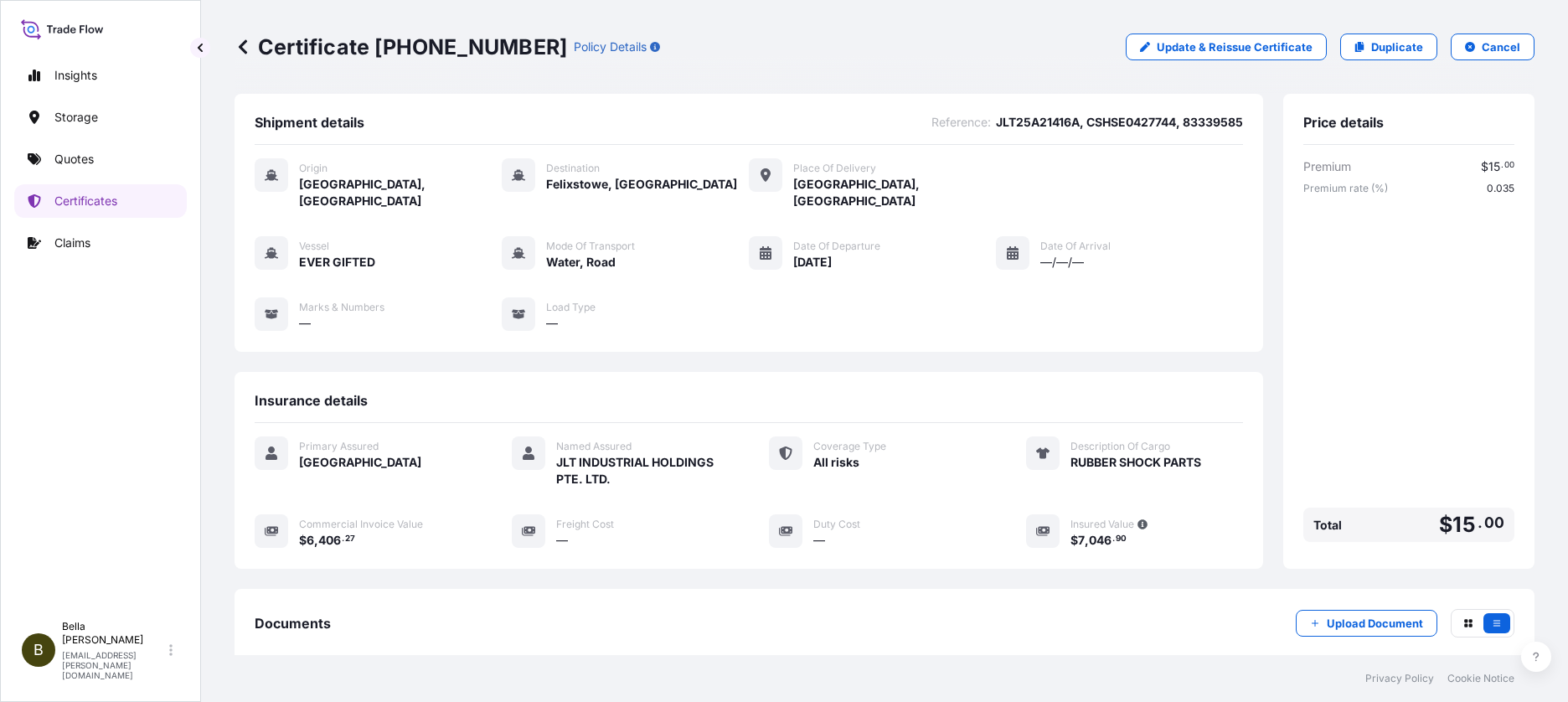 scroll, scrollTop: 195, scrollLeft: 0, axis: vertical 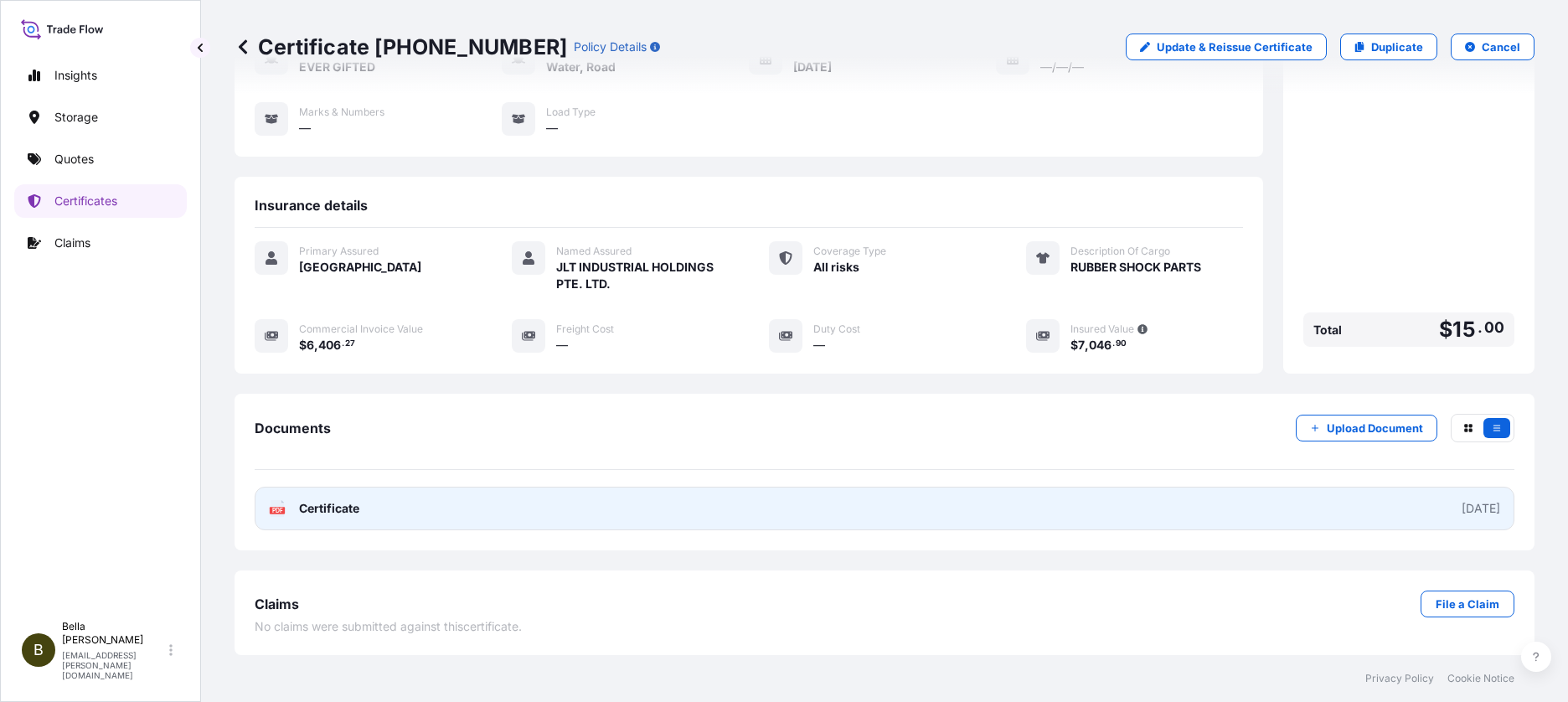 click on "PDF Certificate [DATE]" at bounding box center (885, 508) 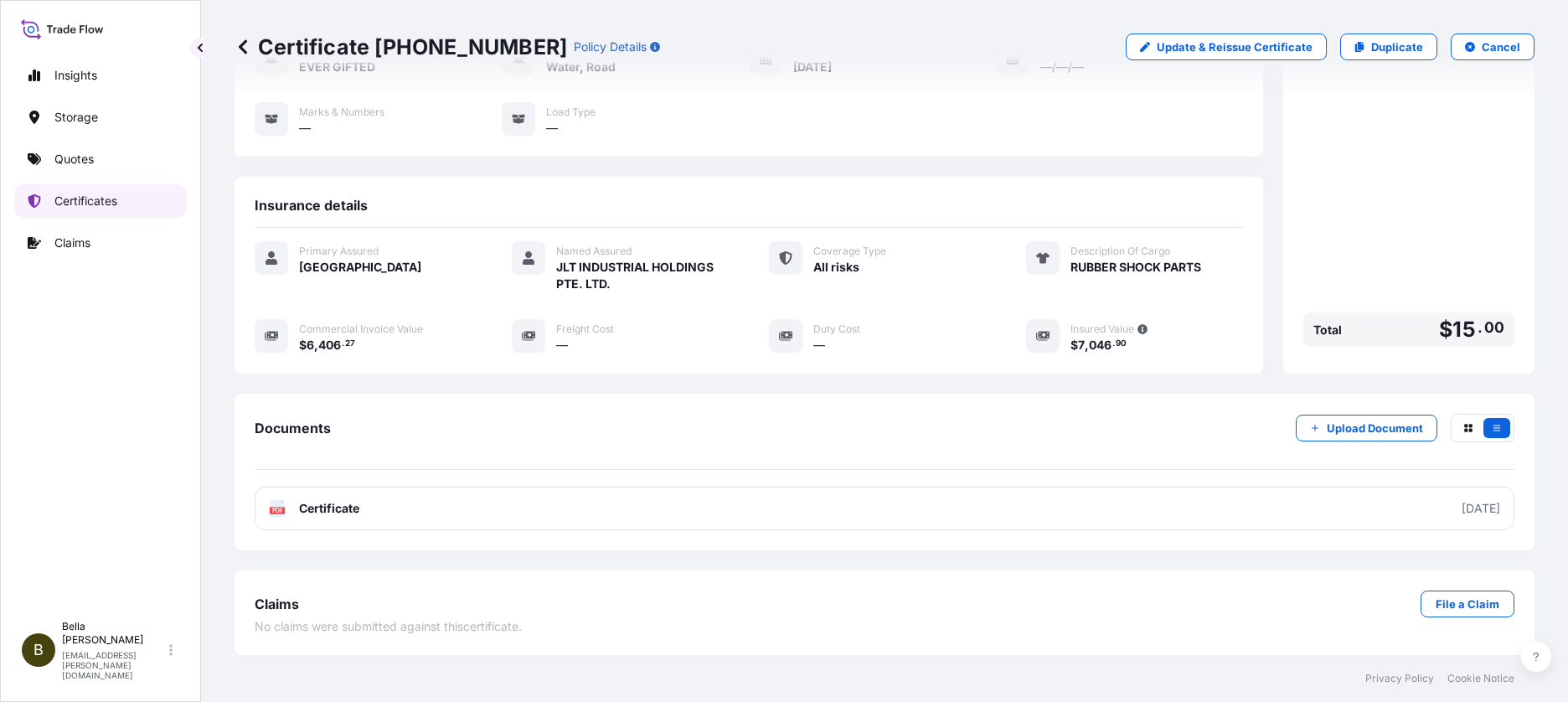 click on "Certificates" at bounding box center (85, 201) 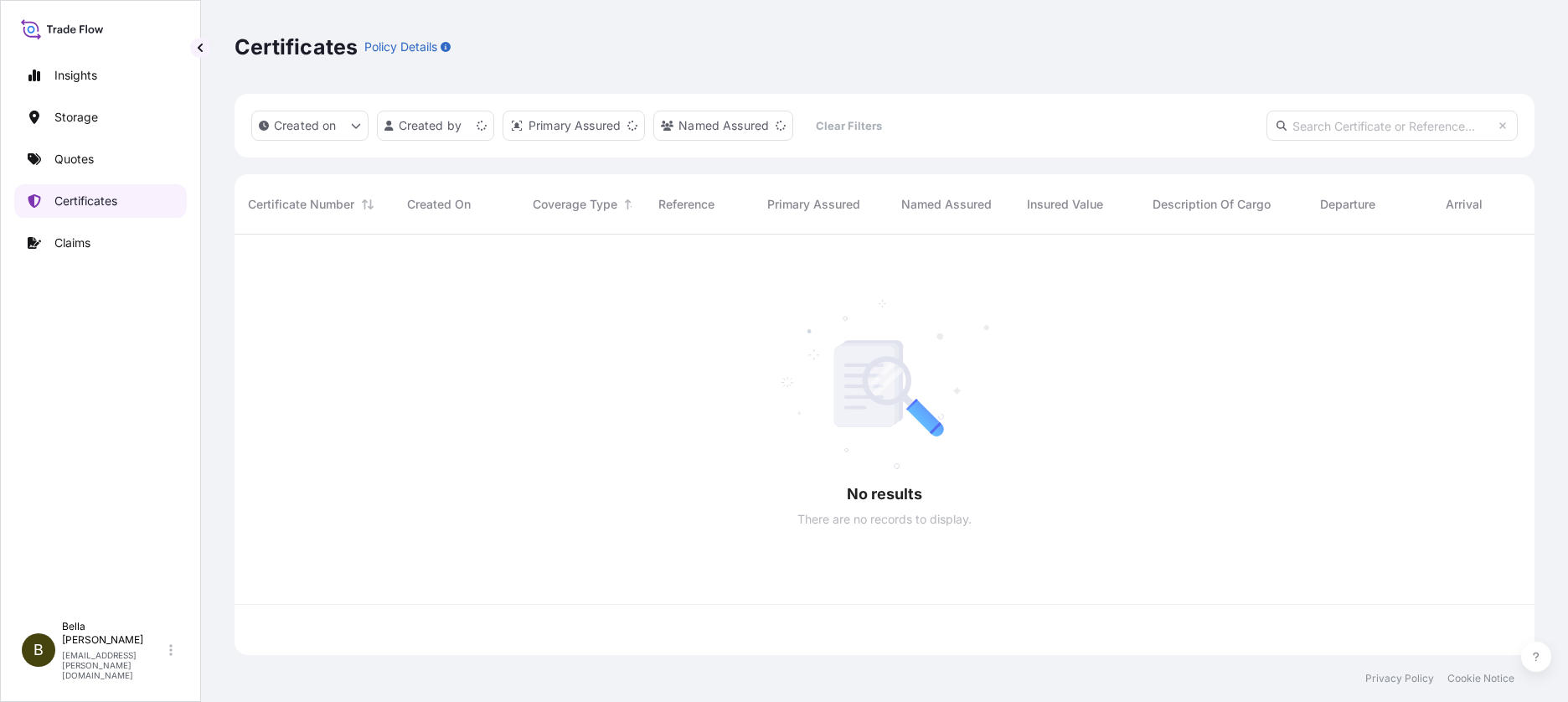 scroll, scrollTop: 0, scrollLeft: 0, axis: both 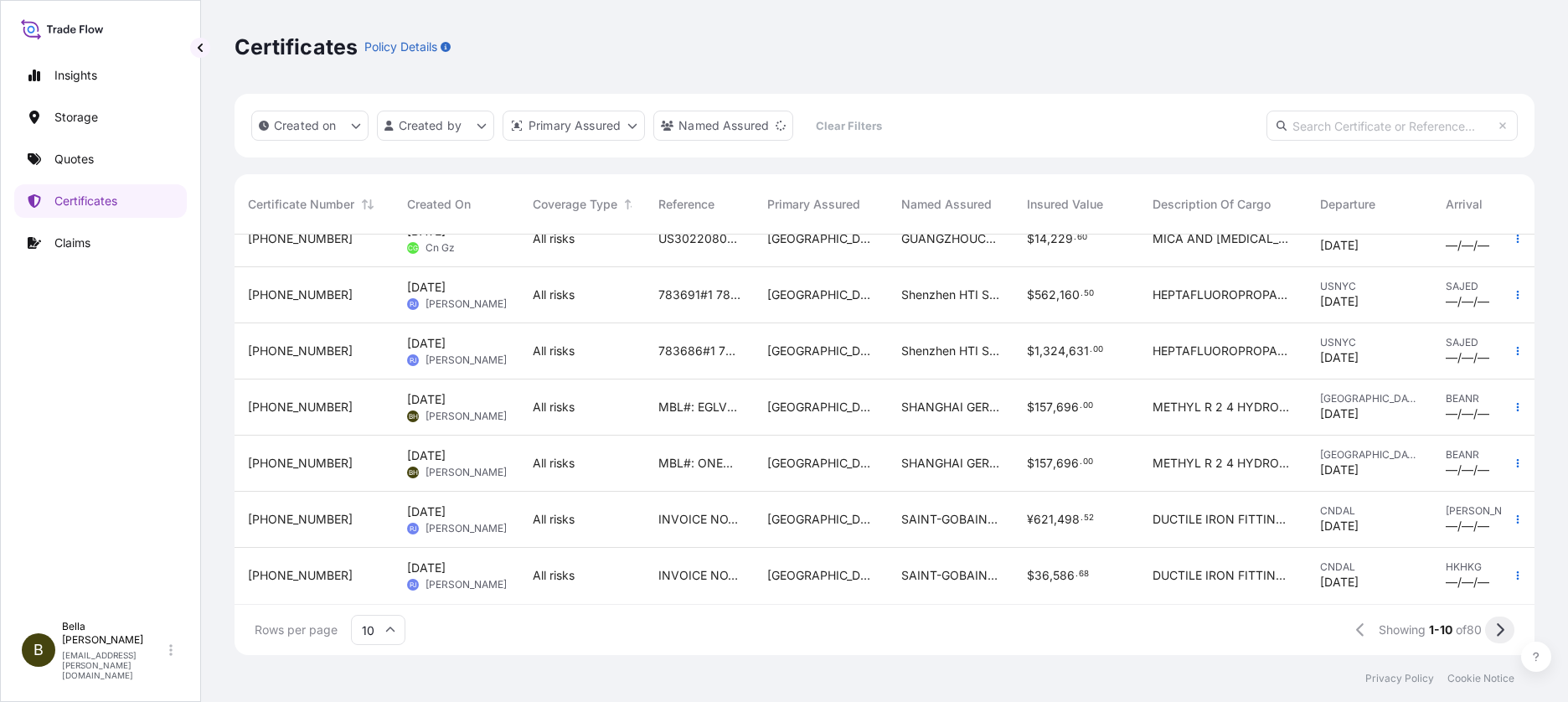 click 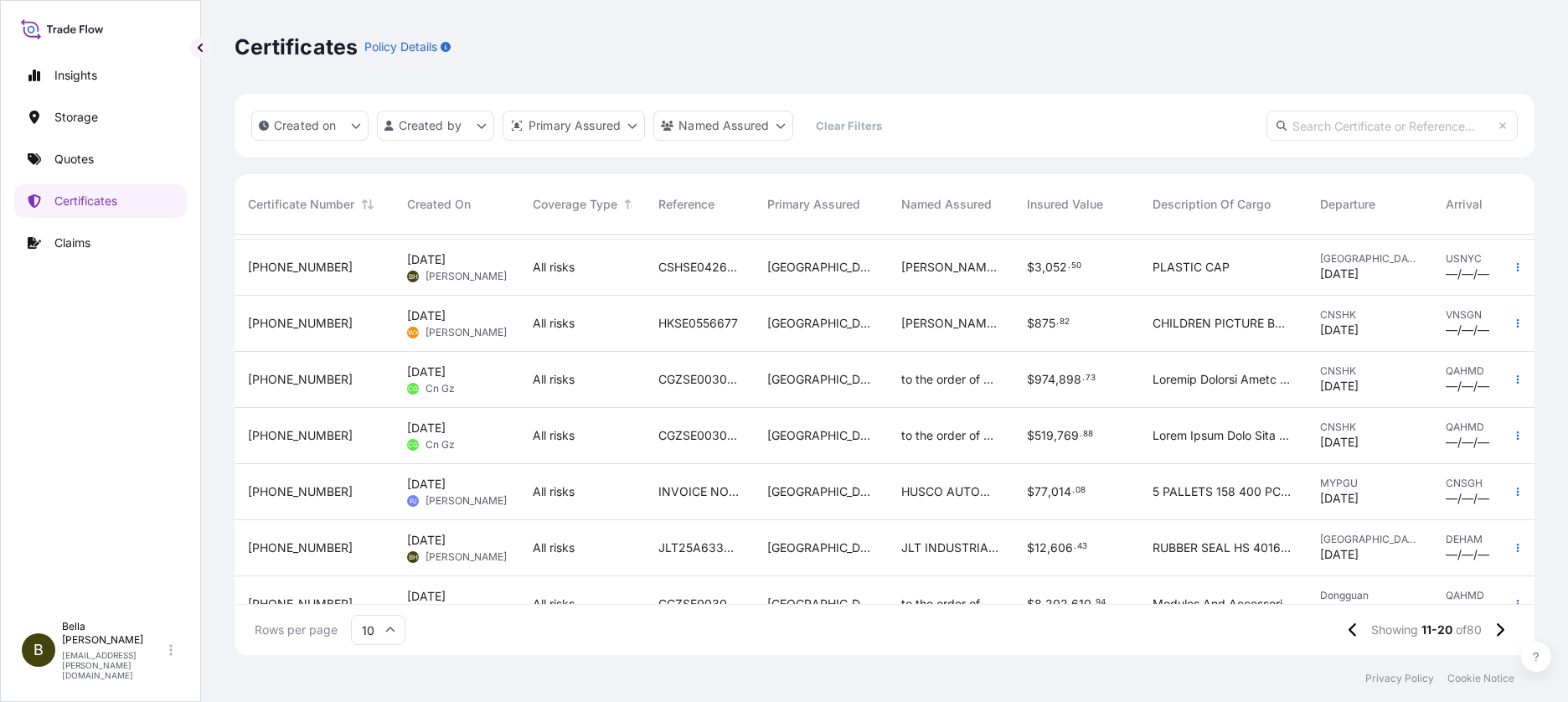 scroll, scrollTop: 161, scrollLeft: 0, axis: vertical 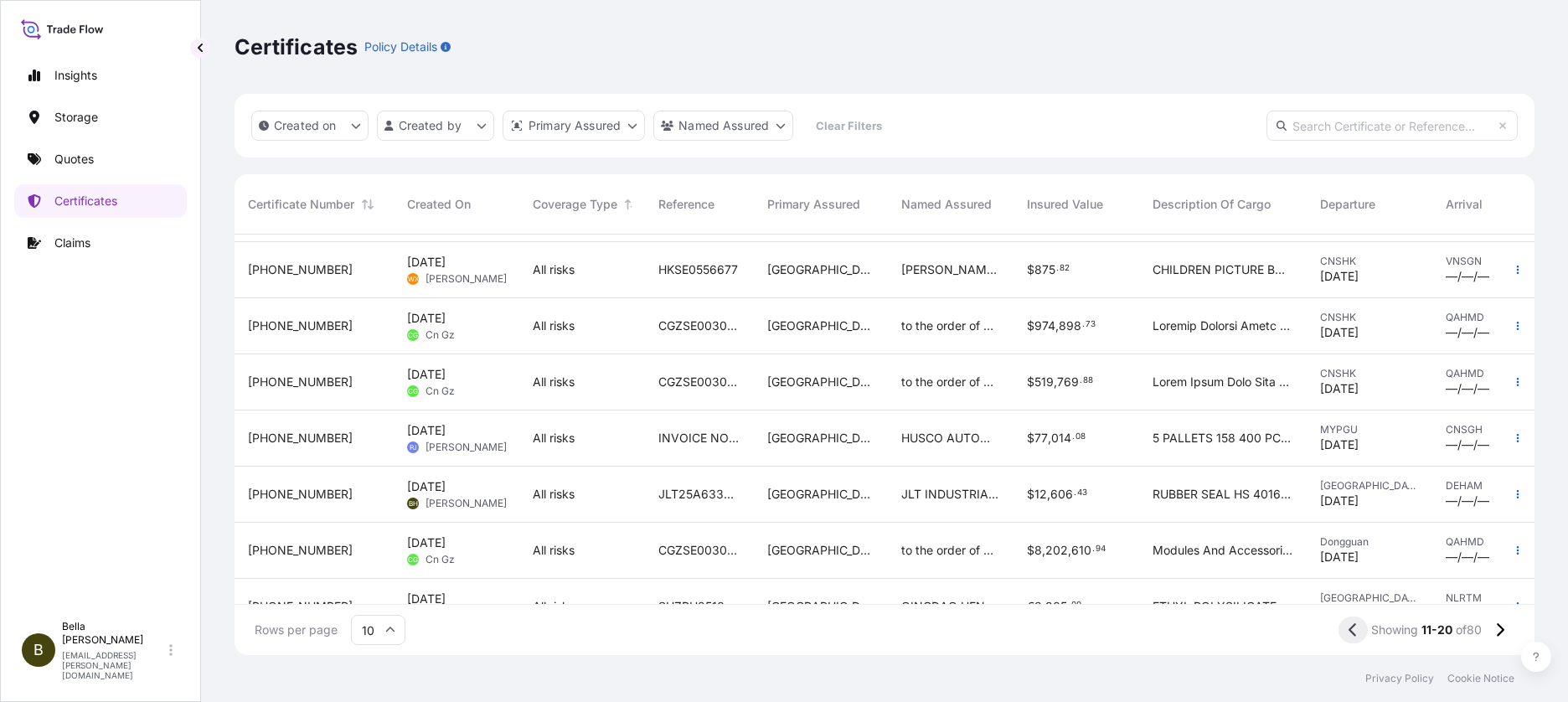 click 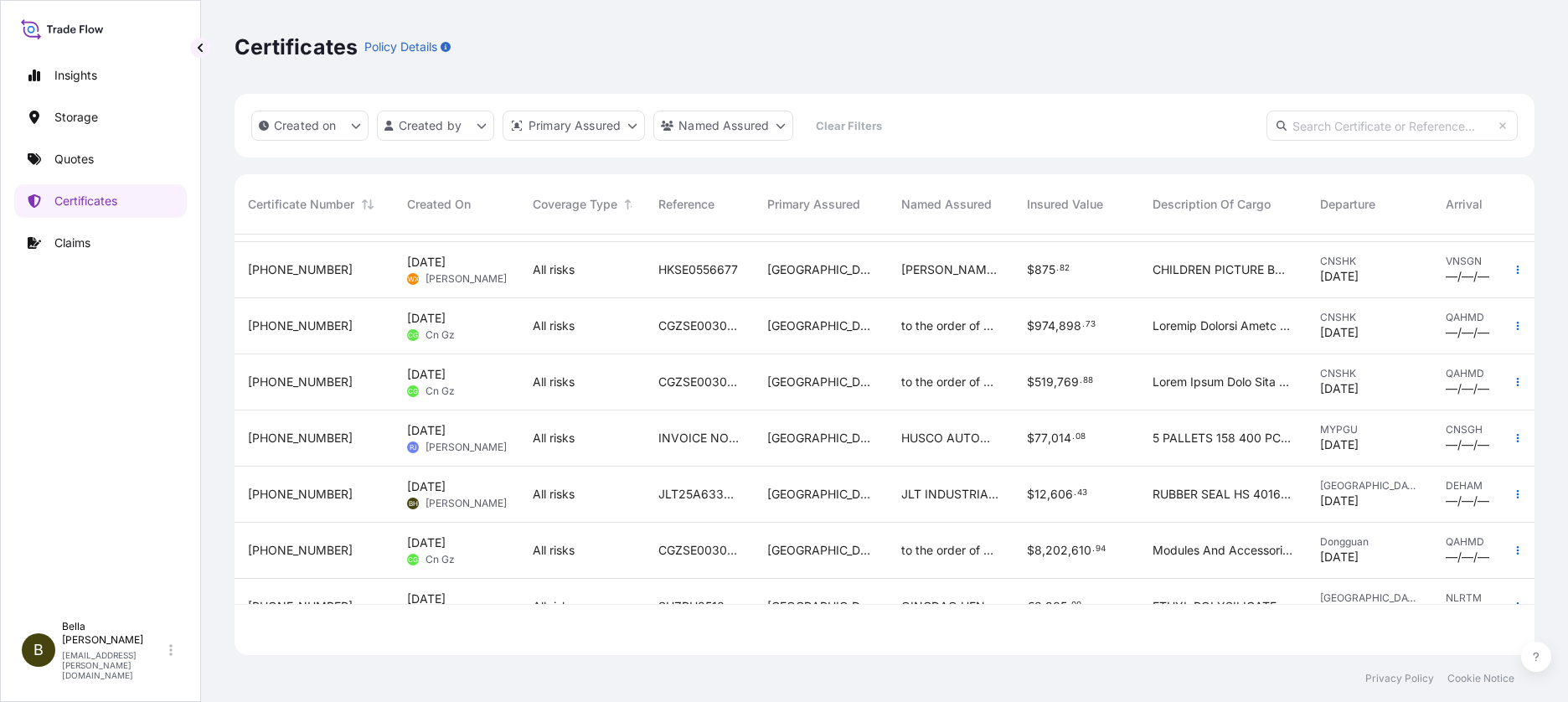 scroll, scrollTop: 0, scrollLeft: 0, axis: both 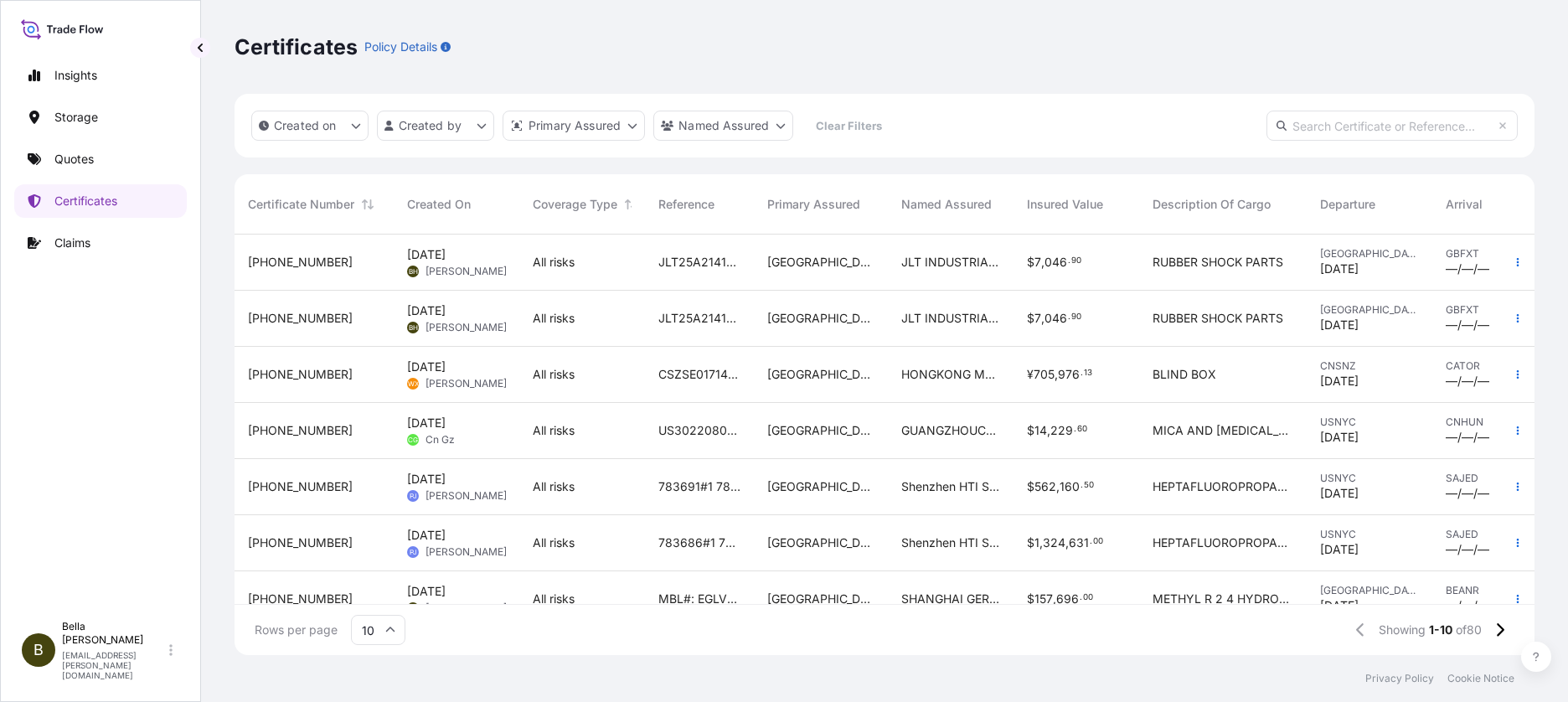 click at bounding box center (1392, 126) 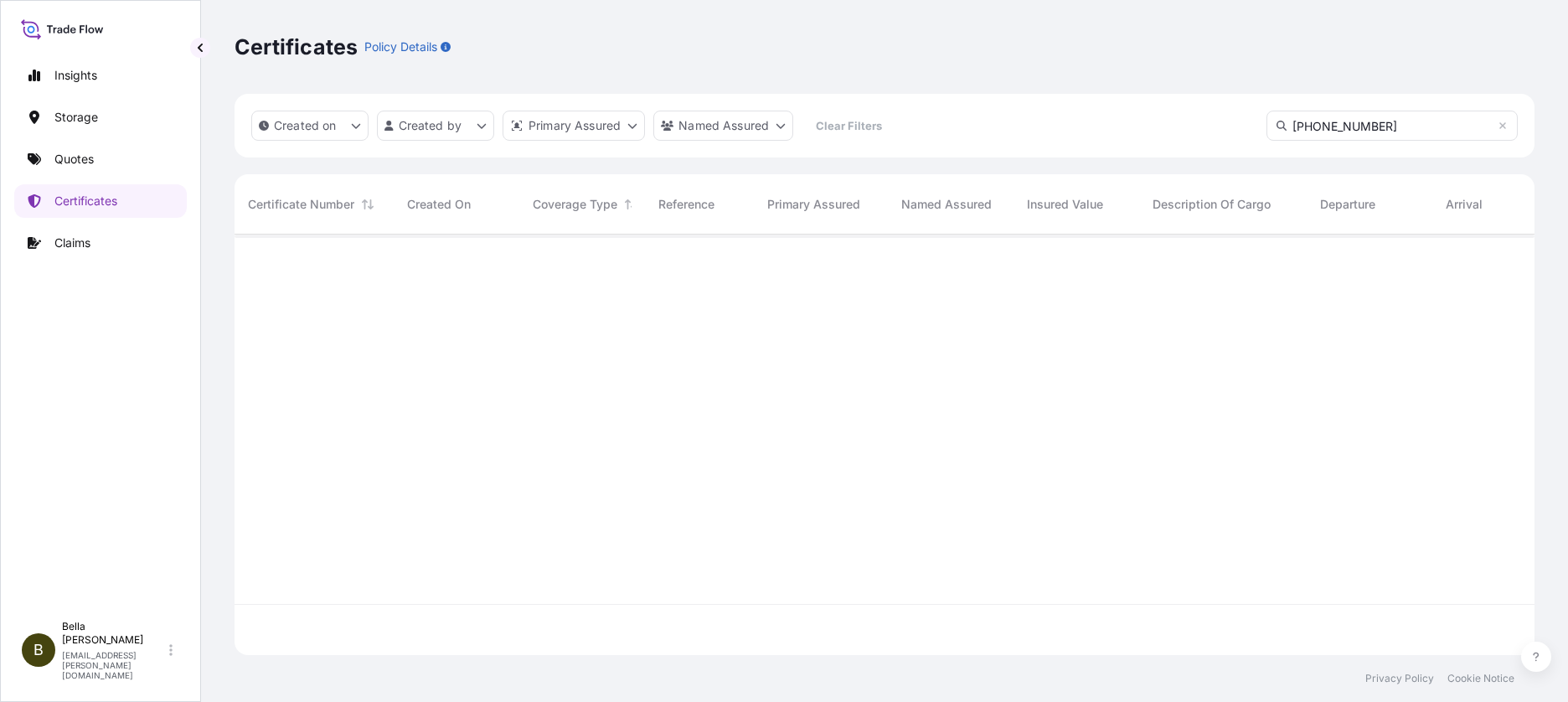 type on "[PHONE_NUMBER]" 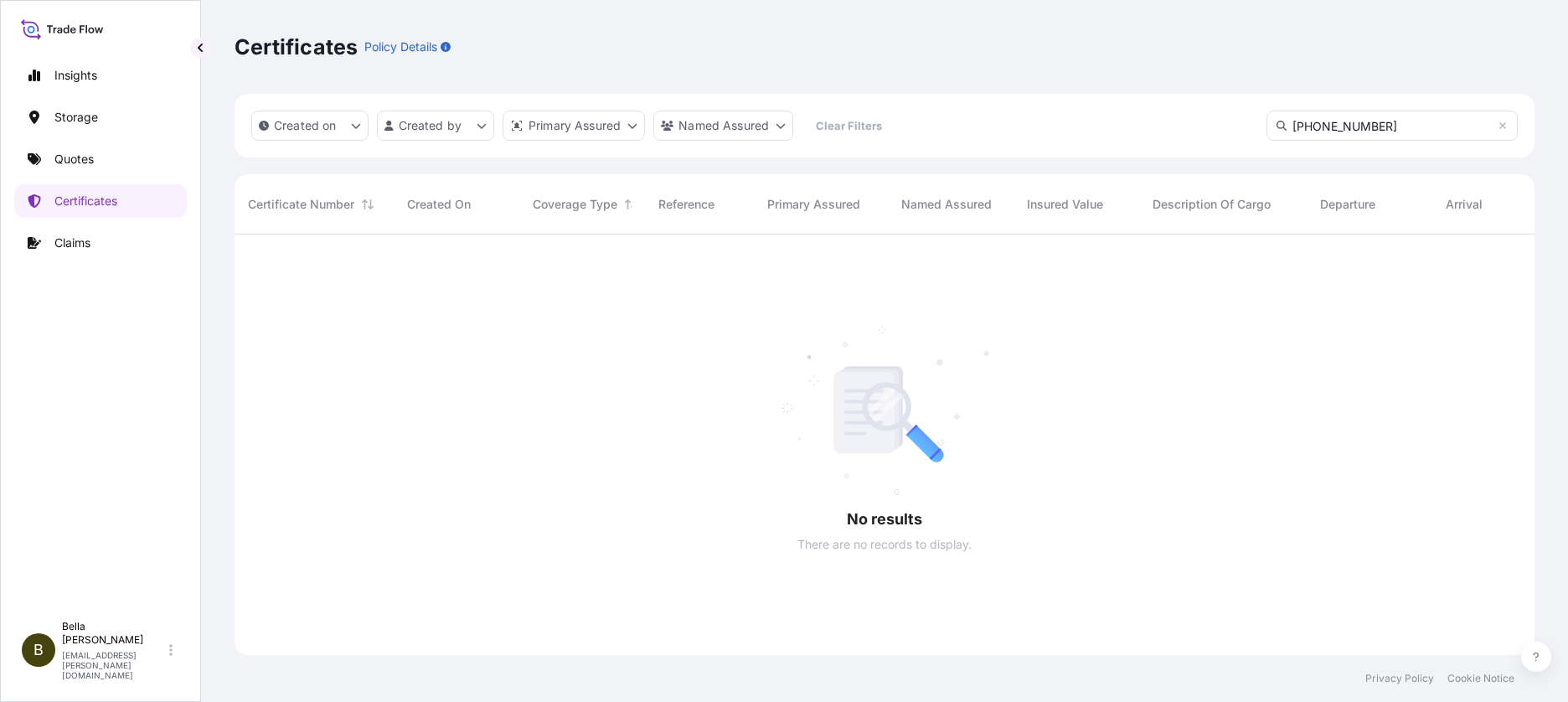 scroll, scrollTop: 13, scrollLeft: 13, axis: both 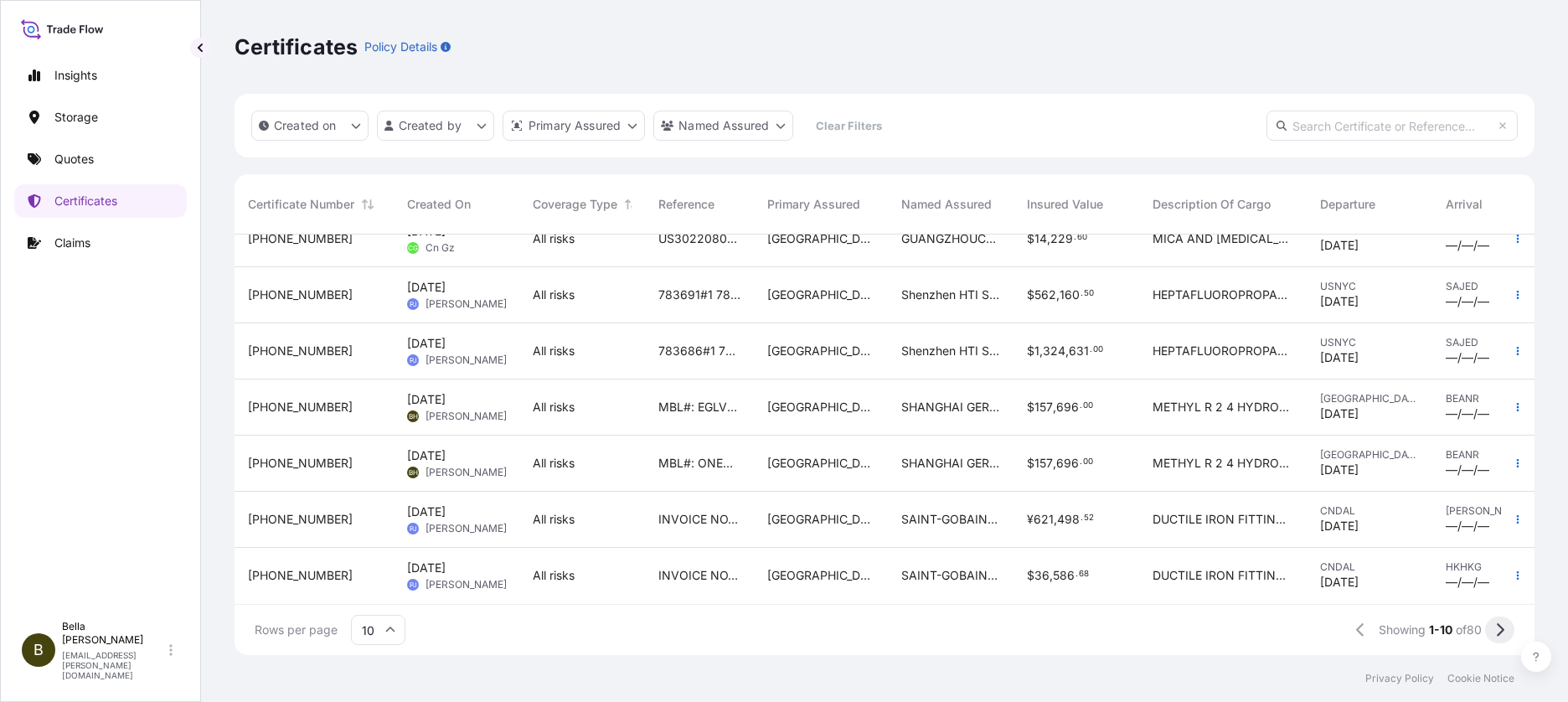 type 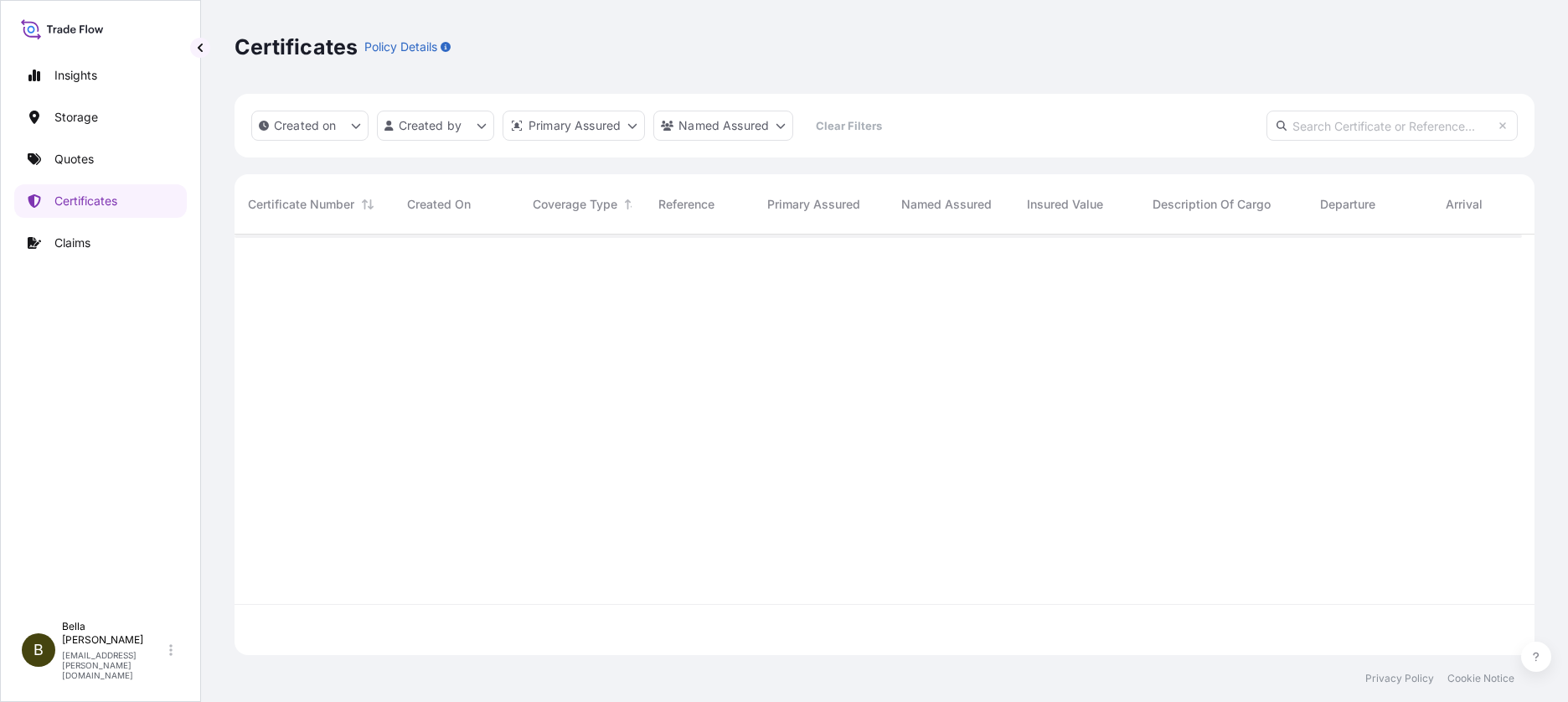 scroll, scrollTop: 0, scrollLeft: 0, axis: both 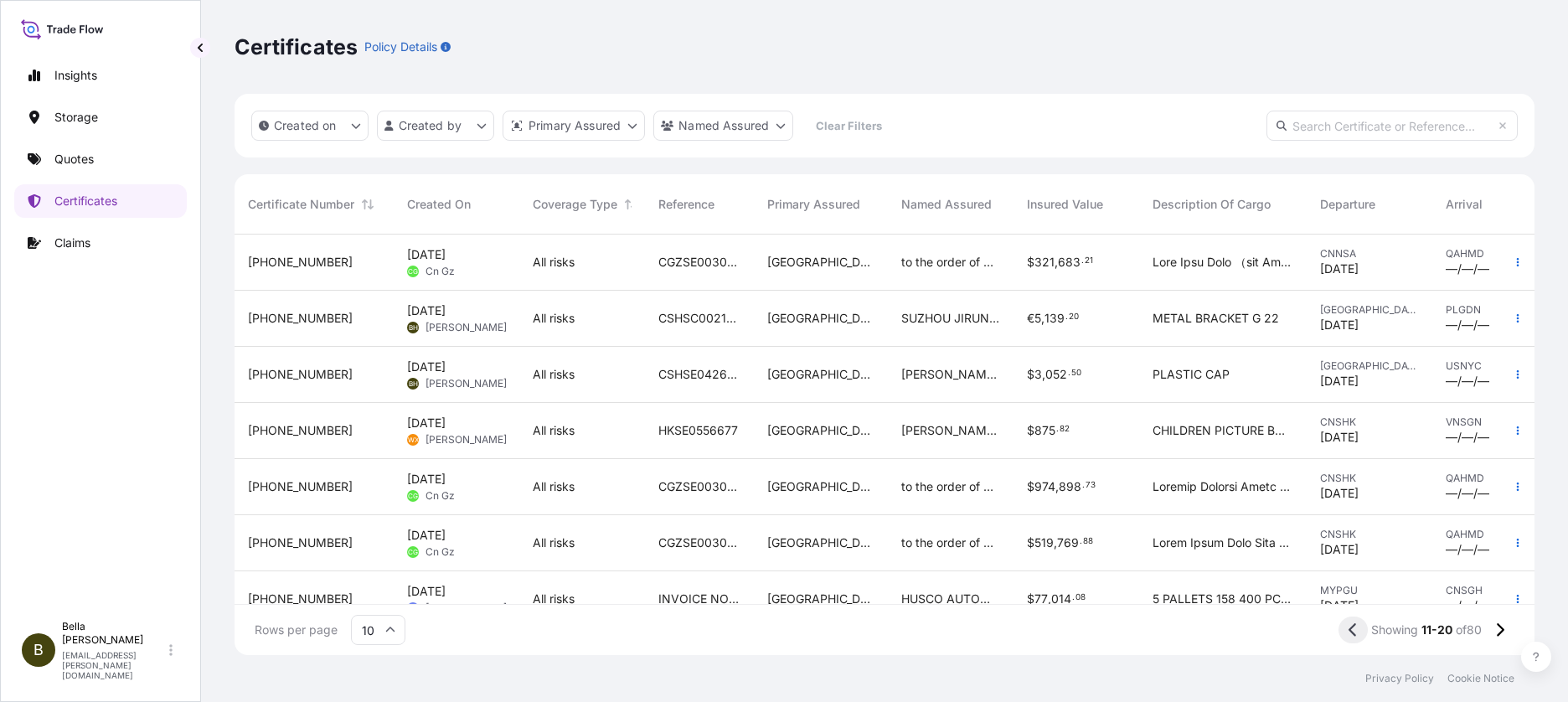 click 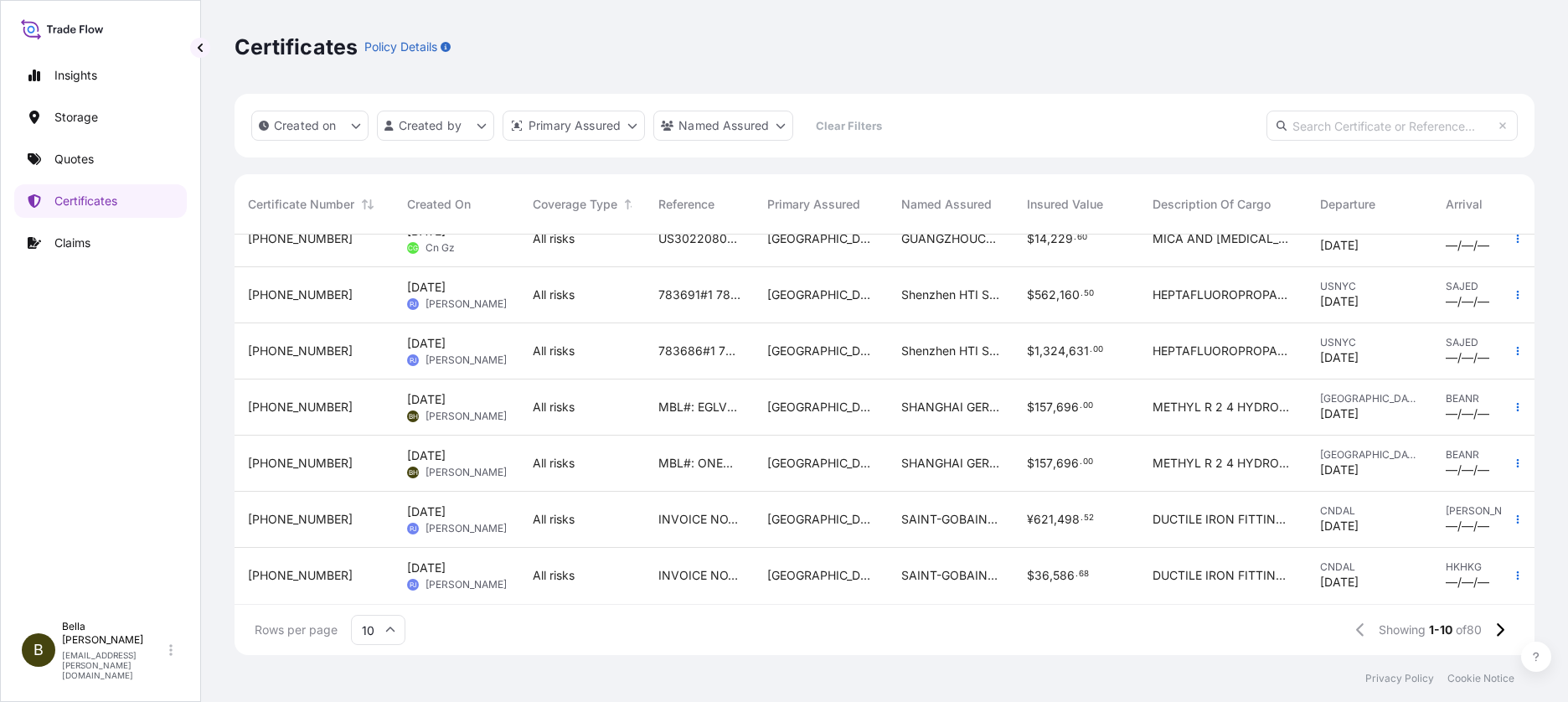 scroll, scrollTop: 0, scrollLeft: 0, axis: both 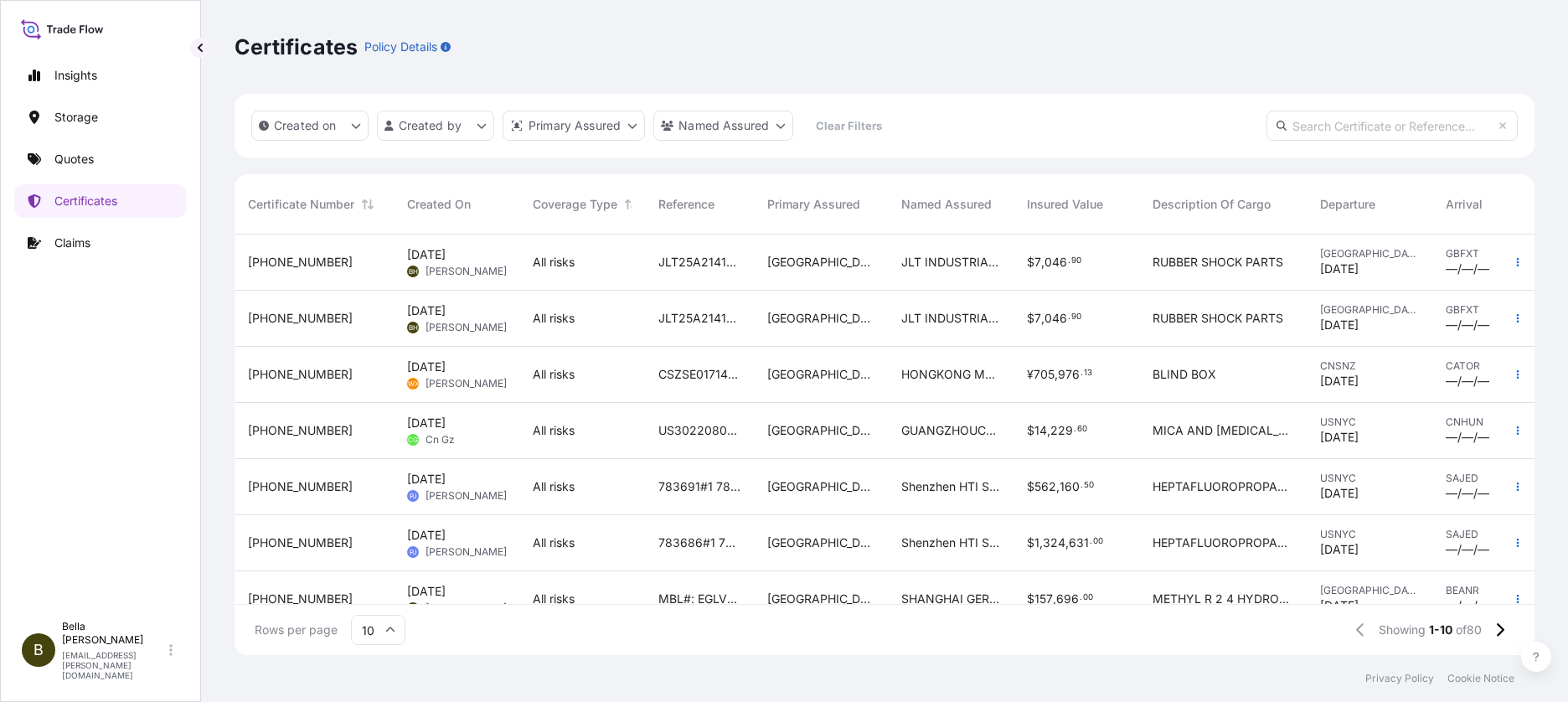 click on "JLT25A21416A, CSHSE0427744, 83339585" at bounding box center [699, 318] 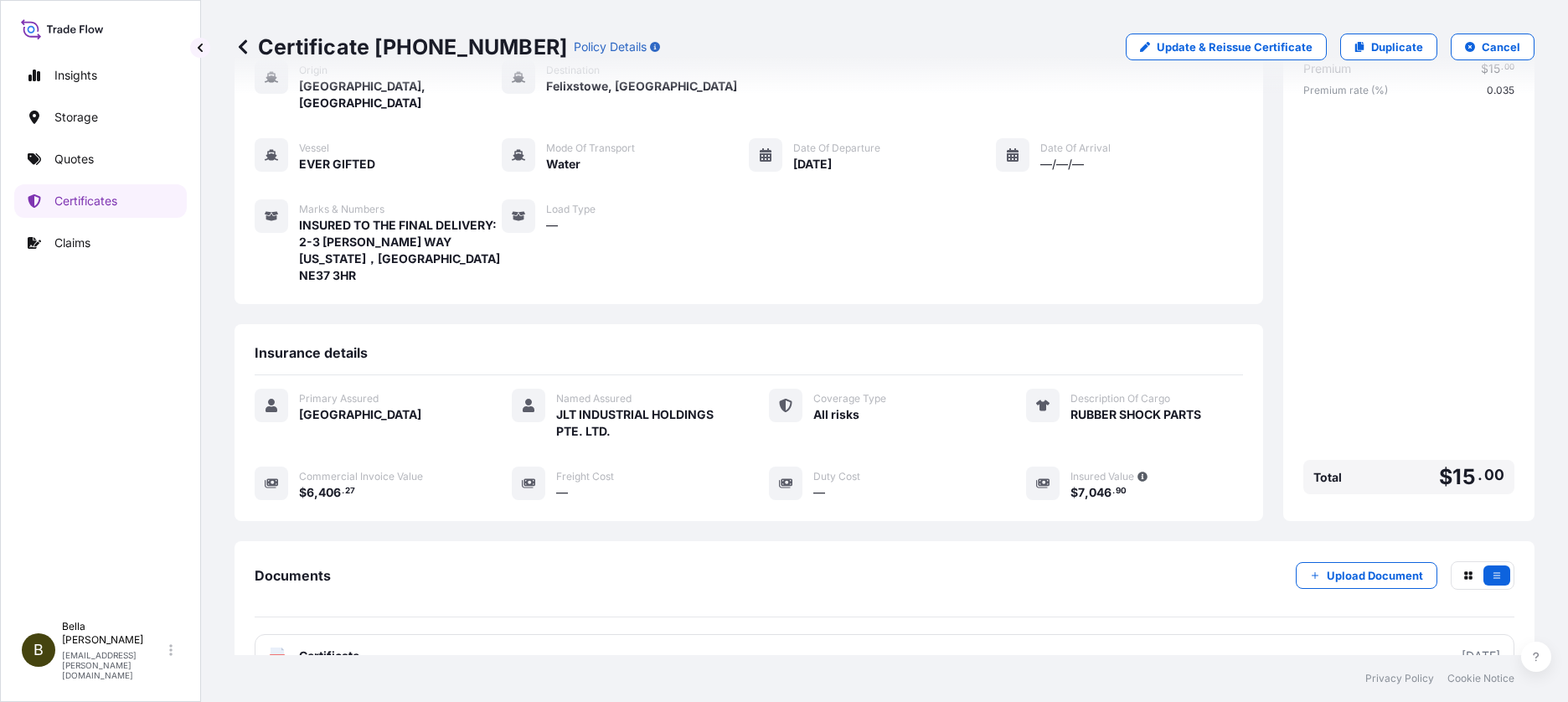 scroll, scrollTop: 0, scrollLeft: 0, axis: both 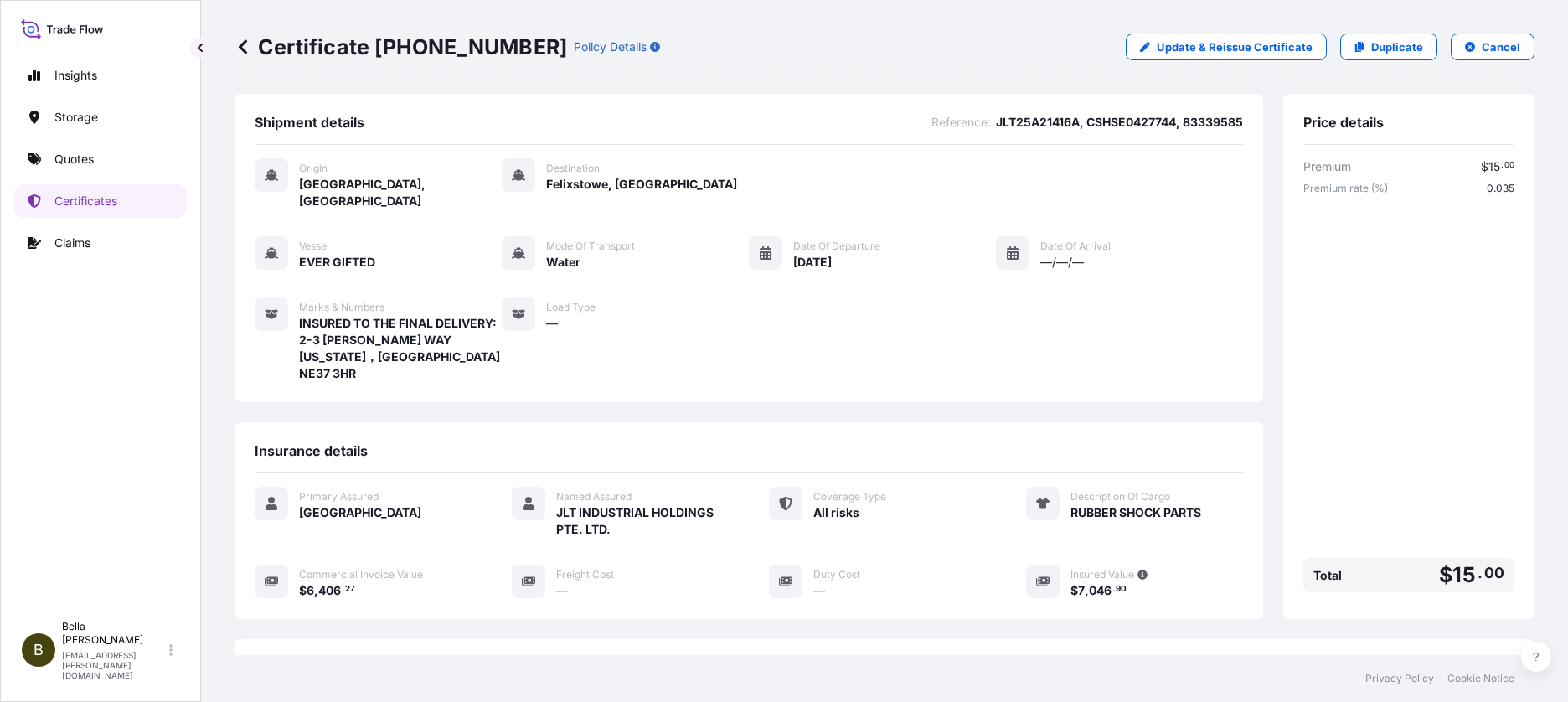 click on "Certificate [PHONE_NUMBER] Policy Details Update & Reissue Certificate Duplicate Cancel Shipment details Reference :   JLT25A21416A, CSHSE0427744, 83339585 Origin [GEOGRAPHIC_DATA], [GEOGRAPHIC_DATA] Destination [GEOGRAPHIC_DATA], [GEOGRAPHIC_DATA] Vessel EVER GIFTED Mode of Transport Water Date of Departure [DATE] Date of Arrival —/—/— Marks & Numbers INSURED TO THE FINAL DELIVERY:
2-3 [PERSON_NAME] WAY
[US_STATE]，[GEOGRAPHIC_DATA]
NE37 3HR Load Type — Insurance details Primary Assured China Named Assured JLT INDUSTRIAL HOLDINGS PTE. LTD. Coverage Type All risks Description Of Cargo RUBBER SHOCK PARTS Commercial Invoice Value $ 6 , 406 . 27 Freight Cost — Duty Cost — Insured Value $ 7 , 046 . 90 Price details Premium $ 15 . 00 Premium rate (%) 0.035 Total $ 15 . 00 Documents Upload Document PDF Certificate [DATE] Claims  File a Claim No claims were submitted against this  certificate ." at bounding box center [885, 328] 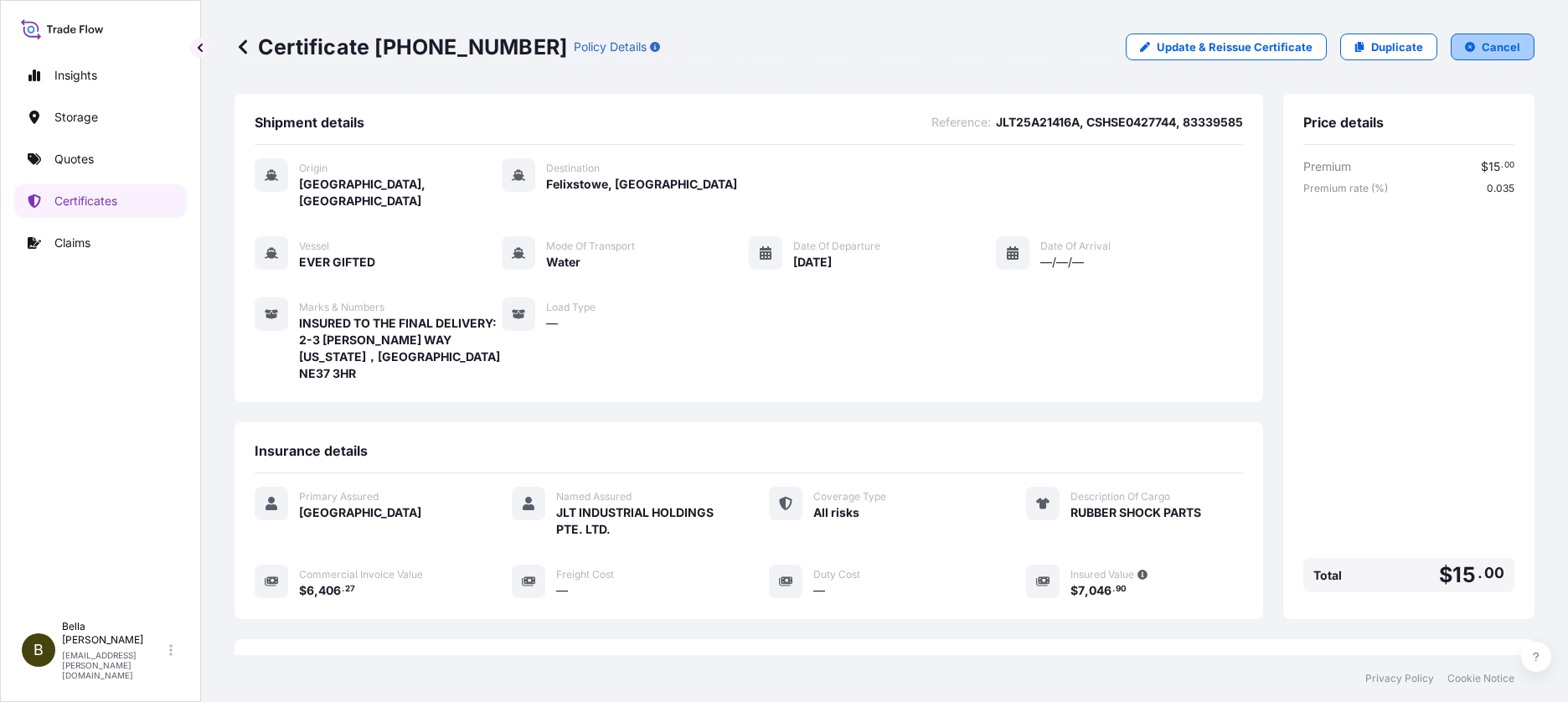 click on "Cancel" at bounding box center [1501, 47] 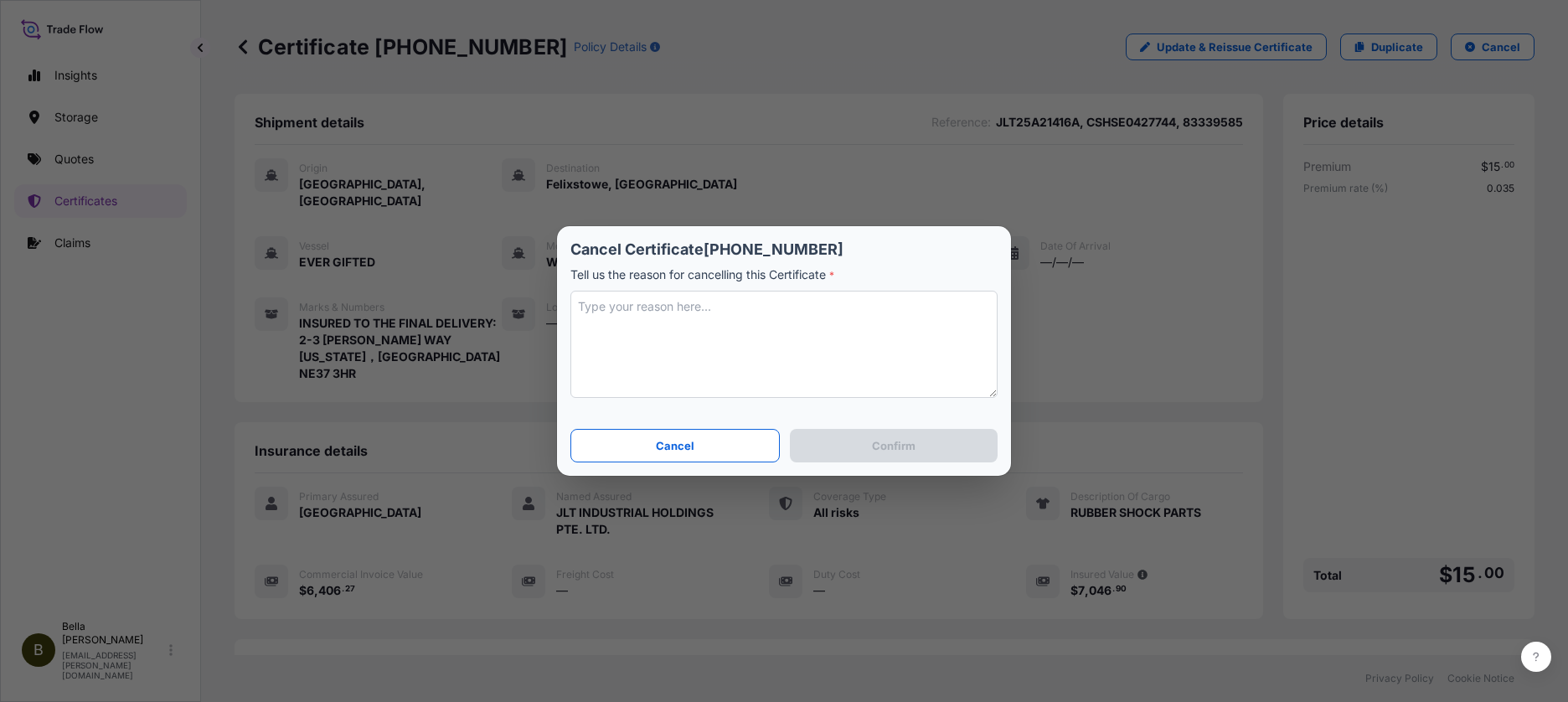 click at bounding box center [784, 344] 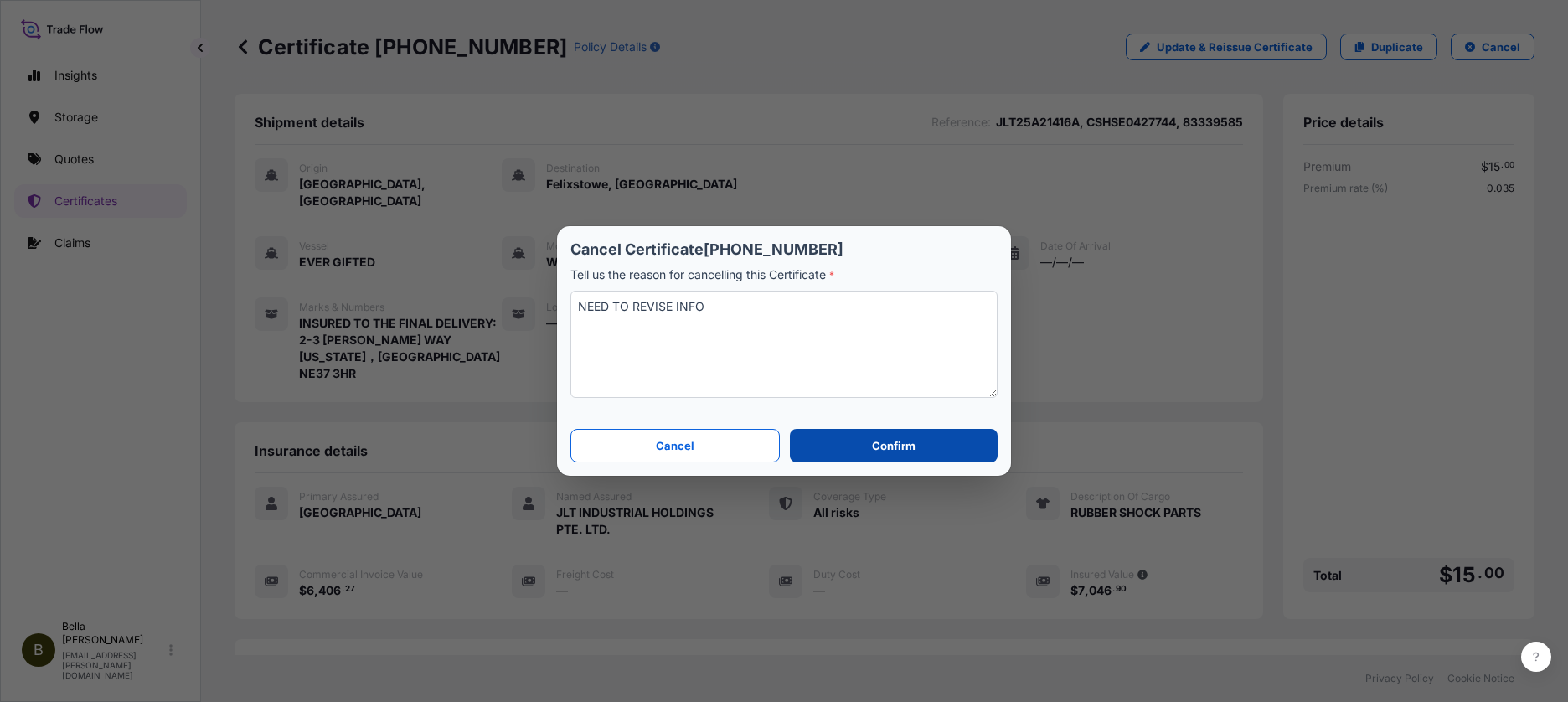 type on "NEED TO REVISE INFO" 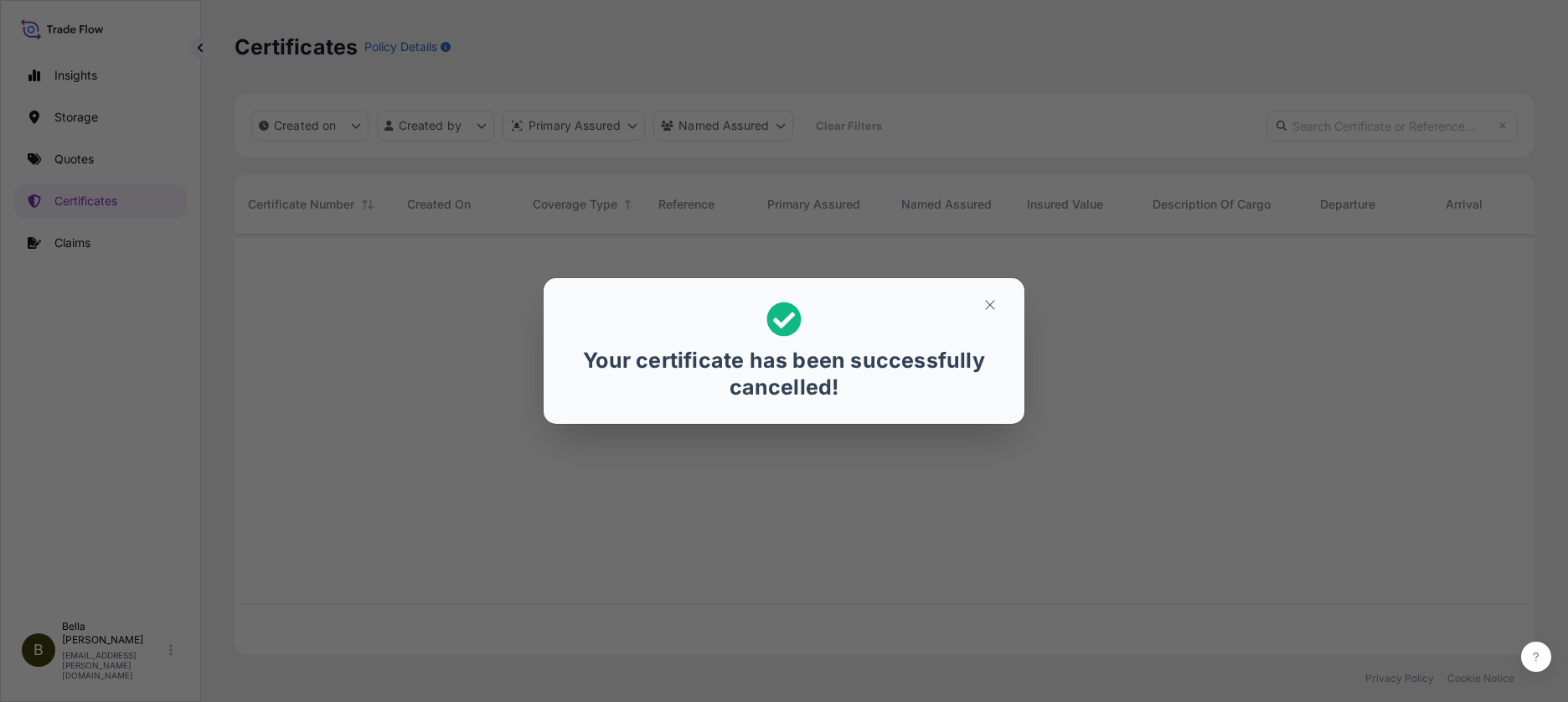 scroll, scrollTop: 13, scrollLeft: 13, axis: both 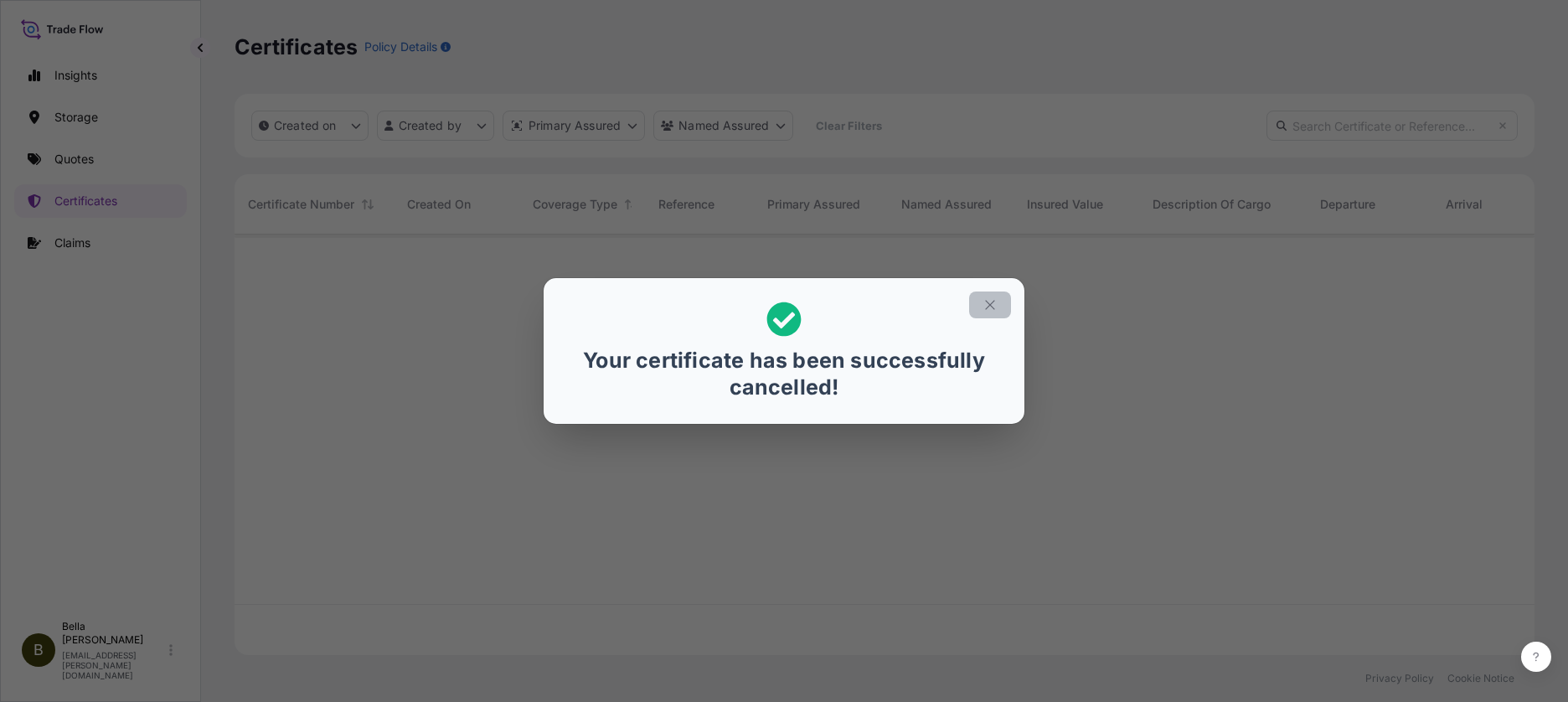 click 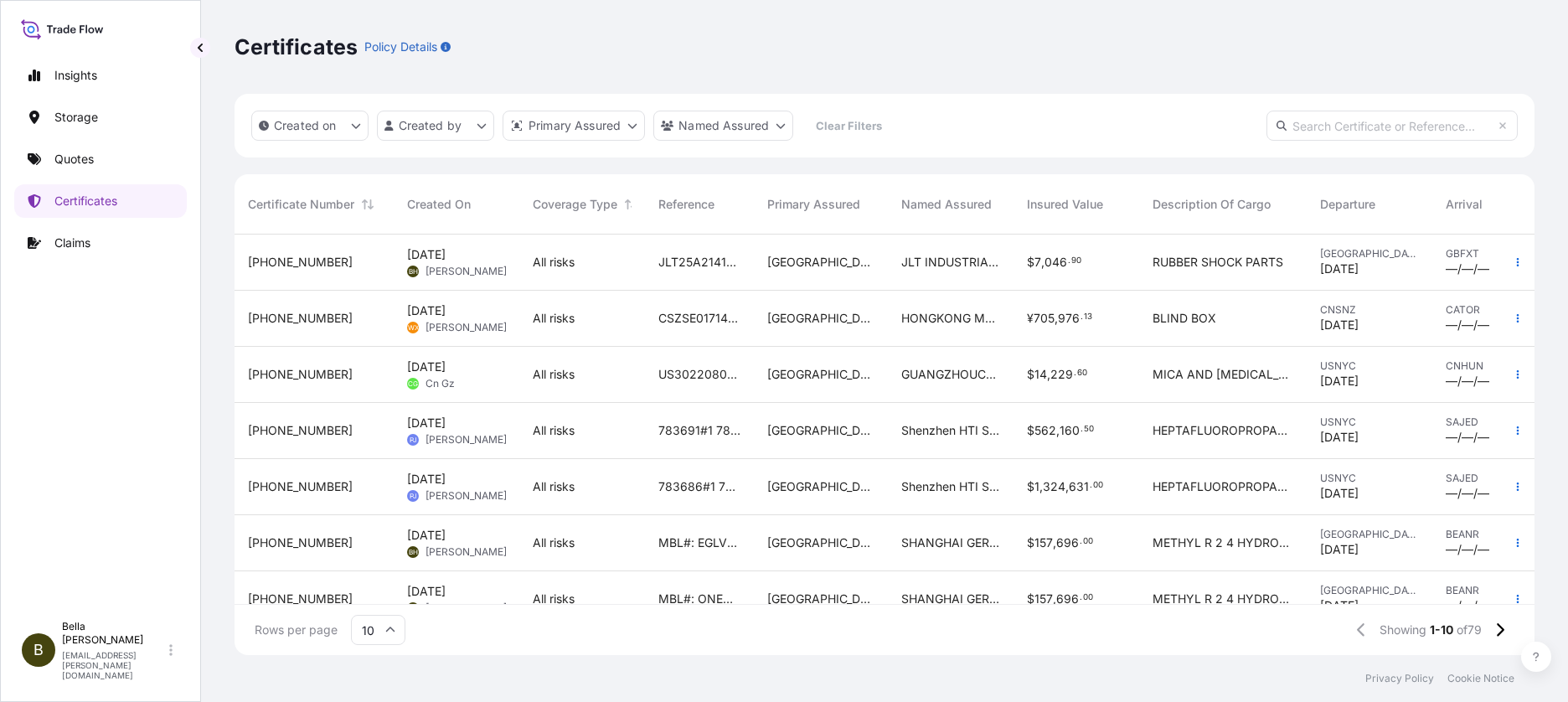 click on "All risks" at bounding box center (582, 262) 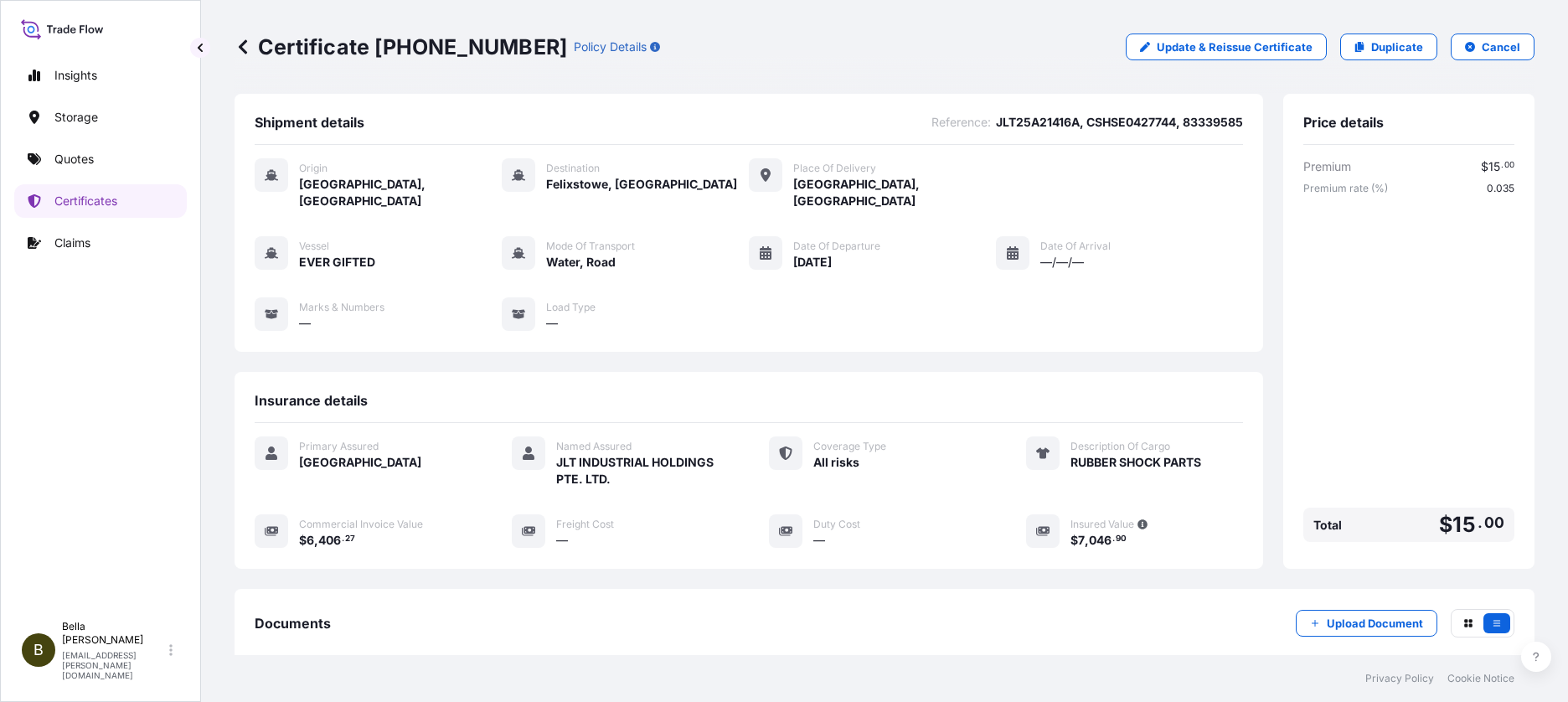 scroll, scrollTop: 195, scrollLeft: 0, axis: vertical 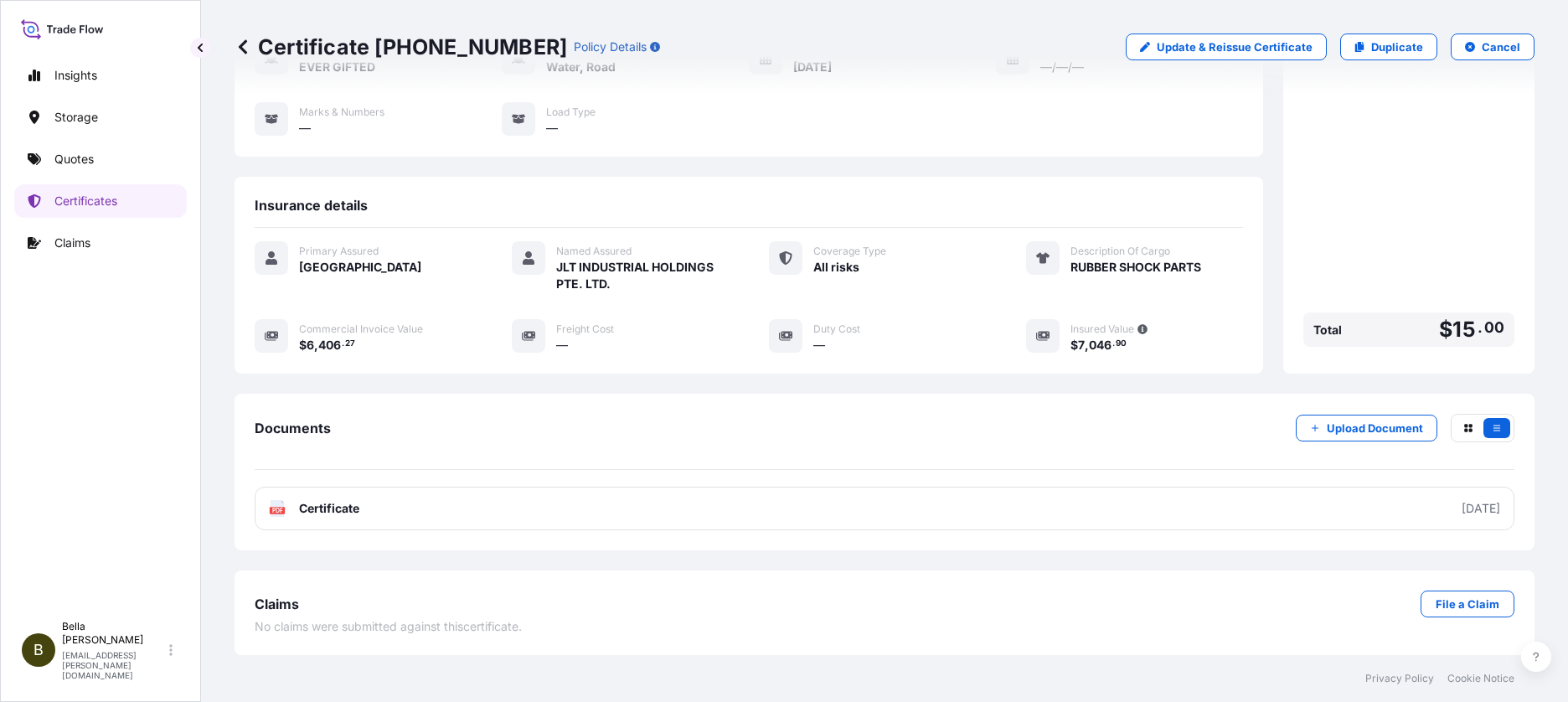 click 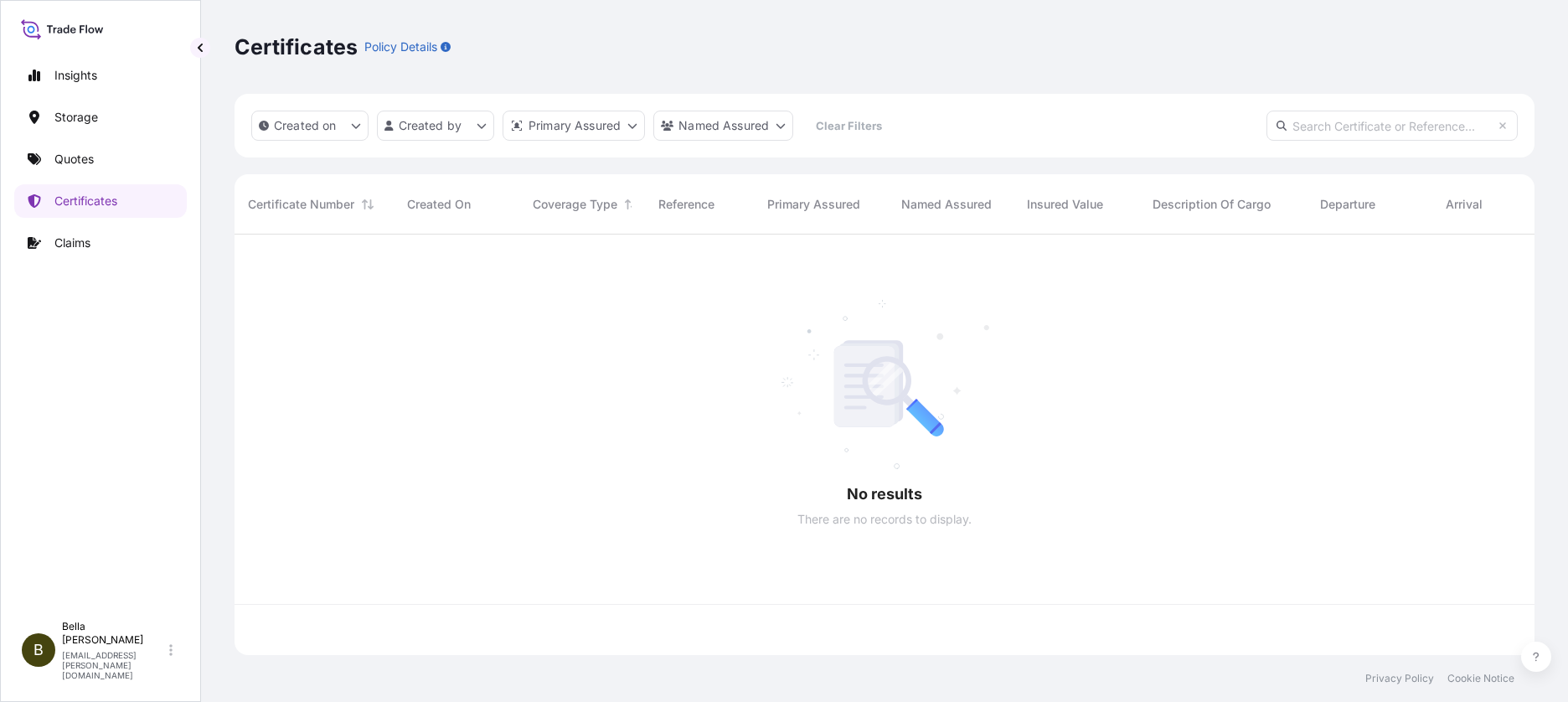 scroll, scrollTop: 0, scrollLeft: 0, axis: both 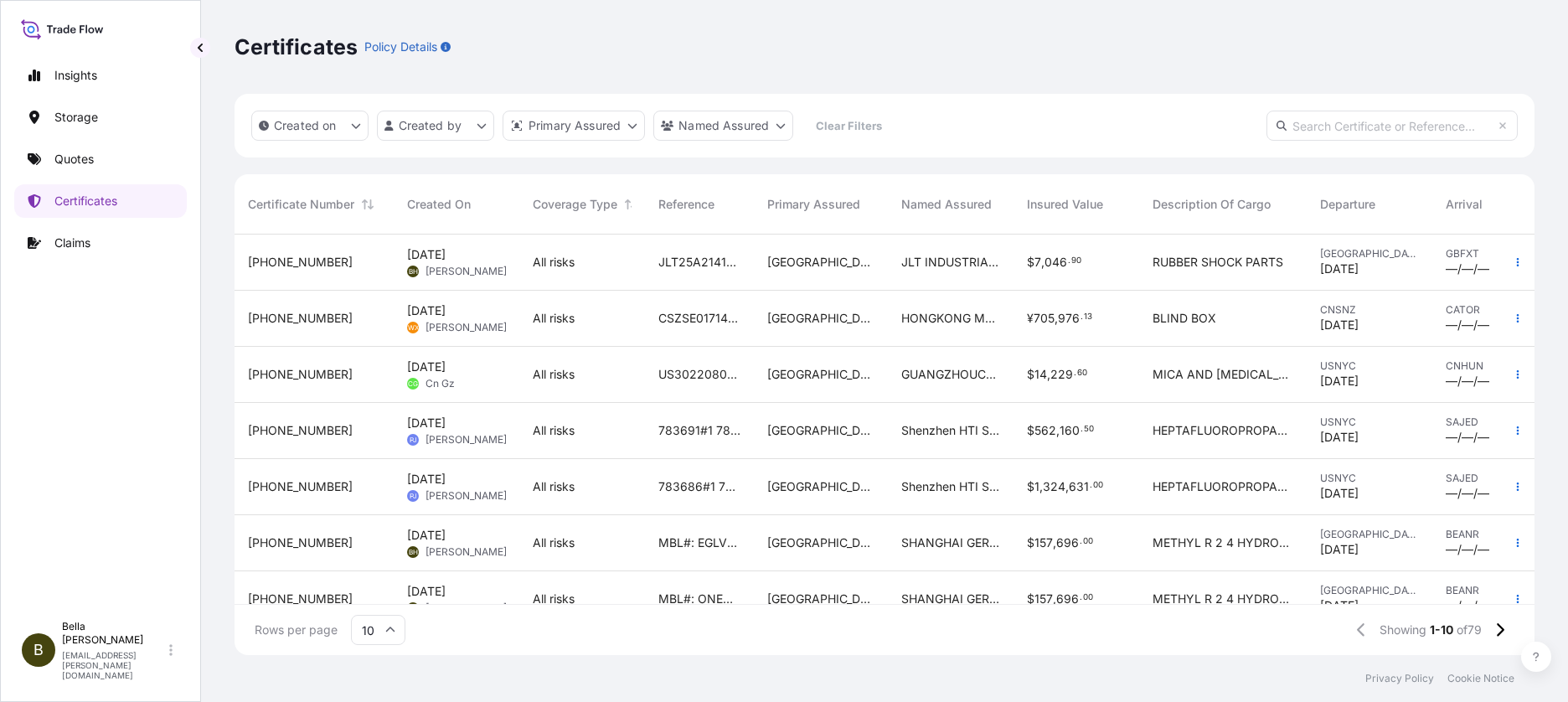click at bounding box center [1392, 126] 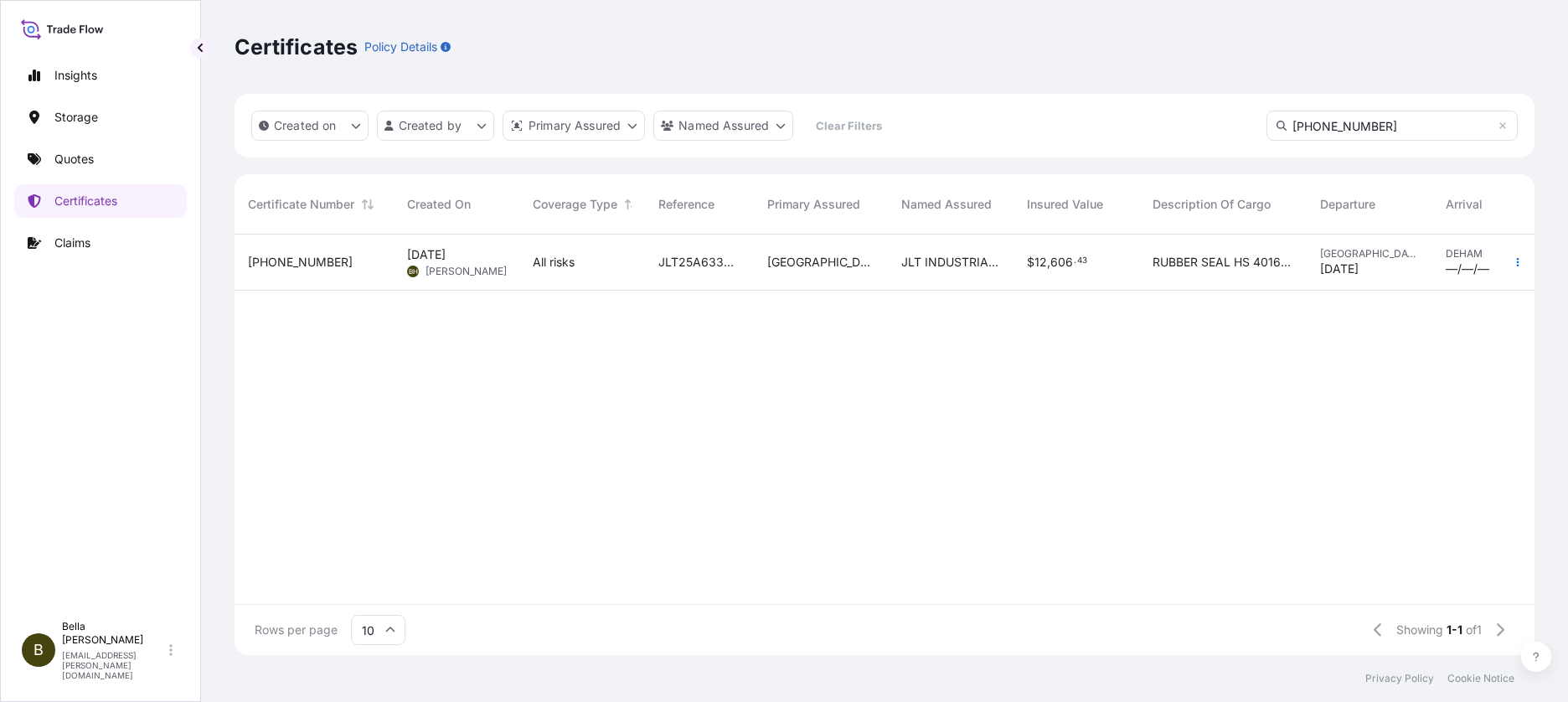 type on "[PHONE_NUMBER]" 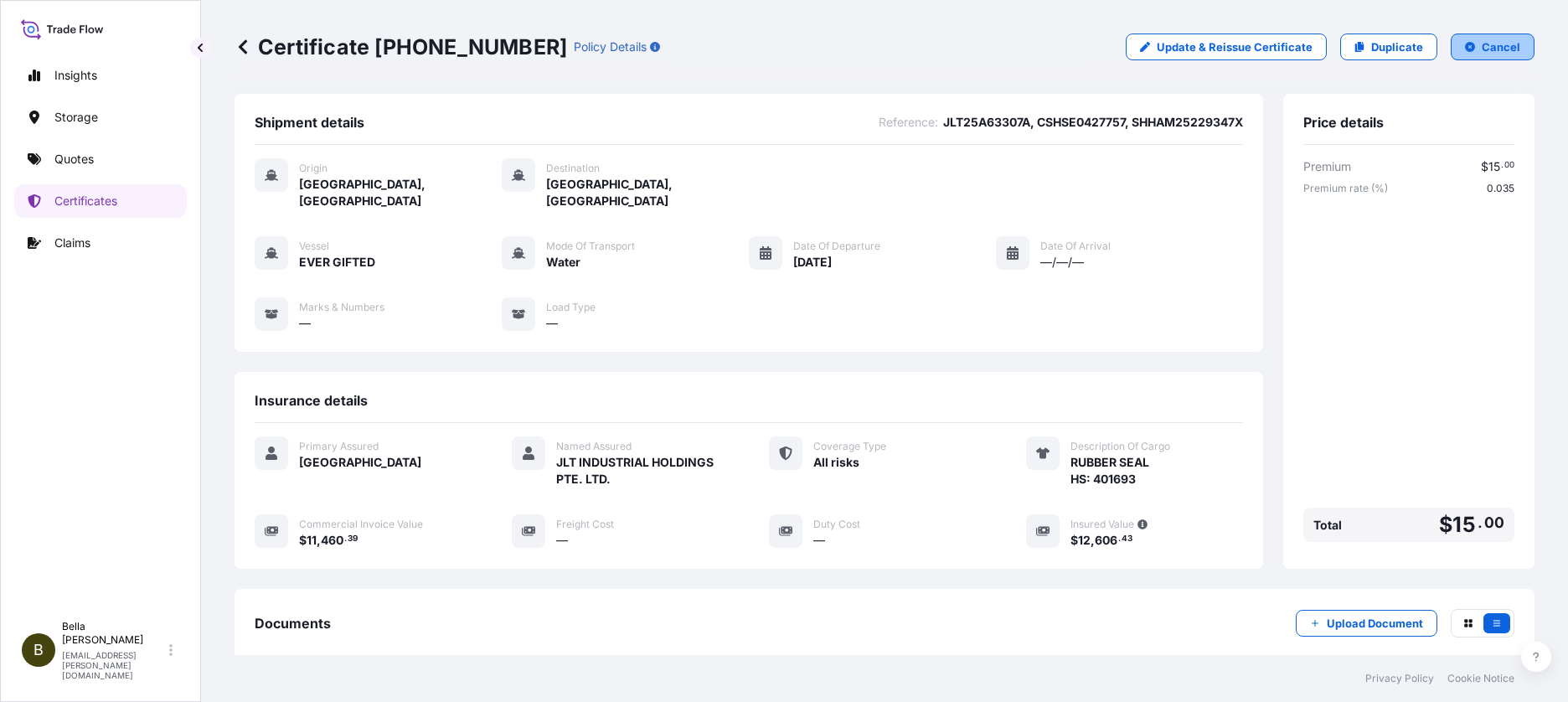 click on "Cancel" at bounding box center [1493, 47] 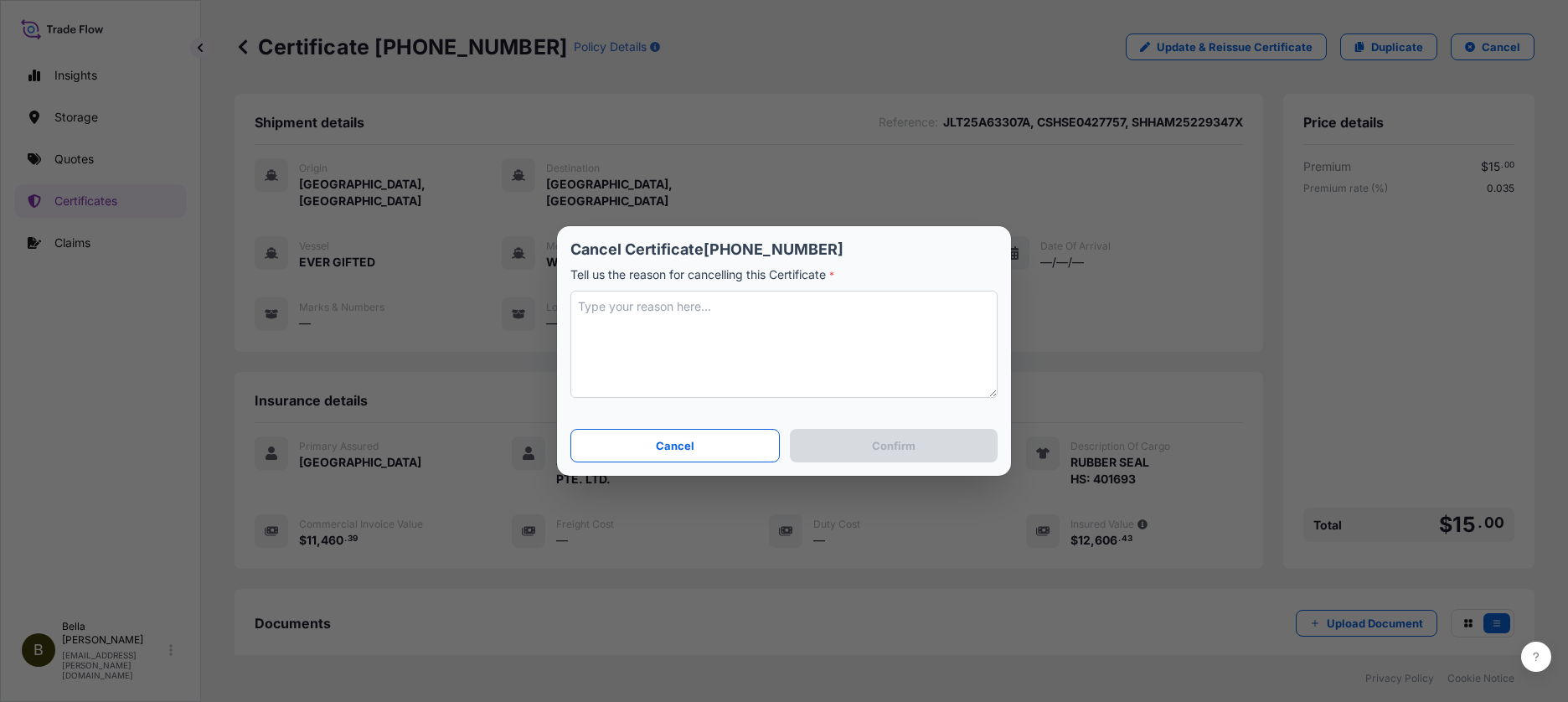click at bounding box center (784, 344) 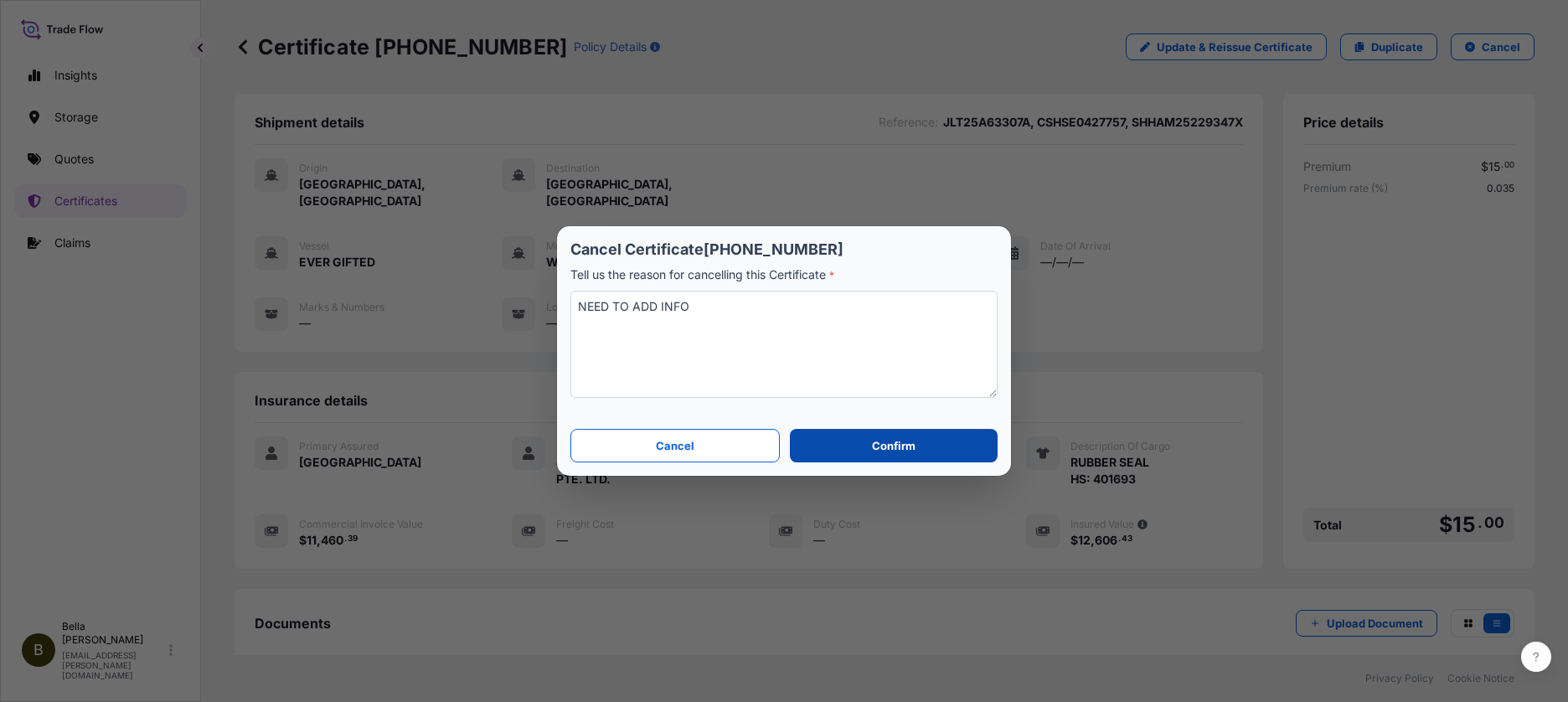 type on "NEED TO ADD INFO" 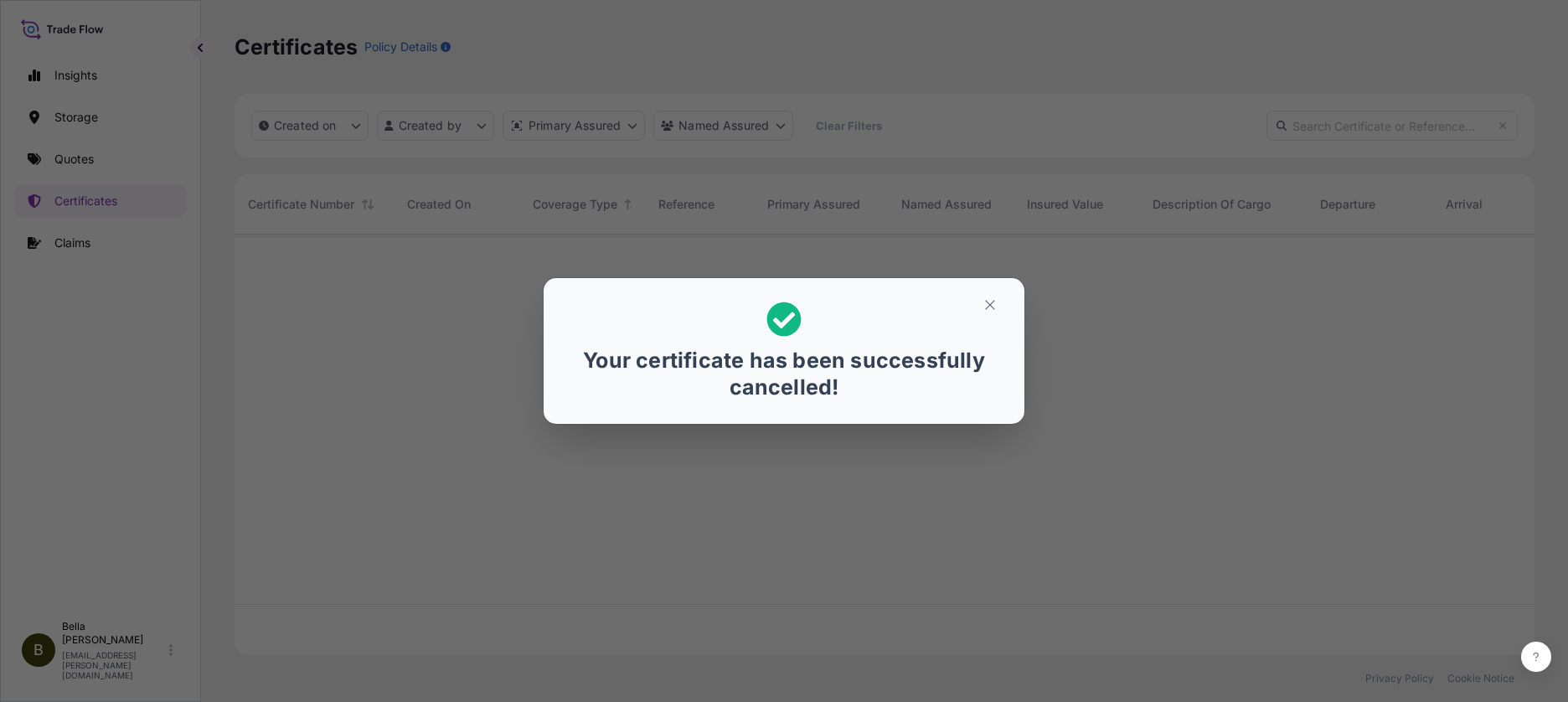 scroll, scrollTop: 13, scrollLeft: 13, axis: both 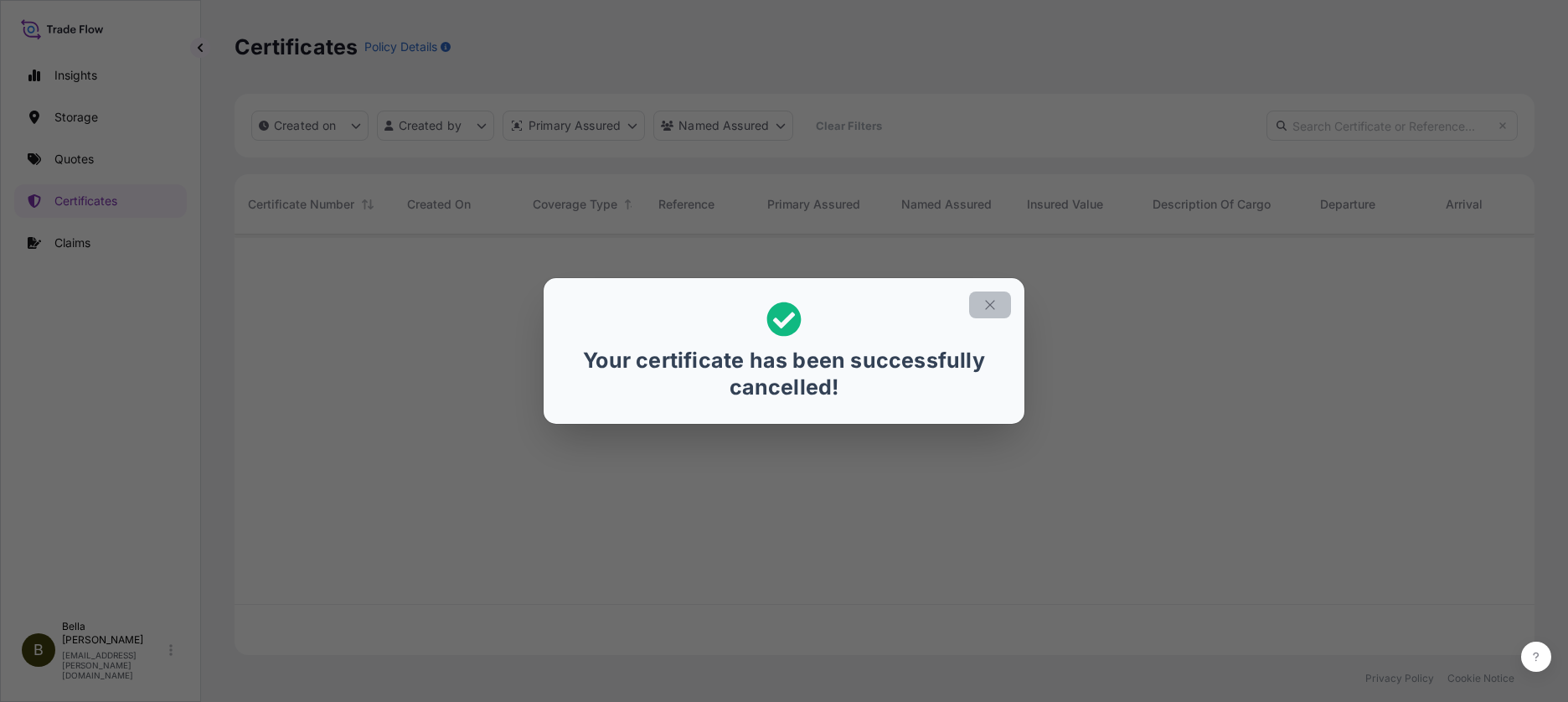 click 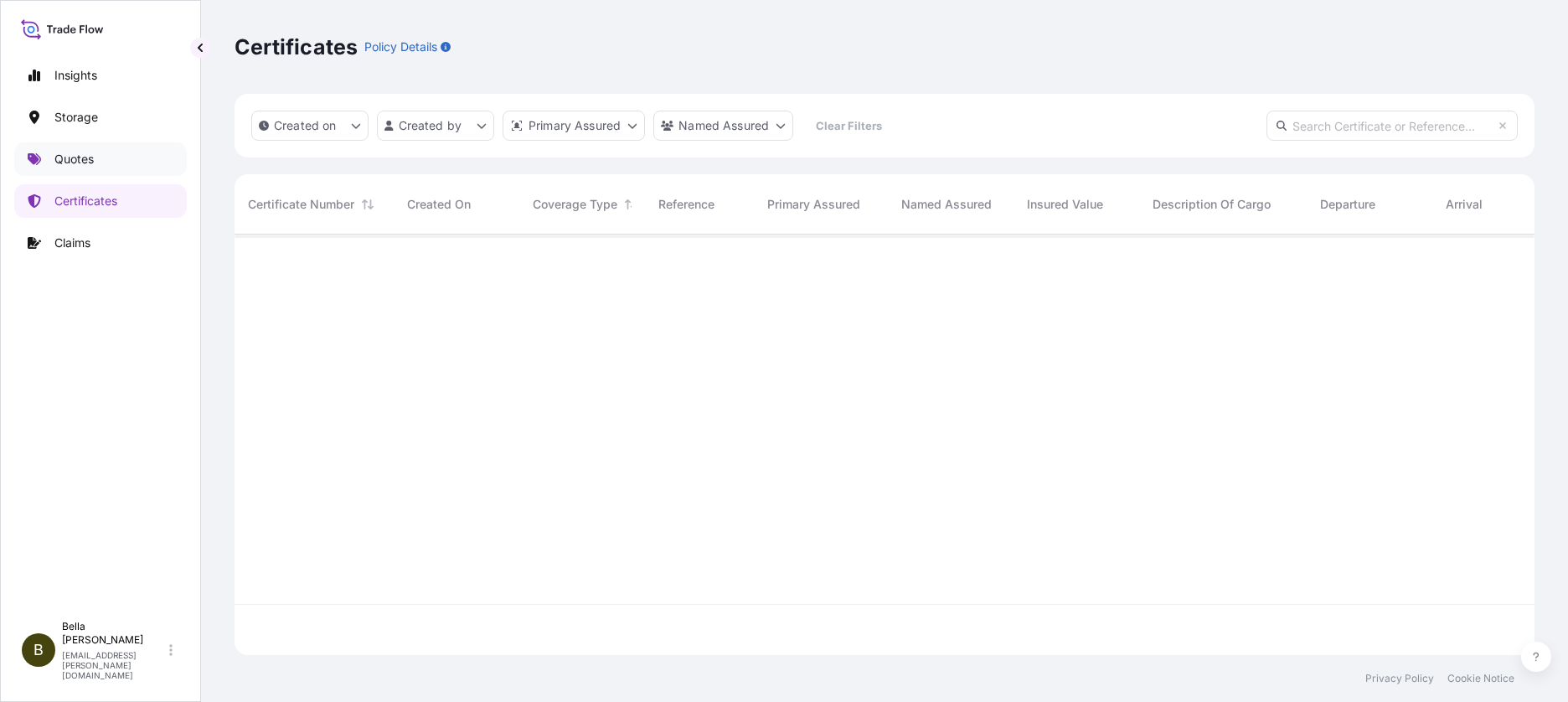 click on "Quotes" at bounding box center [74, 159] 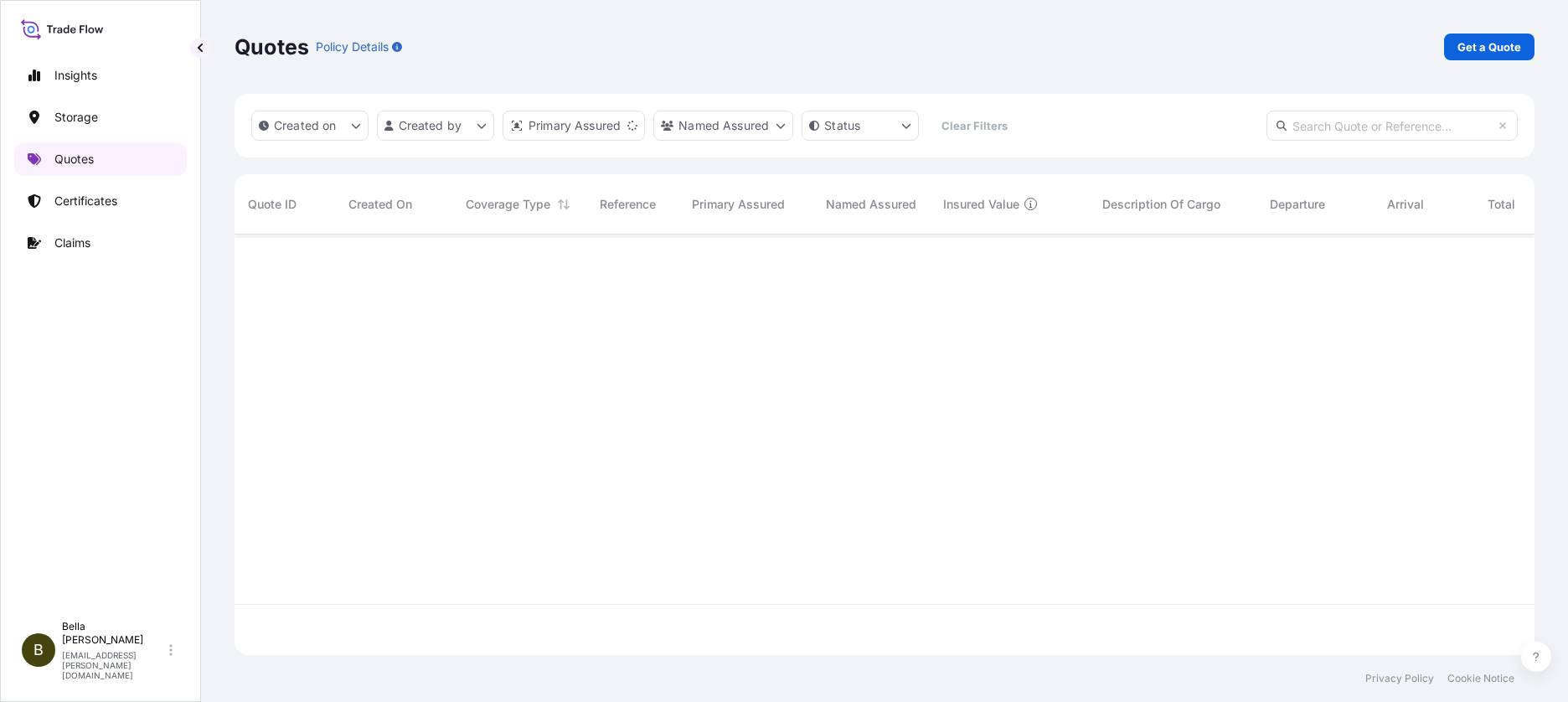 scroll, scrollTop: 13, scrollLeft: 13, axis: both 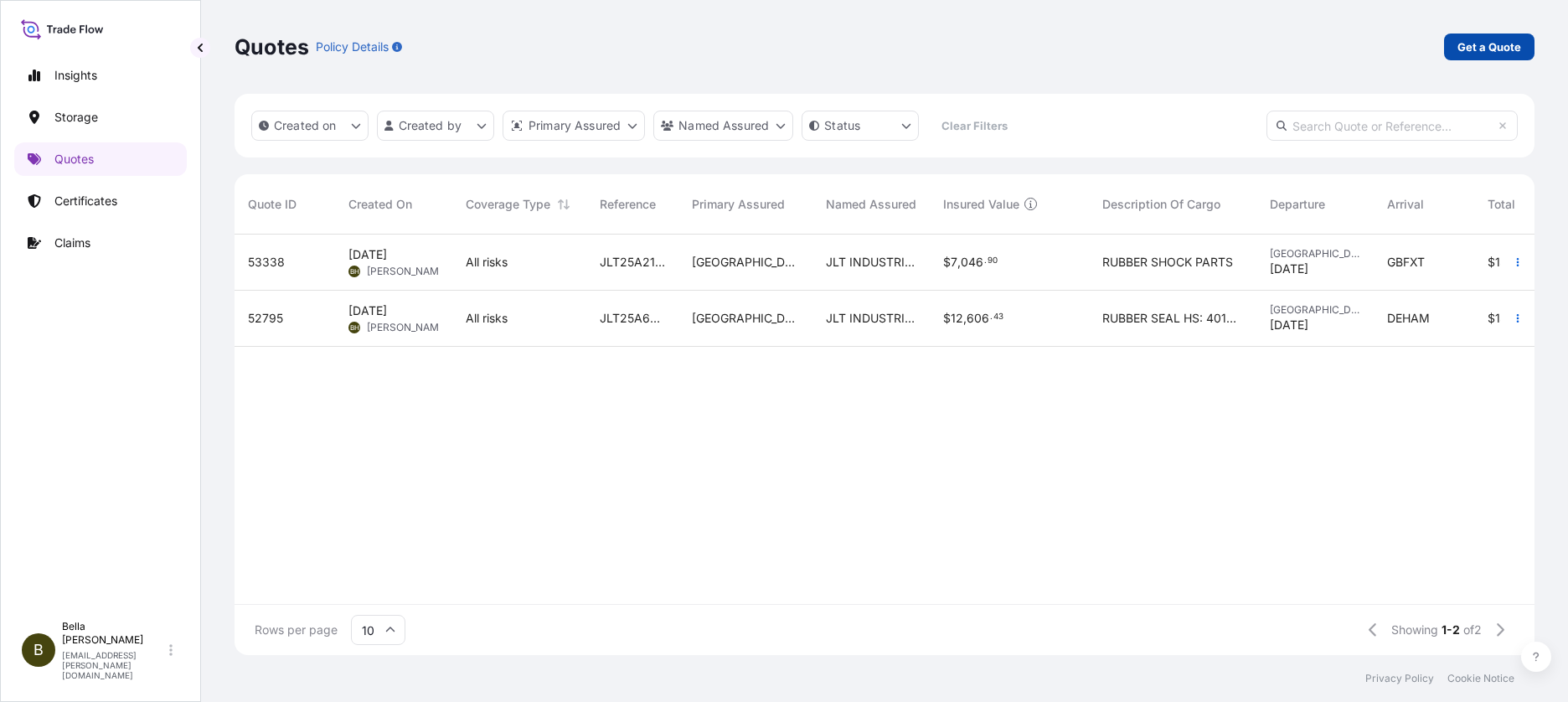 click on "Get a Quote" at bounding box center (1489, 47) 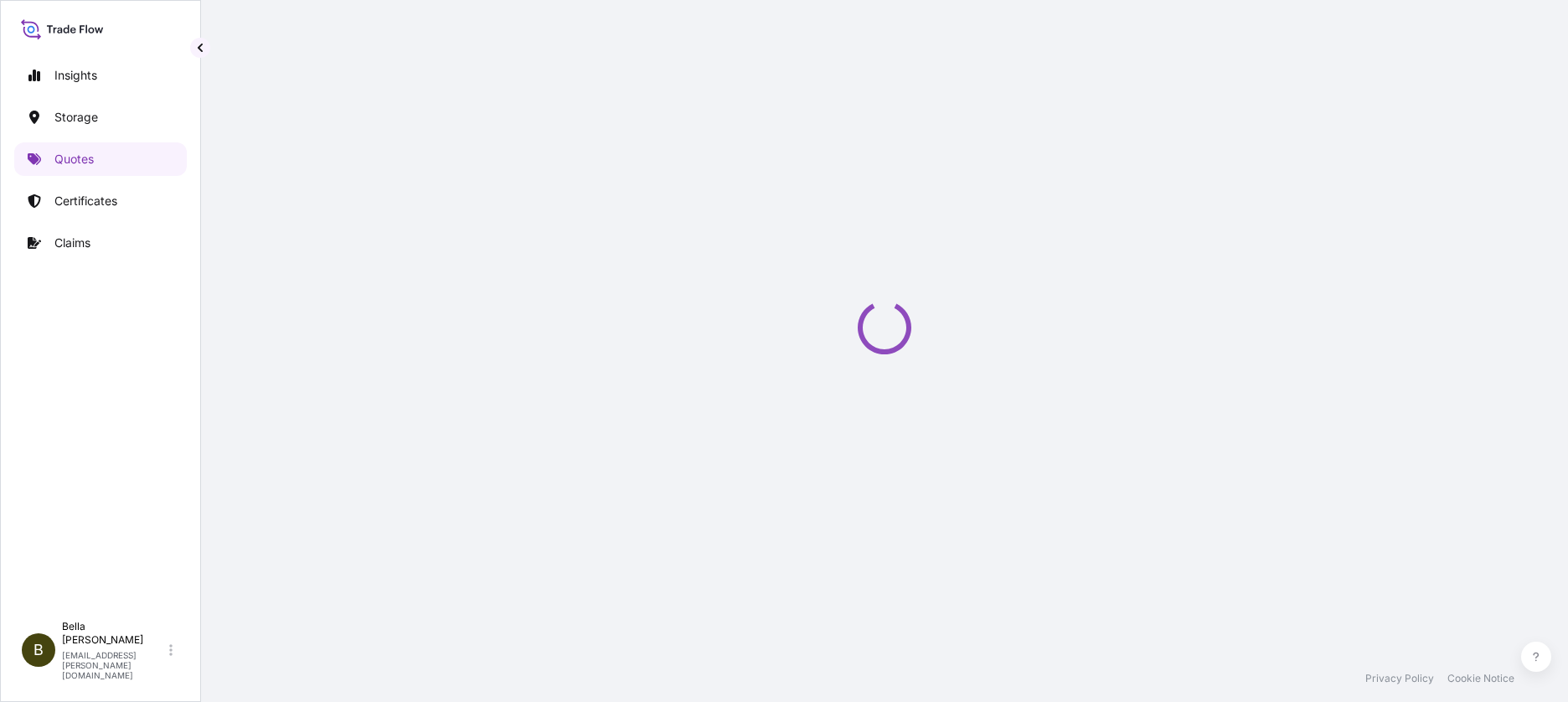 select on "Water" 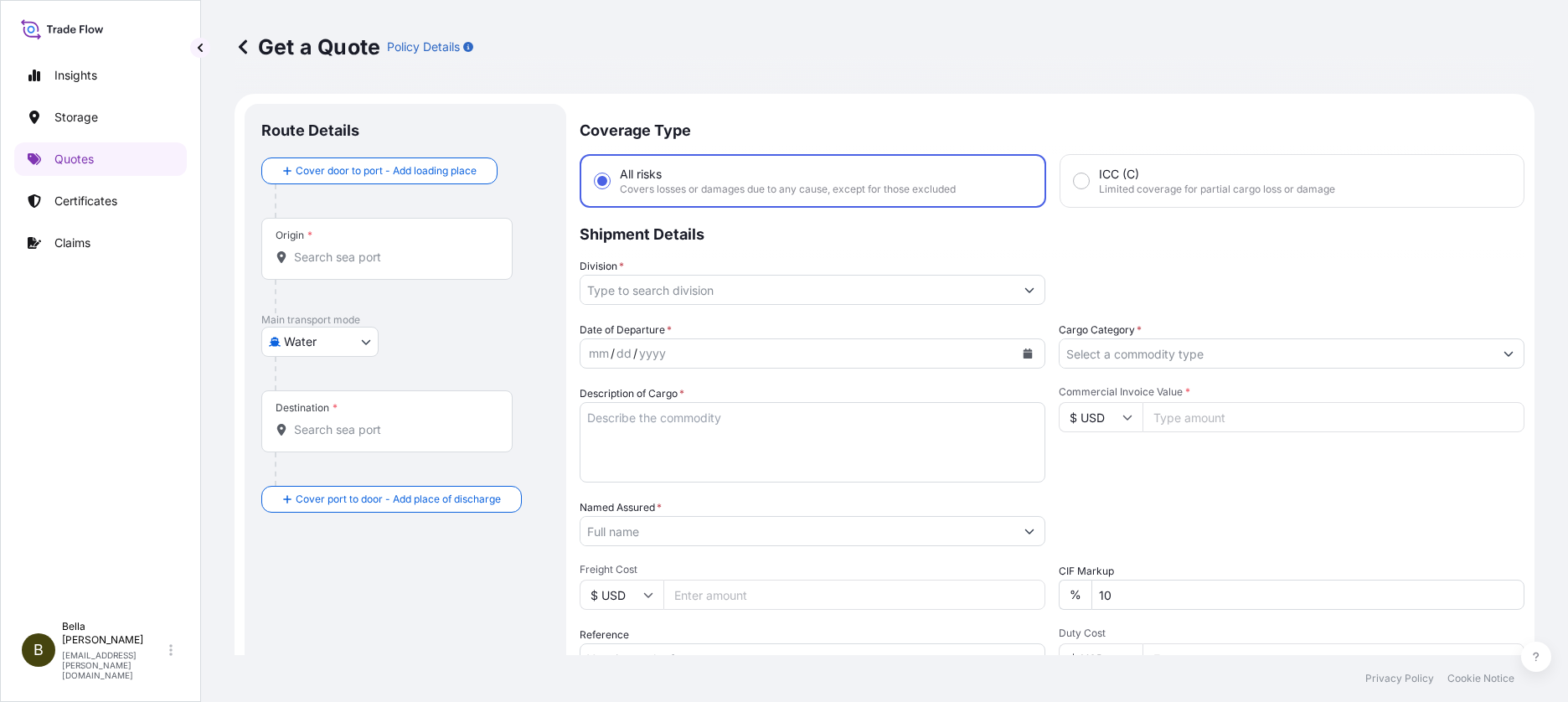 scroll, scrollTop: 27, scrollLeft: 0, axis: vertical 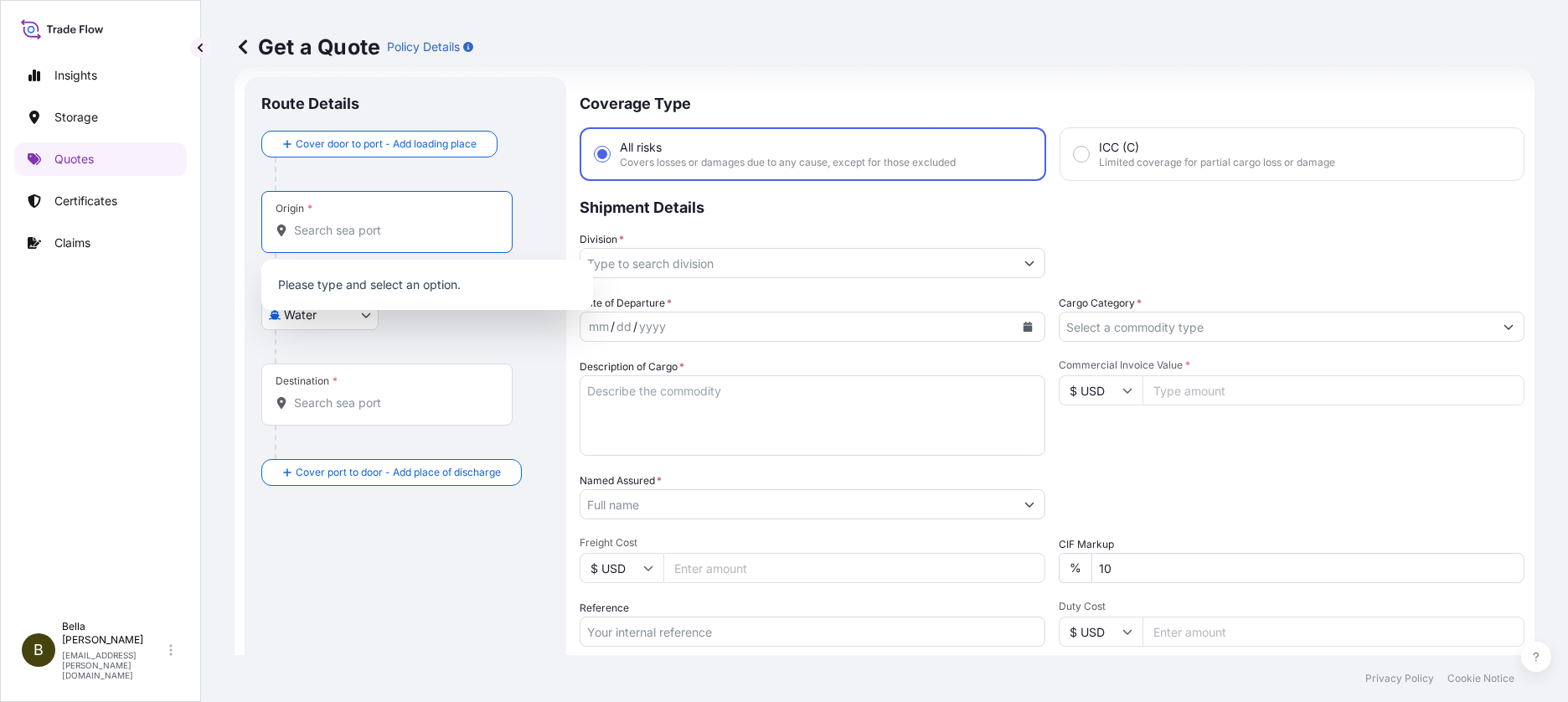 click on "Origin *" at bounding box center [393, 230] 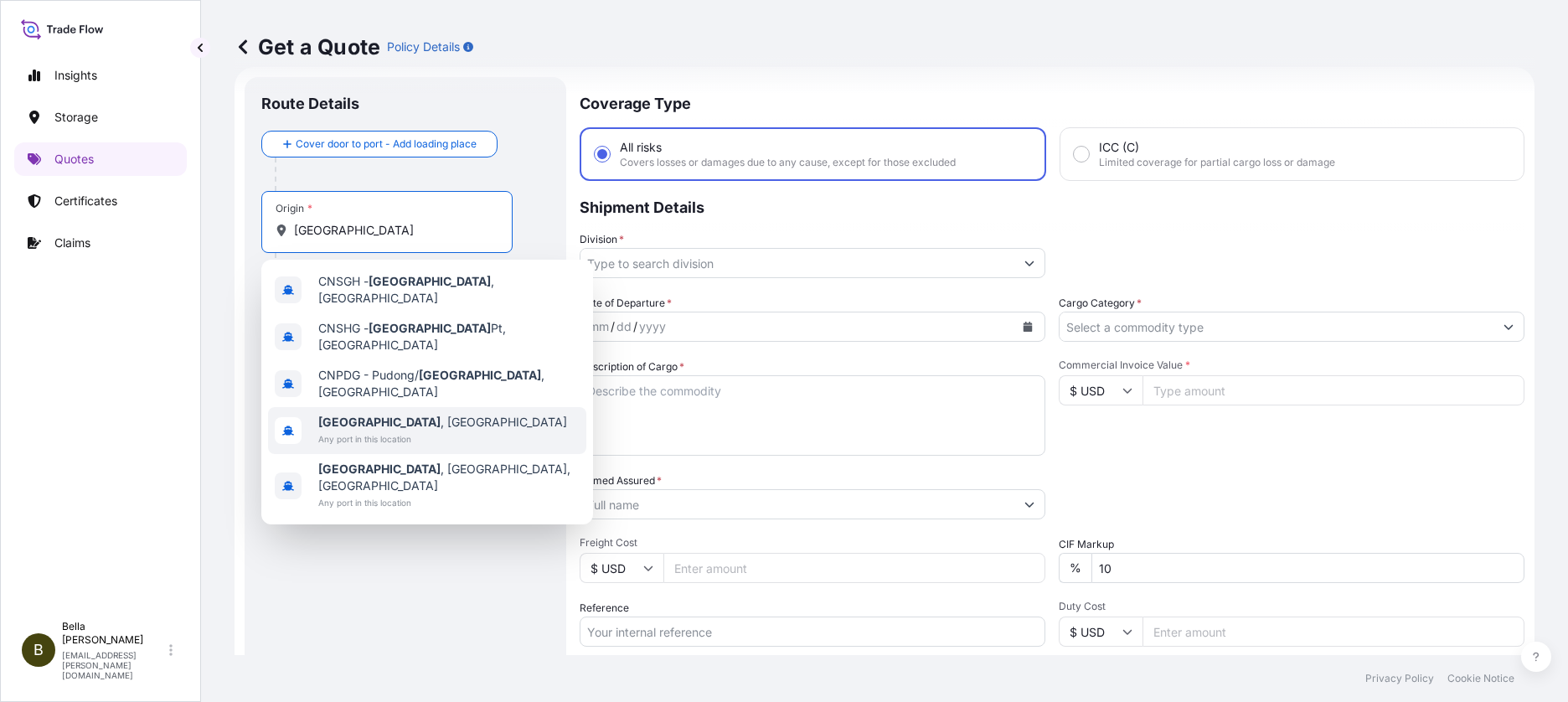 click on "[GEOGRAPHIC_DATA] , [GEOGRAPHIC_DATA] Any port in this location" at bounding box center [427, 431] 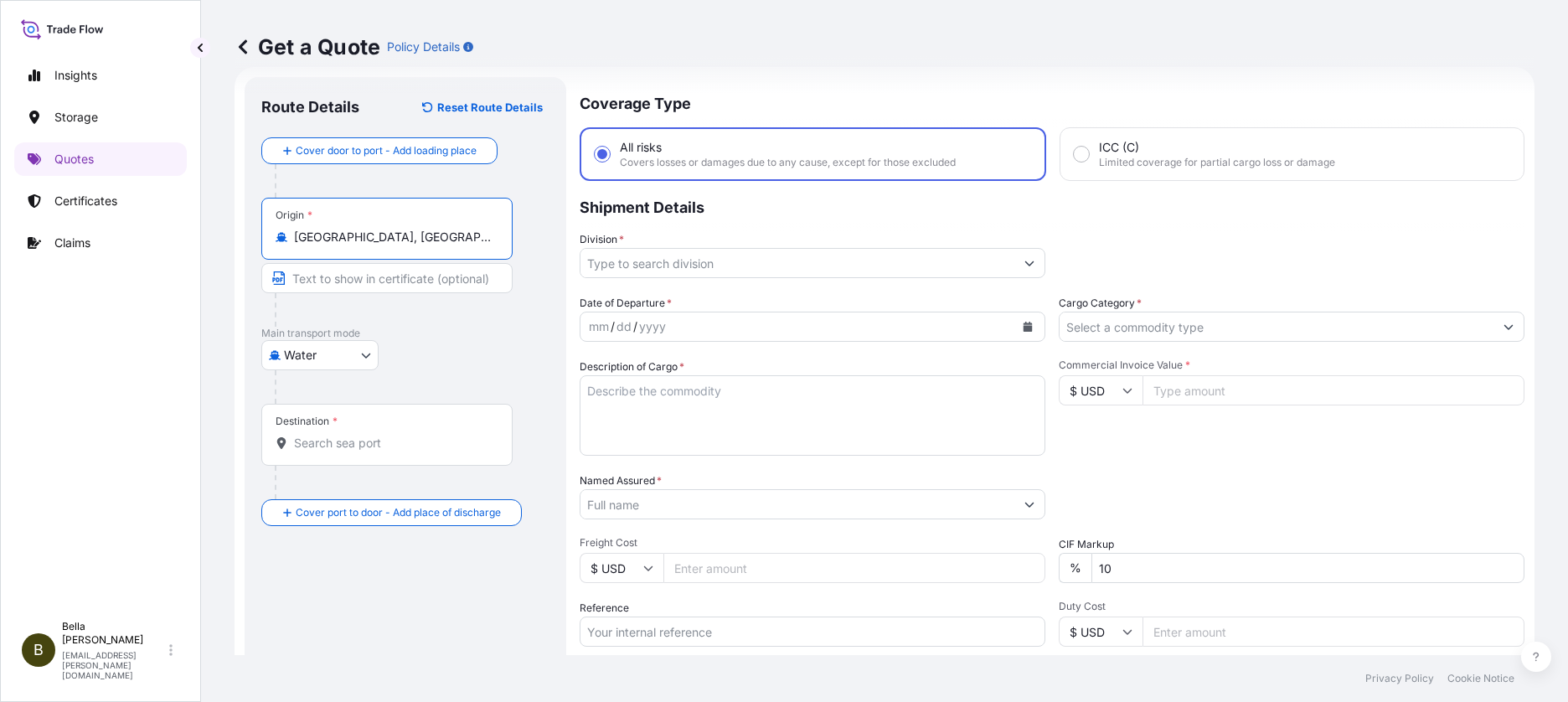 type on "[GEOGRAPHIC_DATA], [GEOGRAPHIC_DATA]" 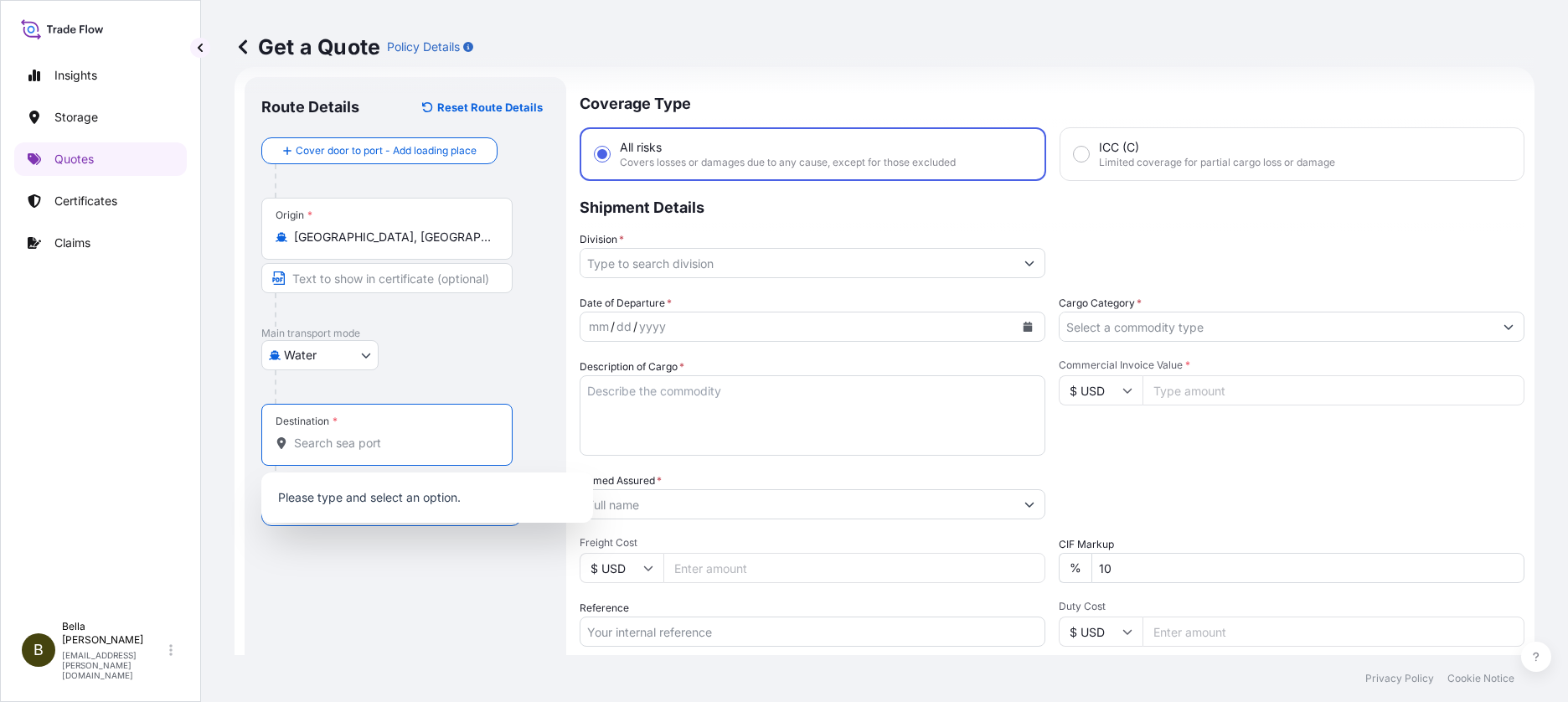 click on "Destination *" at bounding box center [393, 443] 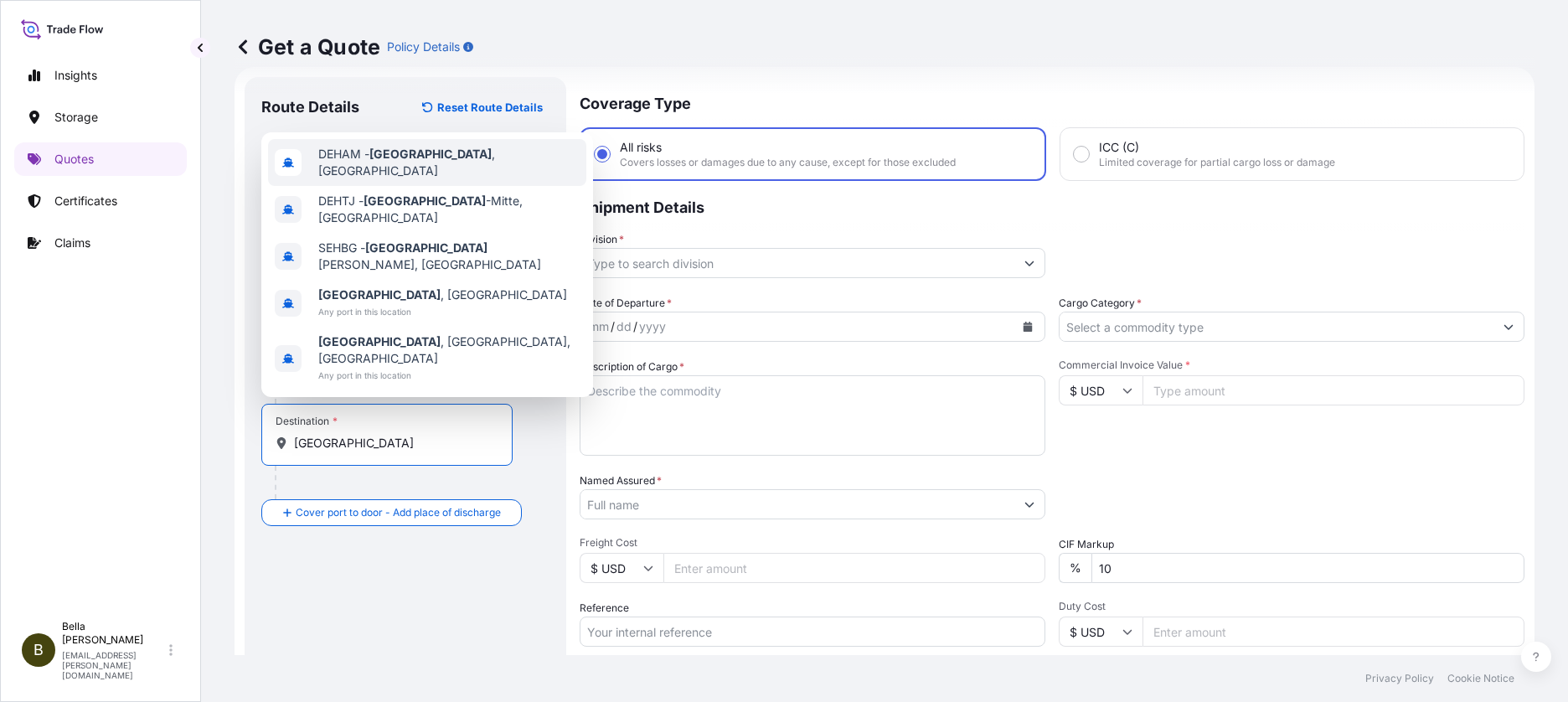 click on "DEHAM -  [GEOGRAPHIC_DATA] , [GEOGRAPHIC_DATA]" at bounding box center [449, 163] 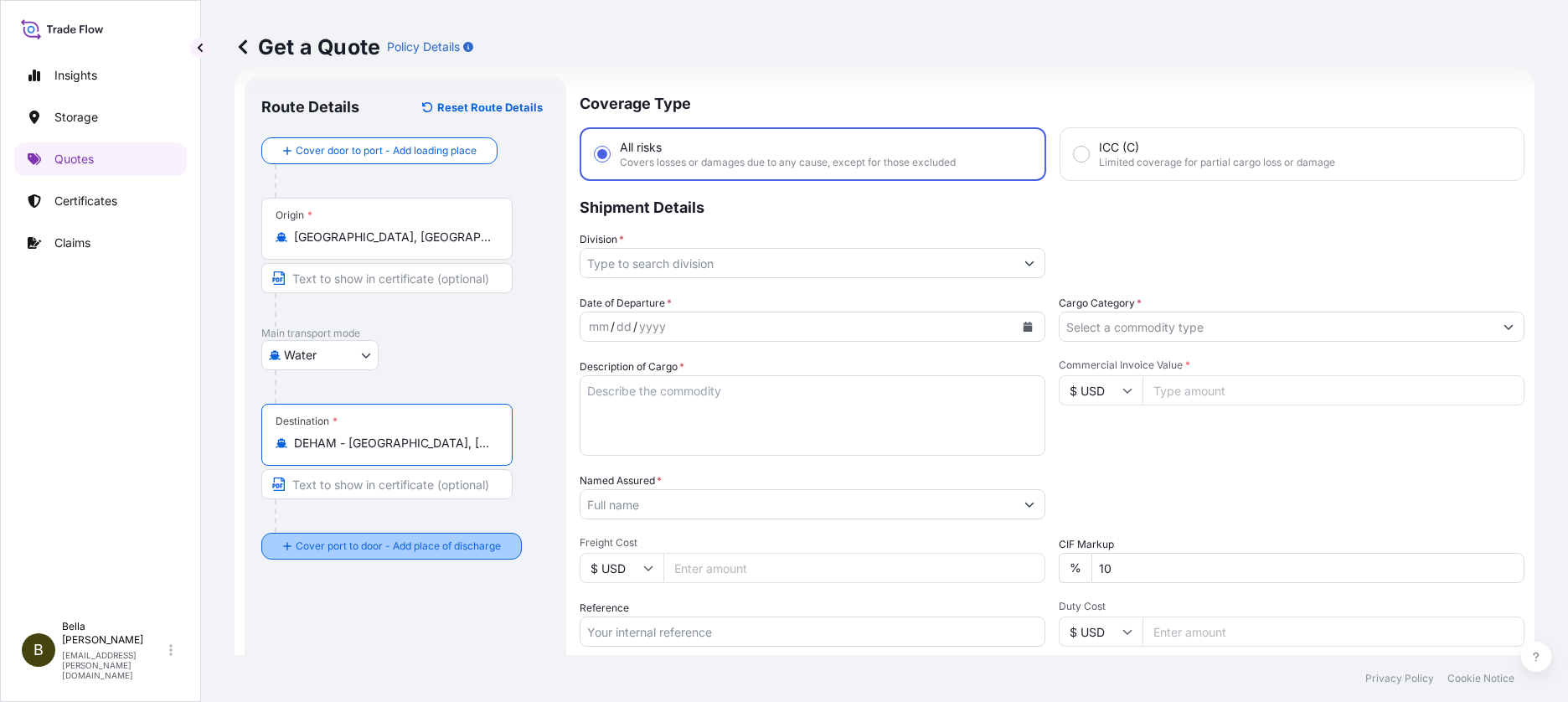type on "DEHAM - [GEOGRAPHIC_DATA], [GEOGRAPHIC_DATA]" 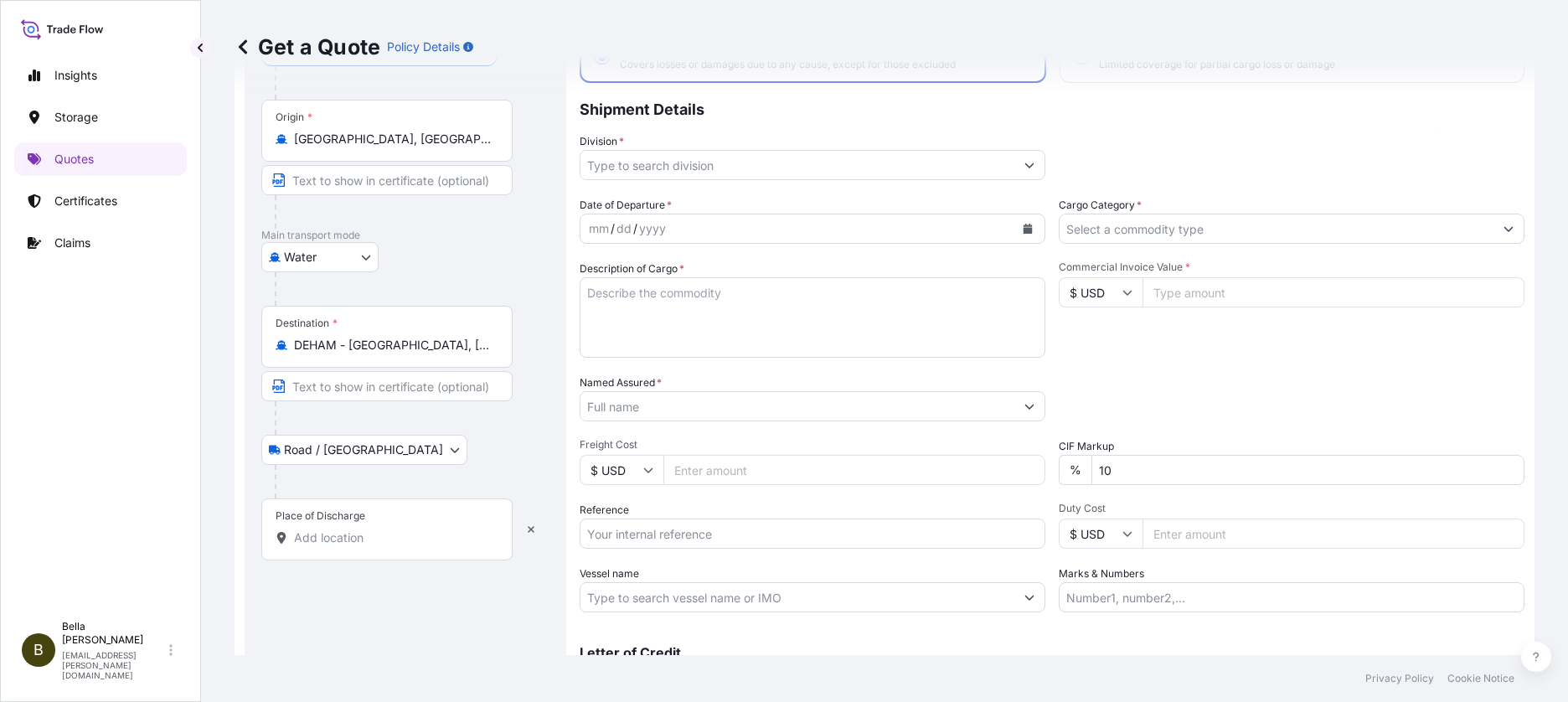scroll, scrollTop: 217, scrollLeft: 0, axis: vertical 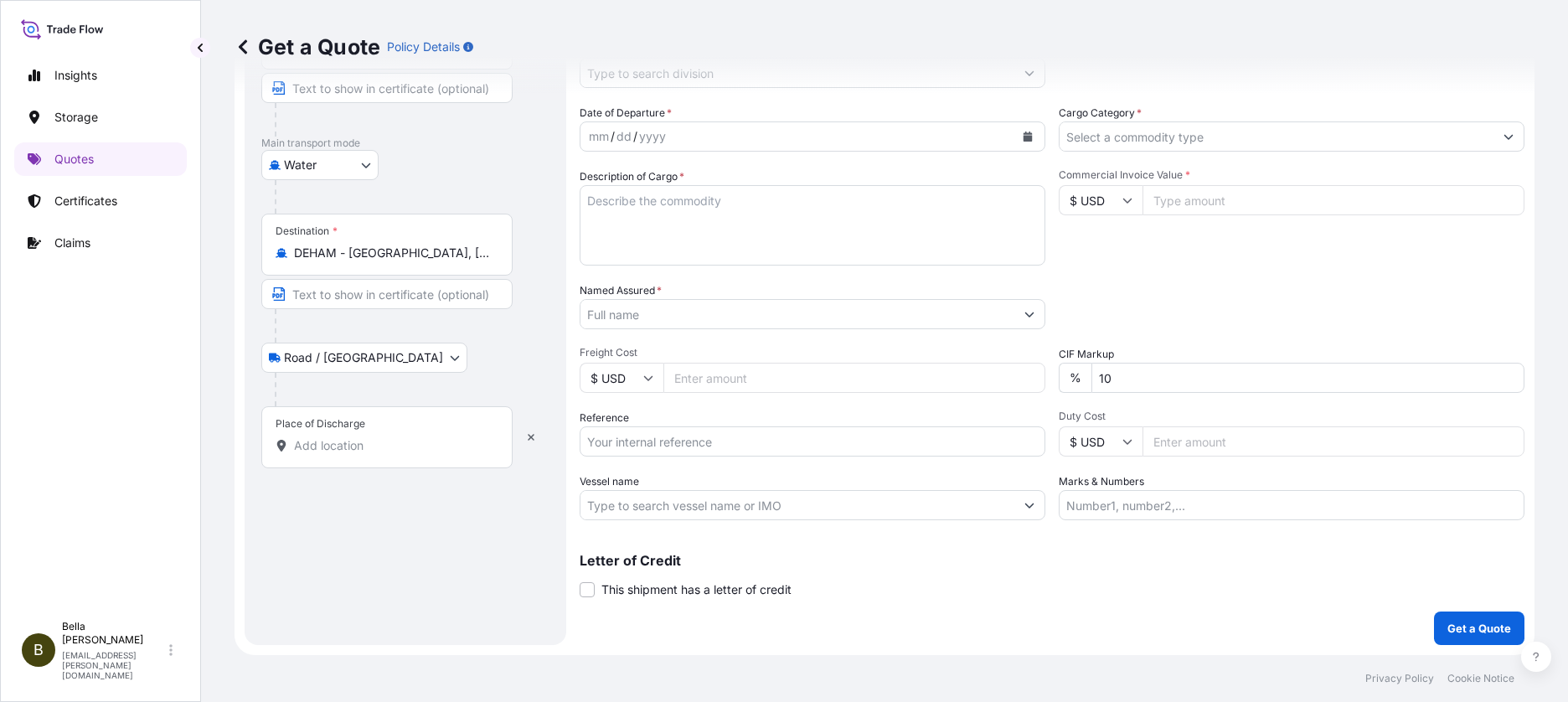 click on "Place of Discharge" at bounding box center (393, 446) 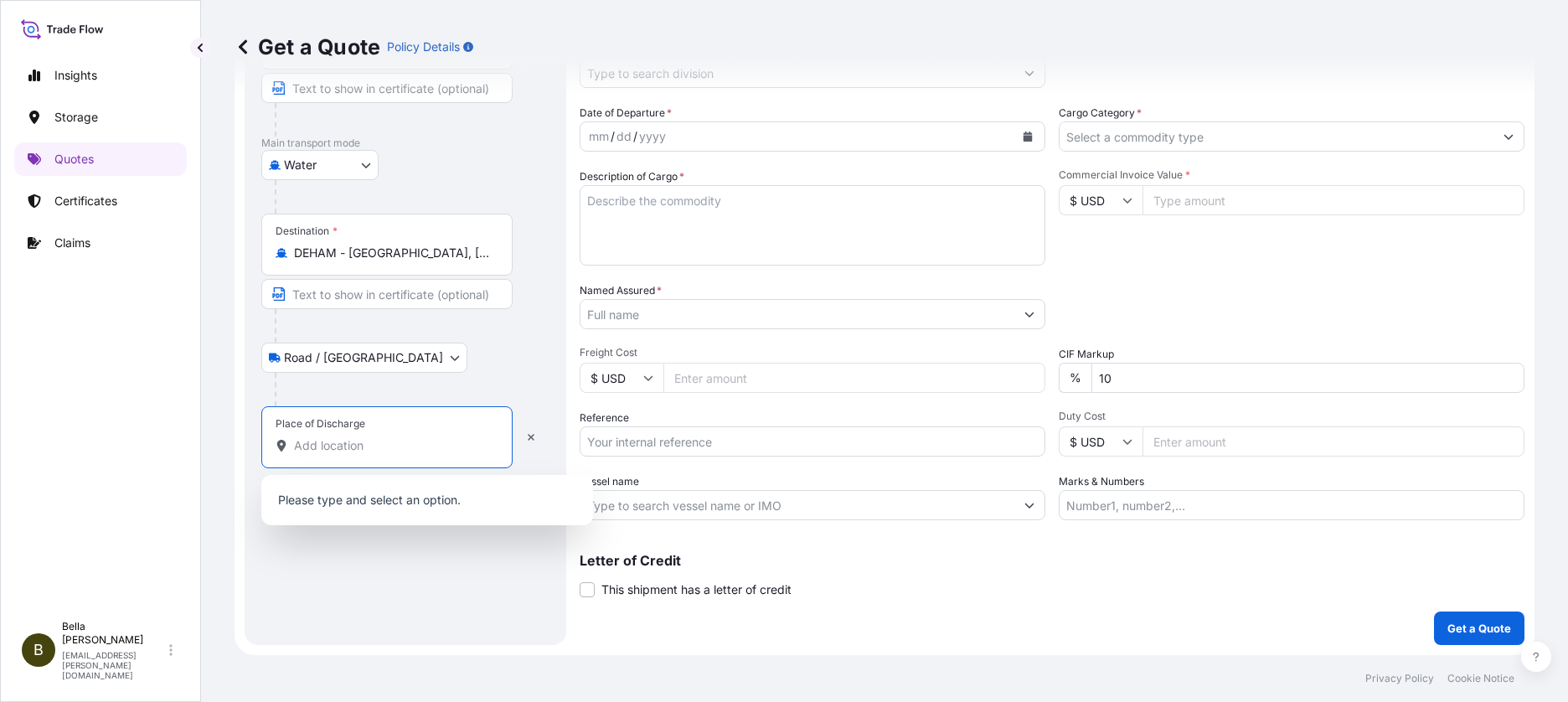 paste on "Leingarten" 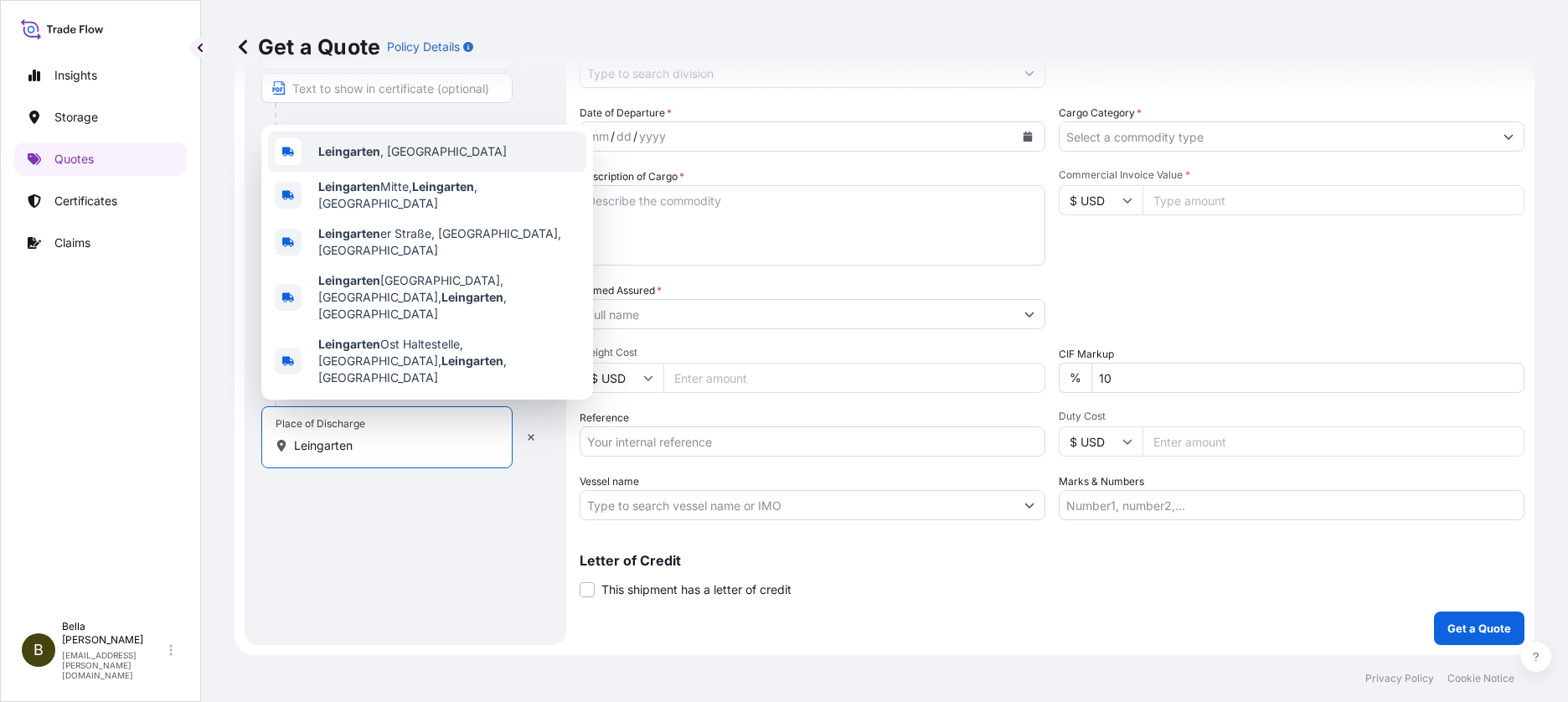 click on "[GEOGRAPHIC_DATA] , [GEOGRAPHIC_DATA]" at bounding box center (412, 152) 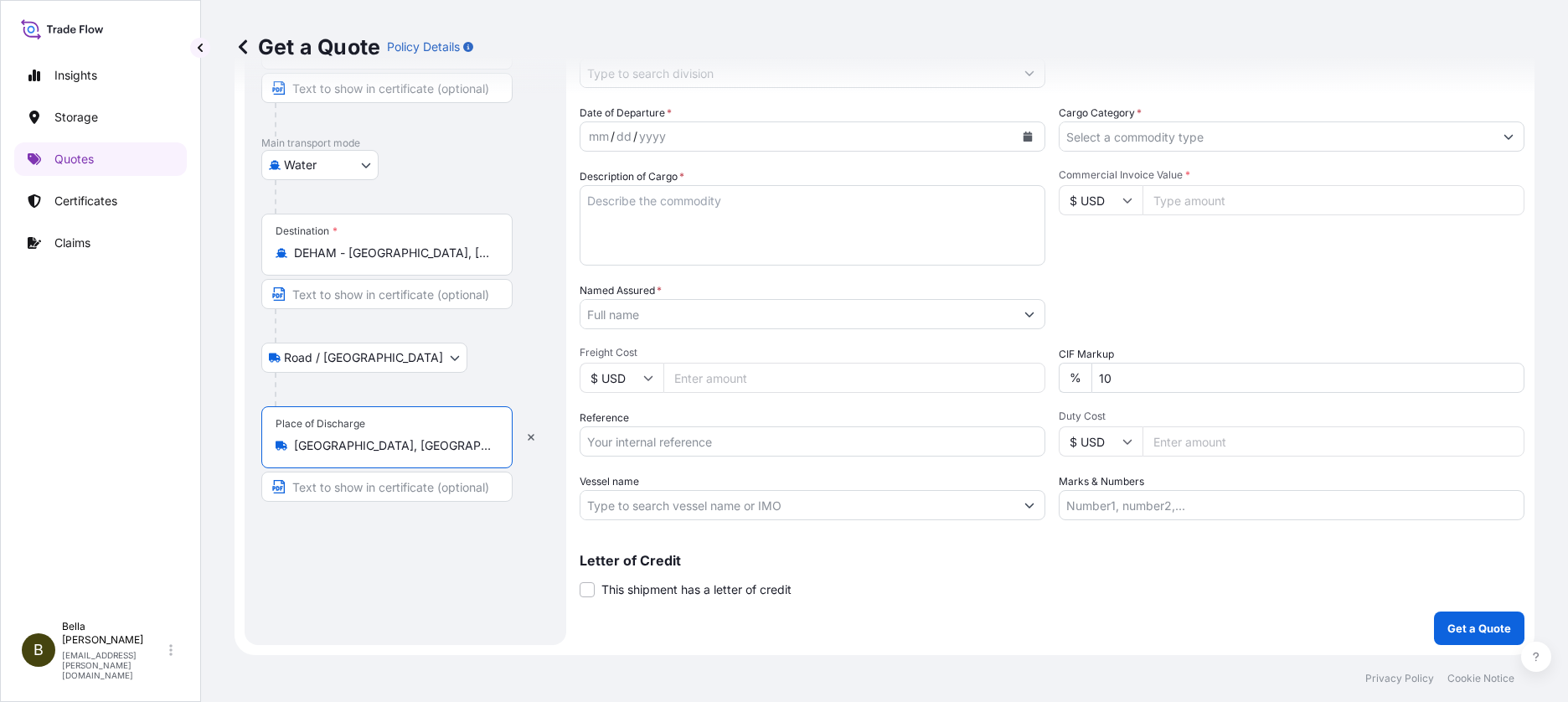 type on "[GEOGRAPHIC_DATA], [GEOGRAPHIC_DATA]" 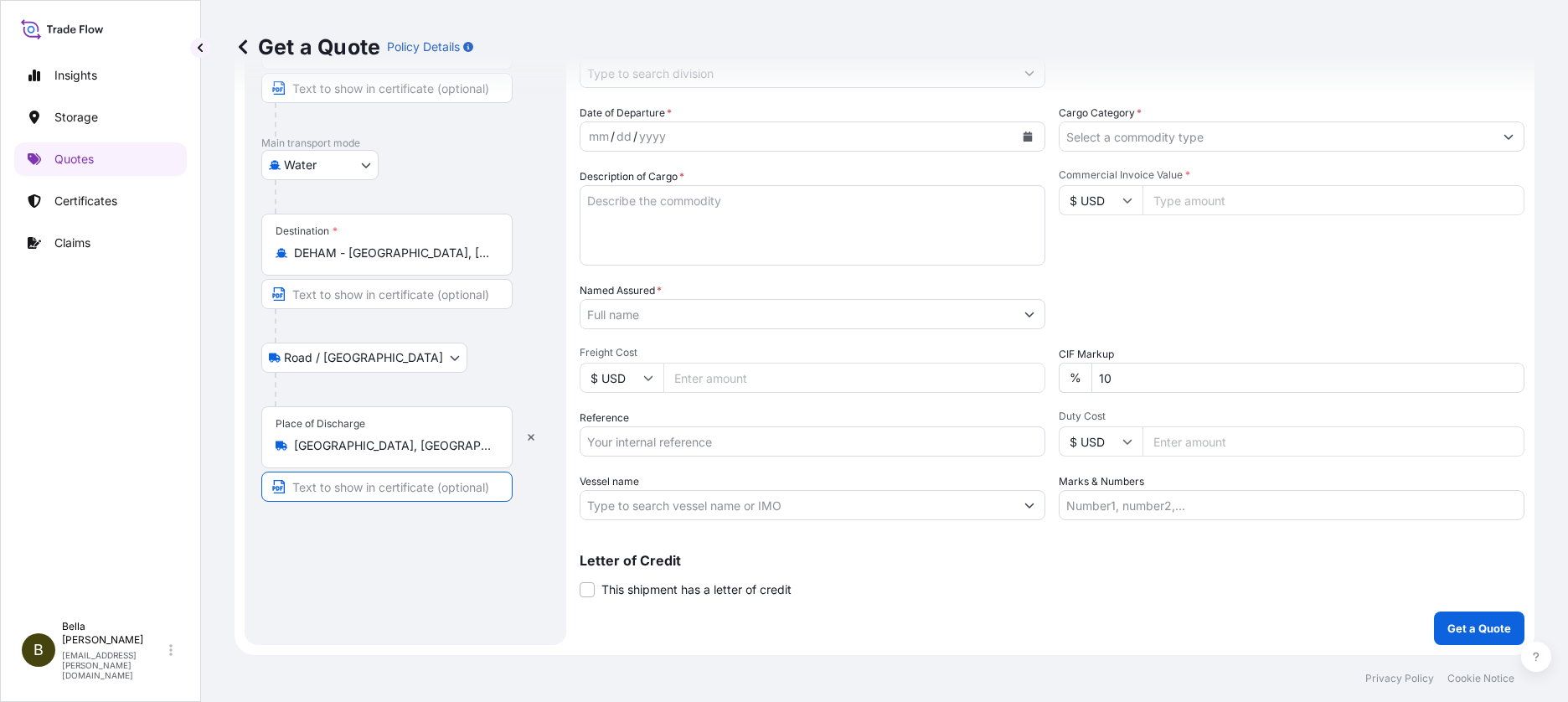 paste on "[STREET_ADDRESS]" 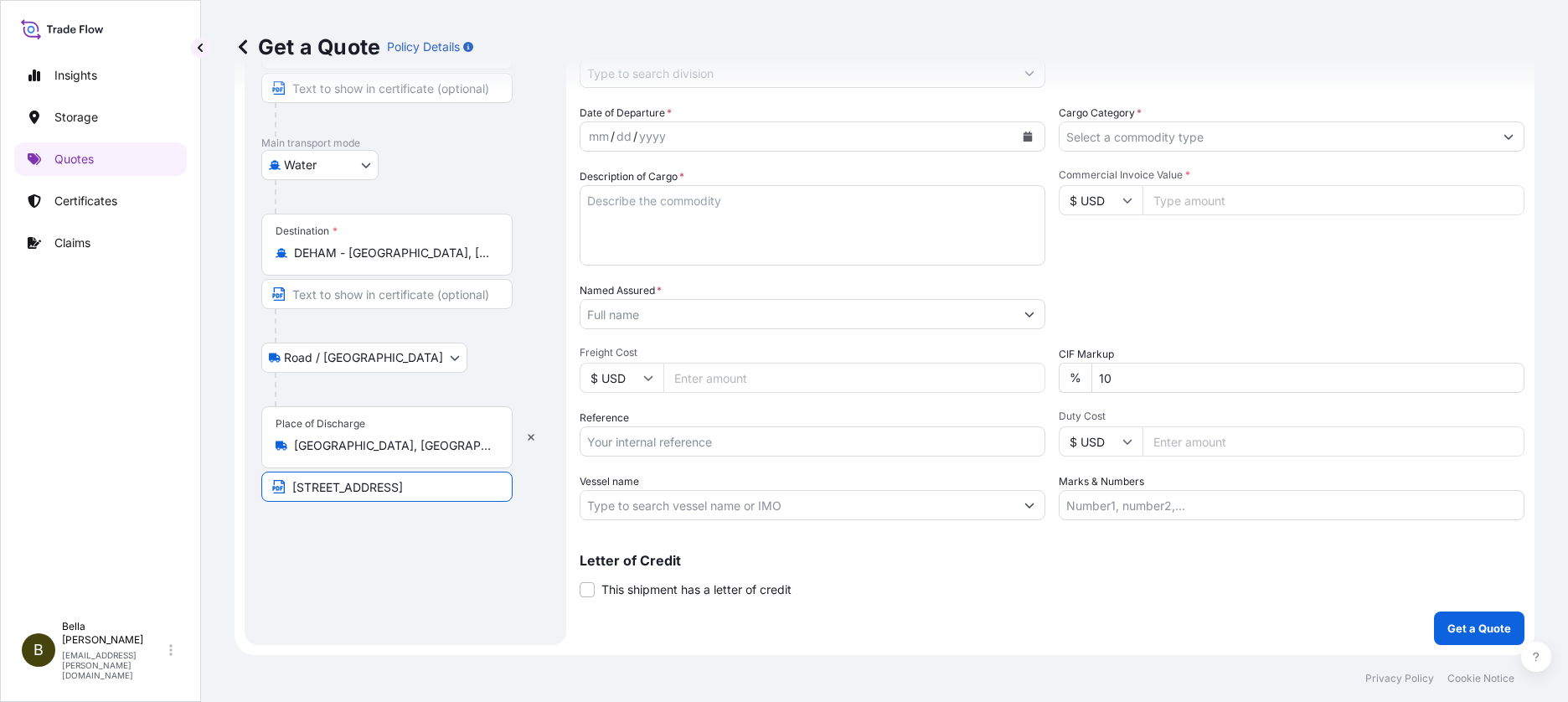 scroll, scrollTop: 0, scrollLeft: 13, axis: horizontal 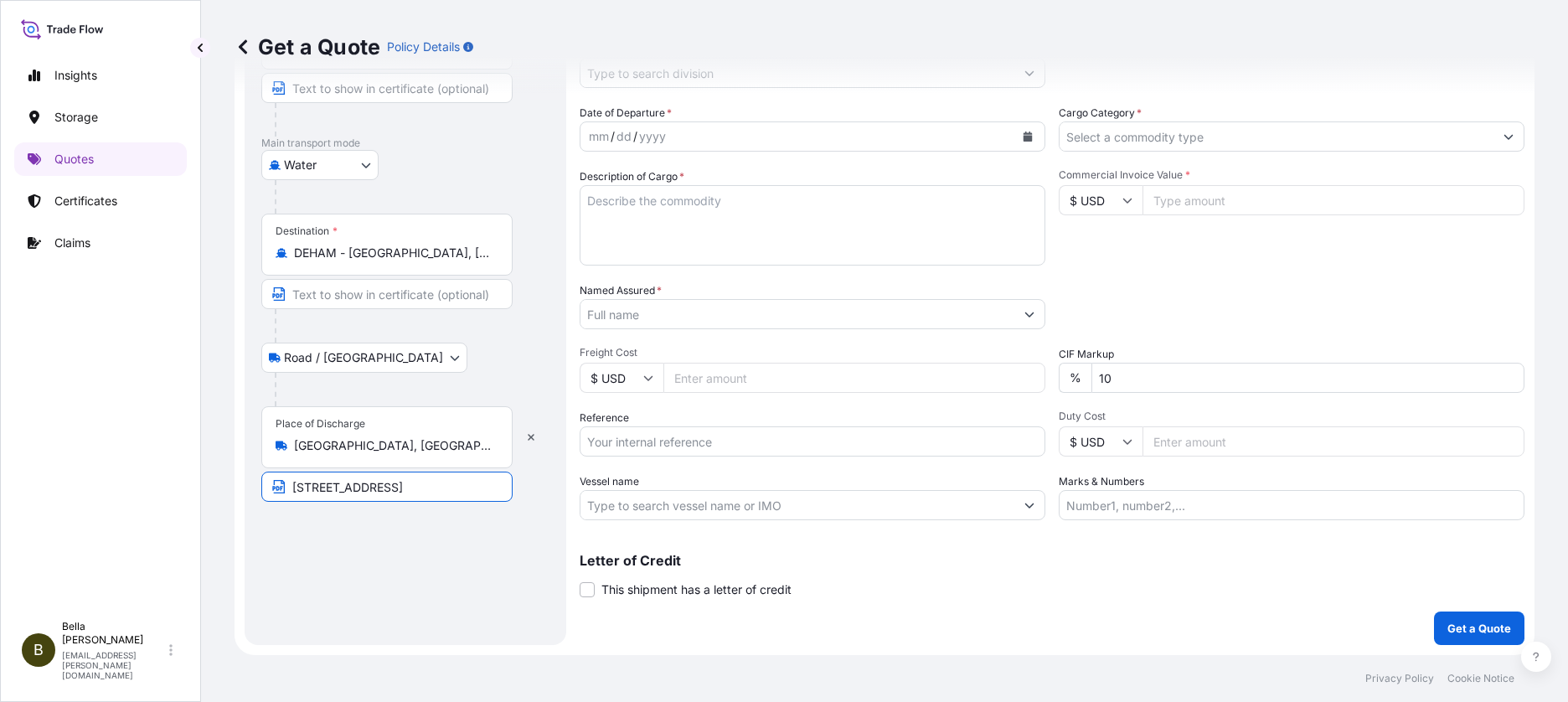 type on "[STREET_ADDRESS]" 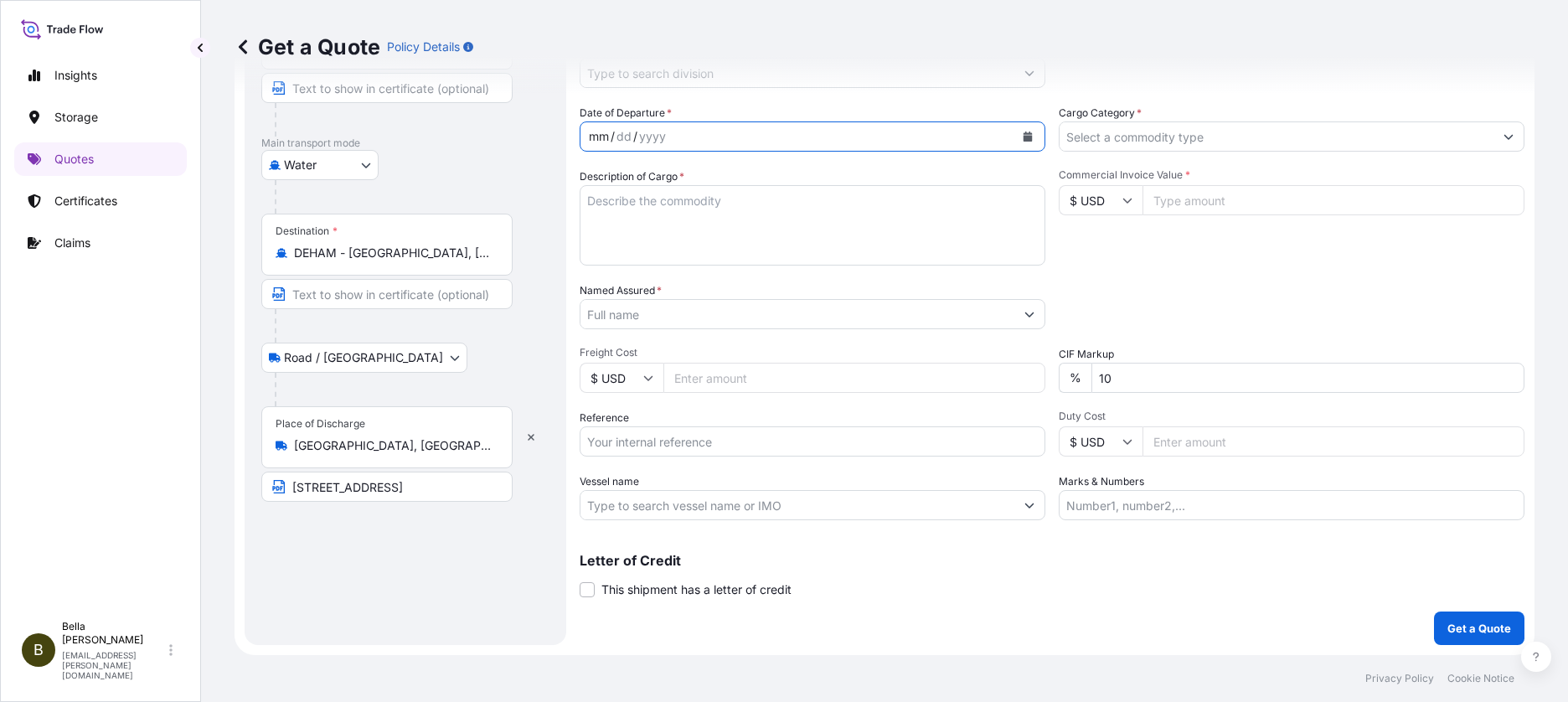 click on "mm / dd / yyyy" at bounding box center (797, 137) 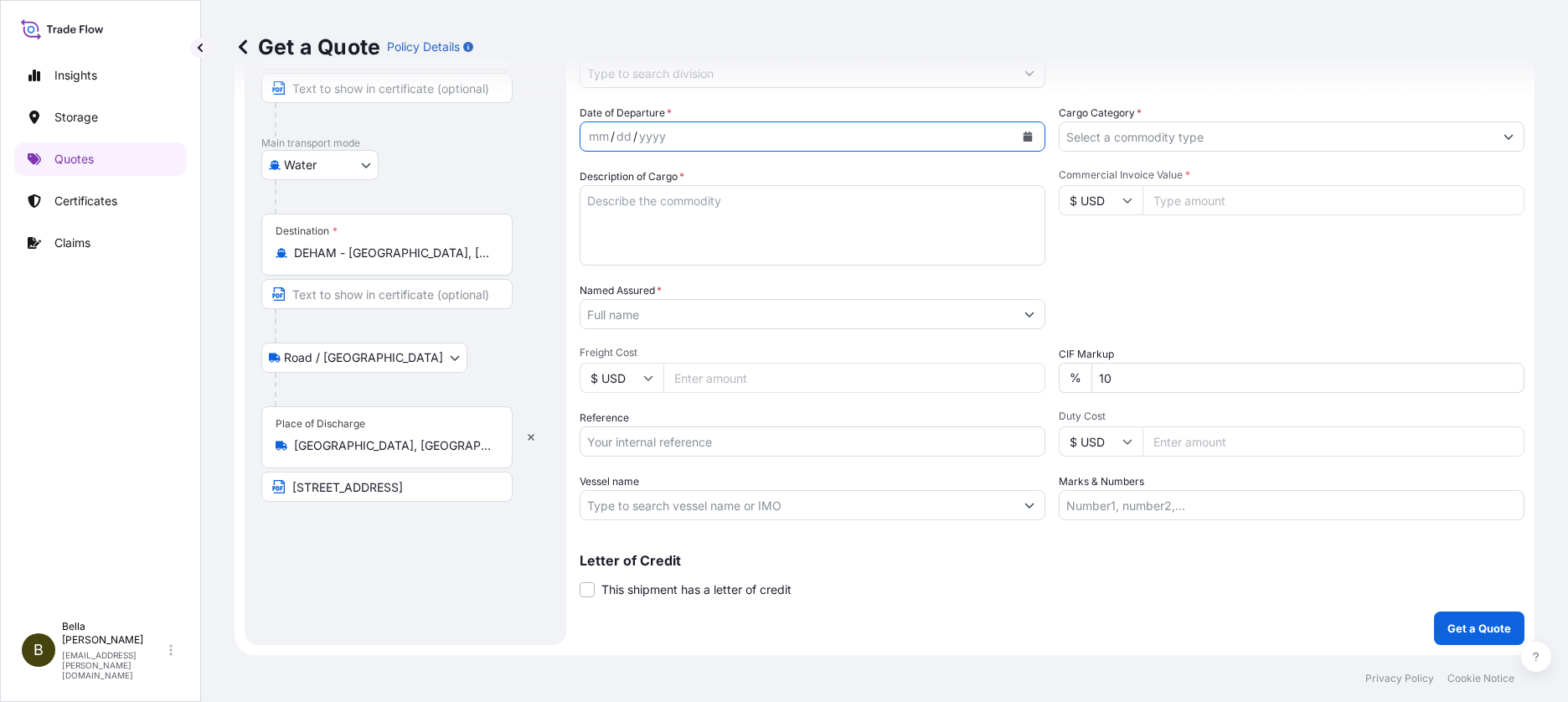 click 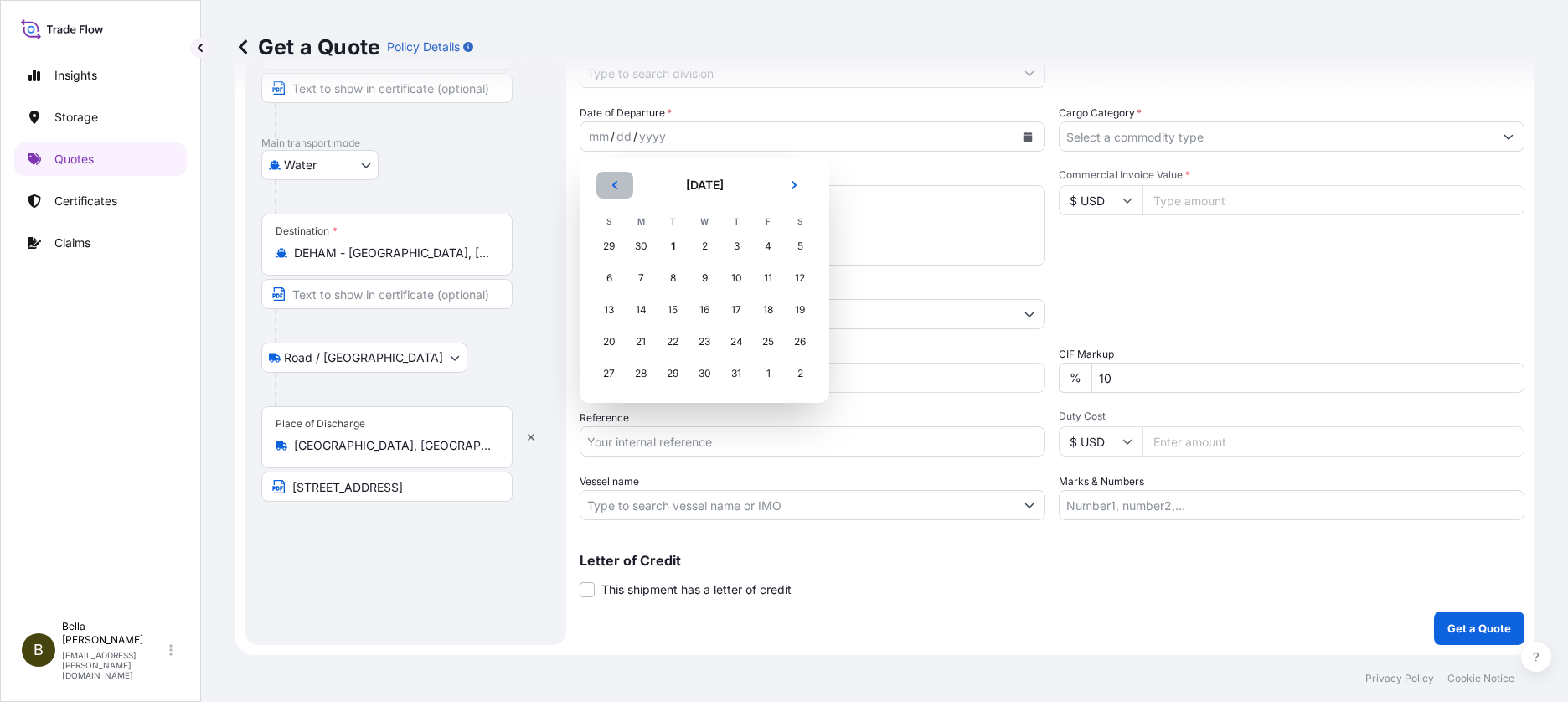 click 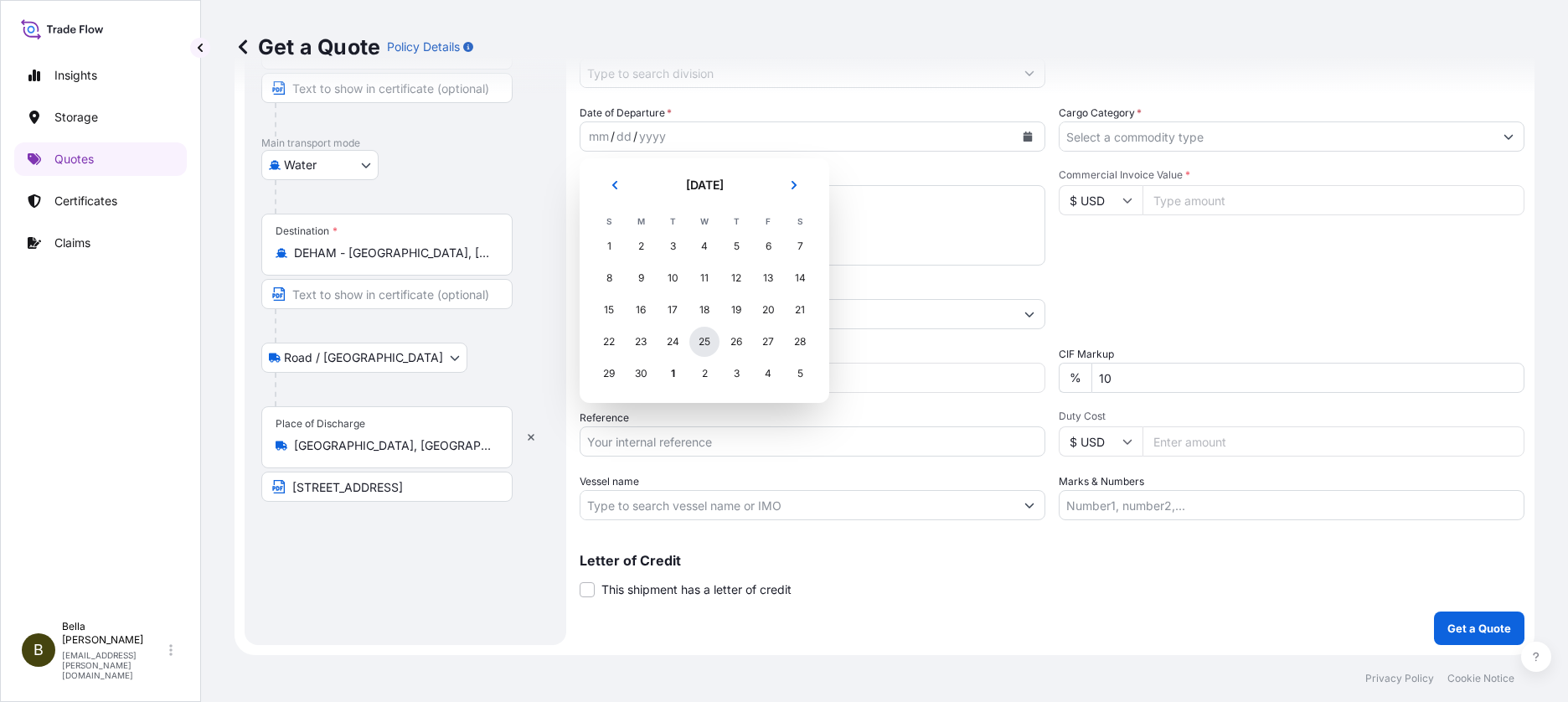 click on "25" at bounding box center (704, 342) 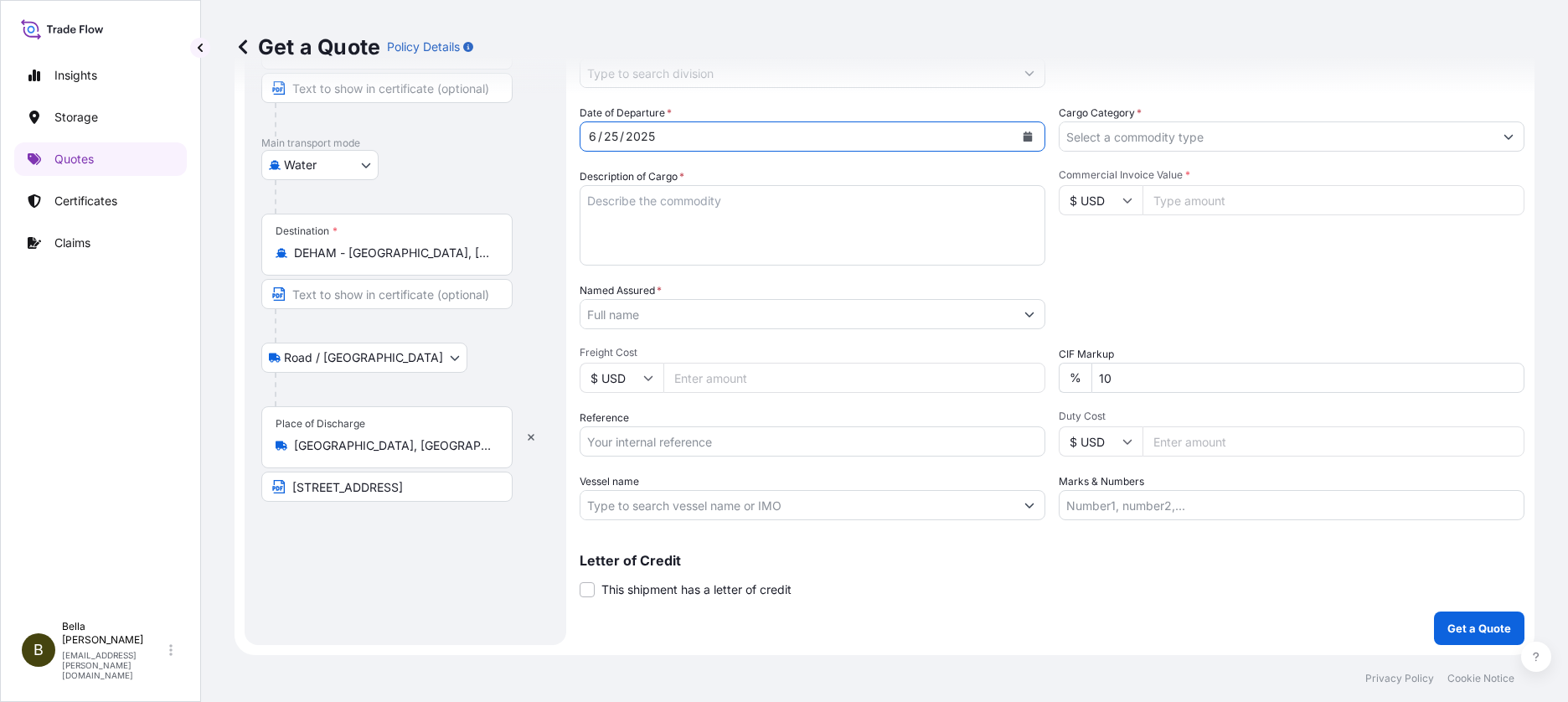 click on "Description of Cargo *" at bounding box center (812, 225) 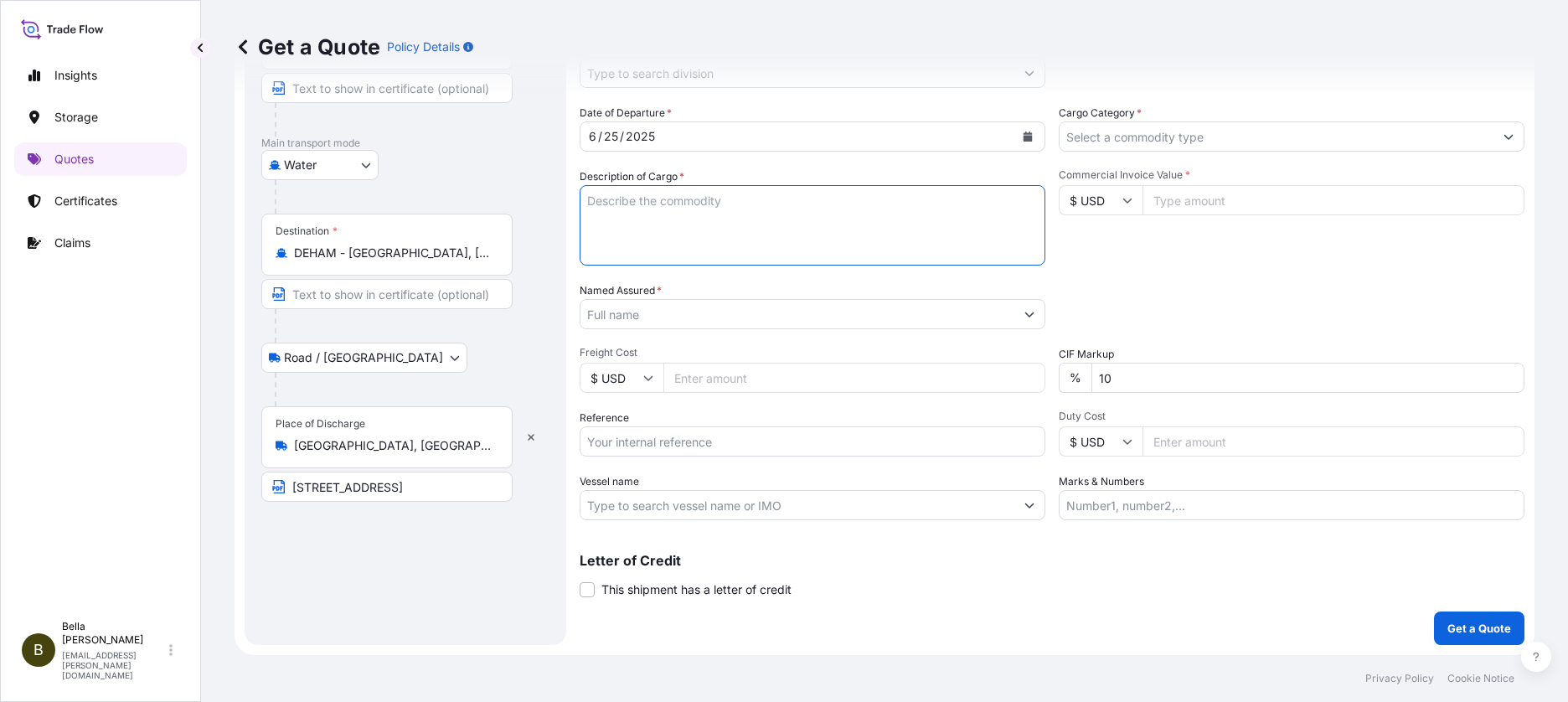 paste on "RUBBER SEAL
HS: 401693" 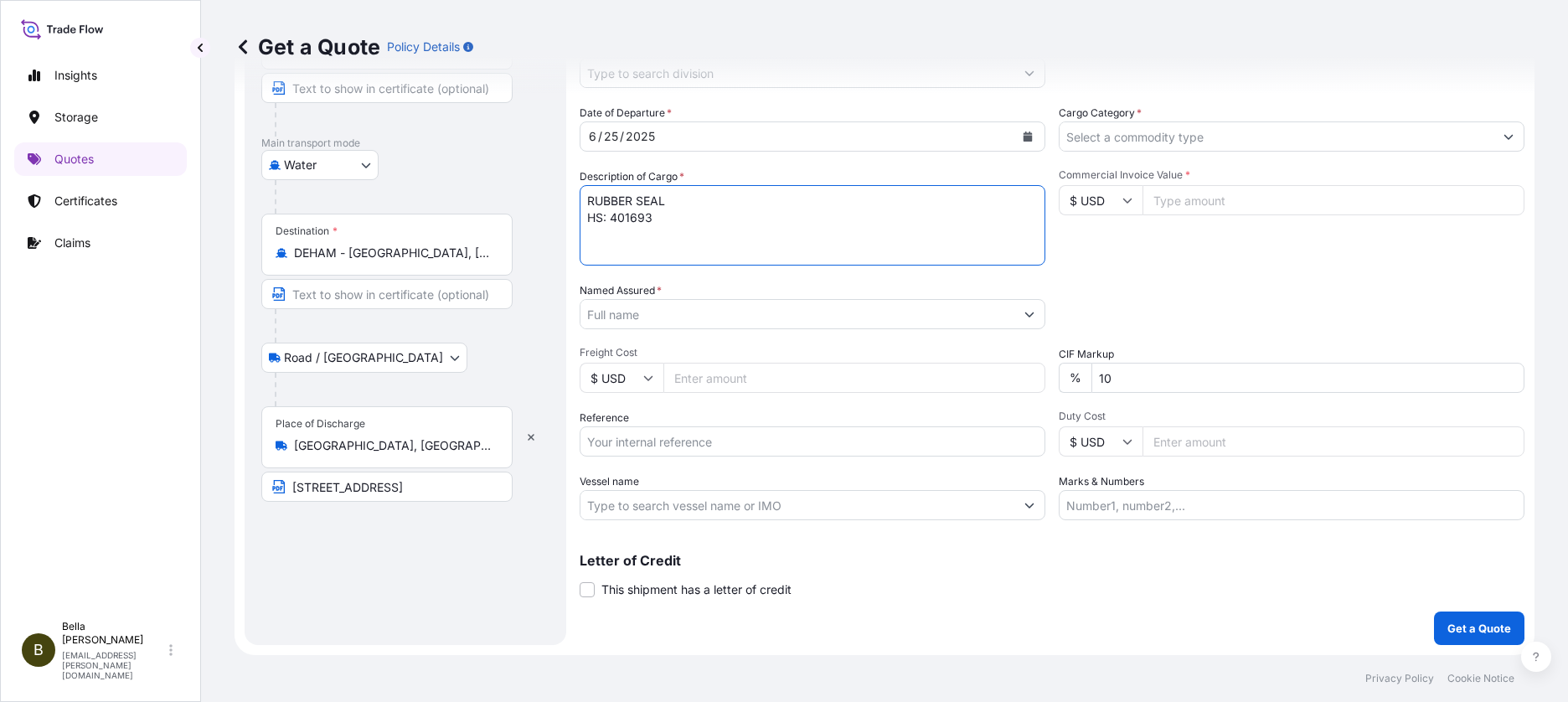 type on "RUBBER SEAL
HS: 401693" 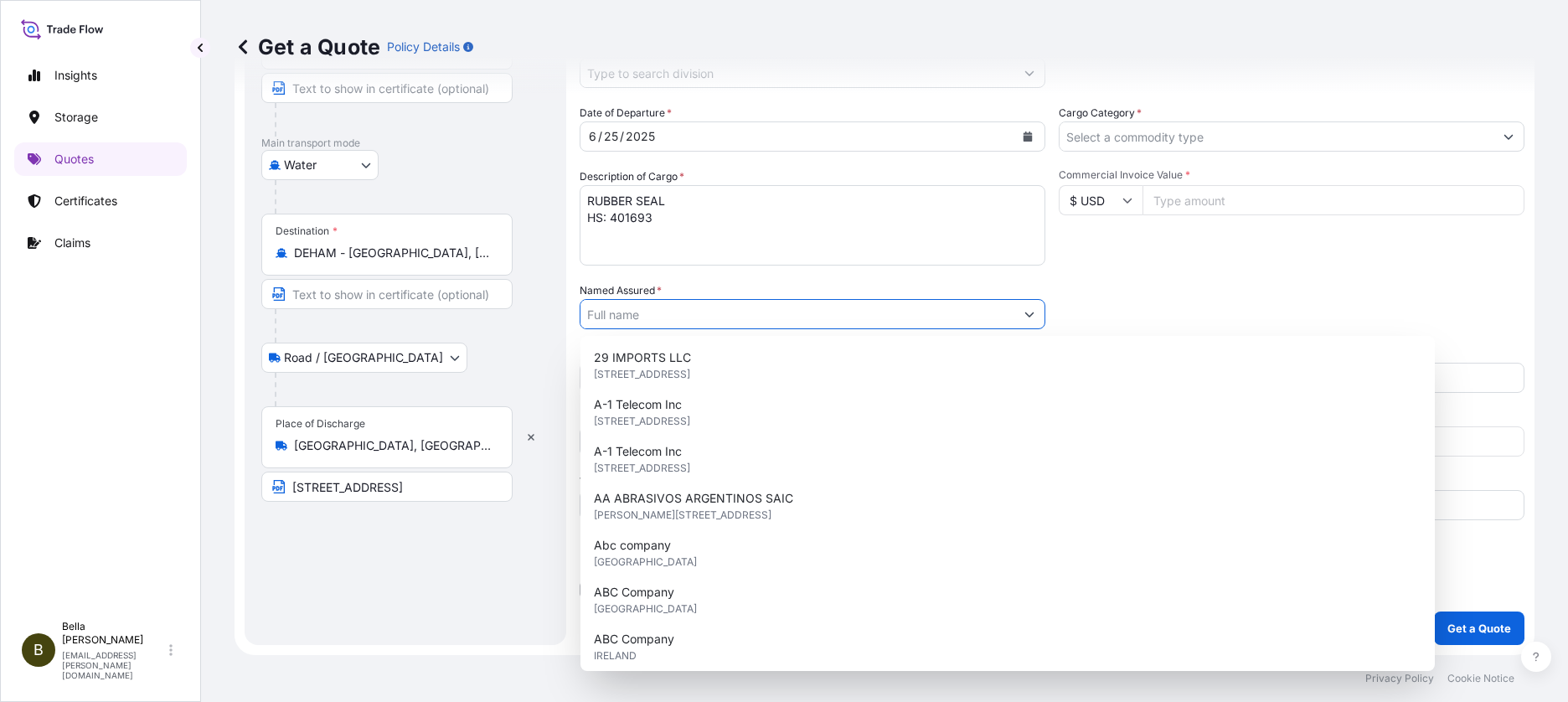 click on "Named Assured *" at bounding box center [797, 314] 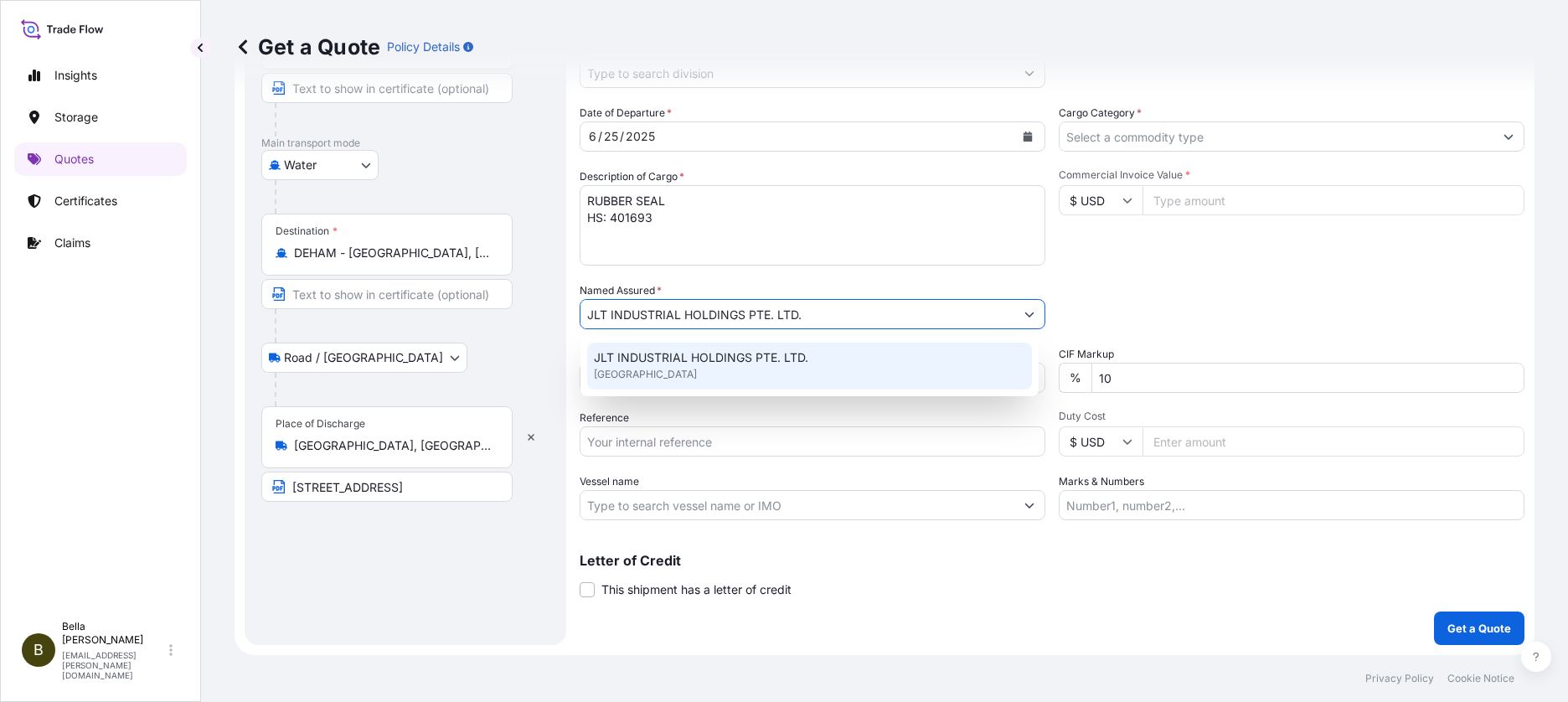 click on "[GEOGRAPHIC_DATA]" at bounding box center [645, 374] 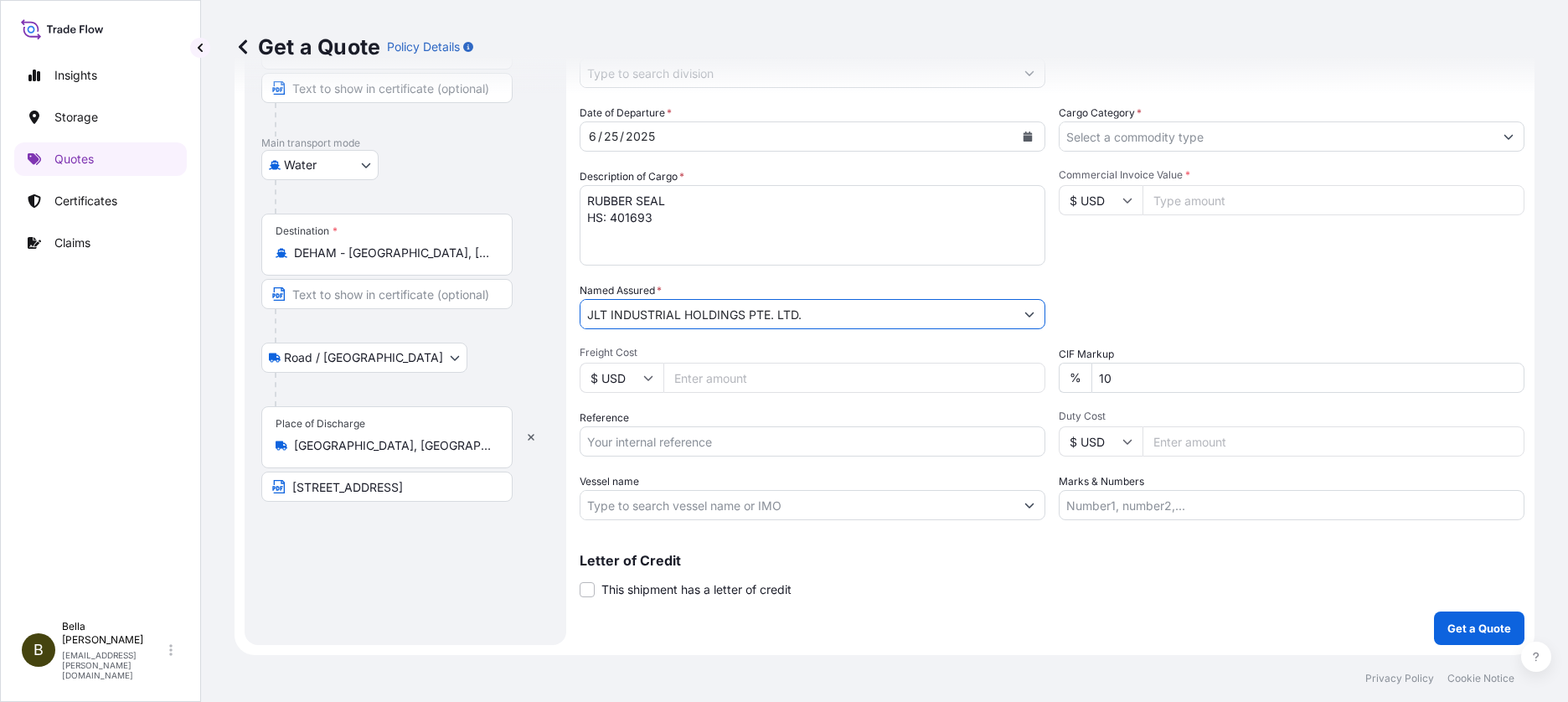 type on "JLT INDUSTRIAL HOLDINGS PTE. LTD." 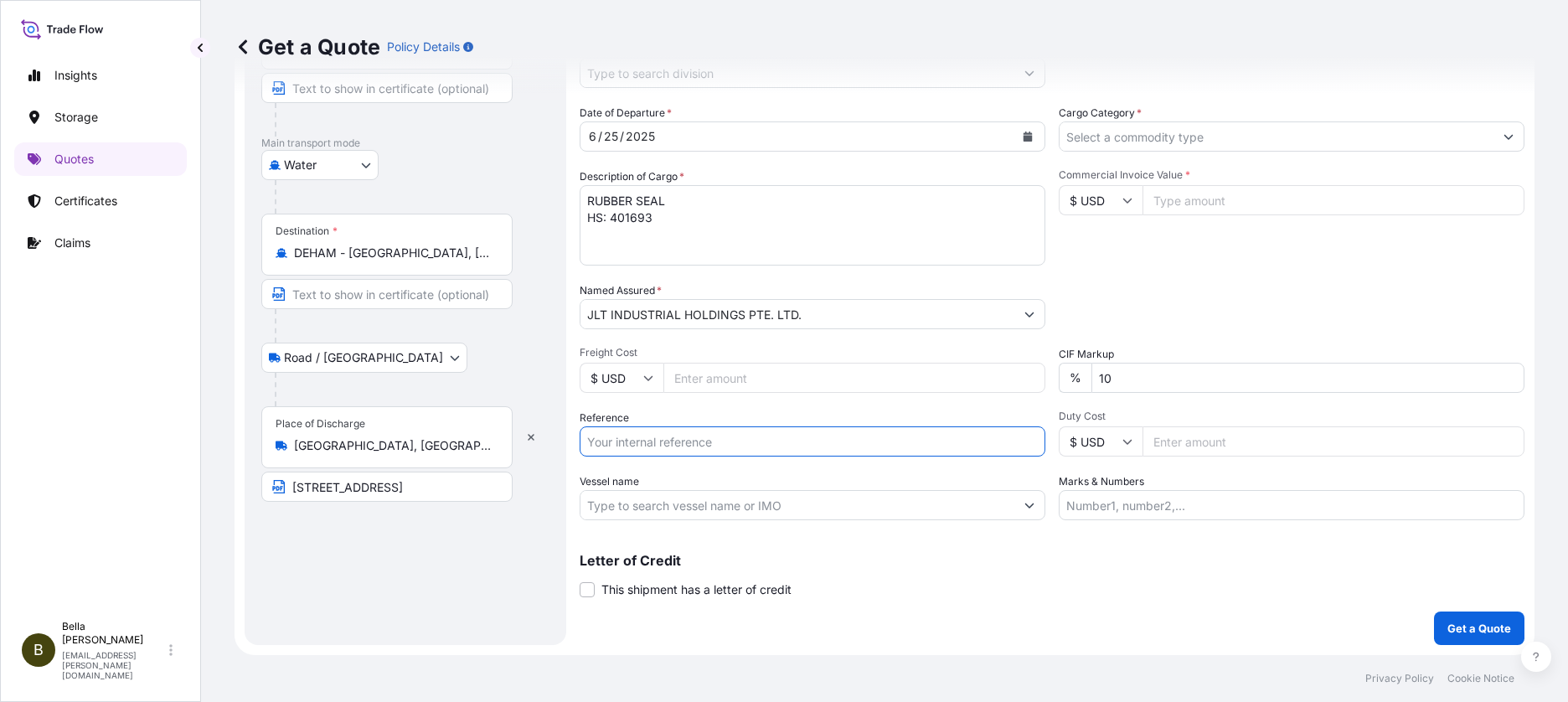 click on "Reference" at bounding box center (812, 441) 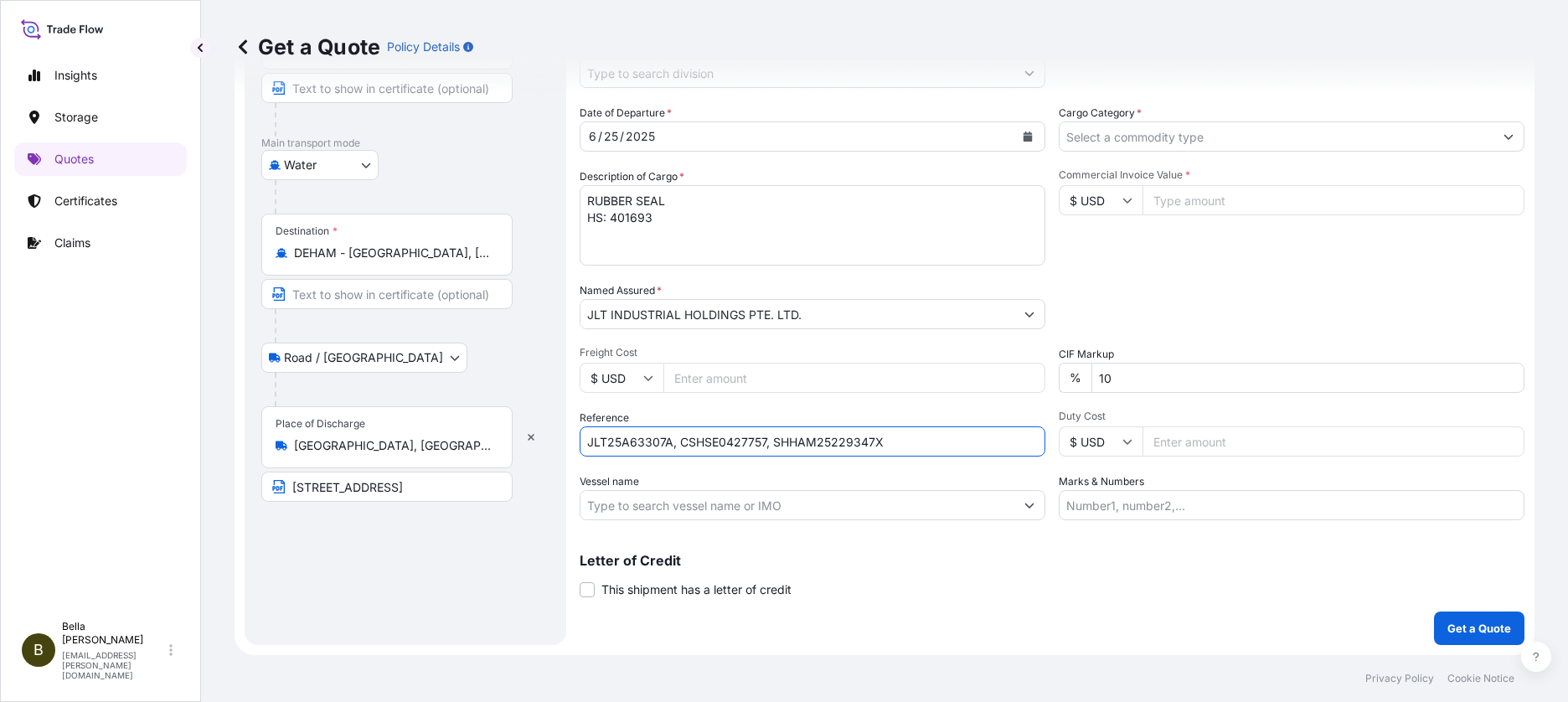 type on "JLT25A63307A, CSHSE0427757, SHHAM25229347X" 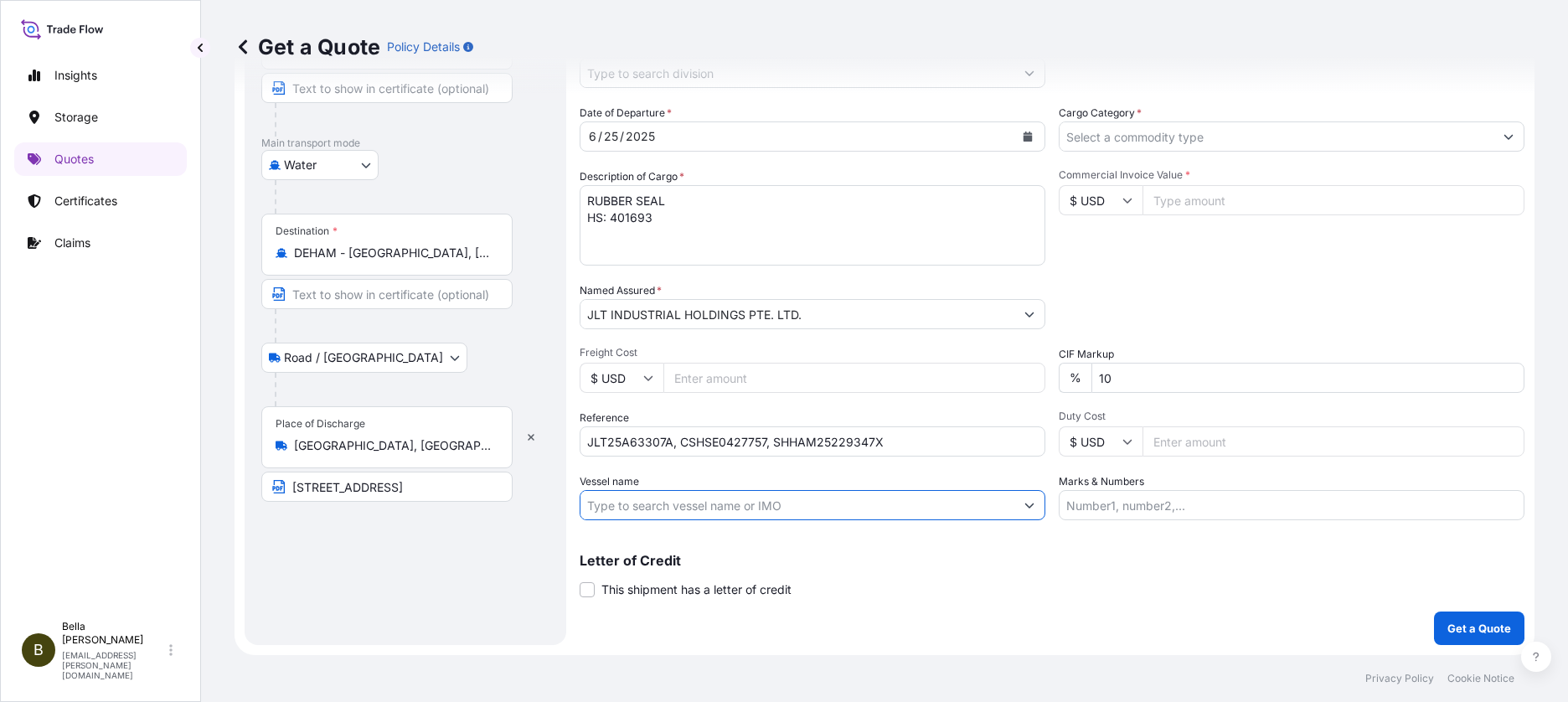 click on "Vessel name" at bounding box center [797, 505] 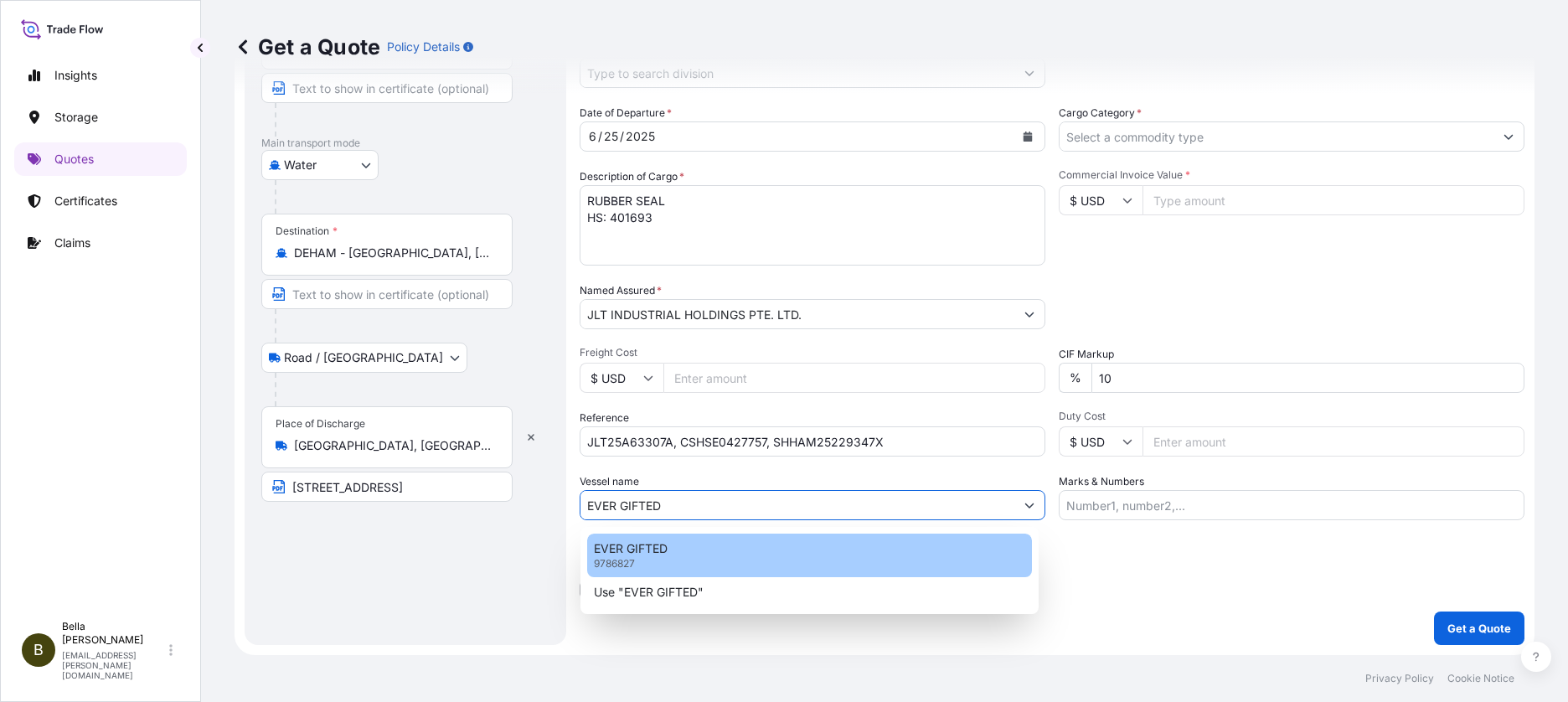 click on "EVER GIFTED 9786827" at bounding box center (809, 555) 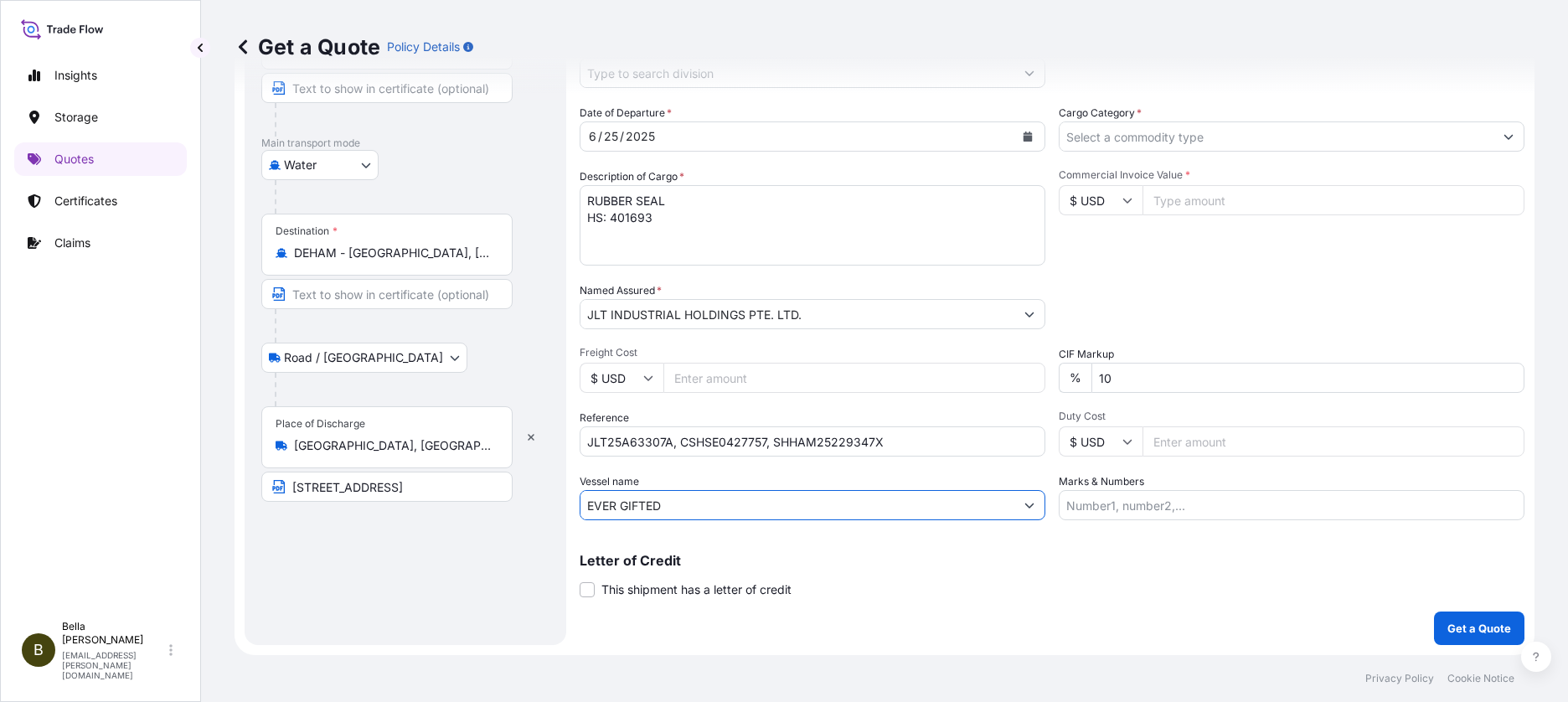 scroll, scrollTop: 119, scrollLeft: 0, axis: vertical 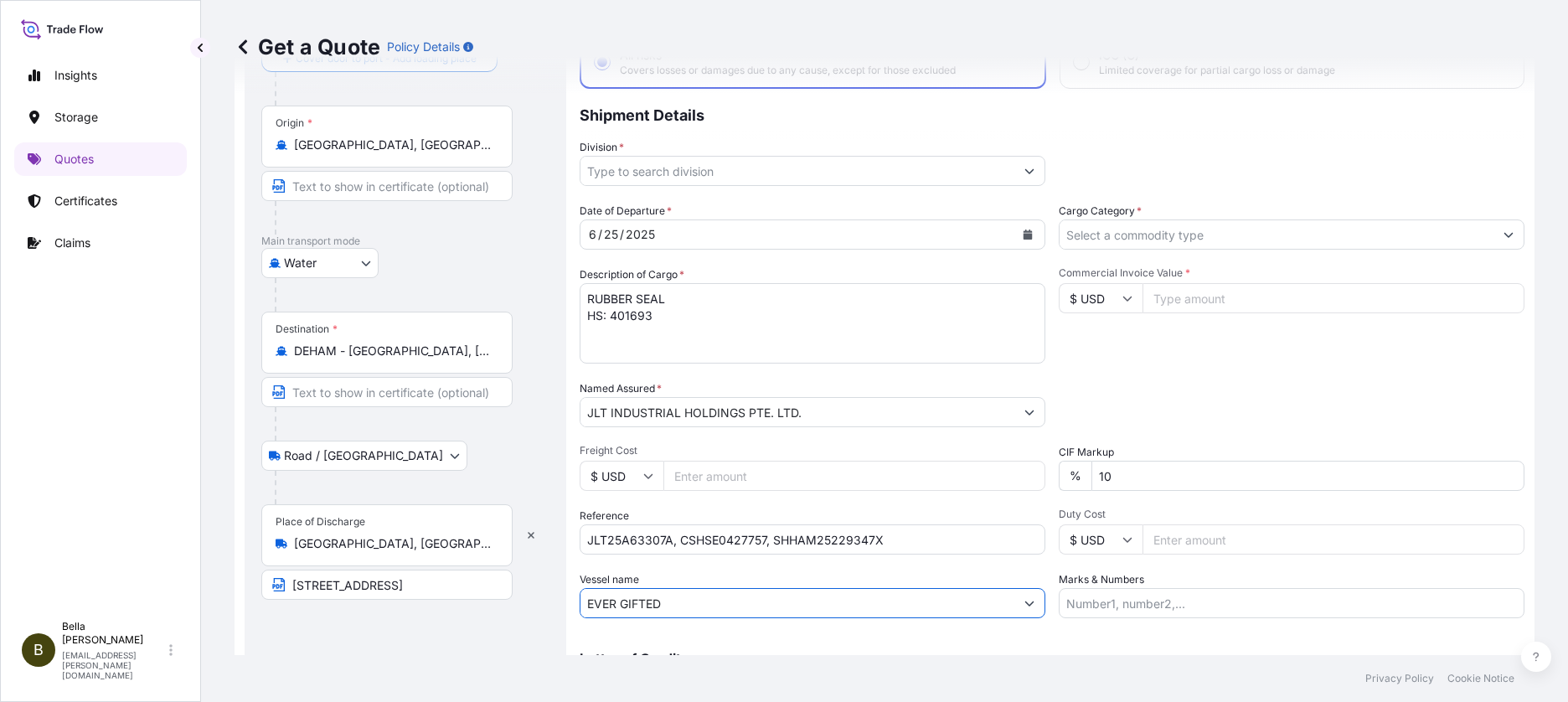 type on "EVER GIFTED" 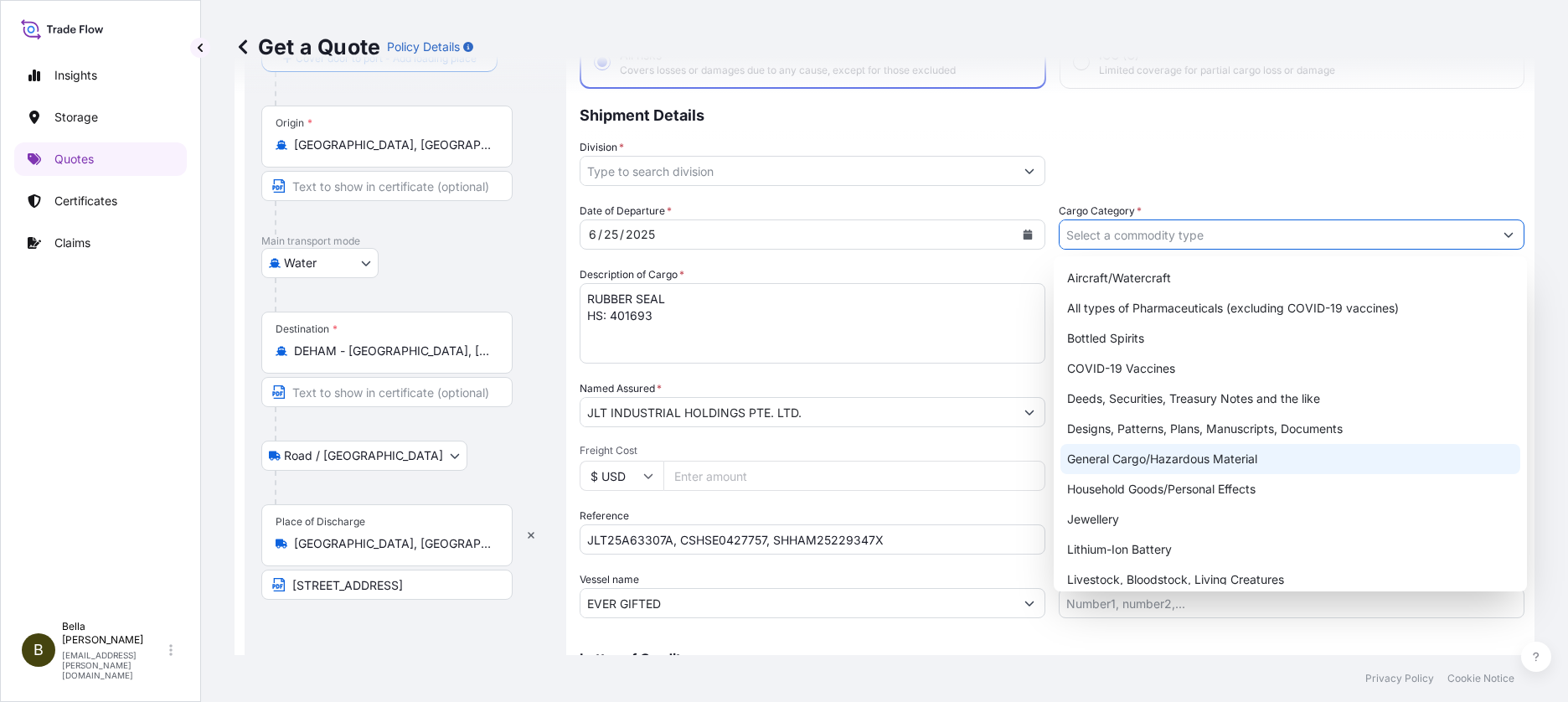 click on "General Cargo/Hazardous Material" at bounding box center [1290, 459] 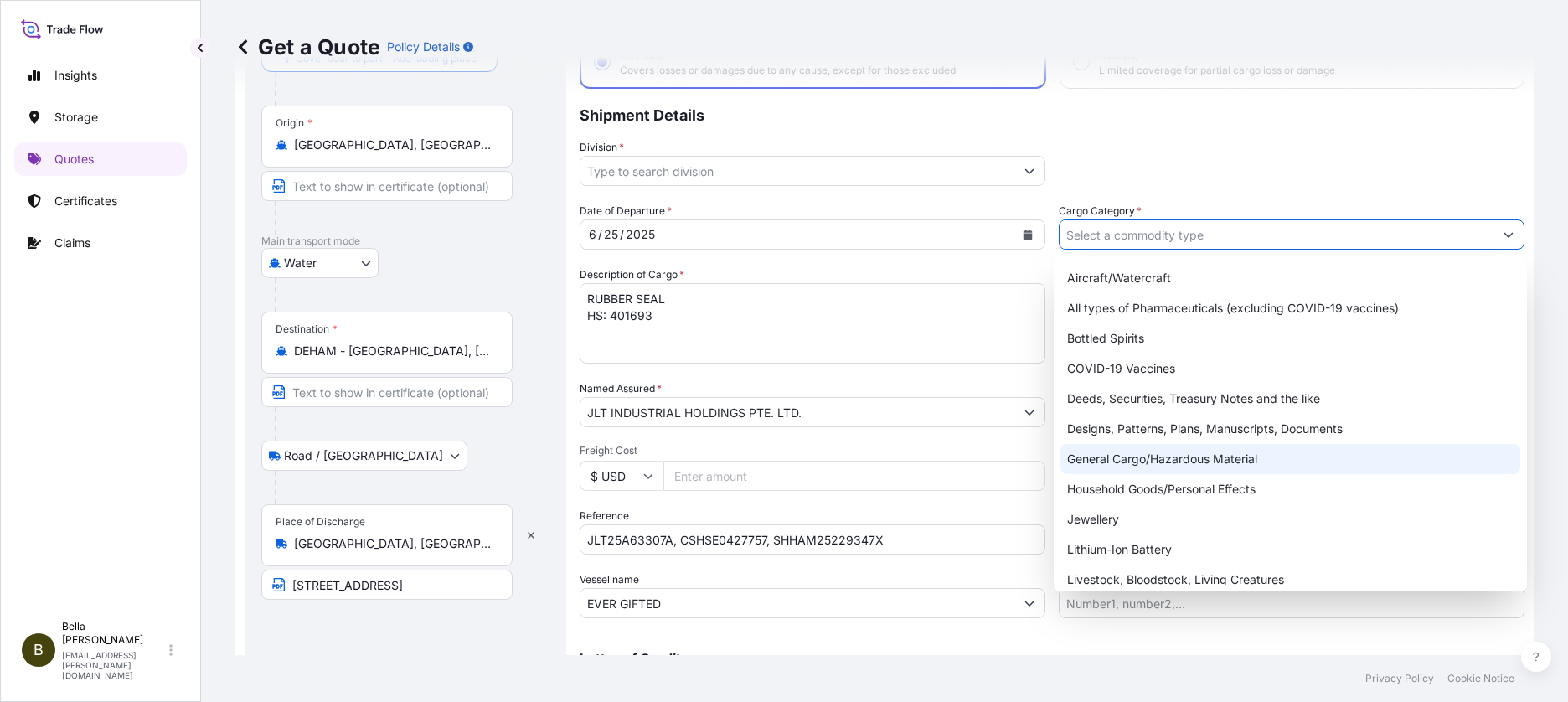 type on "General Cargo/Hazardous Material" 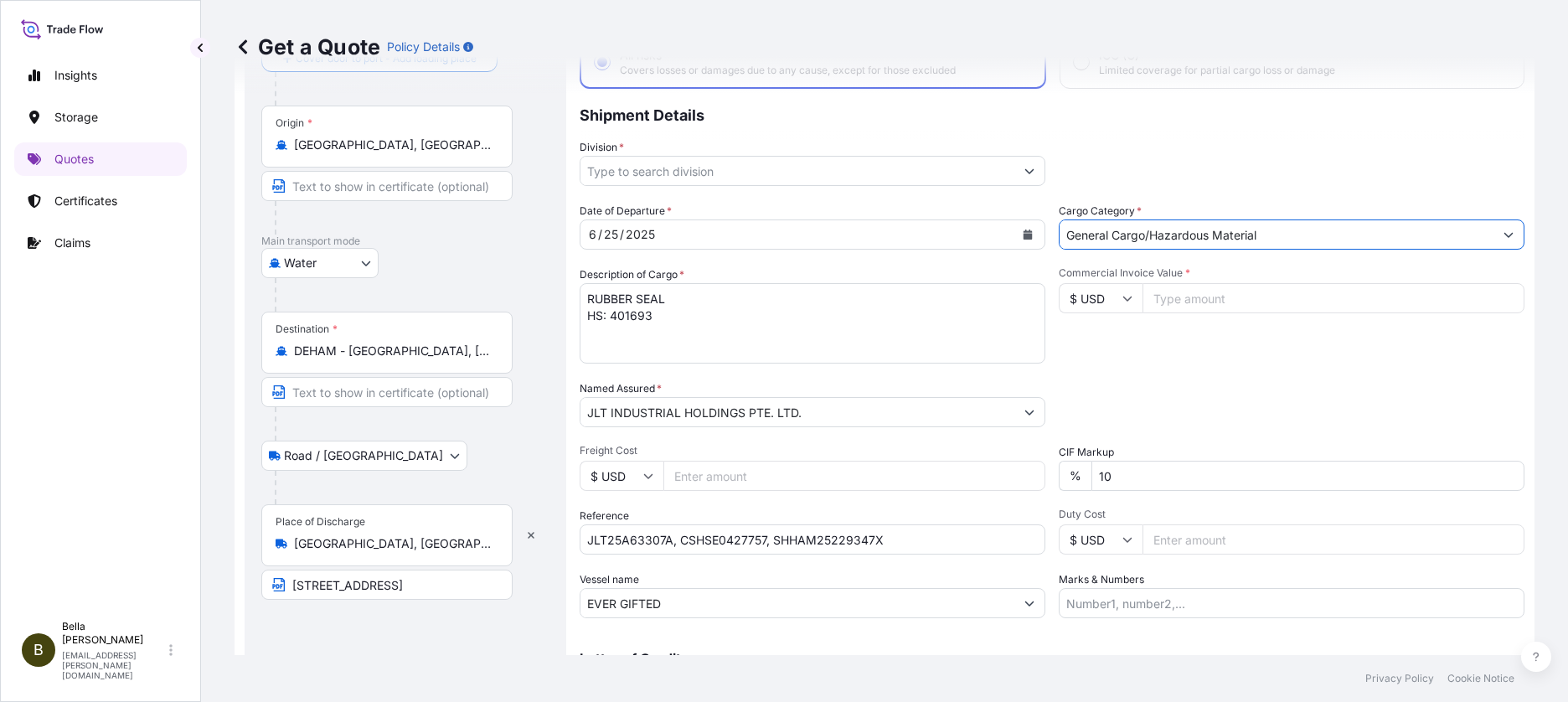 click on "Commercial Invoice Value   *" at bounding box center [1333, 298] 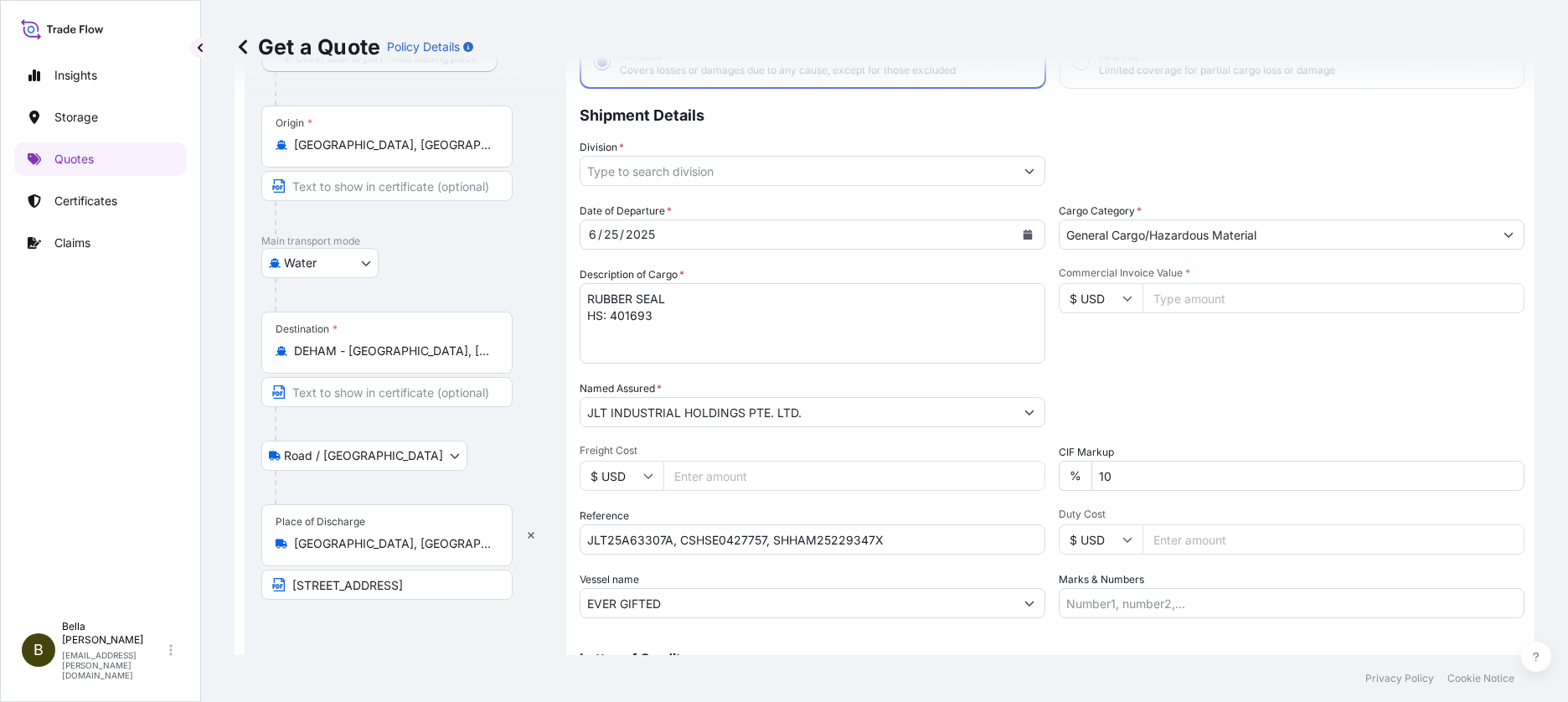 click on "Commercial Invoice Value   *" at bounding box center [1333, 298] 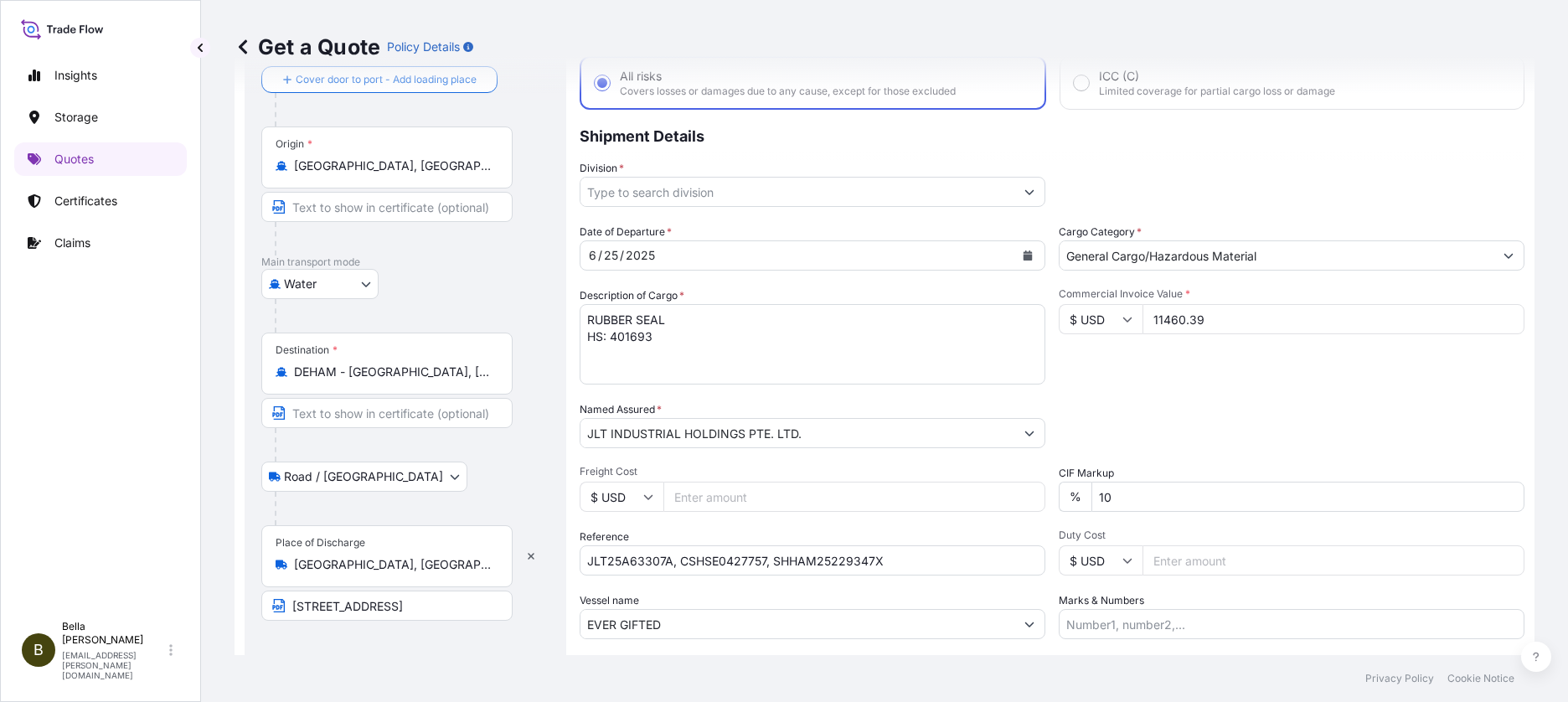 scroll, scrollTop: 197, scrollLeft: 0, axis: vertical 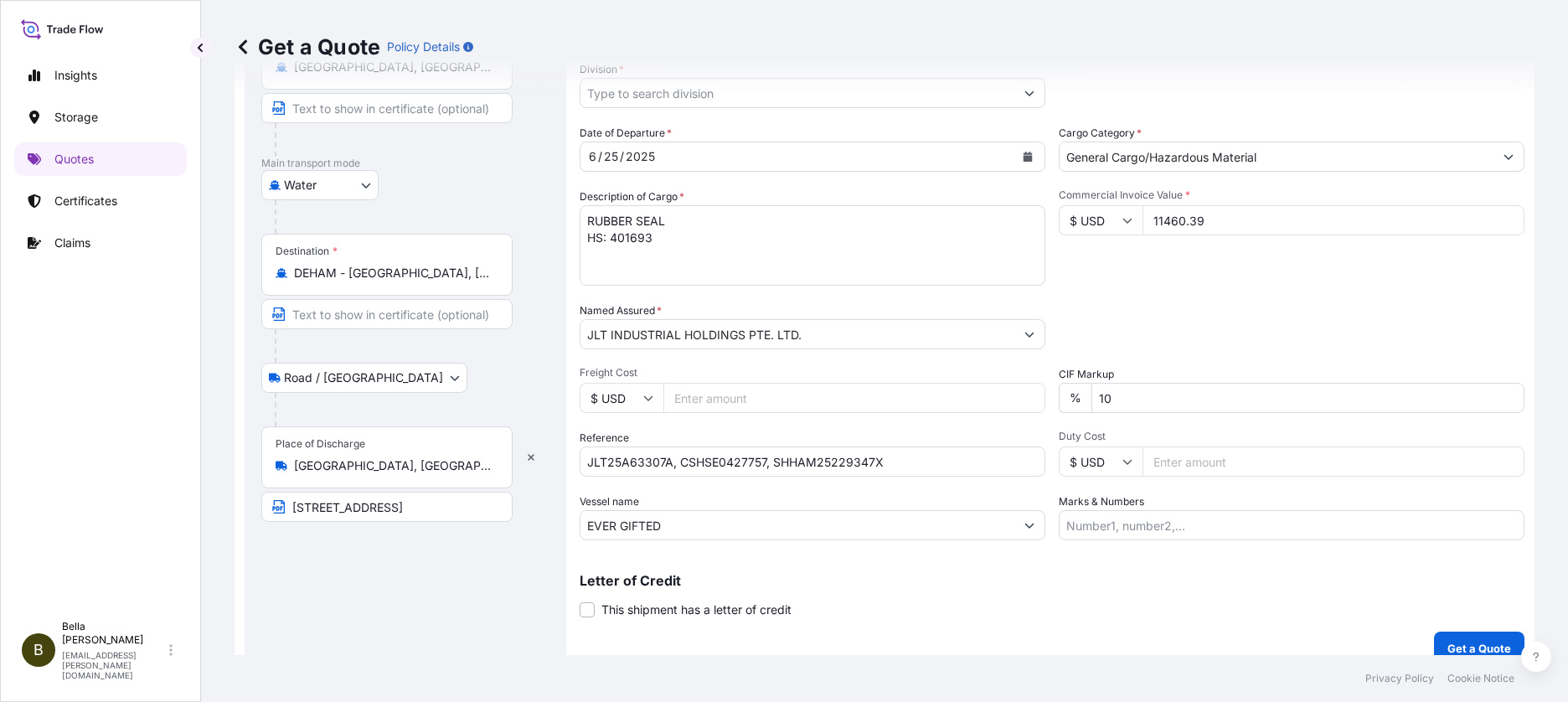 type on "11460.39" 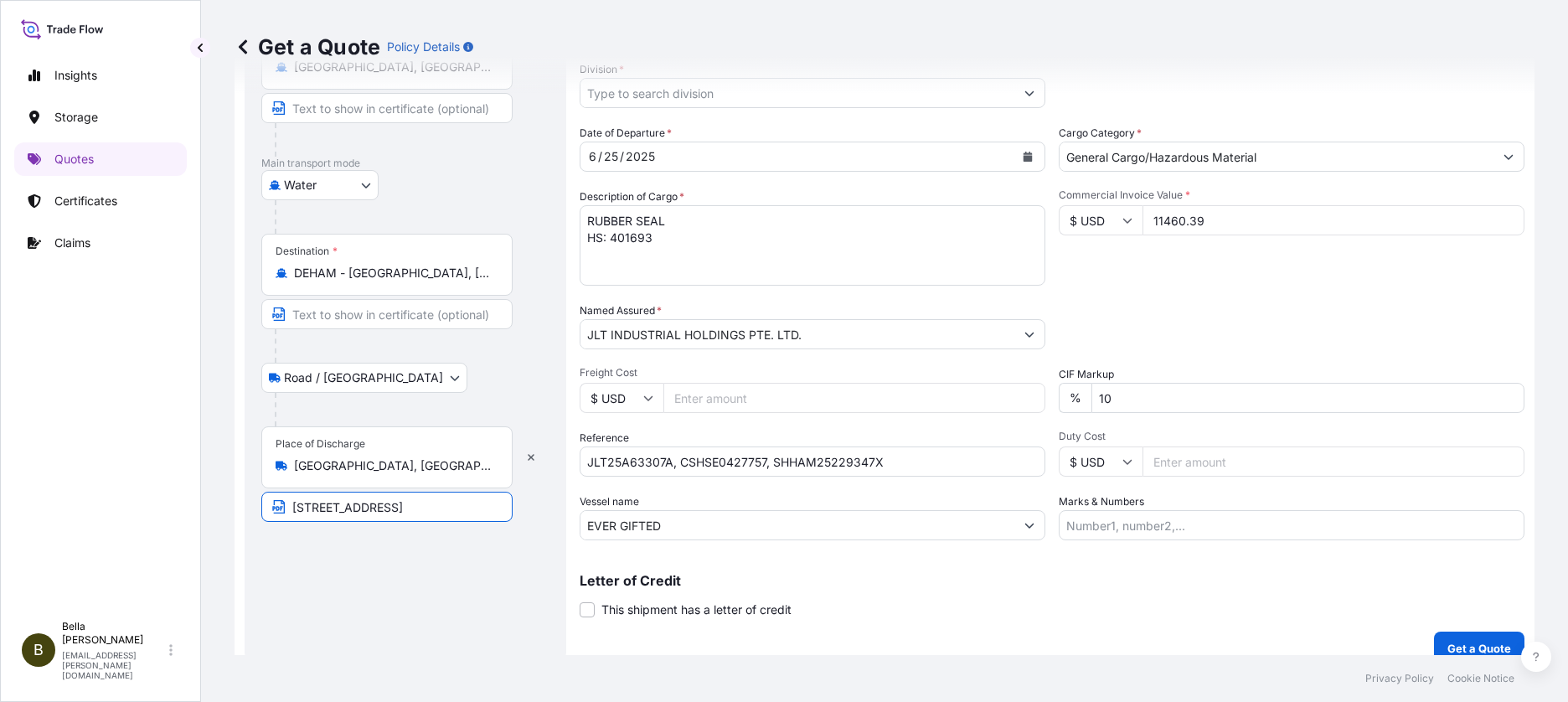 click on "[STREET_ADDRESS]" at bounding box center [387, 507] 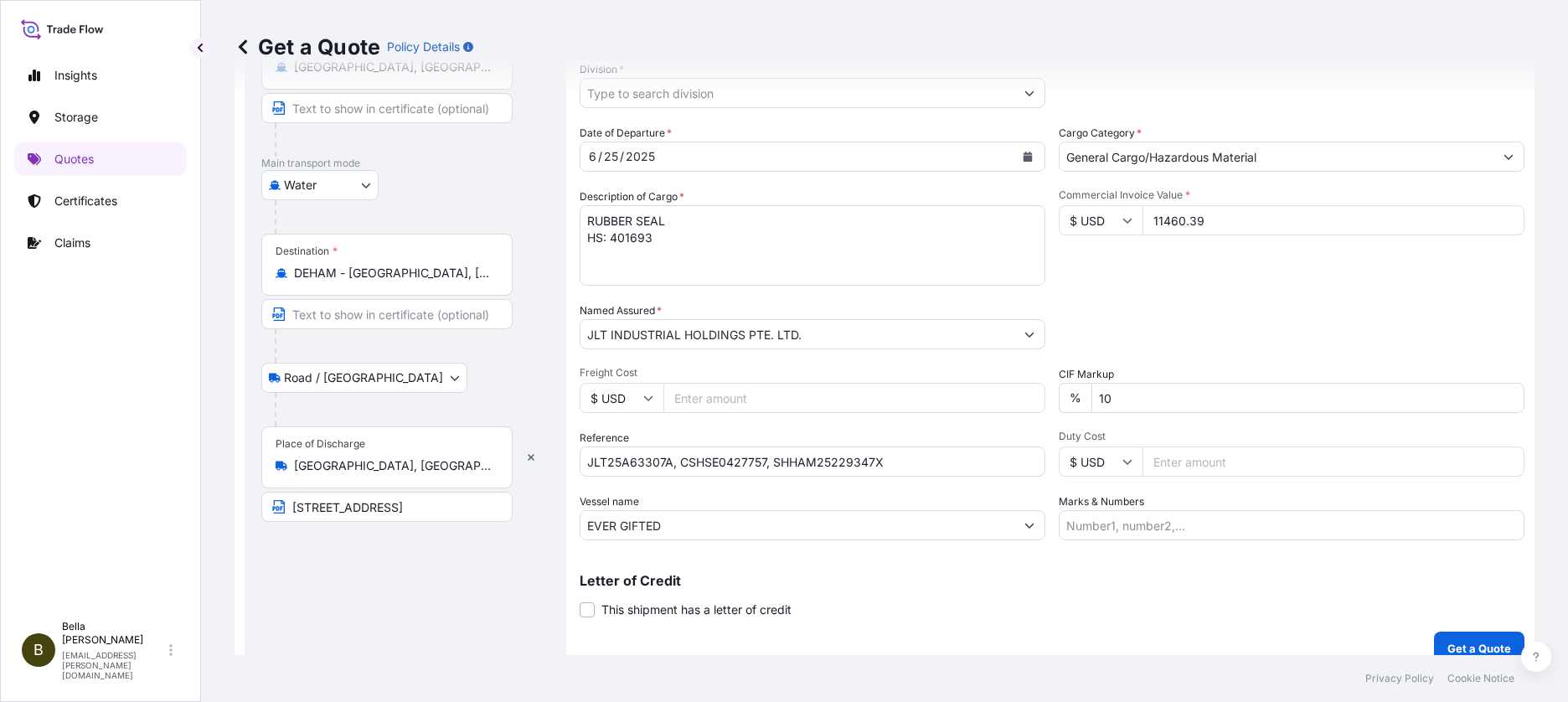 scroll, scrollTop: 0, scrollLeft: 0, axis: both 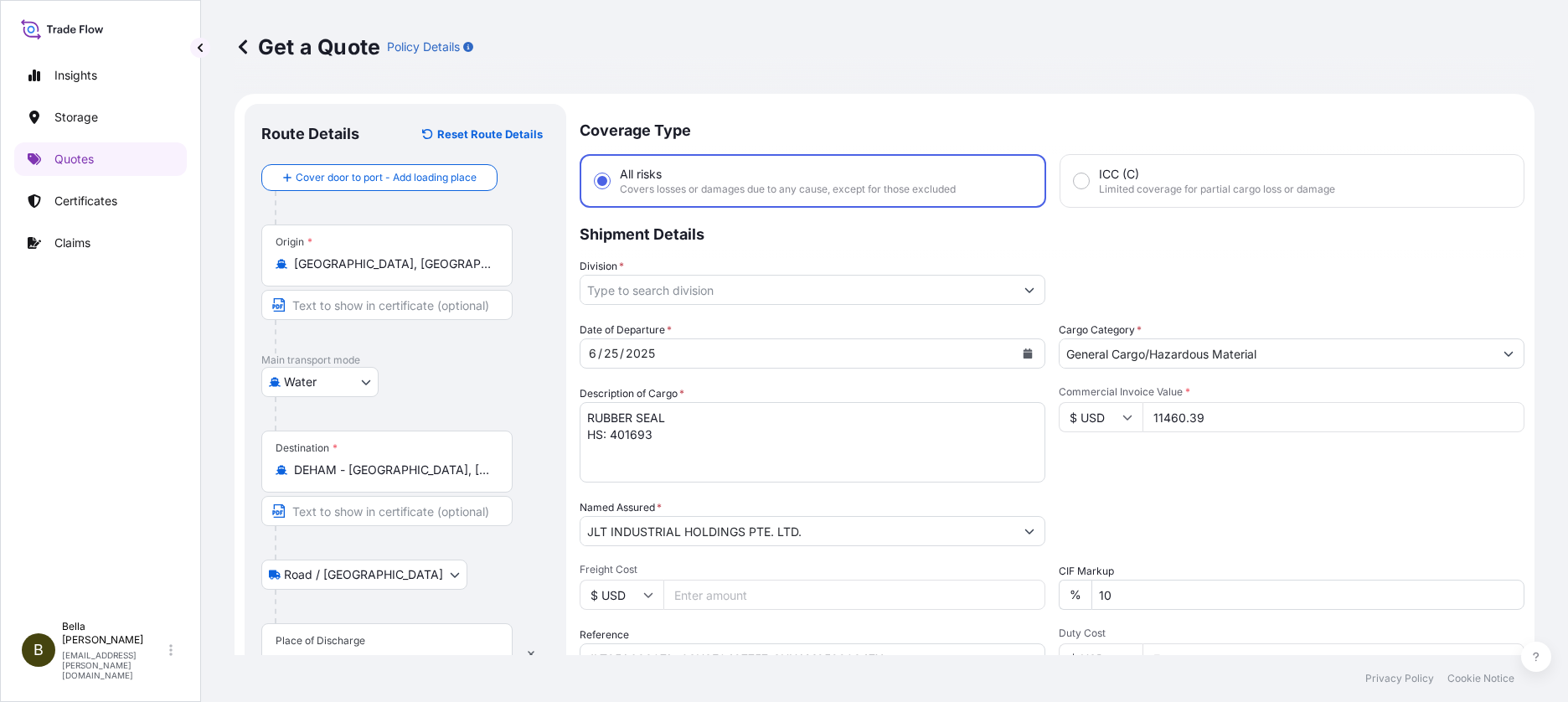 click on "Division *" at bounding box center [797, 290] 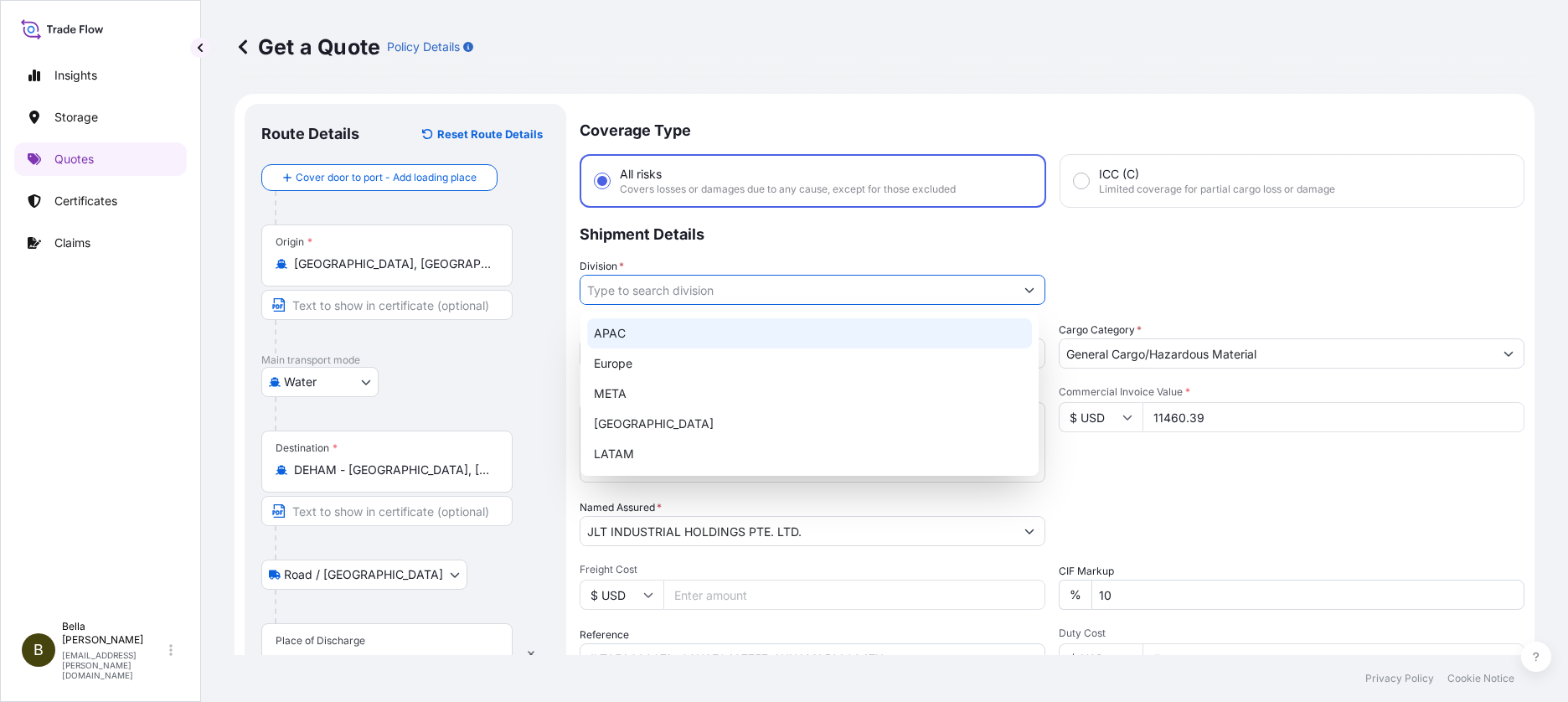 click on "APAC" at bounding box center (809, 333) 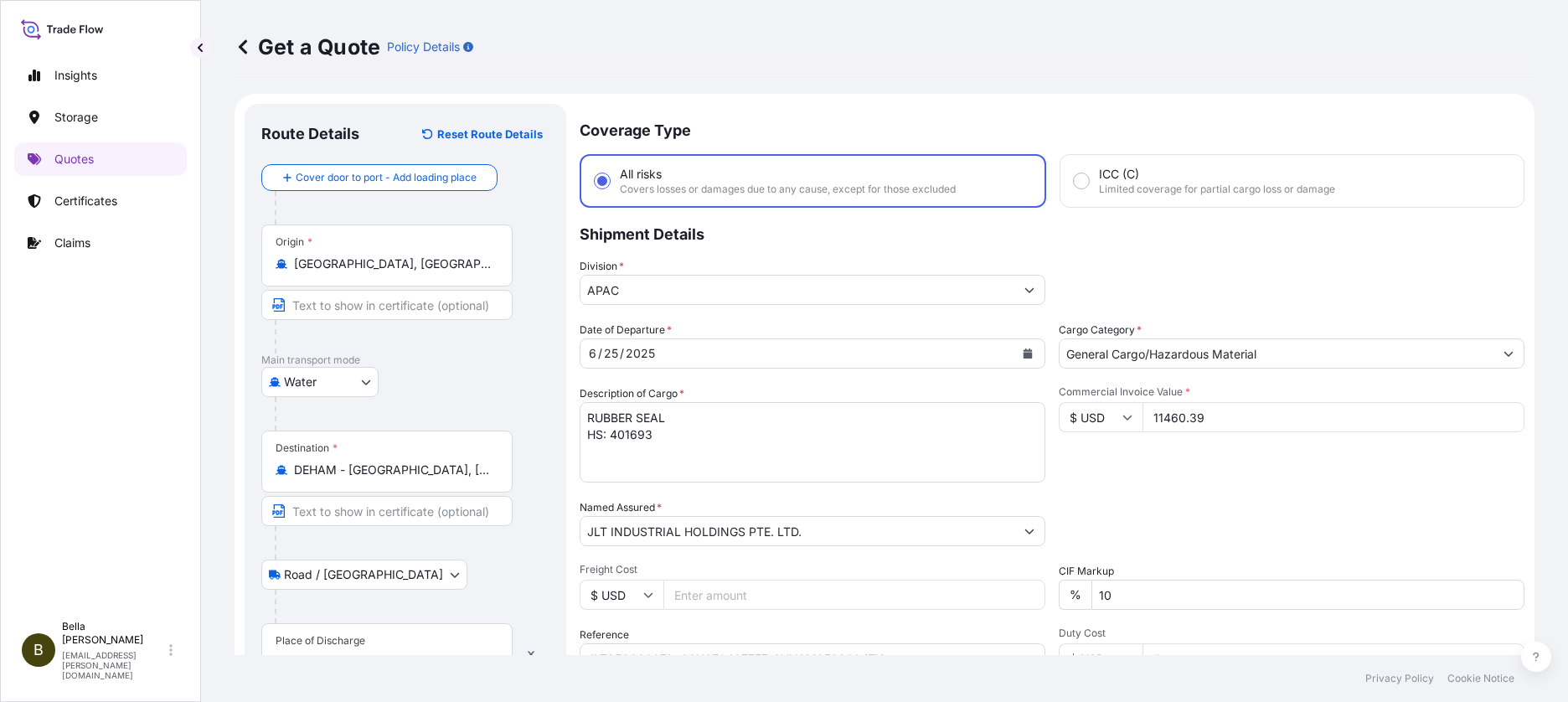click on "Shipment Details" at bounding box center (1052, 233) 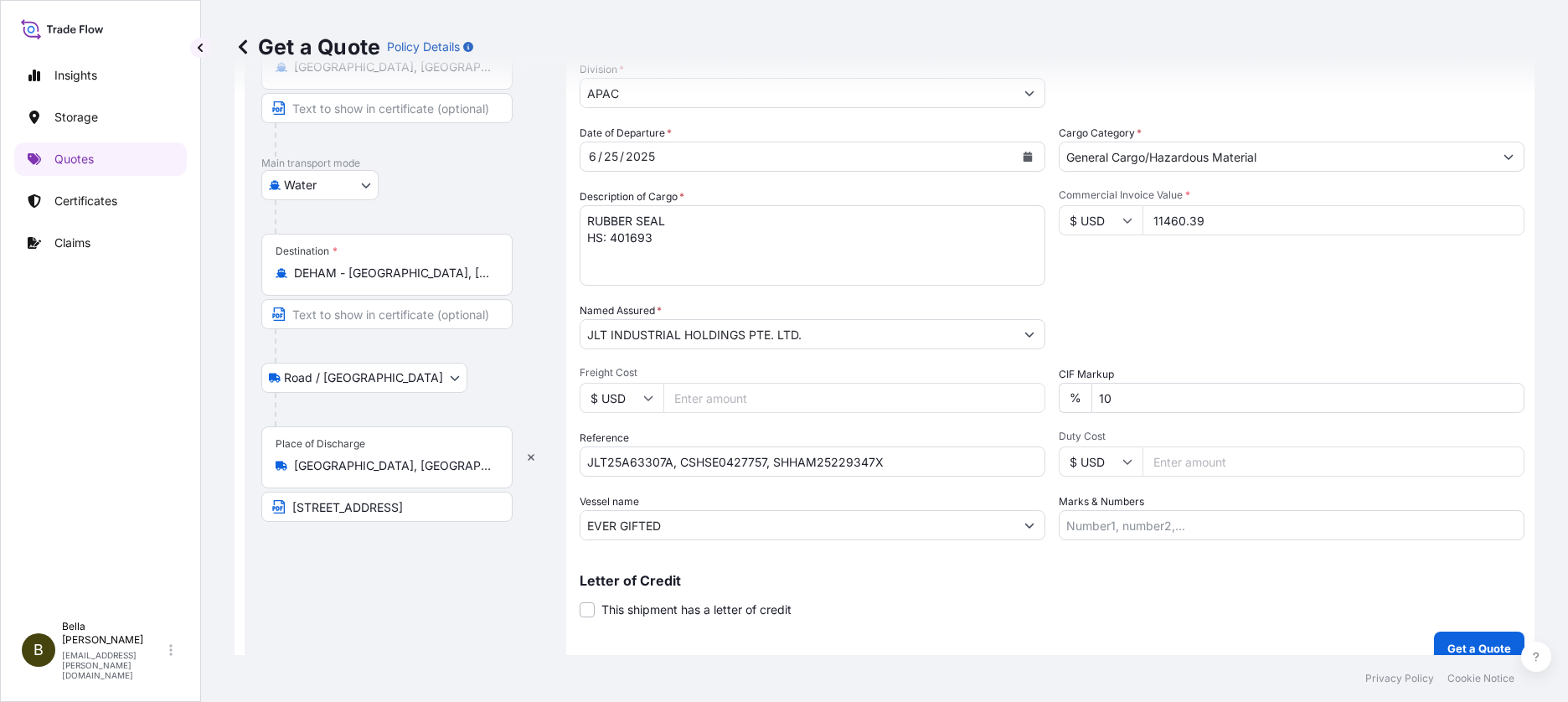 scroll, scrollTop: 217, scrollLeft: 0, axis: vertical 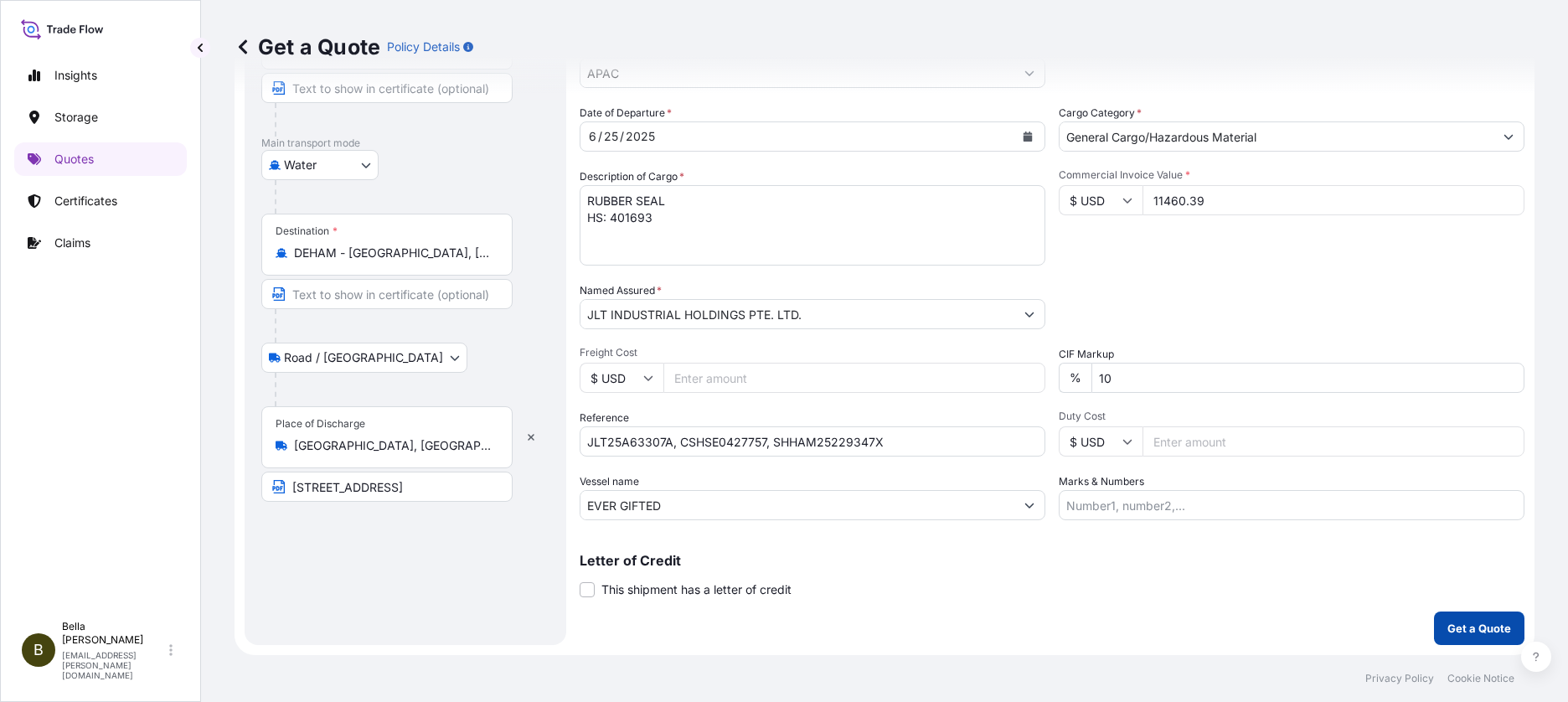 click on "Get a Quote" at bounding box center (1479, 628) 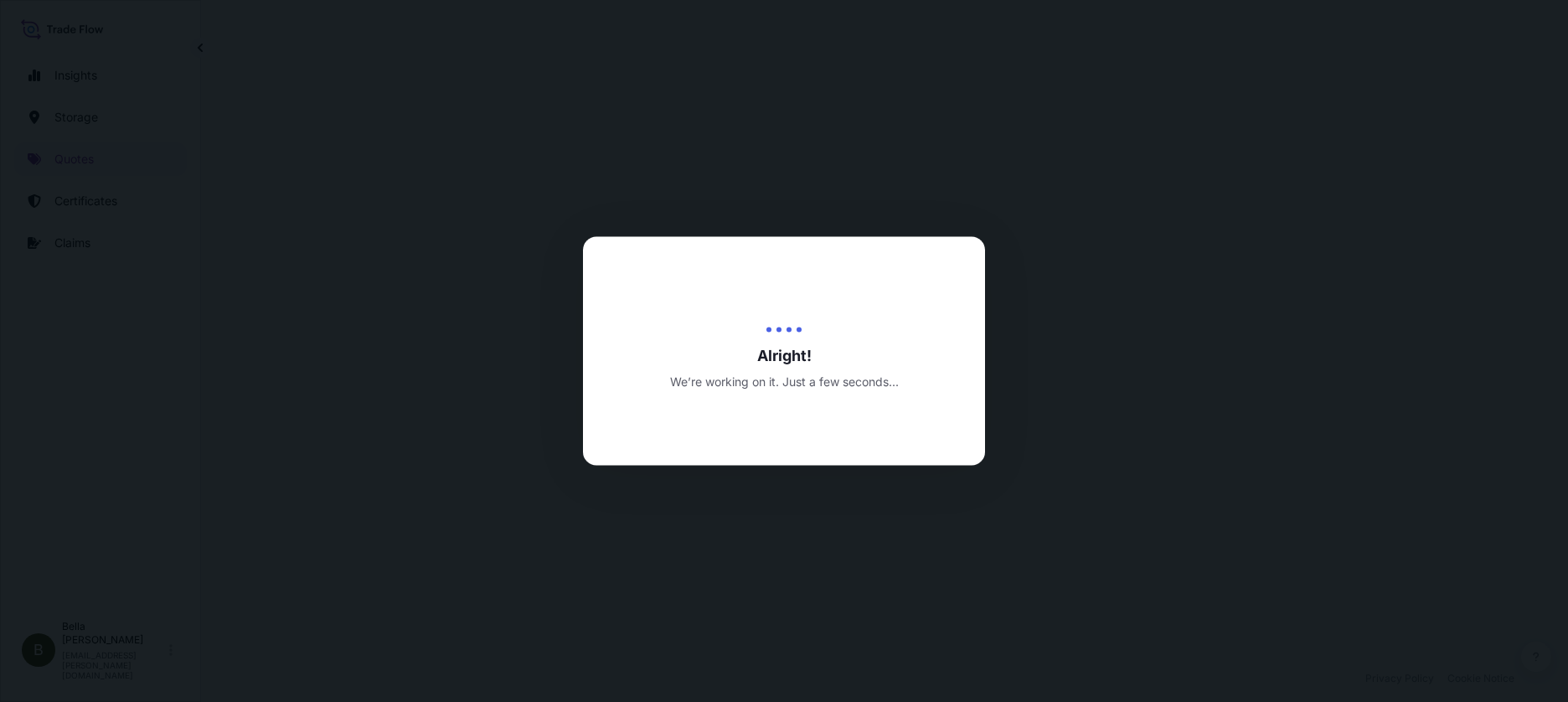 scroll, scrollTop: 0, scrollLeft: 0, axis: both 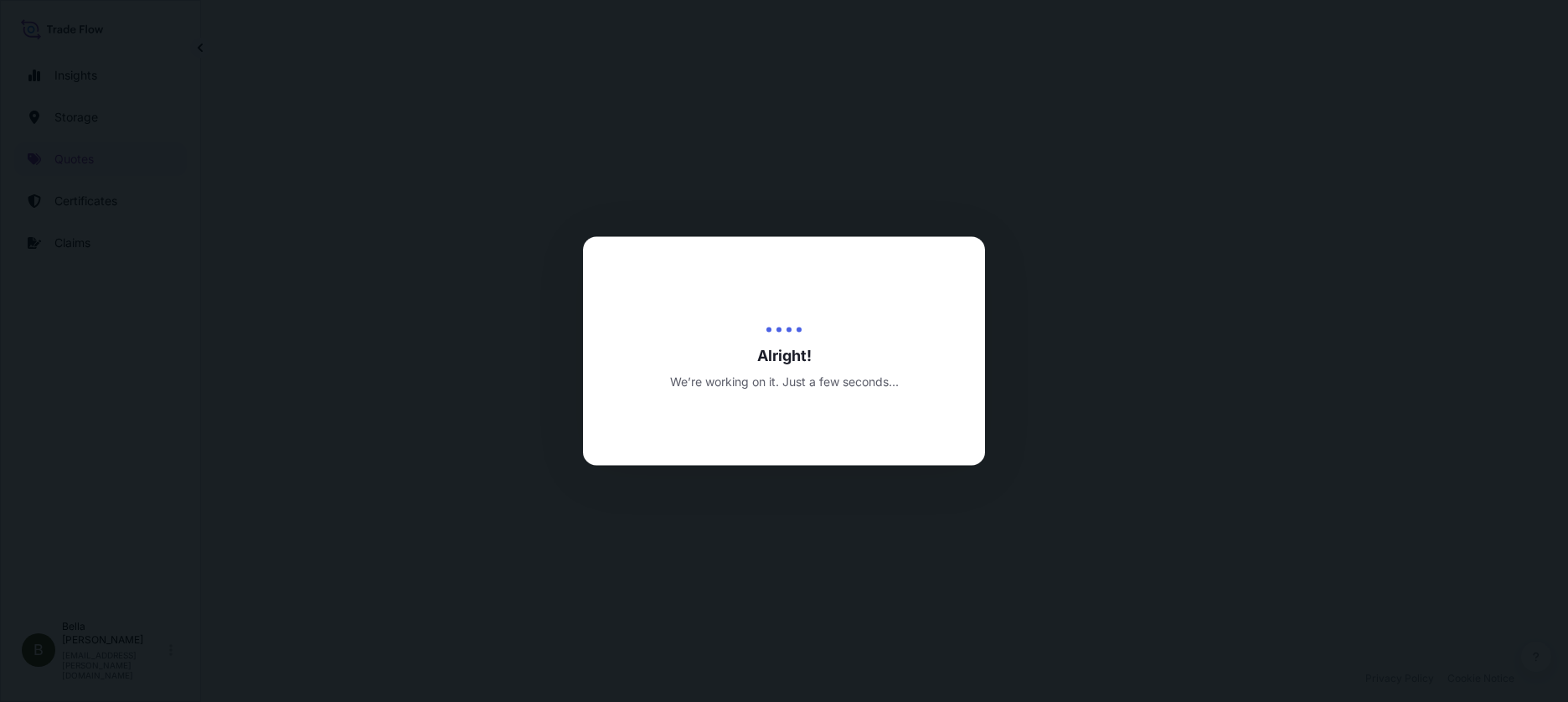 select on "Road / [GEOGRAPHIC_DATA]" 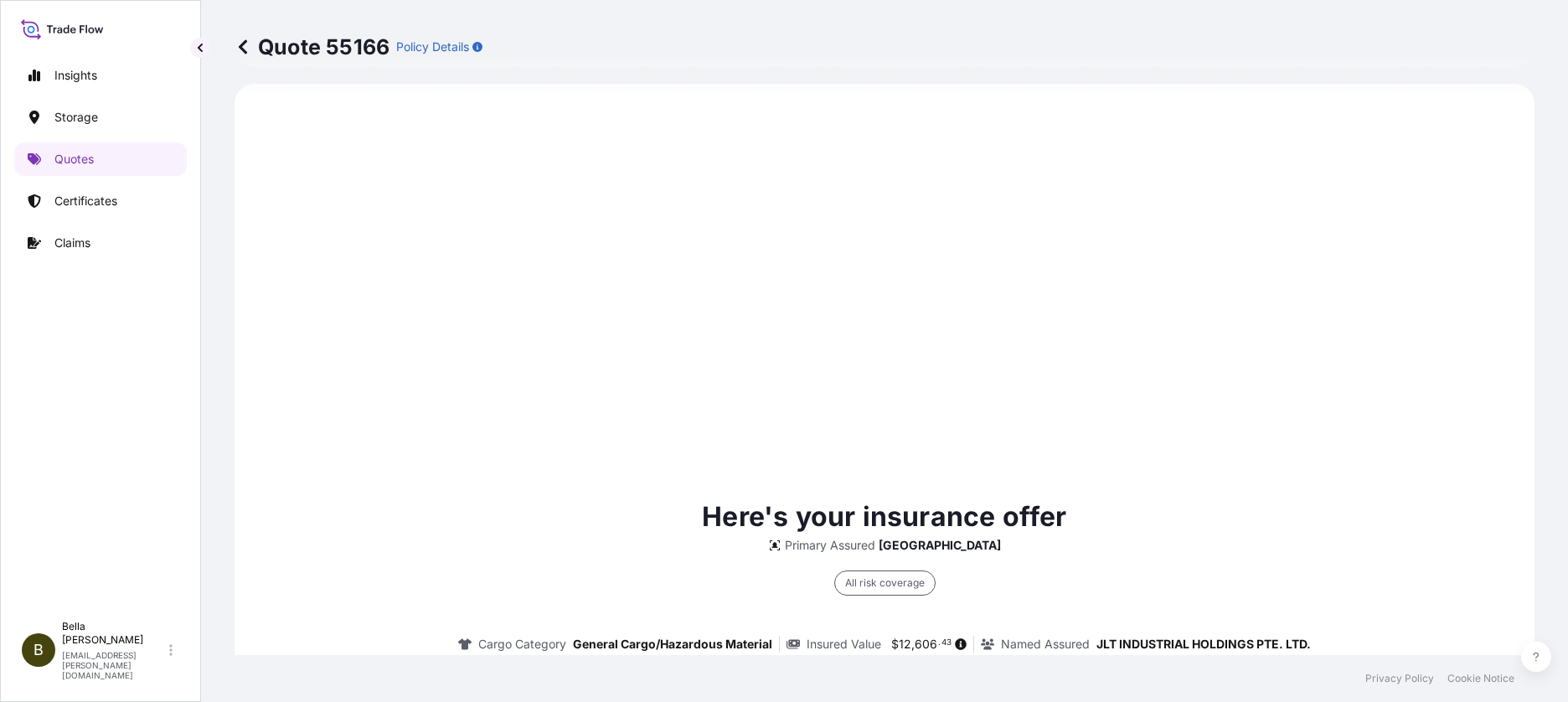 scroll, scrollTop: 1297, scrollLeft: 0, axis: vertical 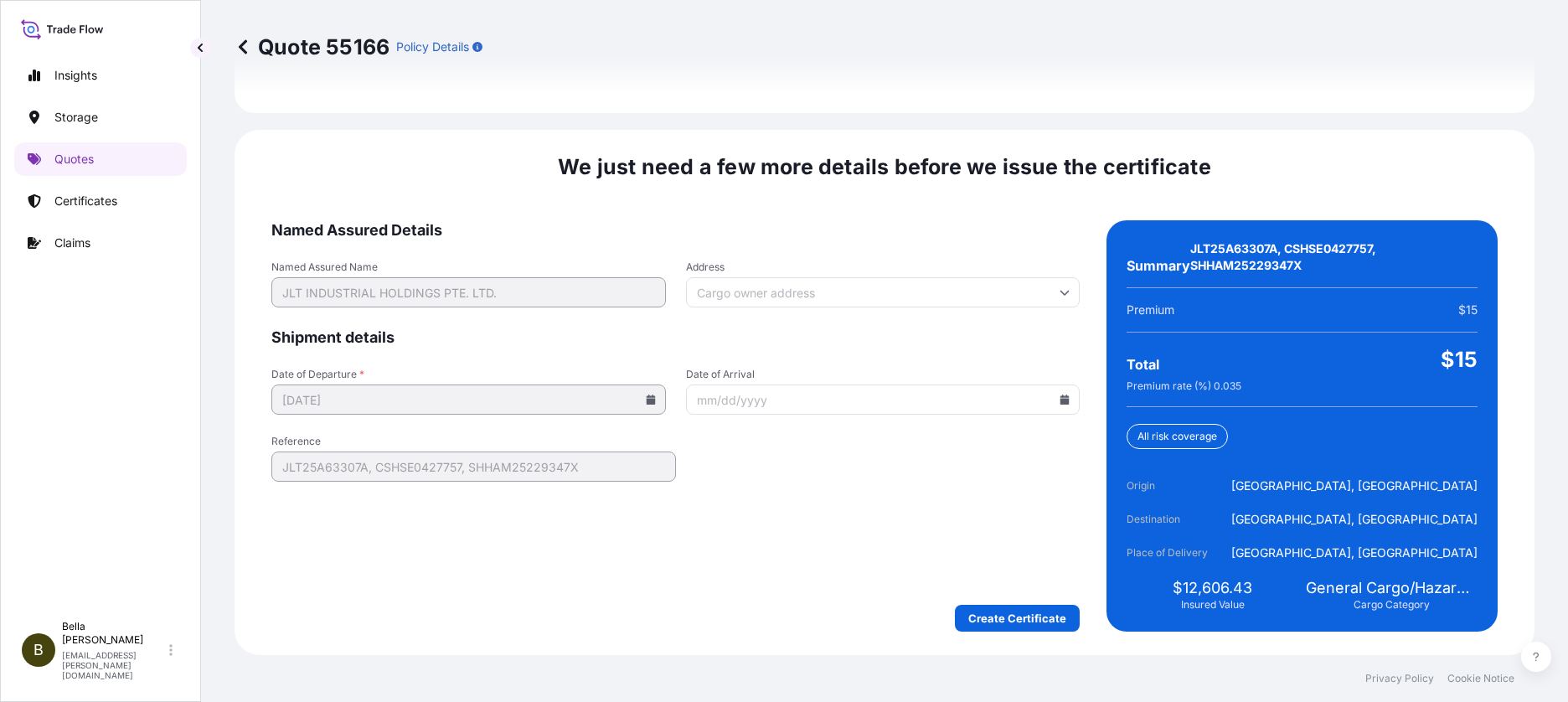 click on "Named Assured Details Named Assured Name   JLT INDUSTRIAL HOLDINGS PTE. LTD. Address   Shipment details Date of Departure   * [DATE] Date of Arrival   Reference   JLT25A63307A, CSHSE0427757, SHHAM25229347X Create Certificate" at bounding box center [675, 426] 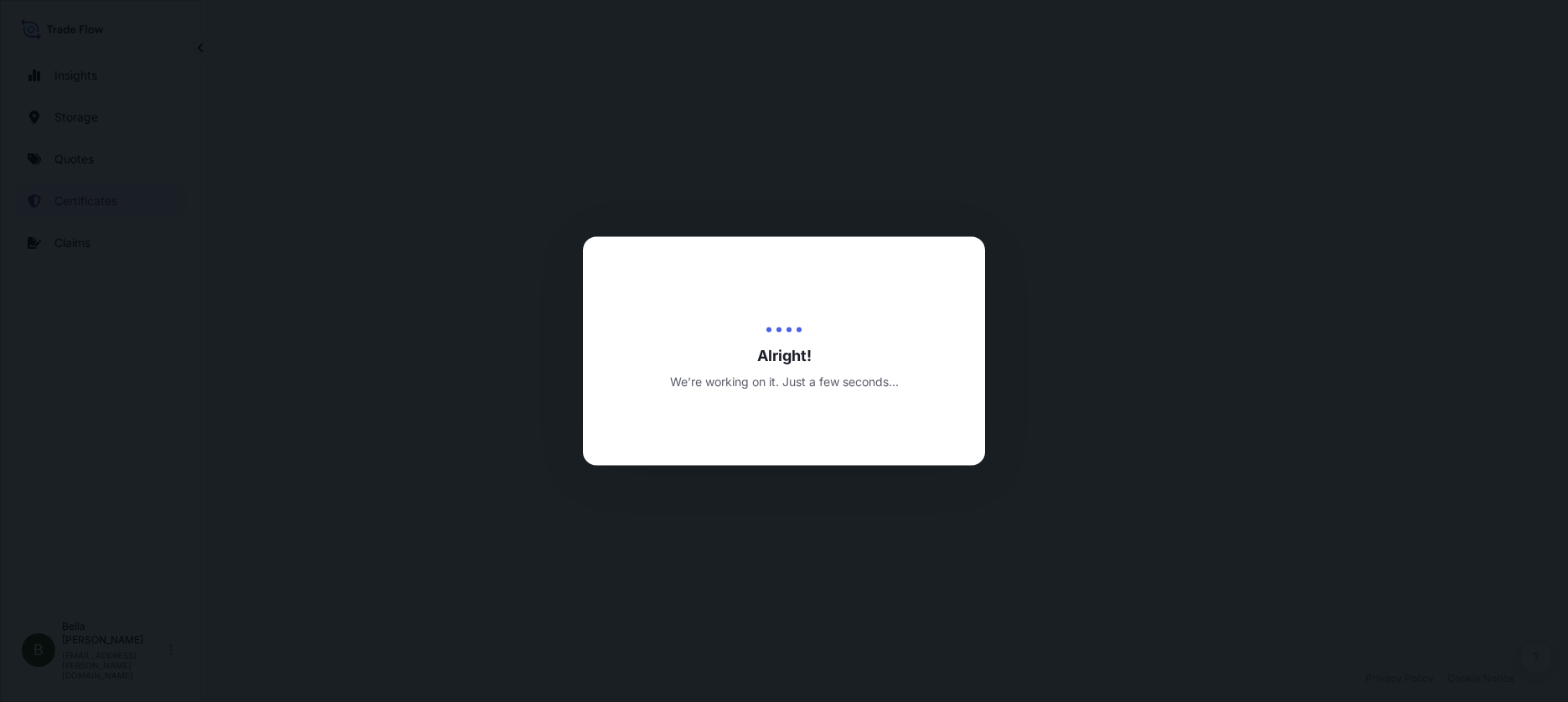 scroll, scrollTop: 0, scrollLeft: 0, axis: both 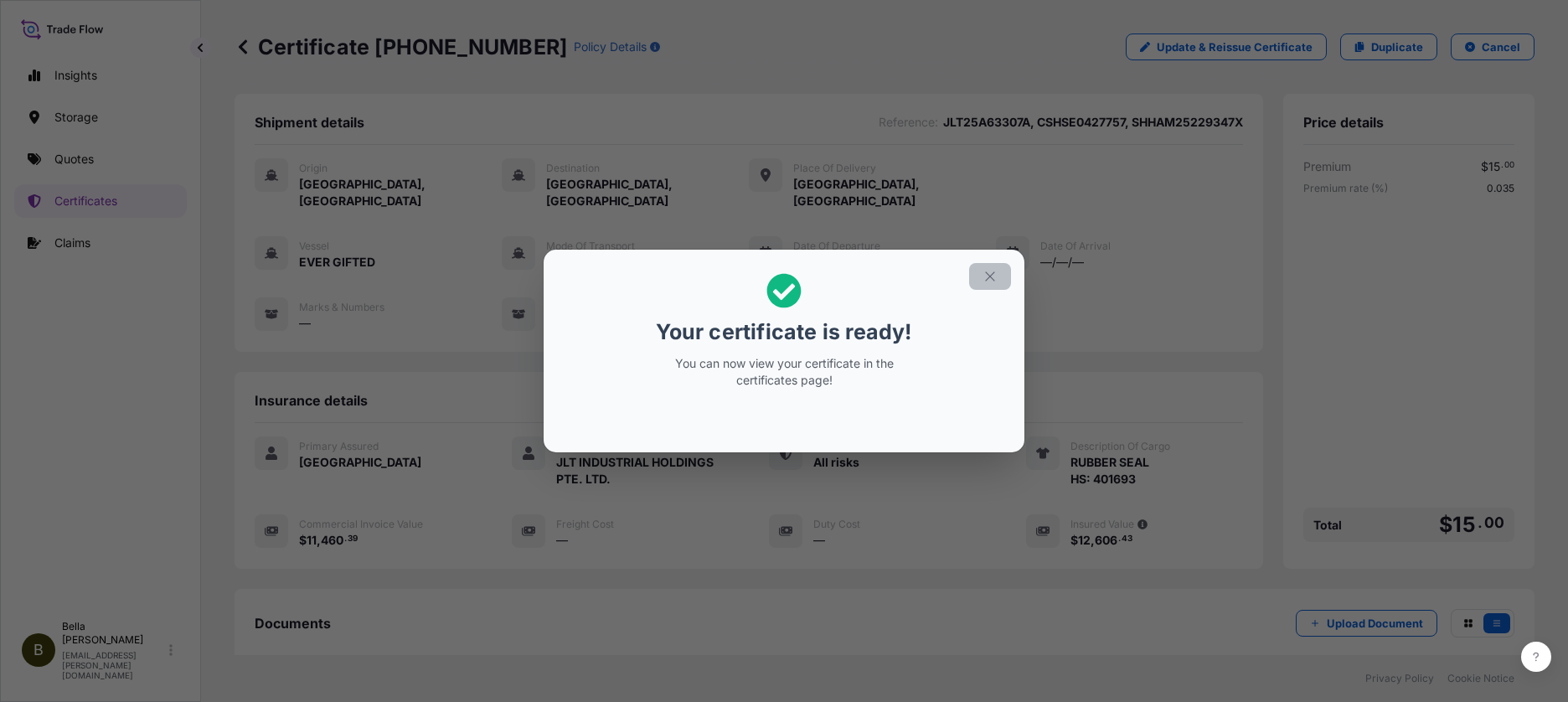 click 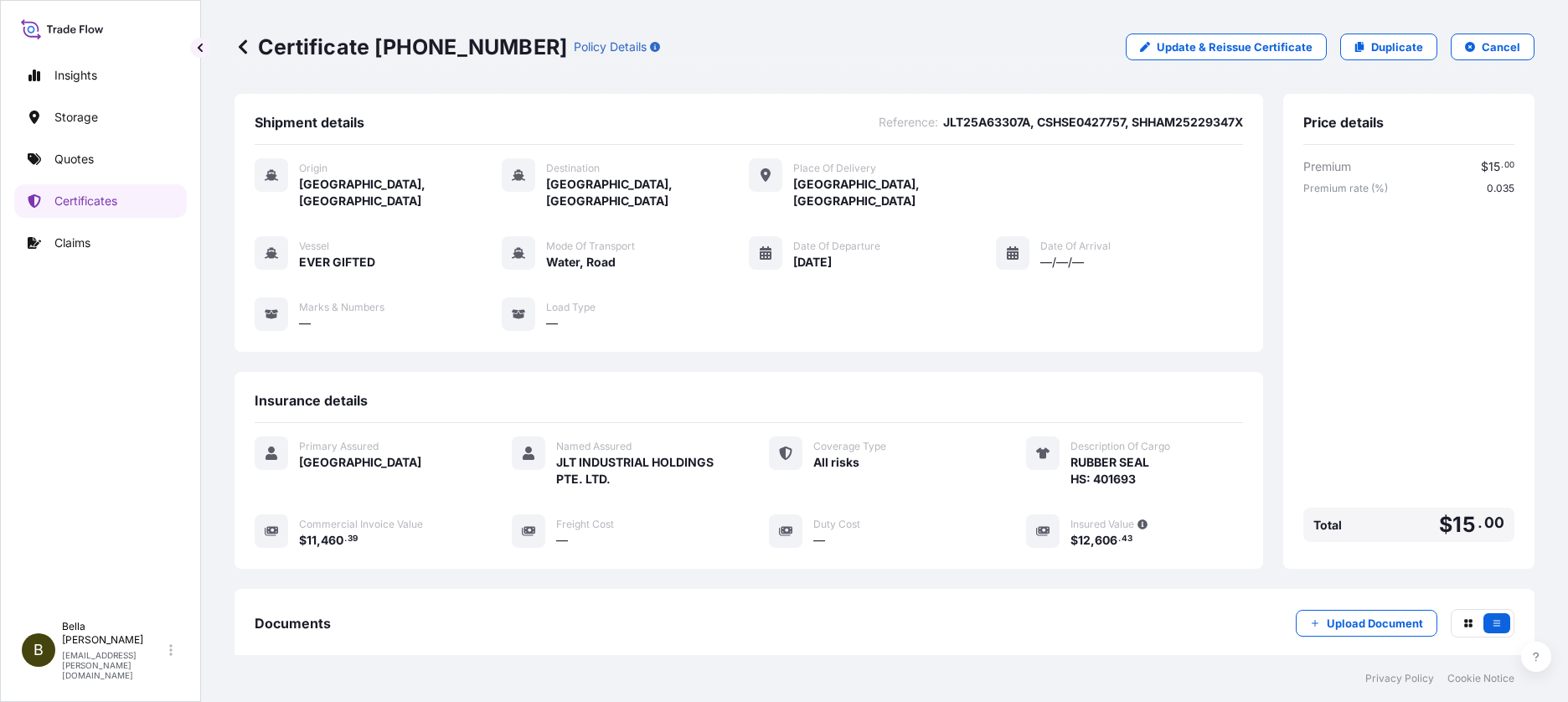 scroll, scrollTop: 178, scrollLeft: 0, axis: vertical 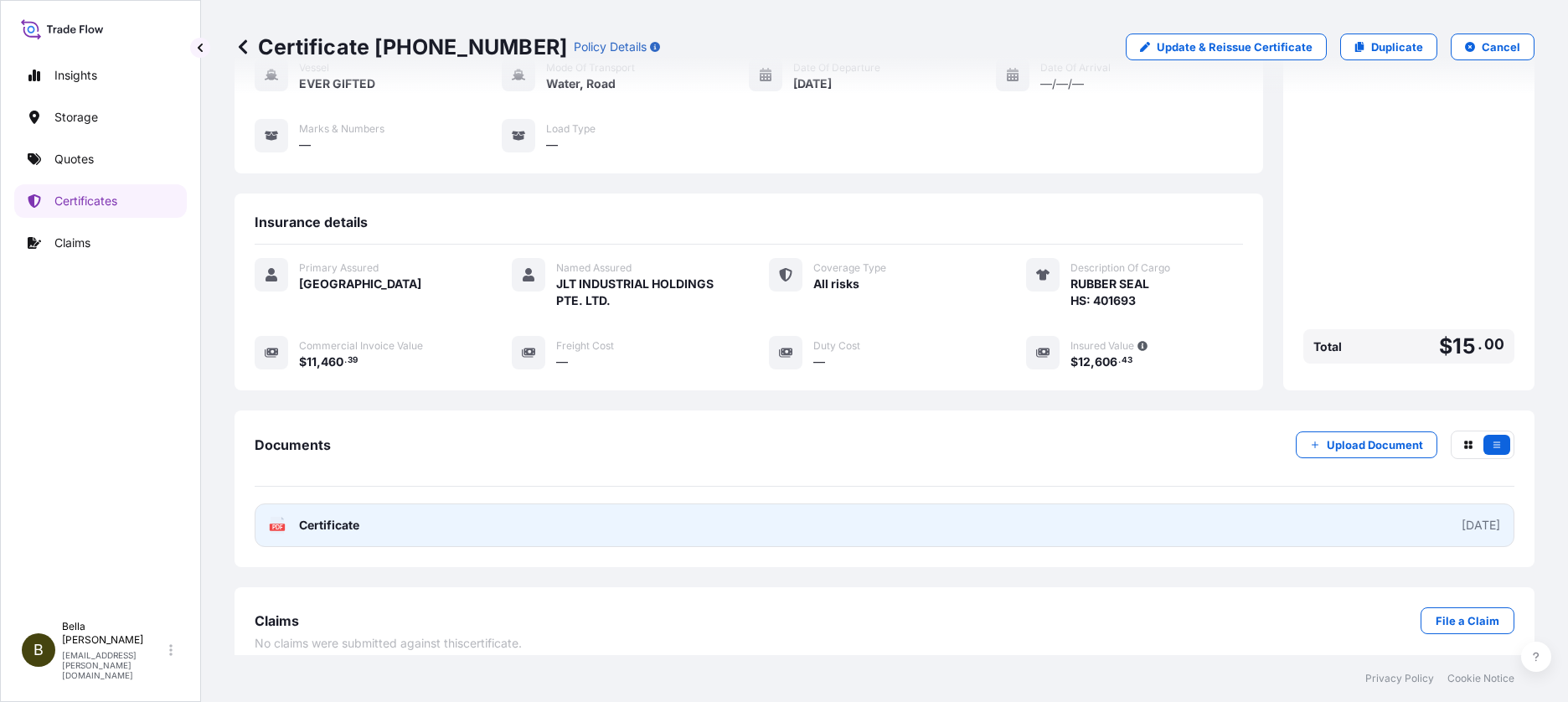 click on "PDF Certificate [DATE]" at bounding box center [885, 525] 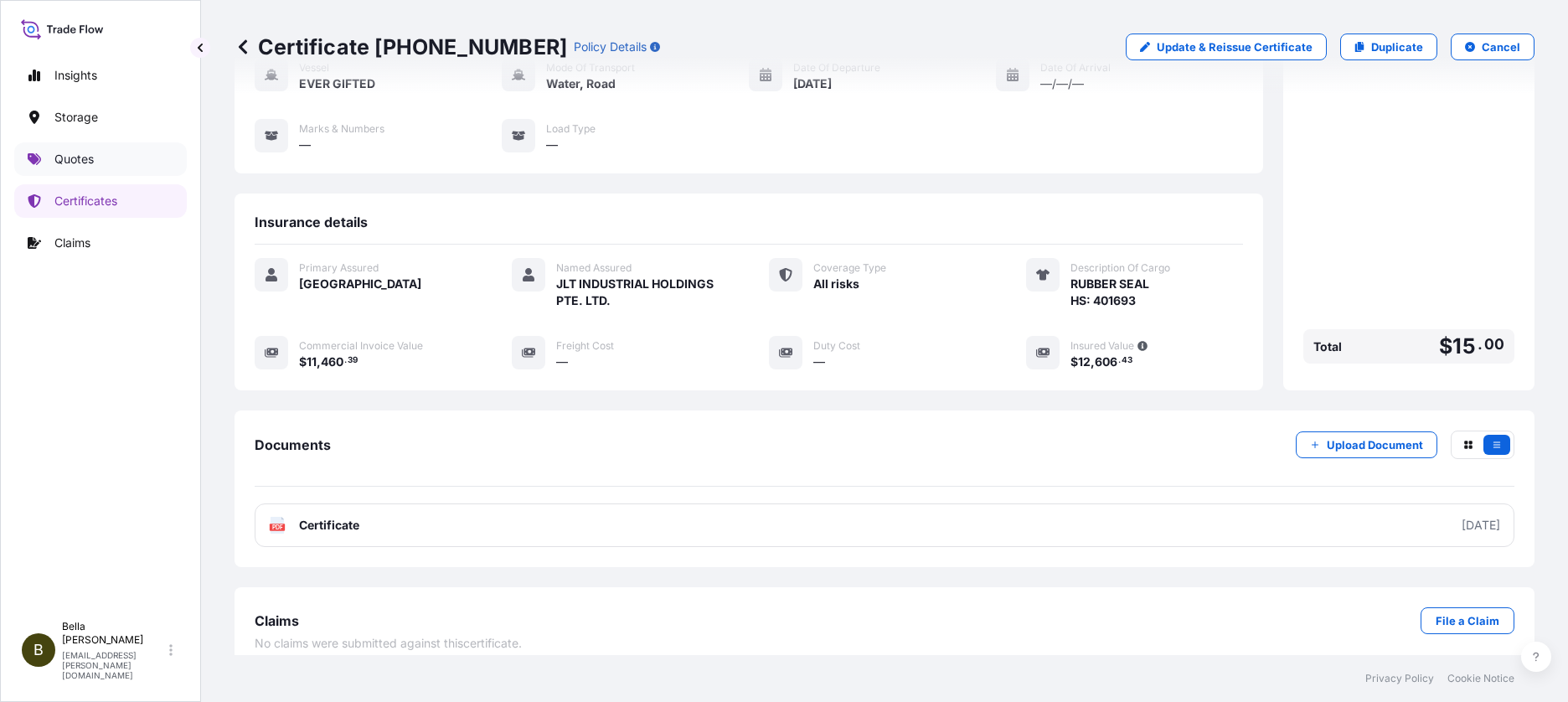 click on "Quotes" at bounding box center [74, 159] 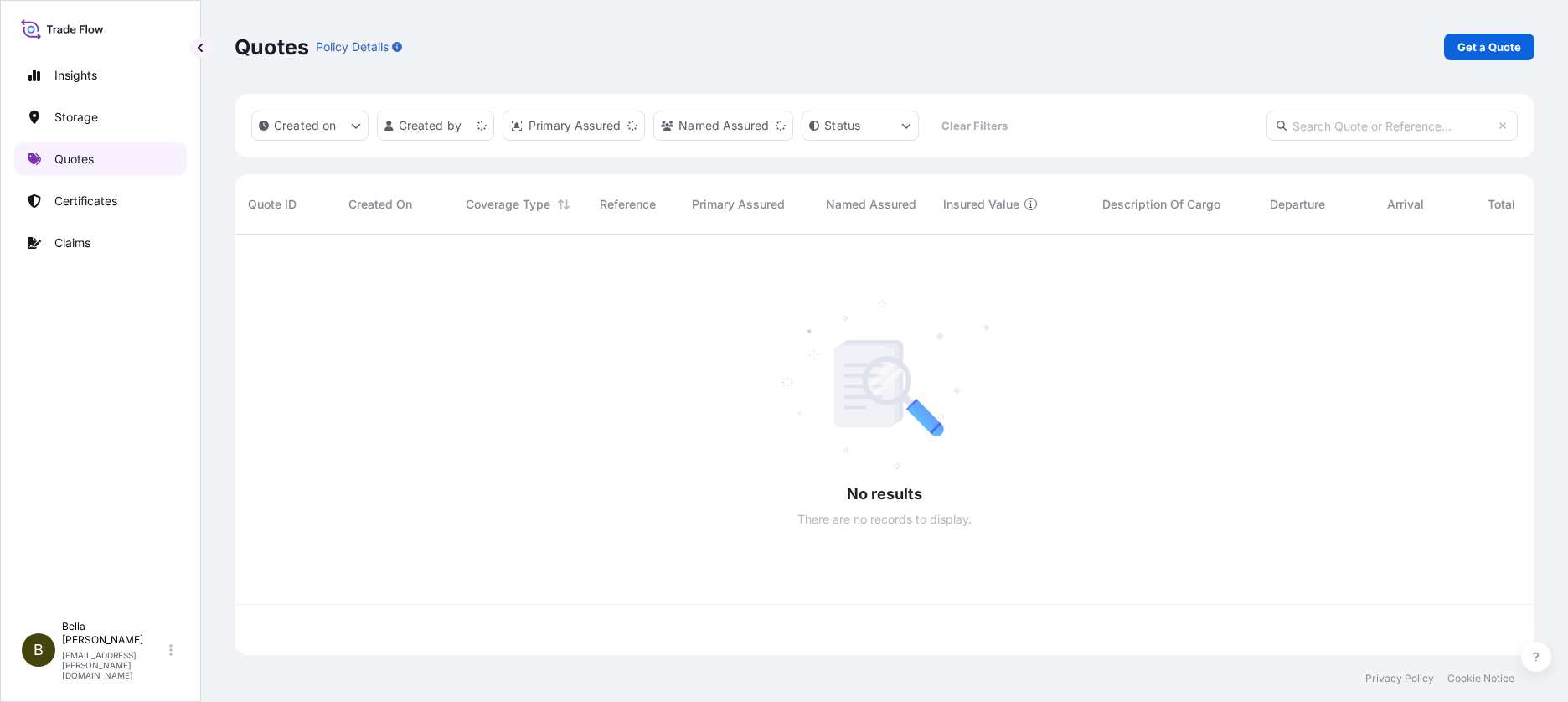 scroll, scrollTop: 0, scrollLeft: 0, axis: both 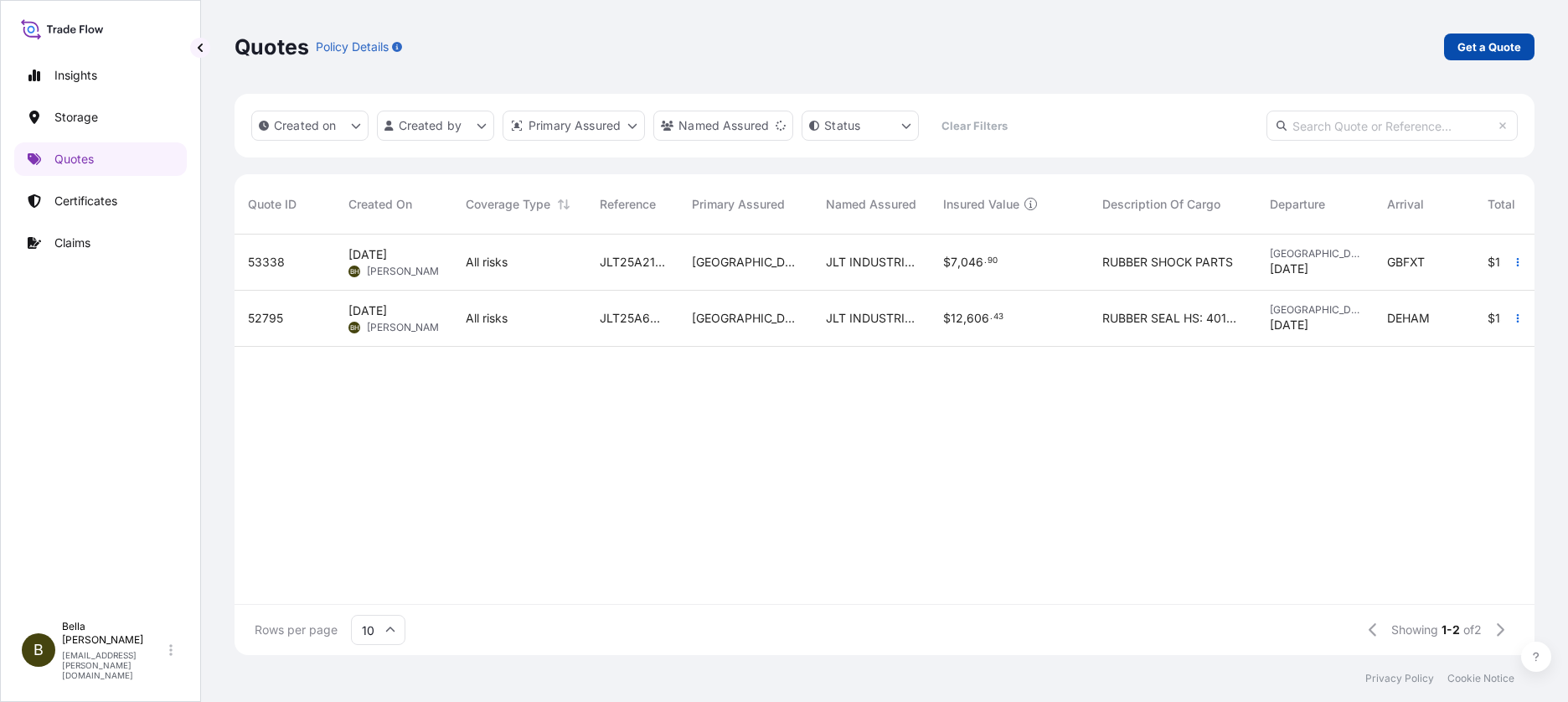 click on "Get a Quote" at bounding box center [1489, 47] 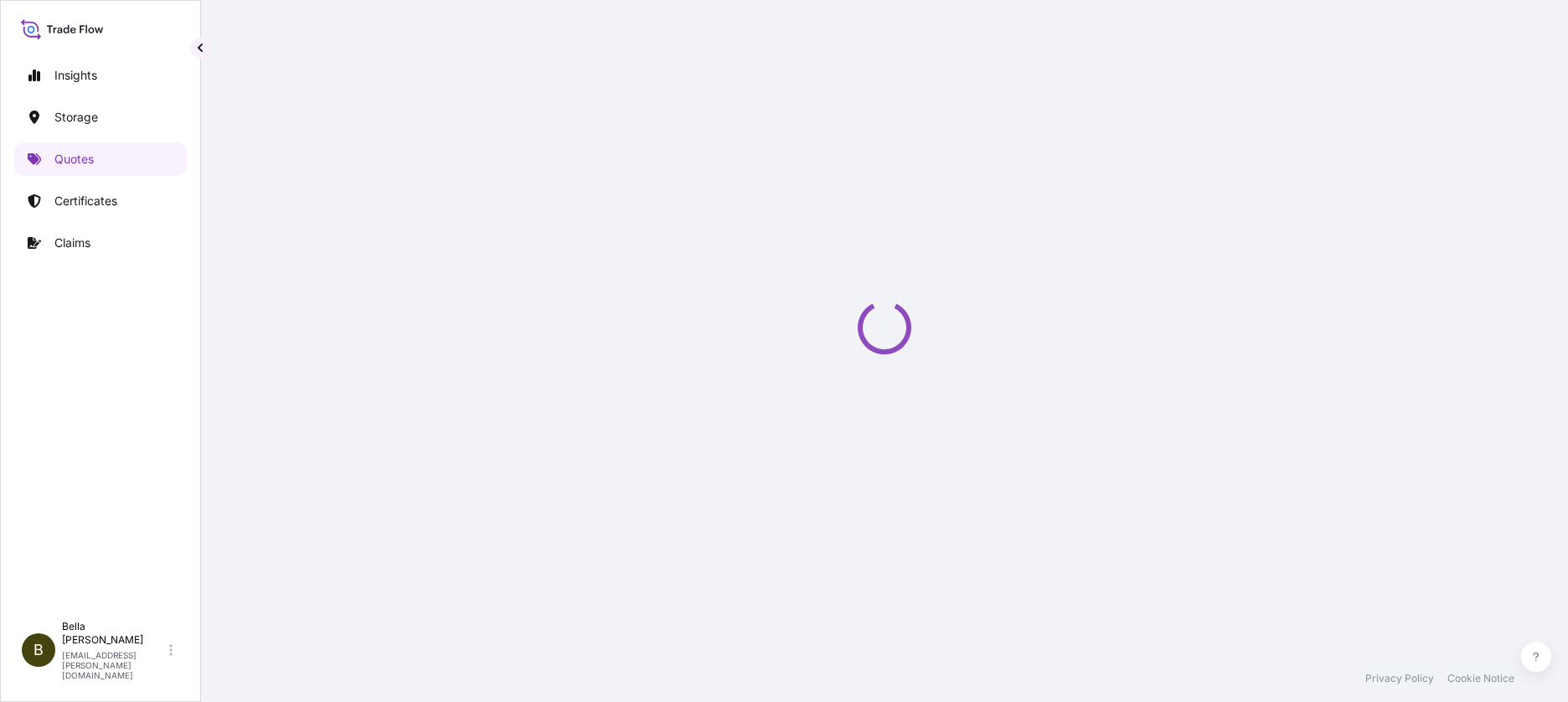 select on "Water" 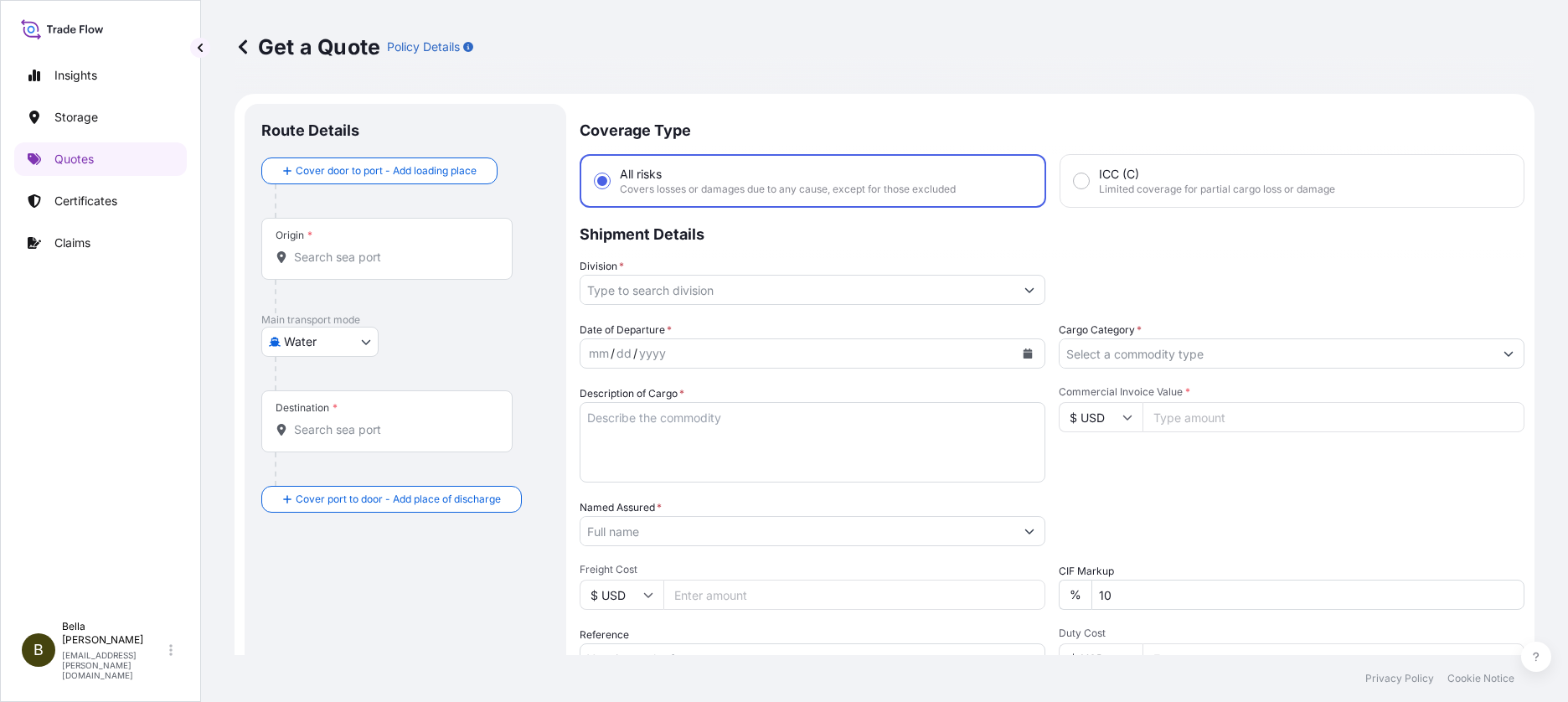 scroll, scrollTop: 27, scrollLeft: 0, axis: vertical 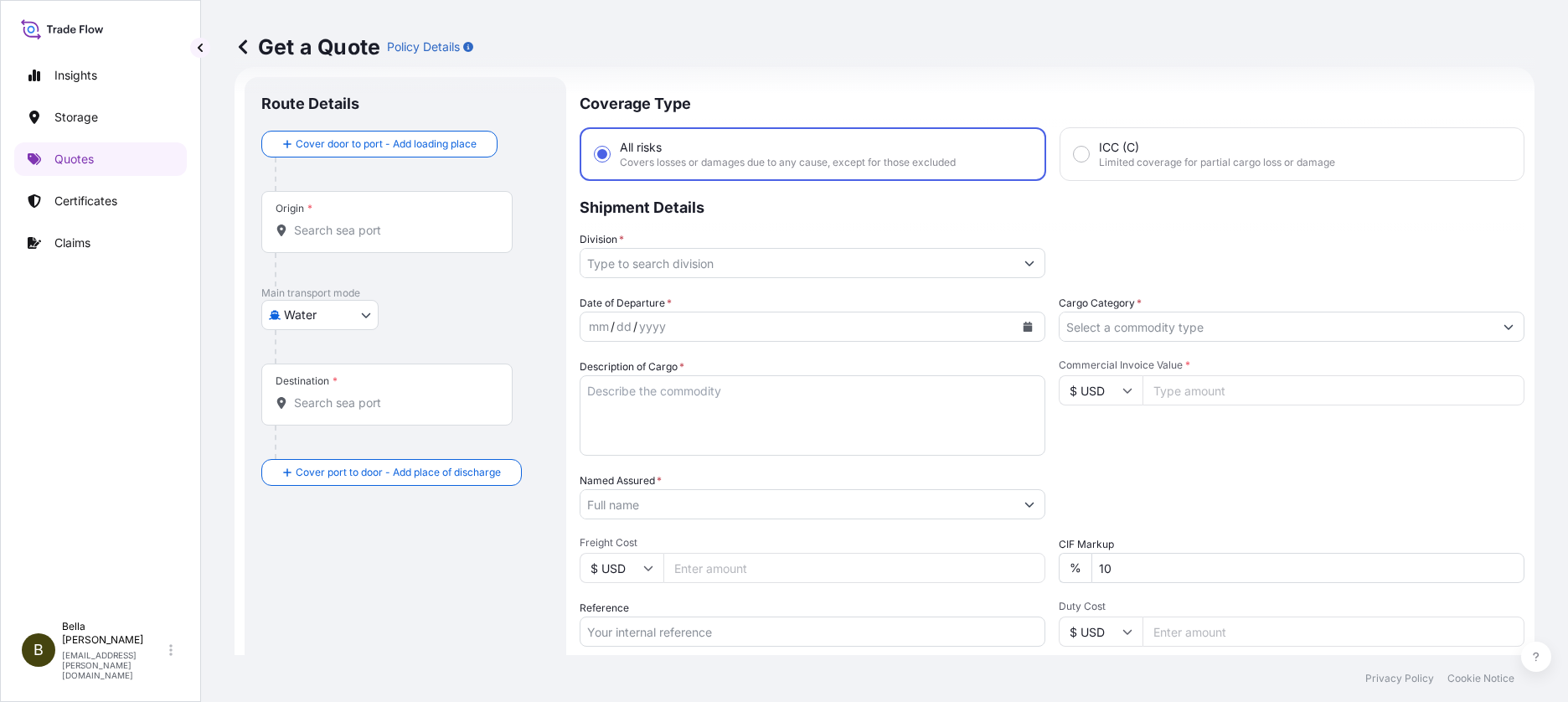 click on "Origin *" at bounding box center [387, 222] 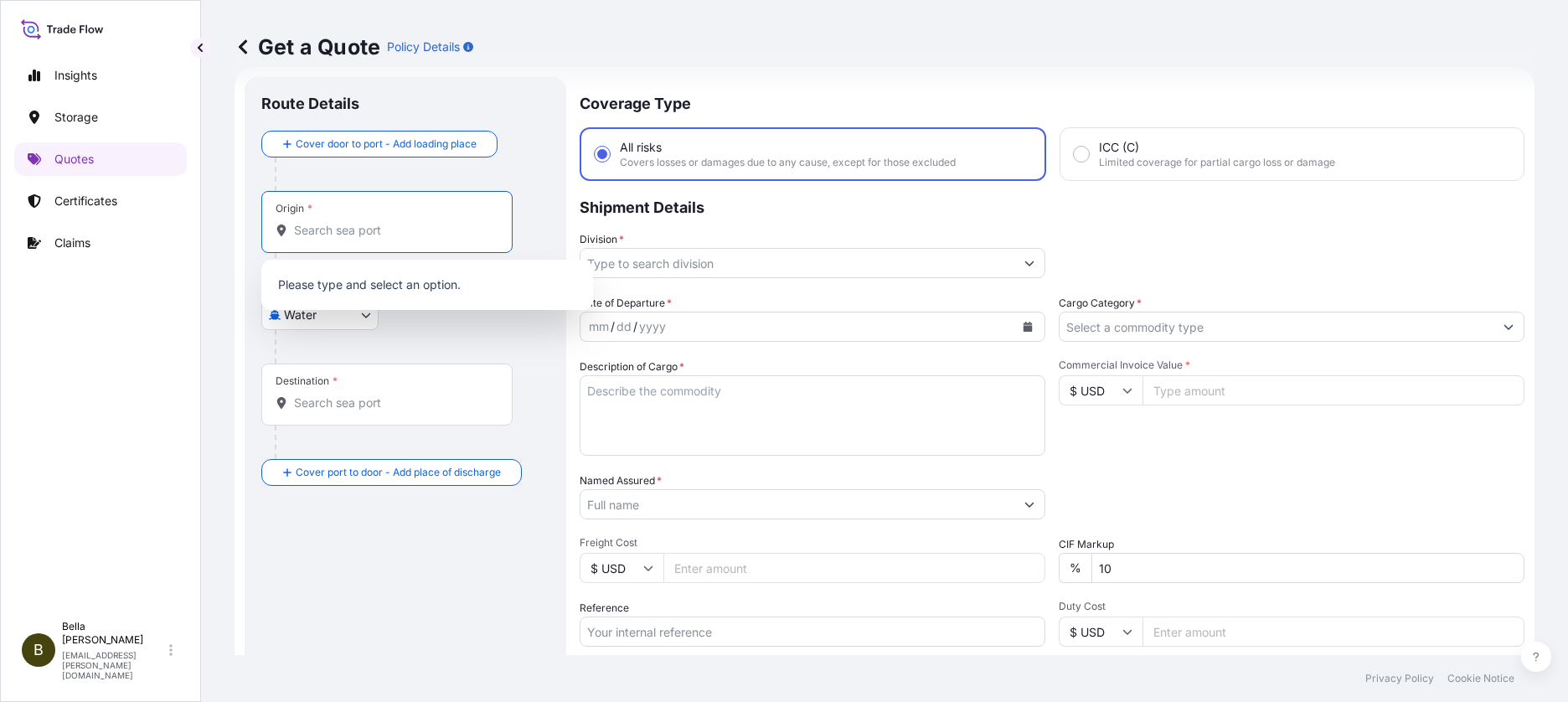 click on "Origin *" at bounding box center (393, 230) 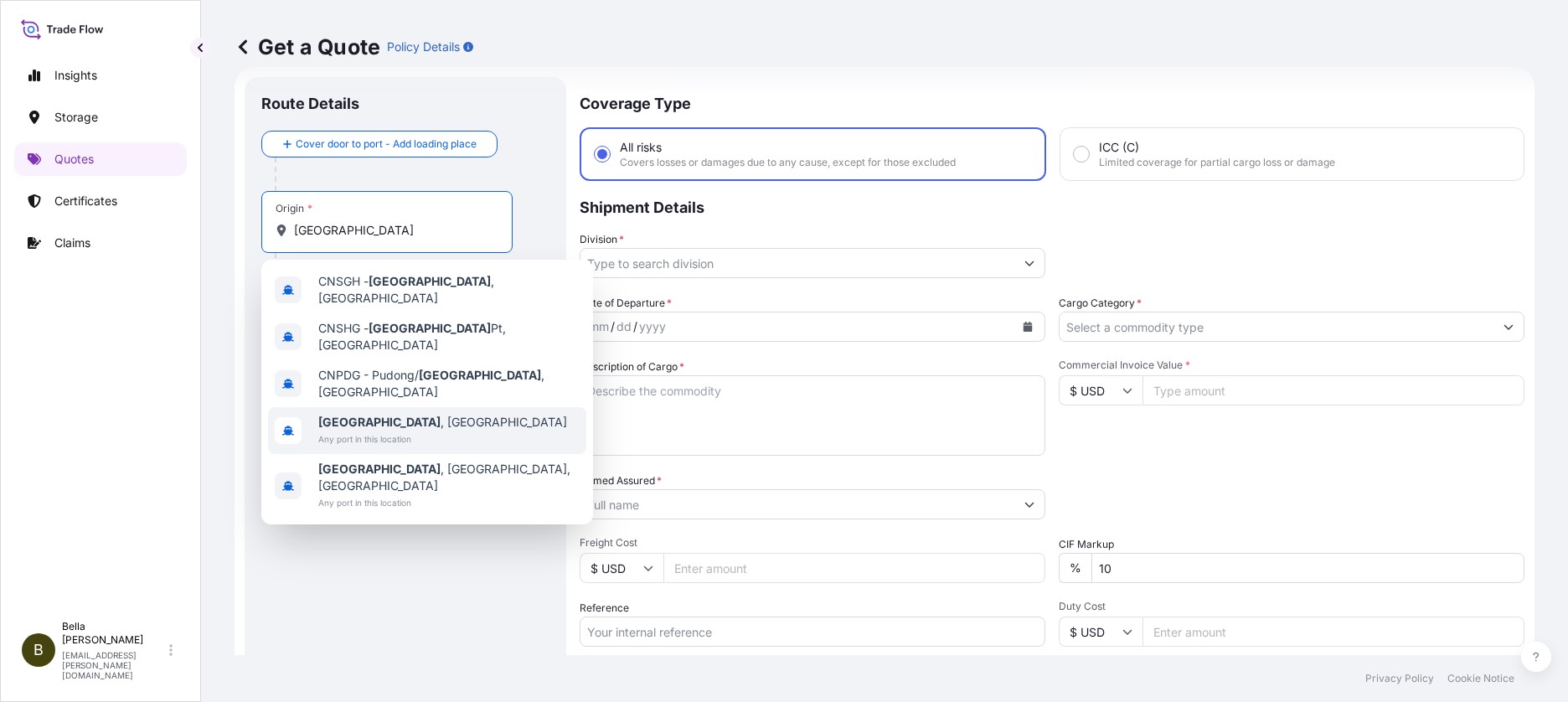 click on "[GEOGRAPHIC_DATA] , [GEOGRAPHIC_DATA]" at bounding box center (442, 422) 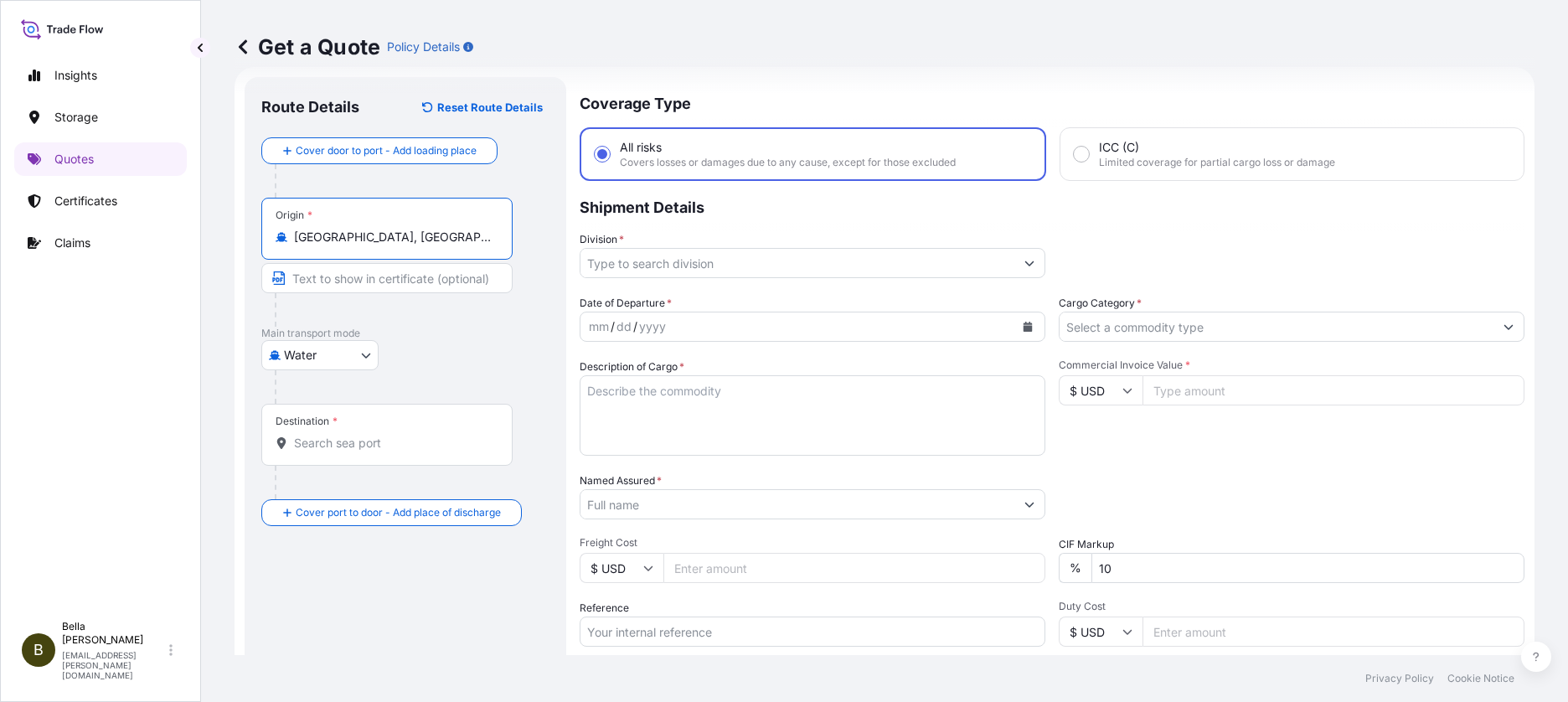 type on "[GEOGRAPHIC_DATA], [GEOGRAPHIC_DATA]" 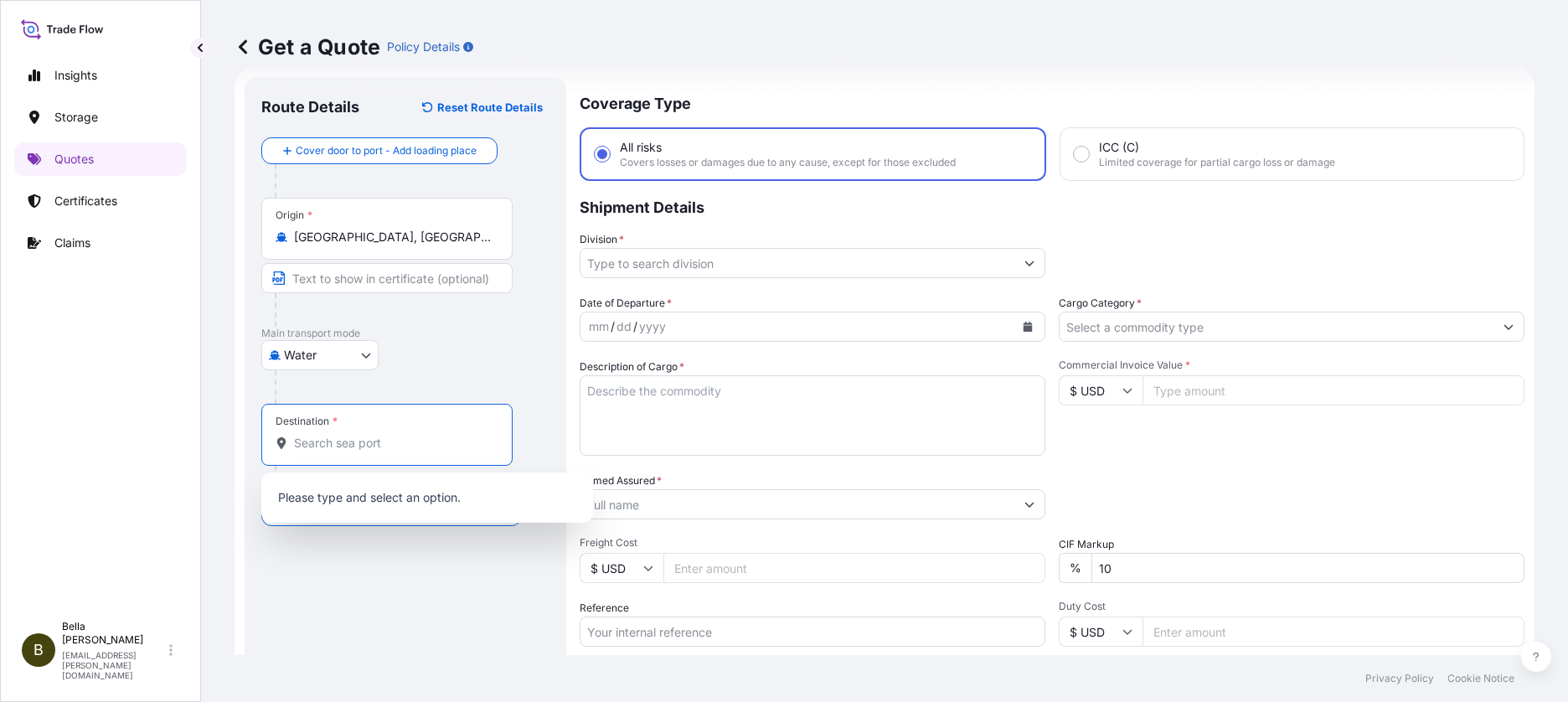 click on "Destination *" at bounding box center (393, 443) 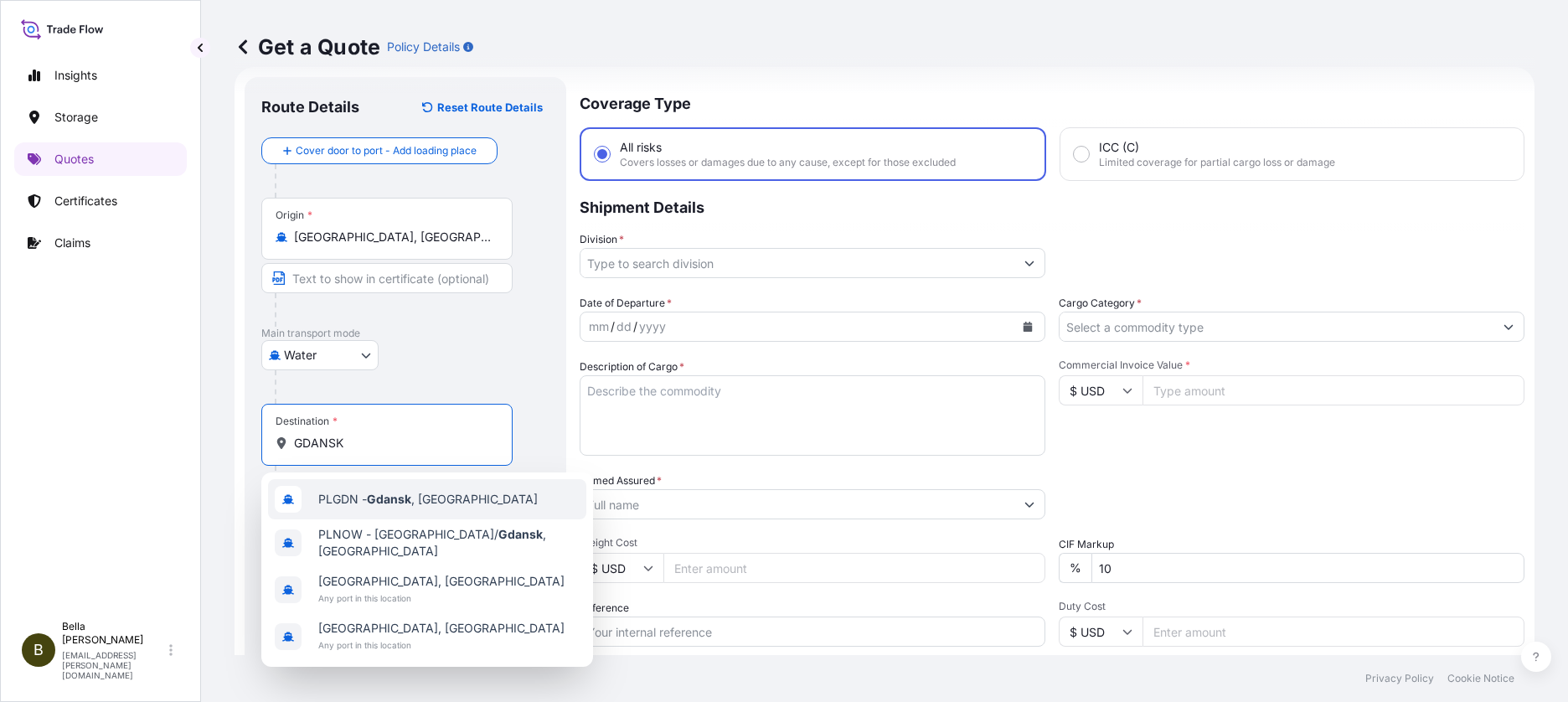 click on "PLGDN -  [GEOGRAPHIC_DATA] , [GEOGRAPHIC_DATA]" at bounding box center [428, 499] 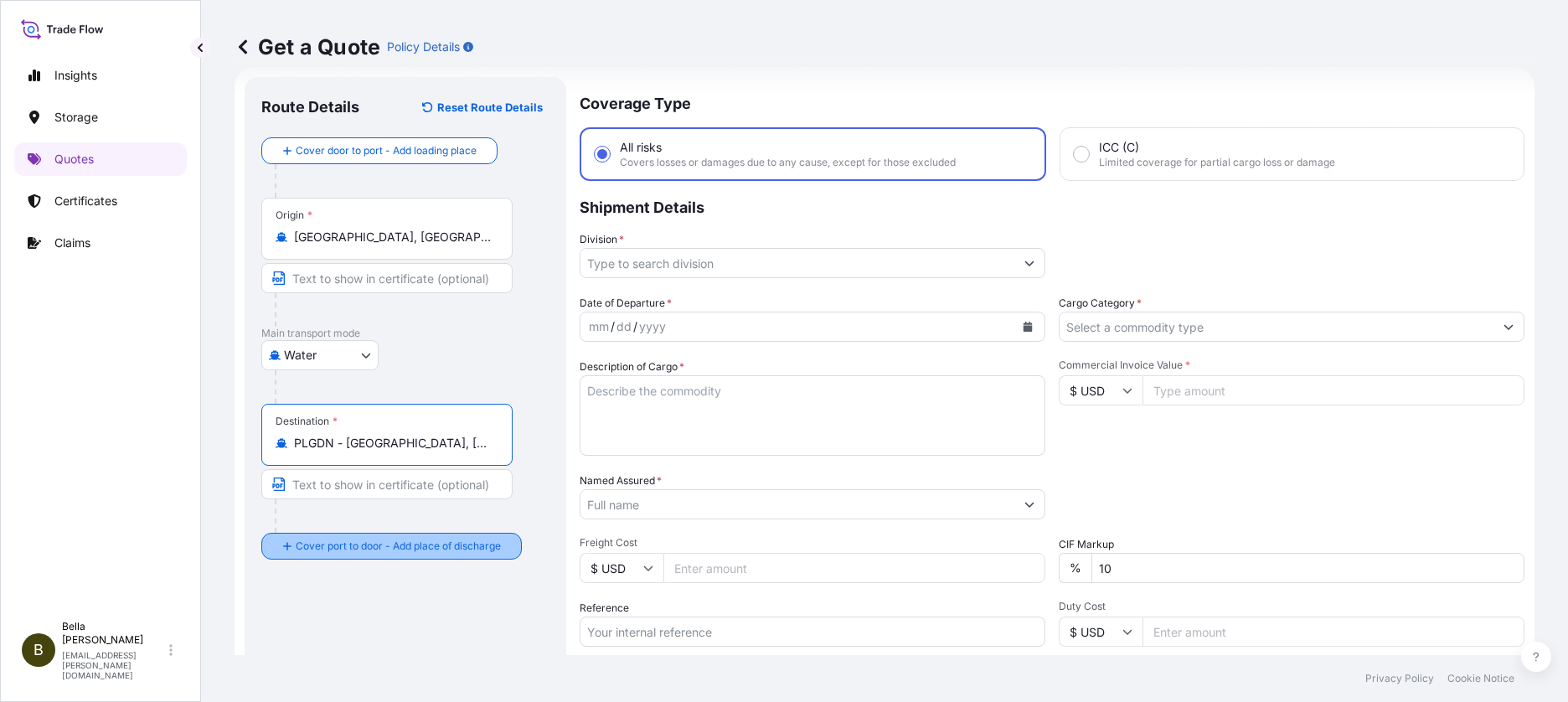 type on "PLGDN - [GEOGRAPHIC_DATA], [GEOGRAPHIC_DATA]" 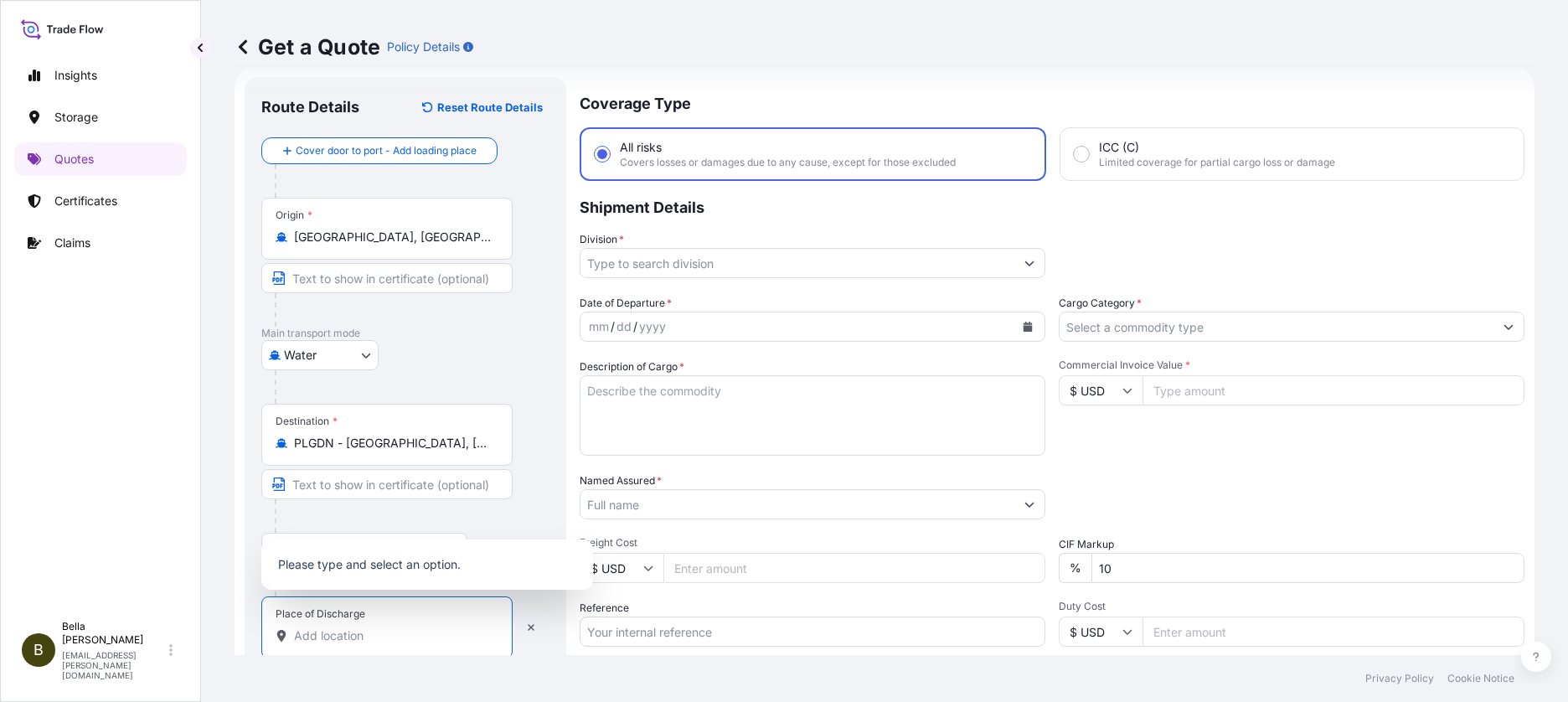 click on "Place of Discharge" at bounding box center (393, 636) 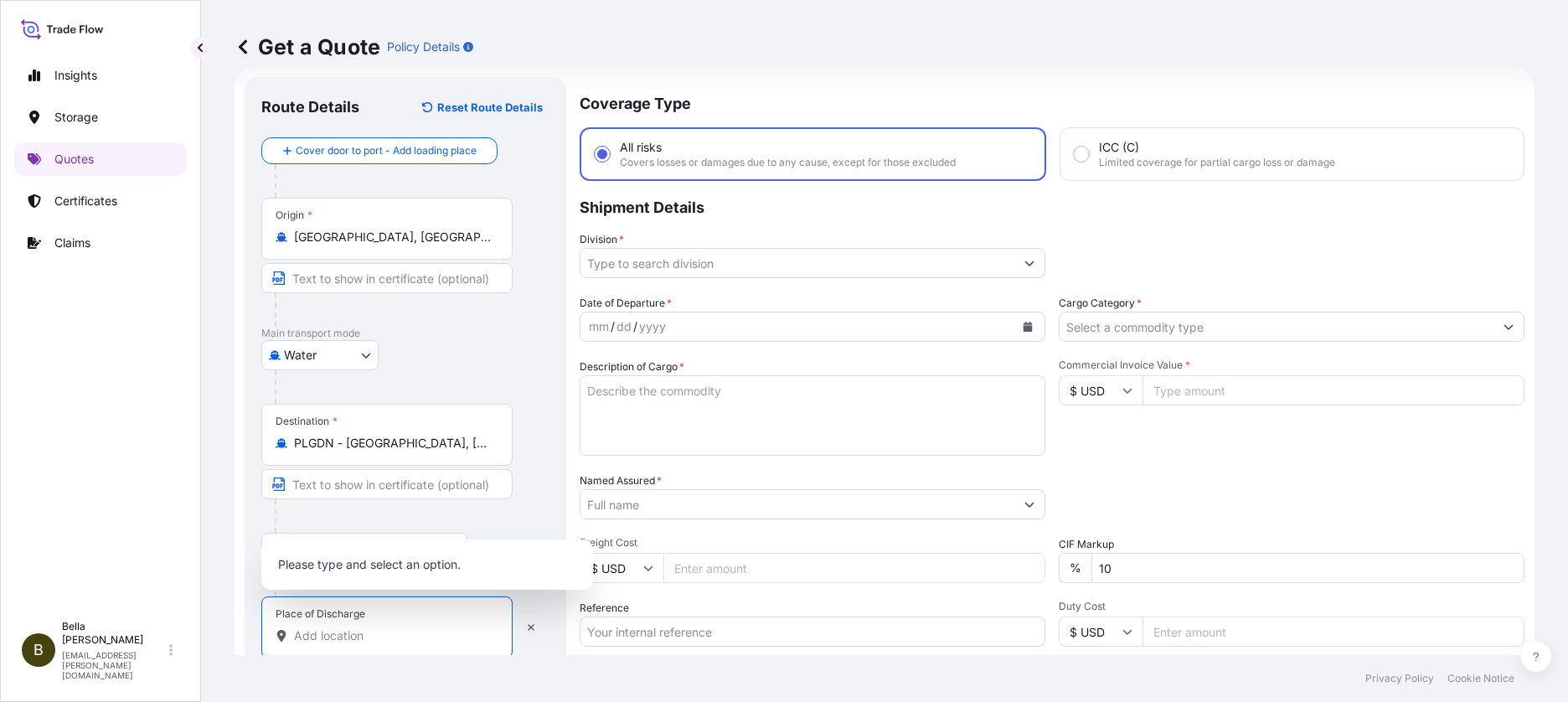 click on "Place of Discharge" at bounding box center [393, 636] 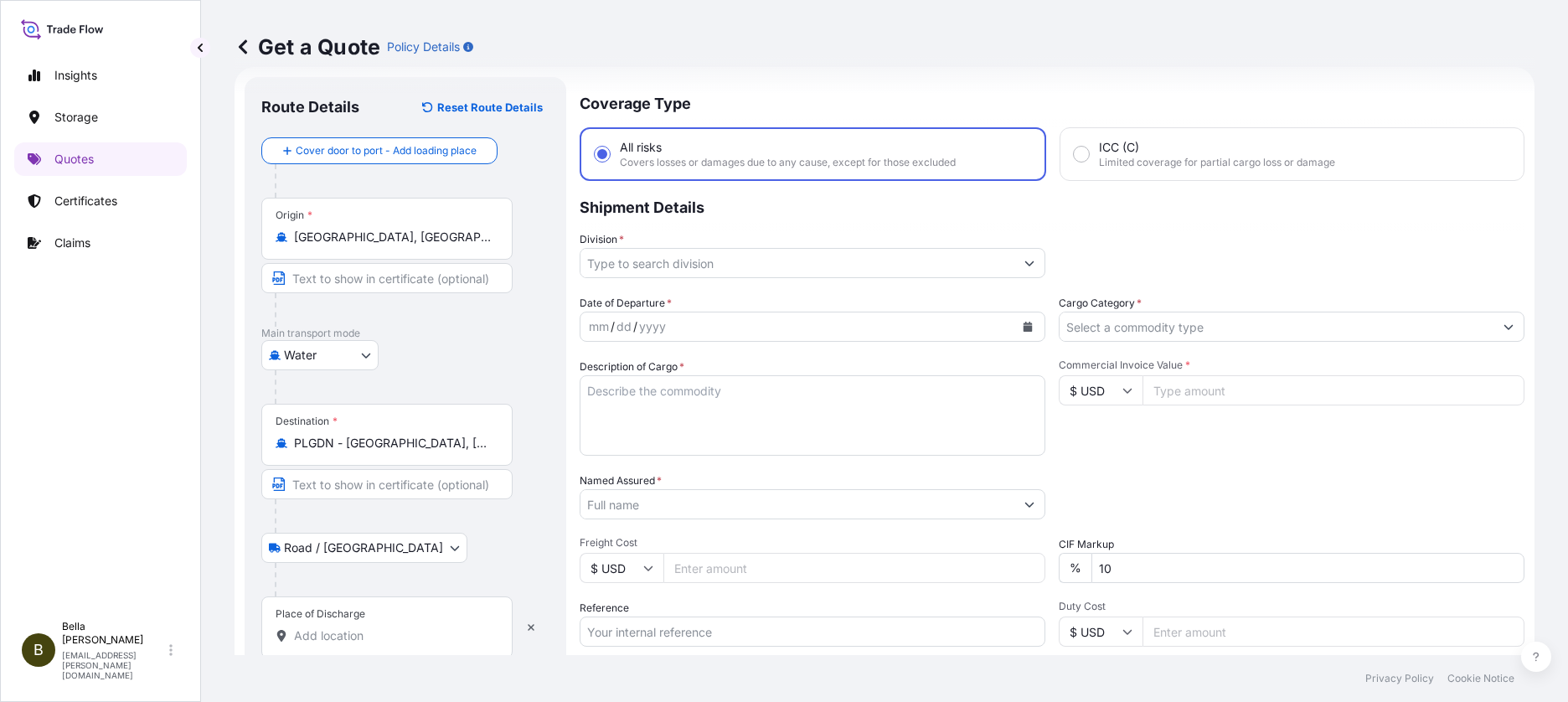 scroll, scrollTop: 217, scrollLeft: 0, axis: vertical 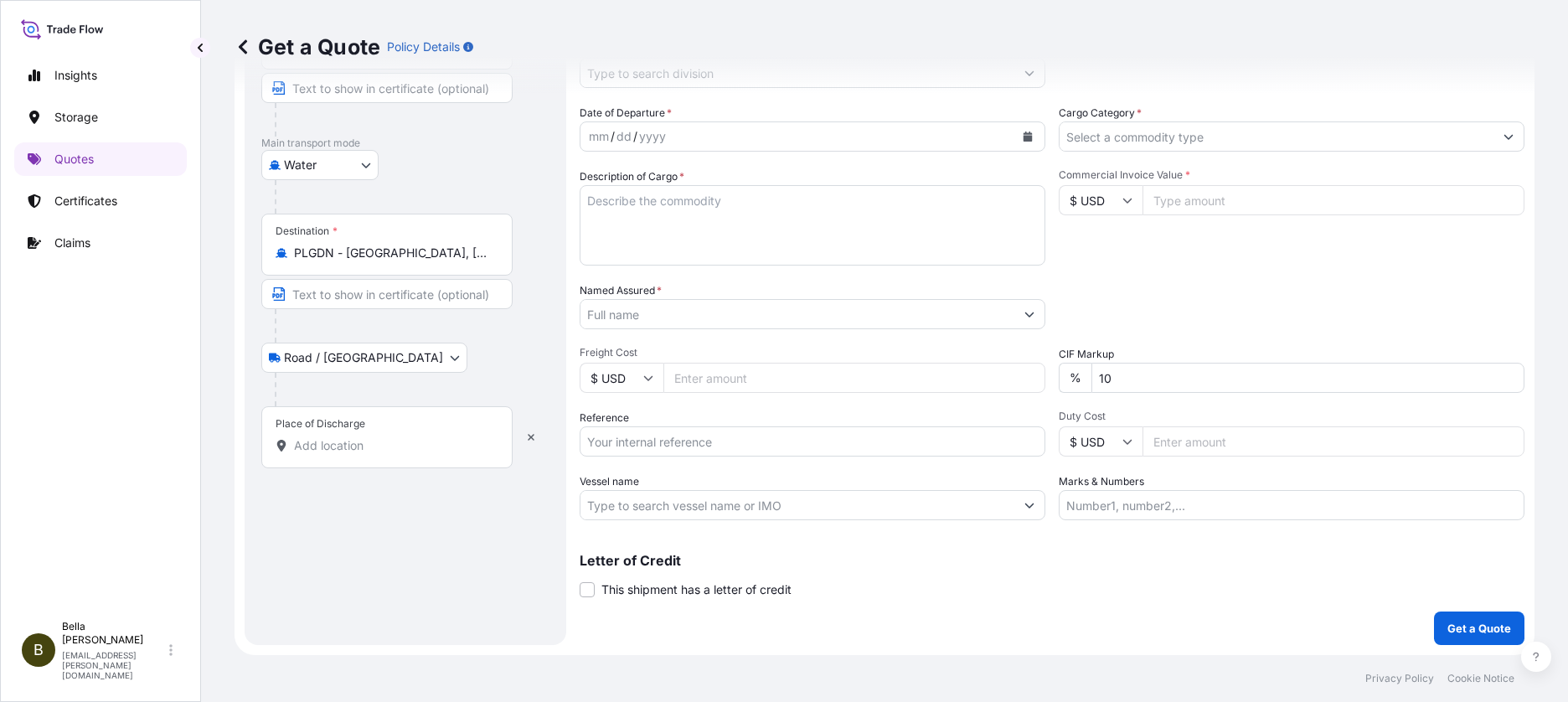 click on "Place of Discharge" at bounding box center (387, 437) 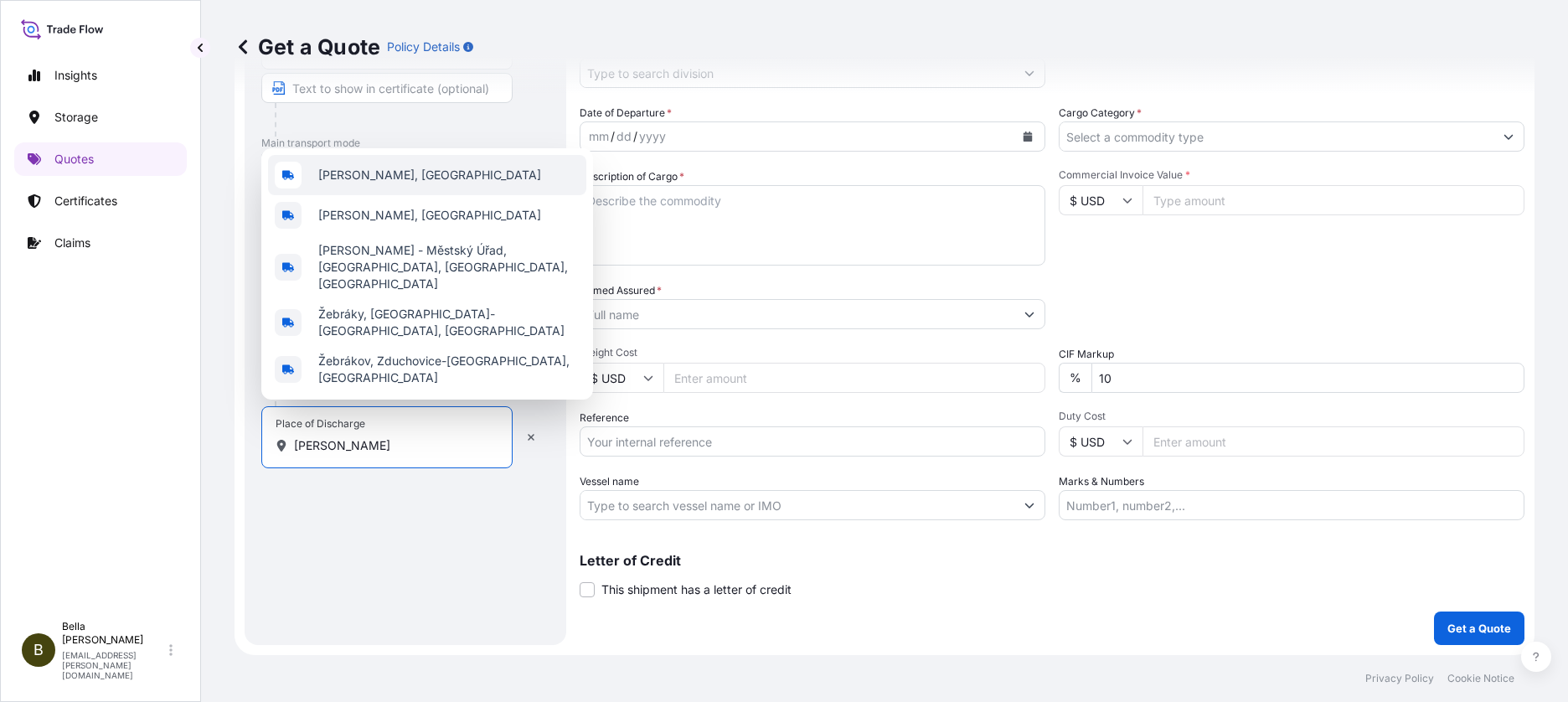 click on "[PERSON_NAME], [GEOGRAPHIC_DATA]" at bounding box center [427, 175] 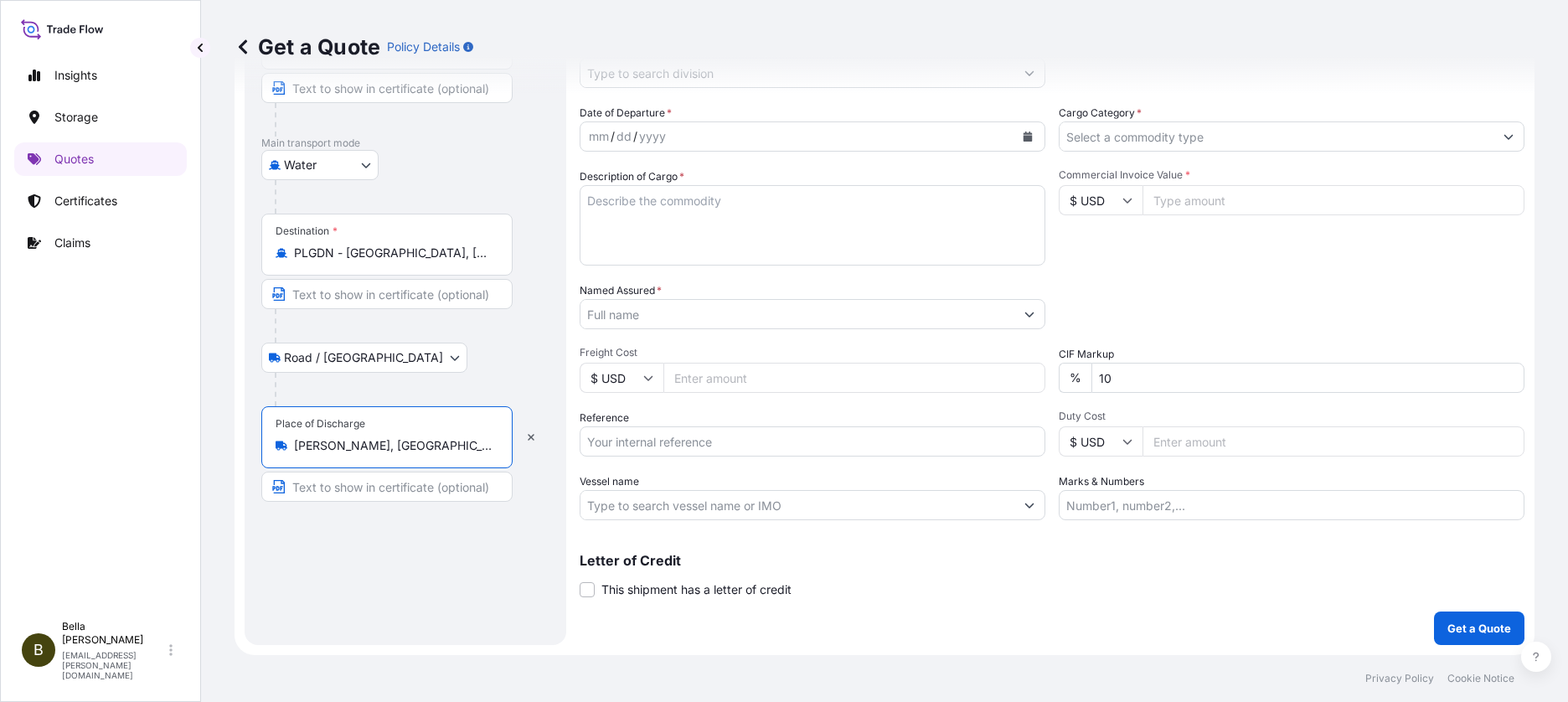 type on "[PERSON_NAME], [GEOGRAPHIC_DATA]" 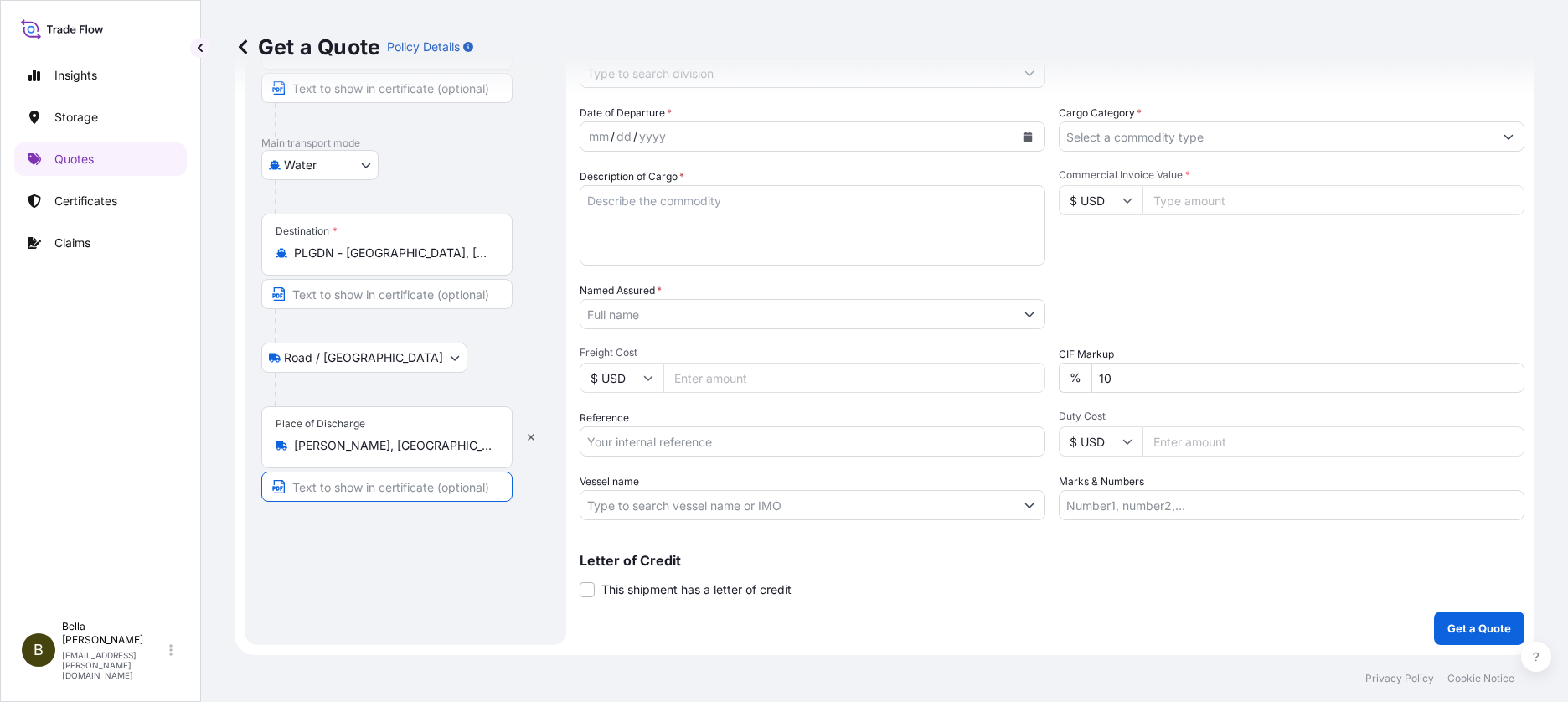 click at bounding box center (387, 487) 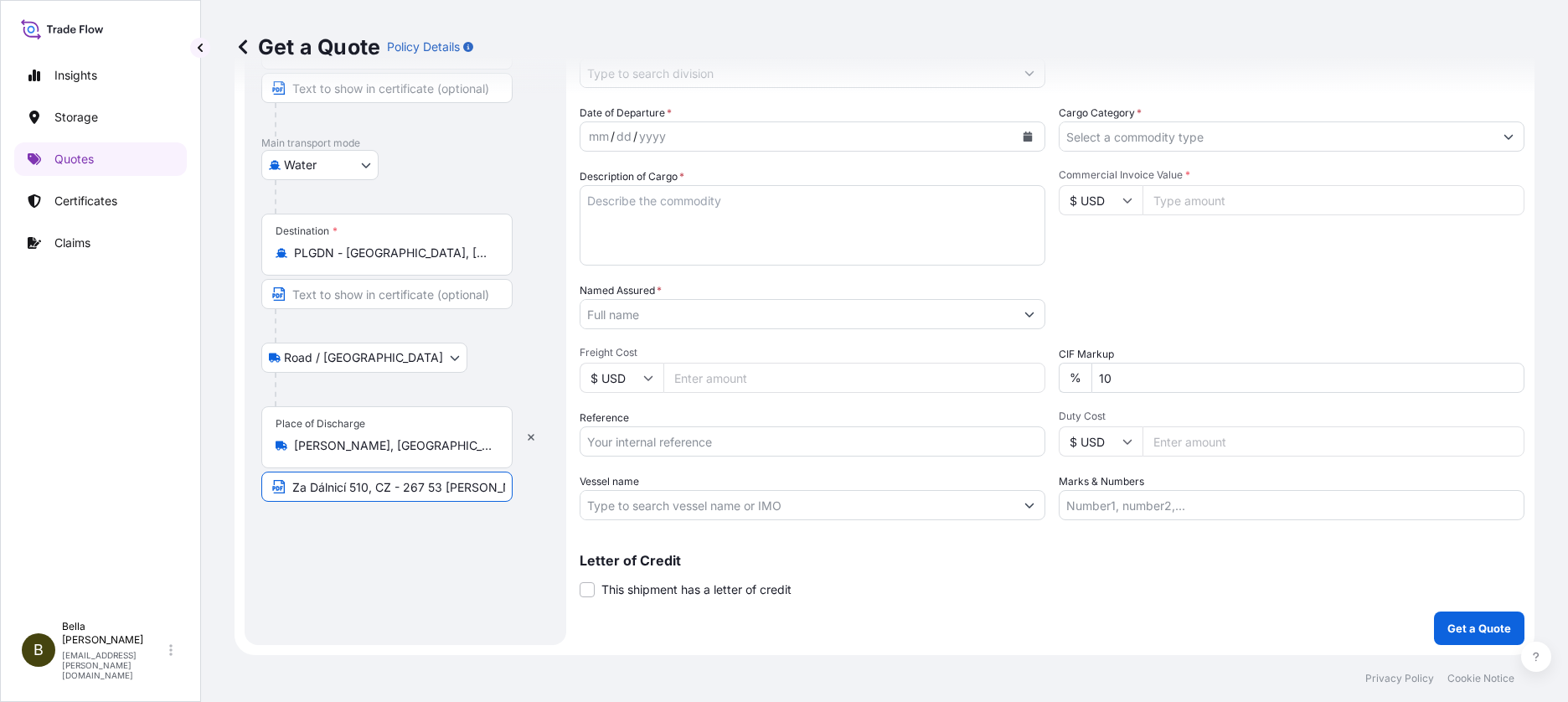 type on "Za Dálnicí 510, CZ - 267 53 [PERSON_NAME]" 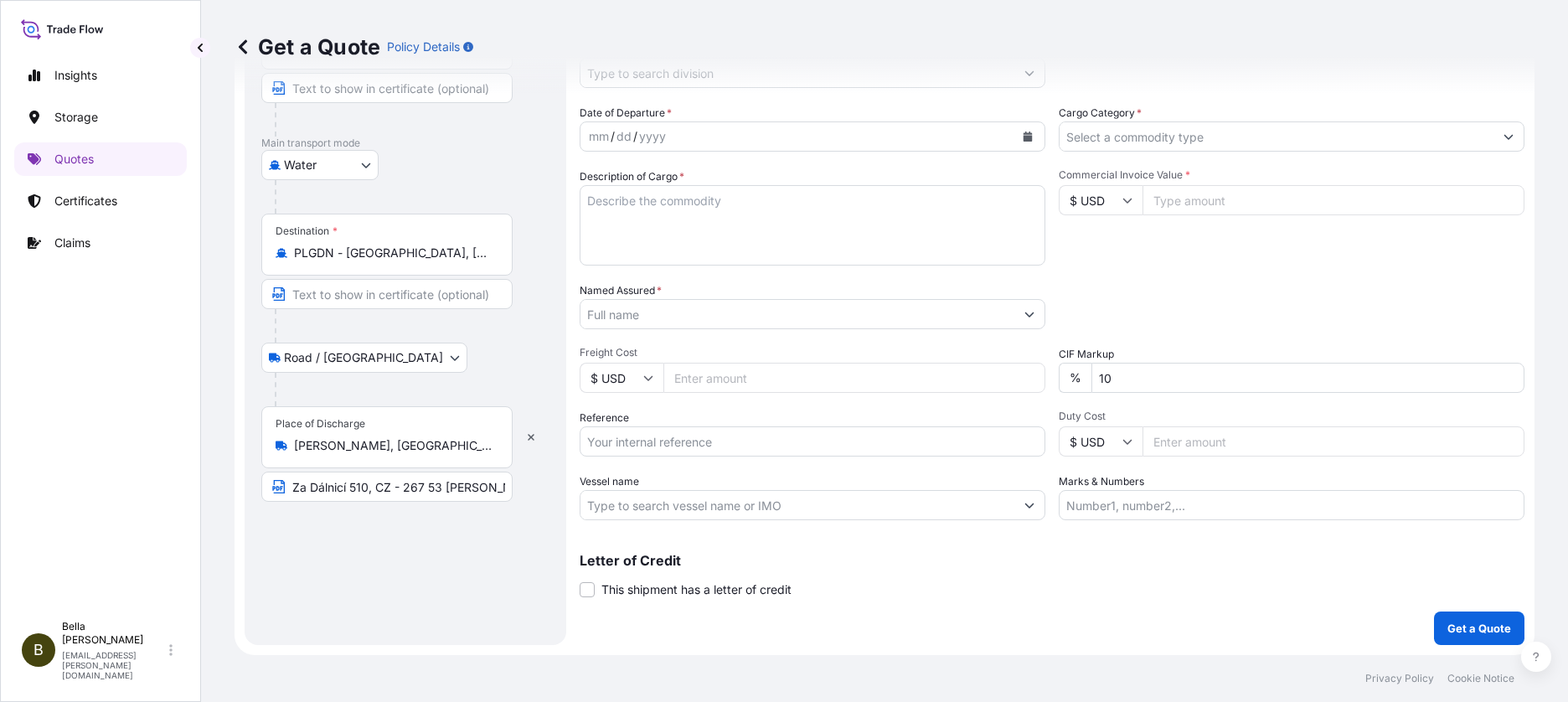 click 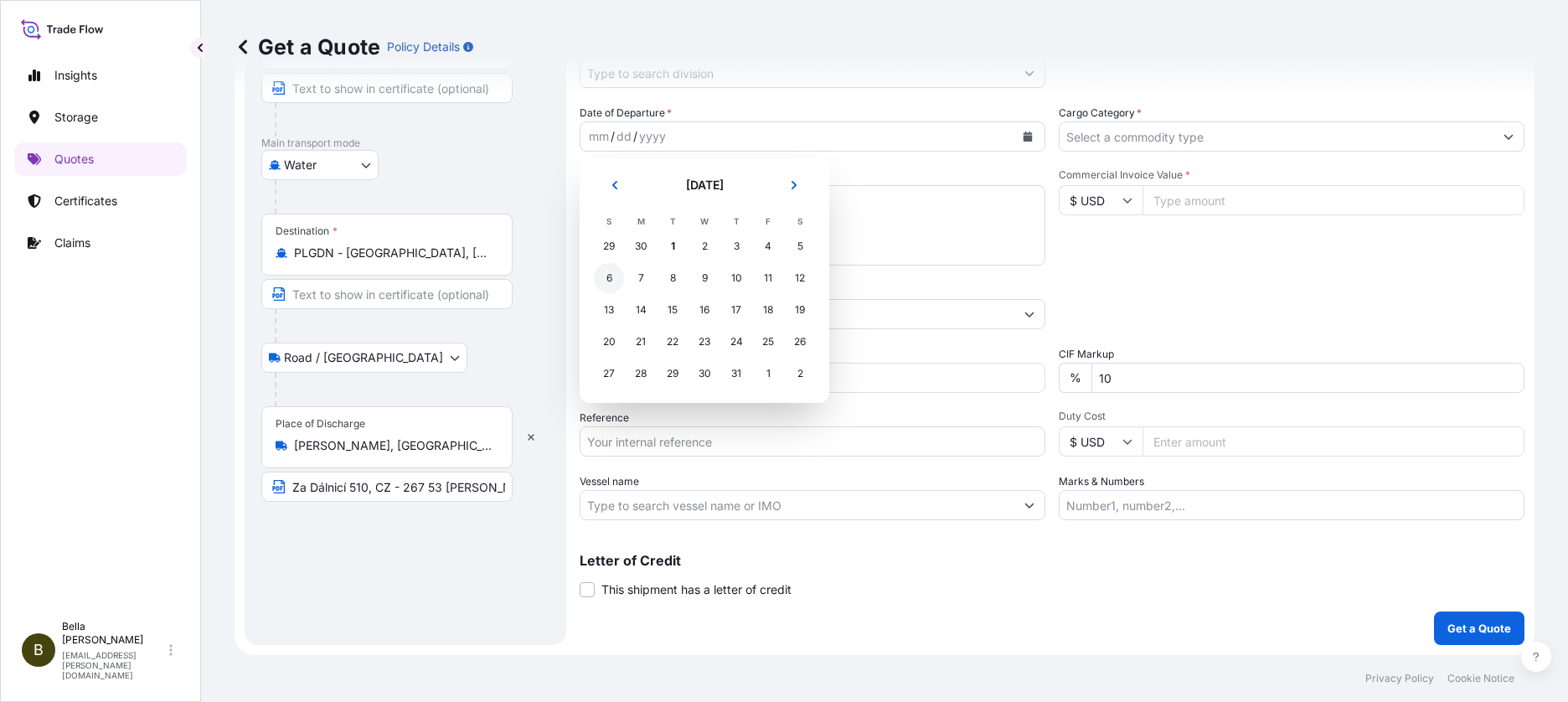 click on "6" at bounding box center [609, 278] 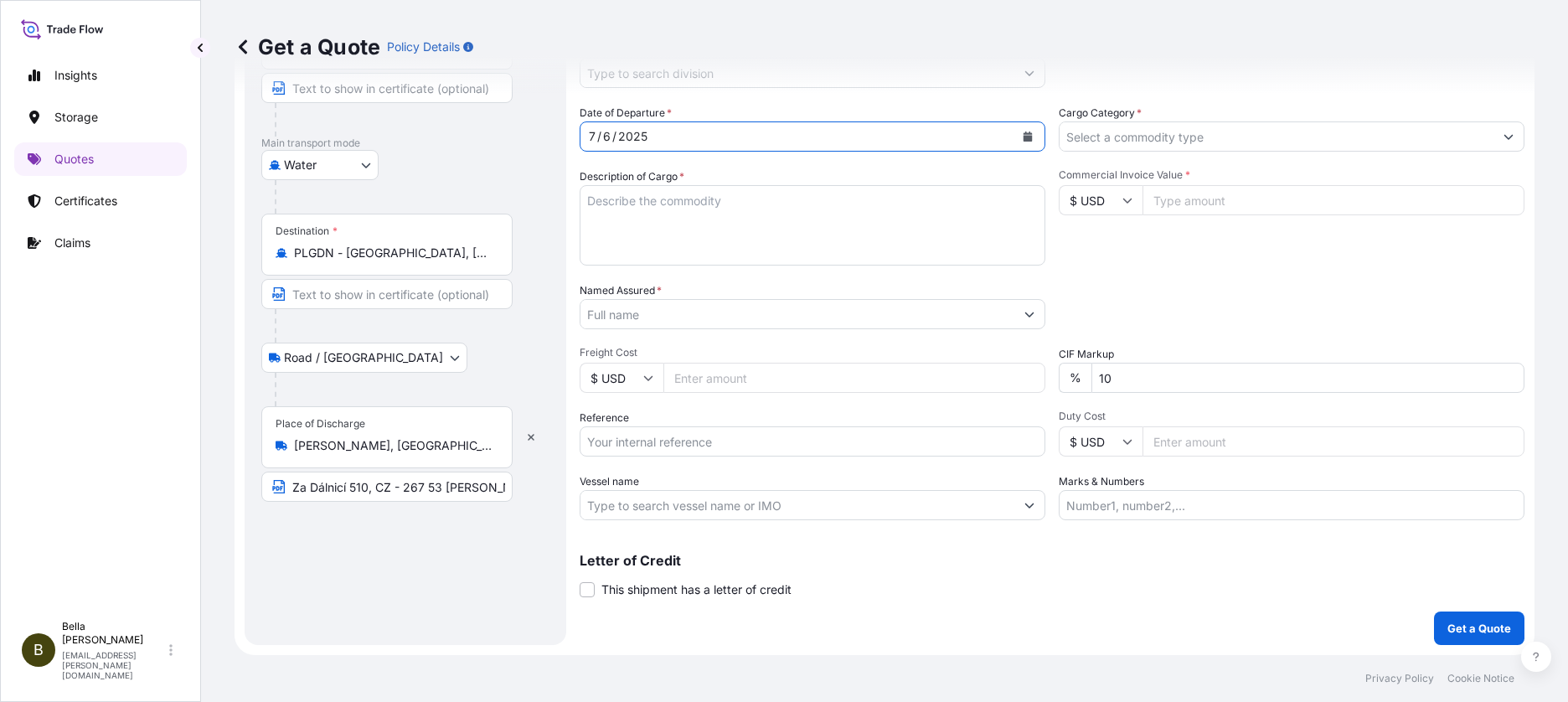 click on "Description of Cargo *" at bounding box center [812, 225] 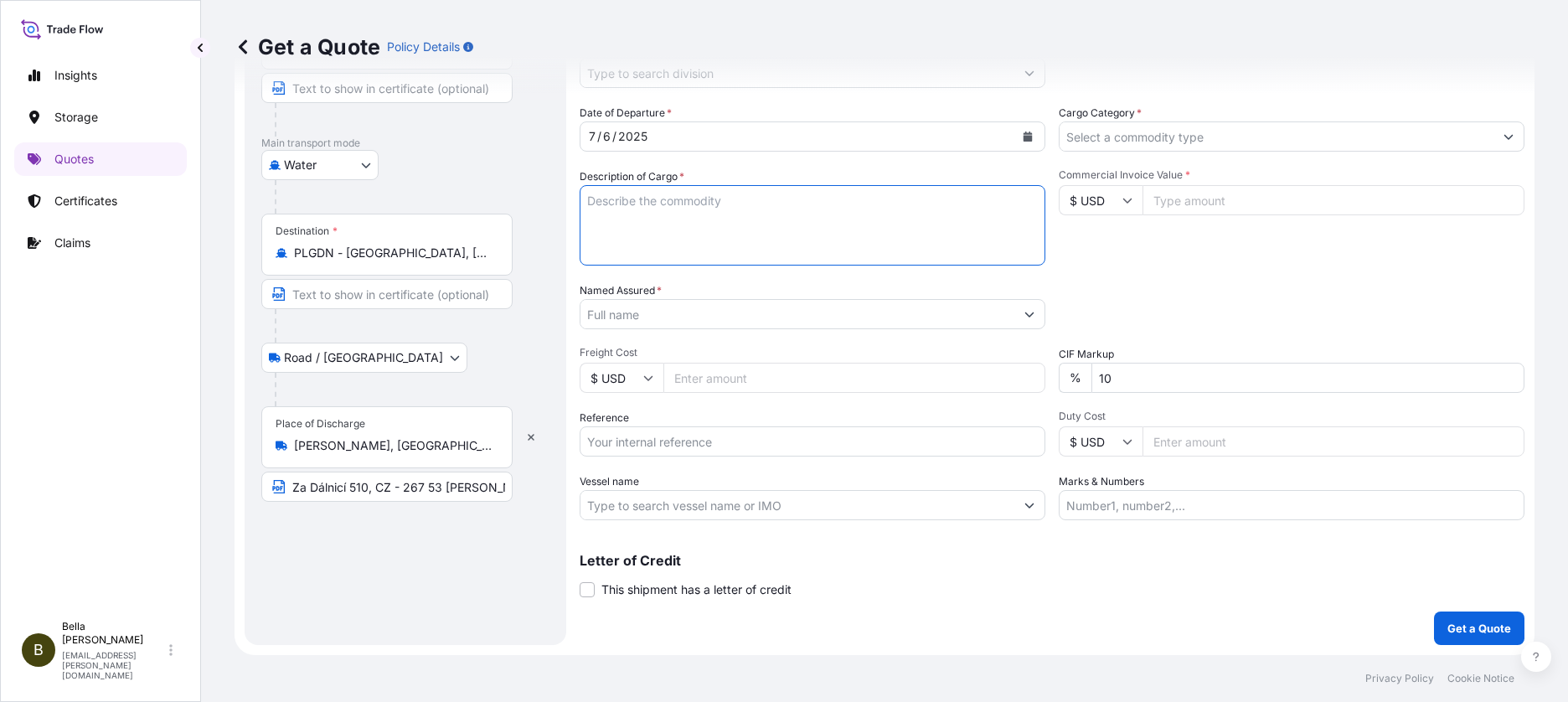 click on "Description of Cargo *" at bounding box center (812, 225) 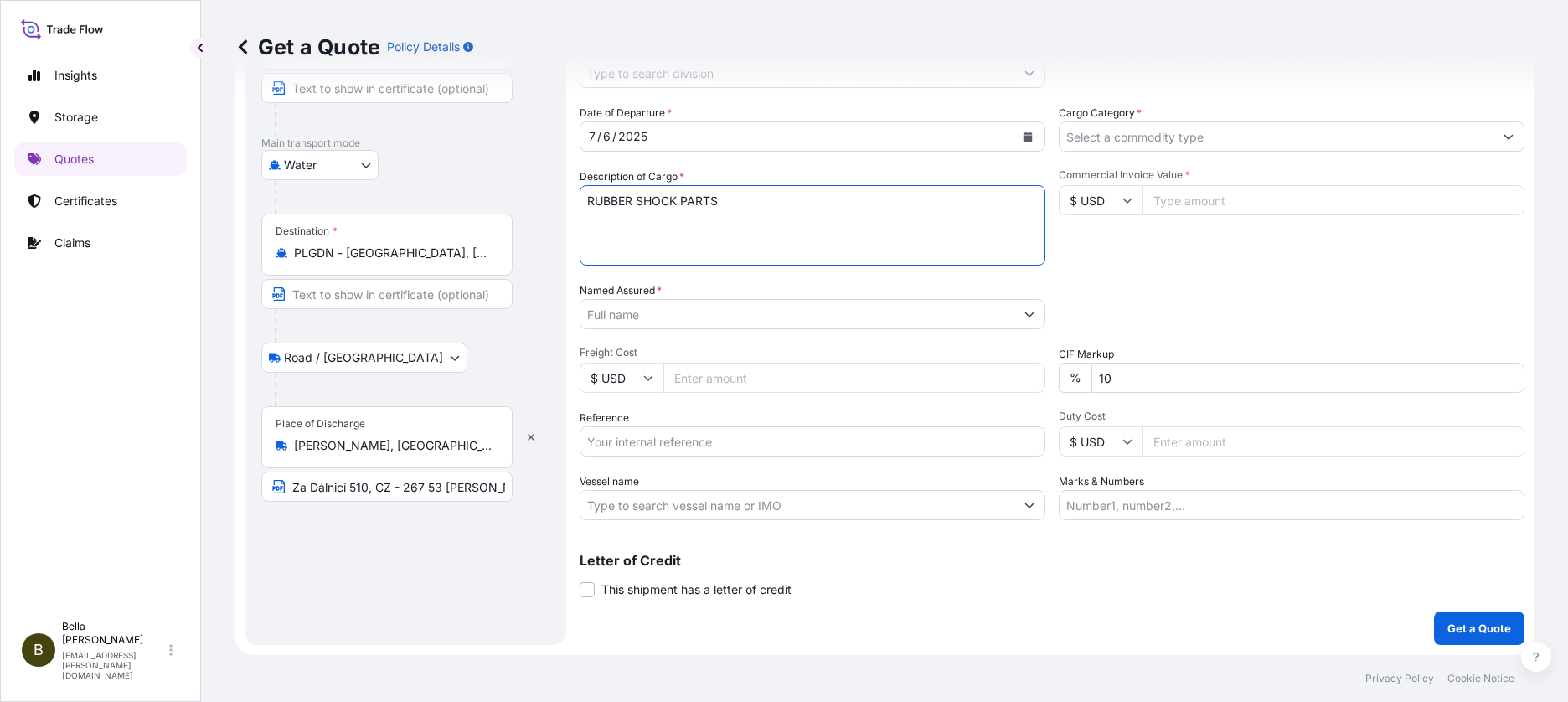 type on "RUBBER SHOCK PARTS" 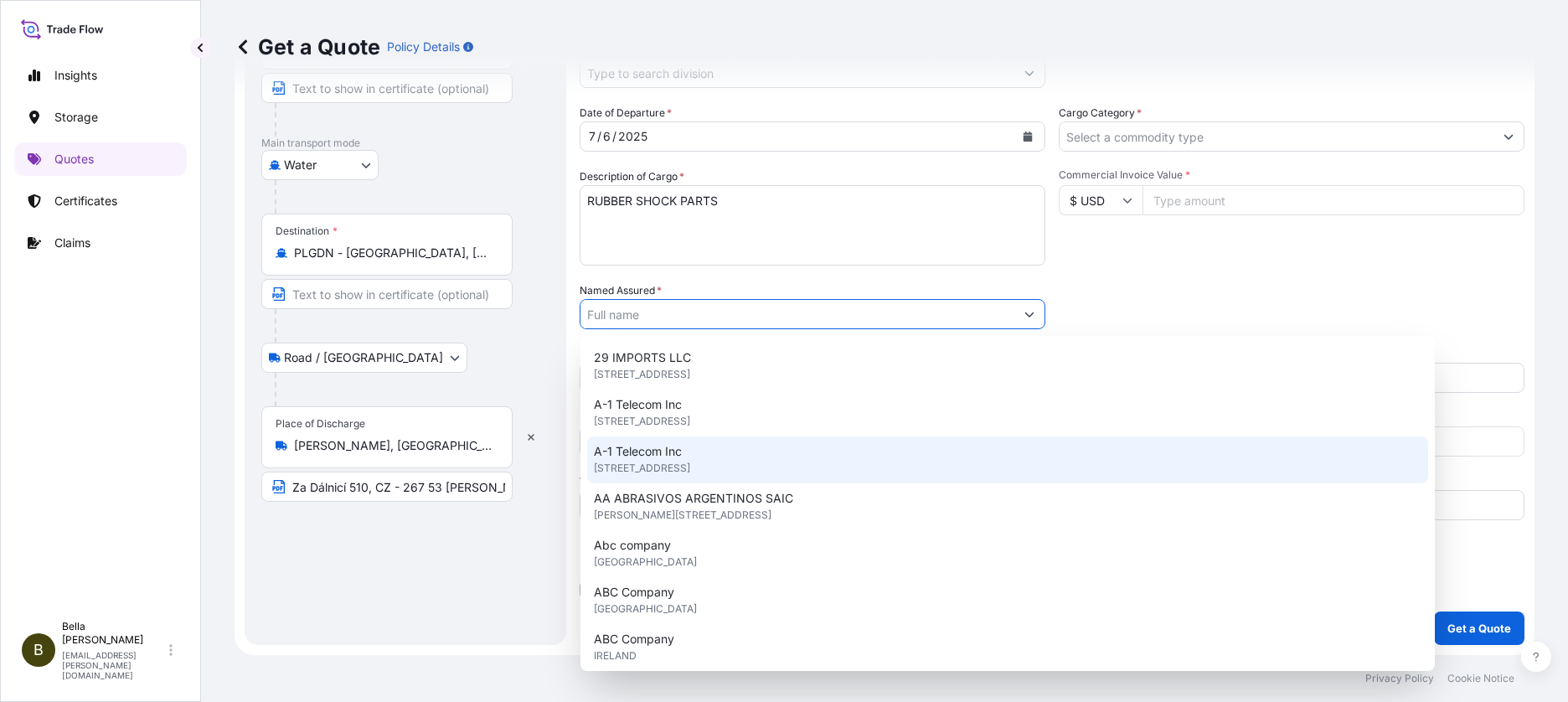 paste on "JLT INDUSTRIAL HOLDINGS PTE. LTD." 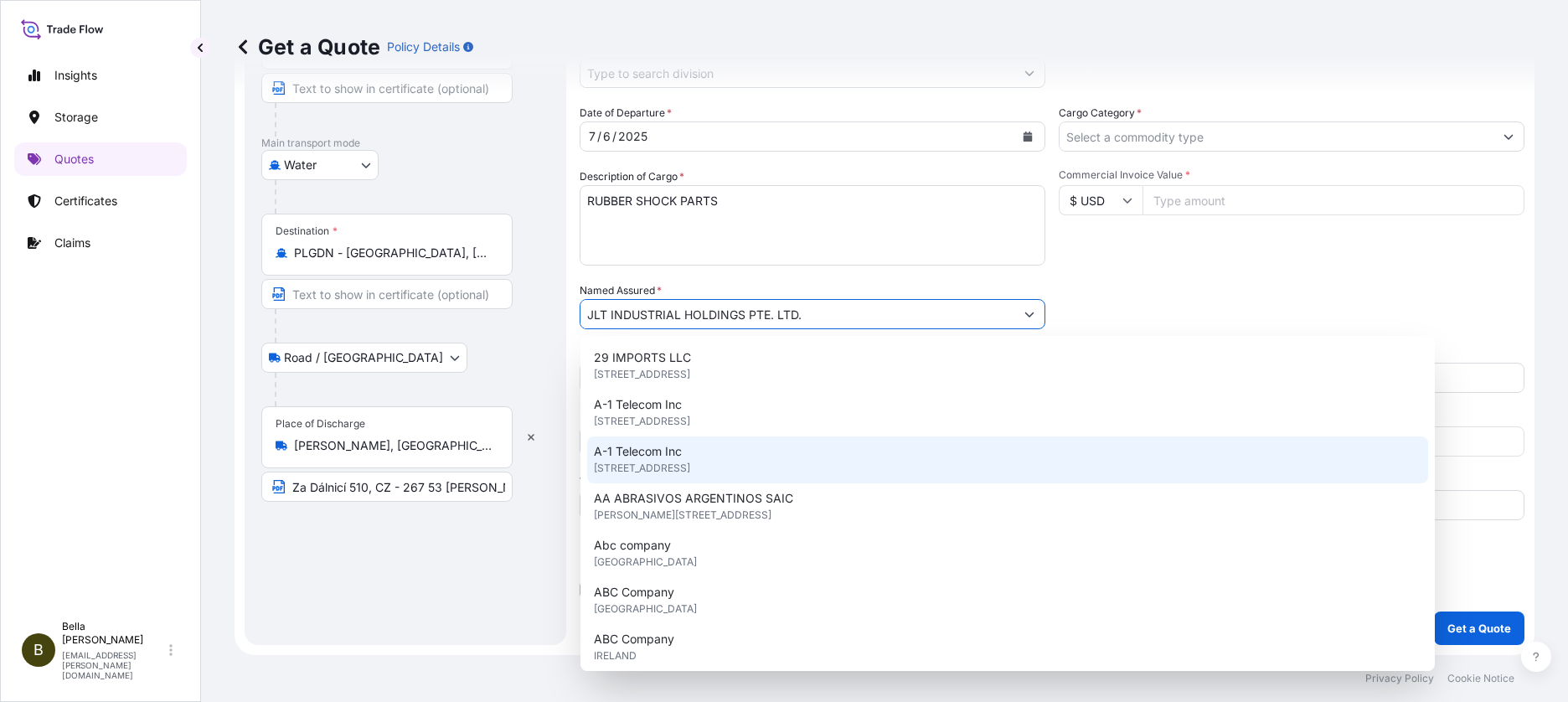 click on "JLT INDUSTRIAL HOLDINGS PTE. LTD." at bounding box center [797, 314] 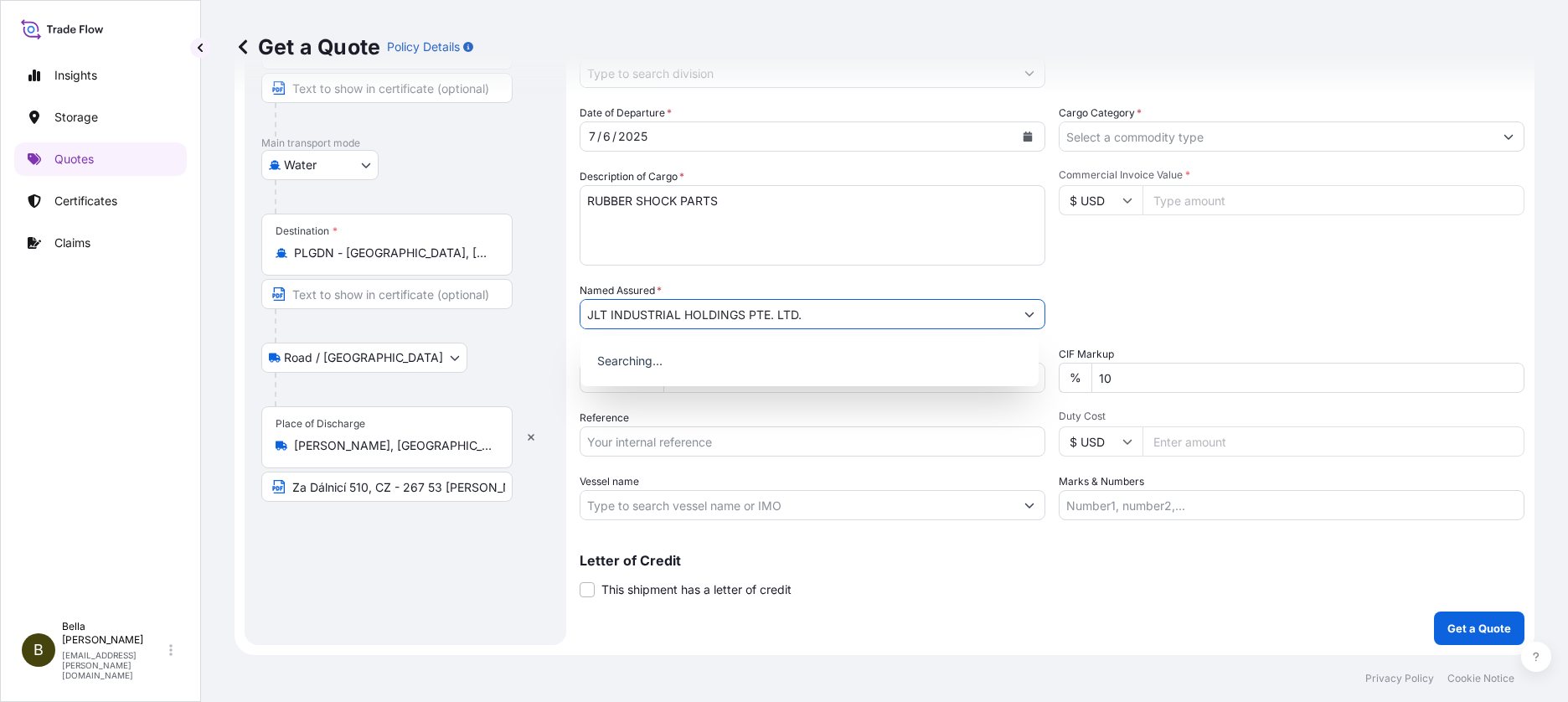 paste on "JLT INDUSTRIAL HOLDINGS PTE. LTD." 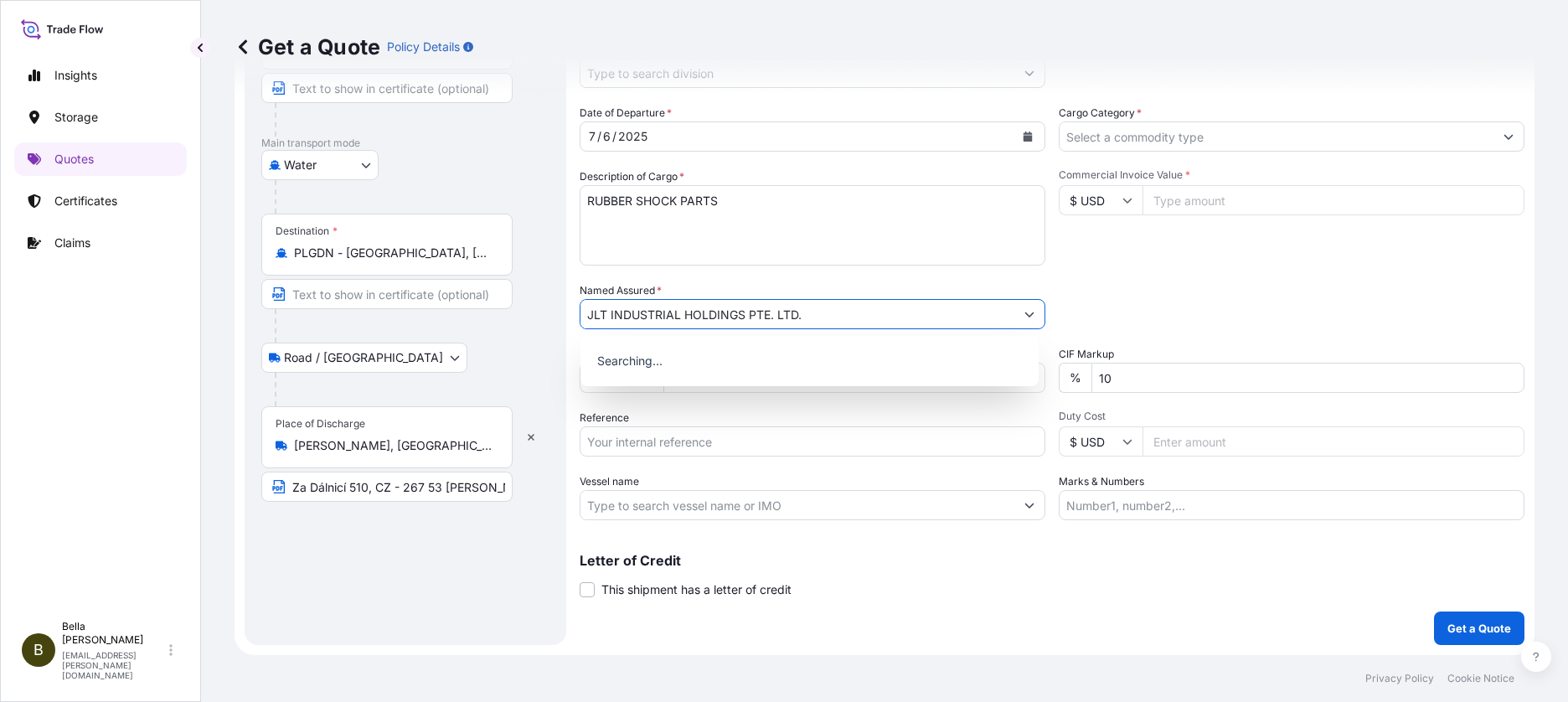 type on "JLT INDUSTJLT INDUSTRIAL HOLDINGS PTE. LTD.RIAL HOLDINGS PTE. LTD." 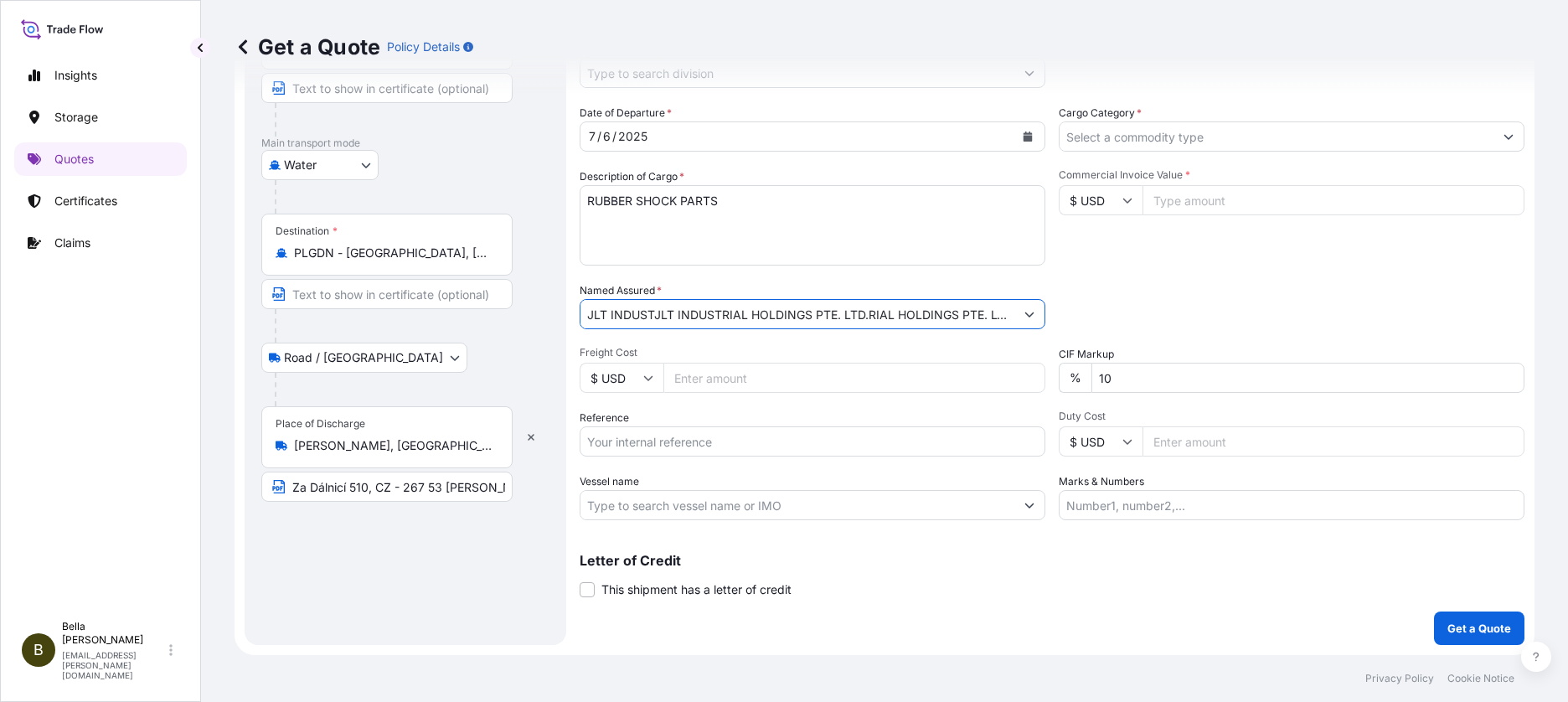 click on "Route Details Reset Route Details   Cover door to port - Add loading place Place of loading Road / [GEOGRAPHIC_DATA] / Inland Origin * [GEOGRAPHIC_DATA], [GEOGRAPHIC_DATA] Main transport mode Water Air Water Inland Destination * PLGDN - [GEOGRAPHIC_DATA], [GEOGRAPHIC_DATA] Road / [GEOGRAPHIC_DATA] / Inland Place of Discharge [PERSON_NAME], [GEOGRAPHIC_DATA] Za Dálnicí 510, CZ - 267 53 [PERSON_NAME] Coverage Type All risks Covers losses or damages due to any cause, except for those excluded ICC (C) Limited coverage for partial cargo loss or damage Shipment Details Division * Date of Departure * [DATE] Cargo Category * Description of Cargo * RUBBER SHOCK PARTS Commercial Invoice Value   * $ USD Named Assured * JLT INDUSTJLT INDUSTRIAL HOLDINGS PTE. LTD.RIAL HOLDINGS PTE. LTD. Packing Category Select a packing category Please select a primary mode of transportation first. Freight Cost   $ USD CIF Markup % 10 Reference Duty Cost   $ USD Vessel name Marks & Numbers Letter of Credit This shipment has a letter of credit Letter of credit * Get a Quote" at bounding box center [885, 266] 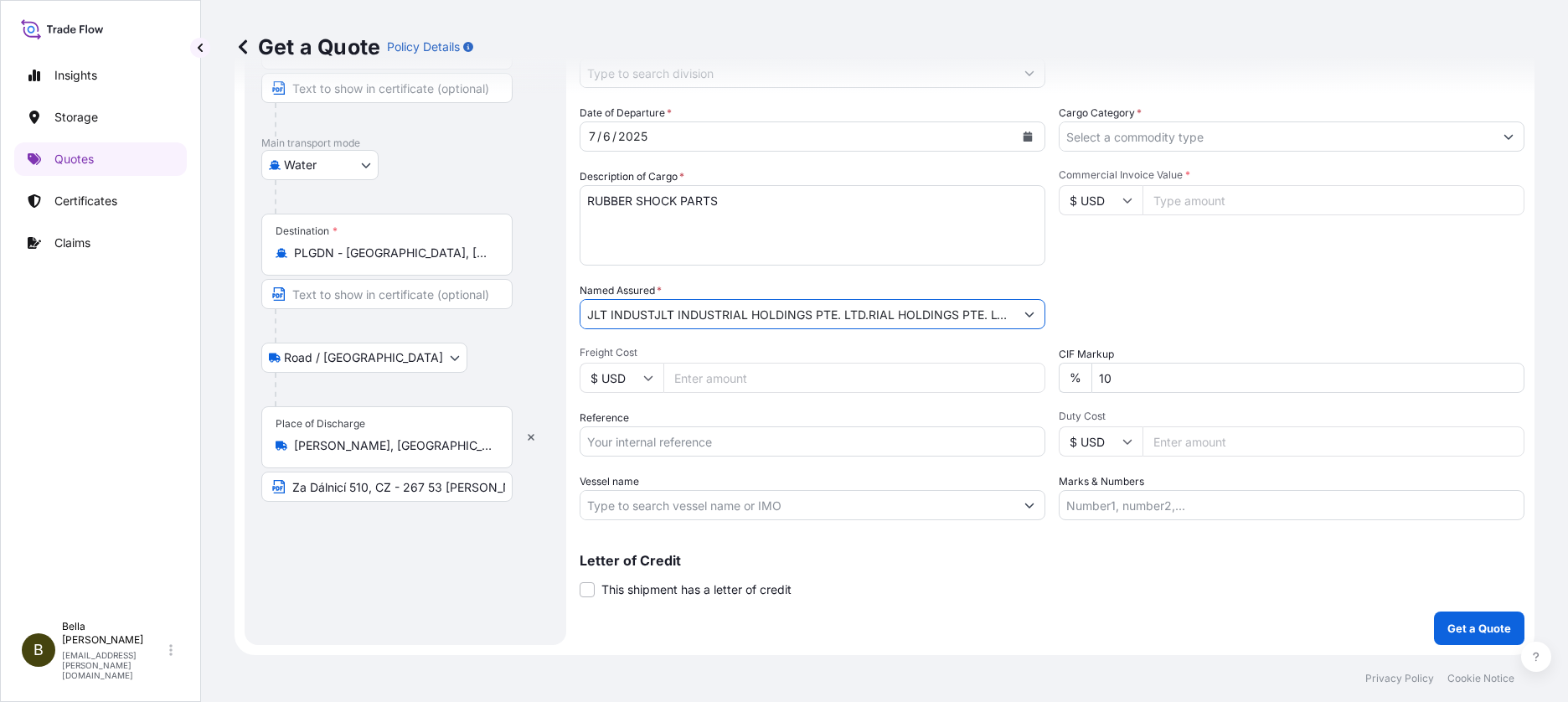 scroll, scrollTop: 0, scrollLeft: 12, axis: horizontal 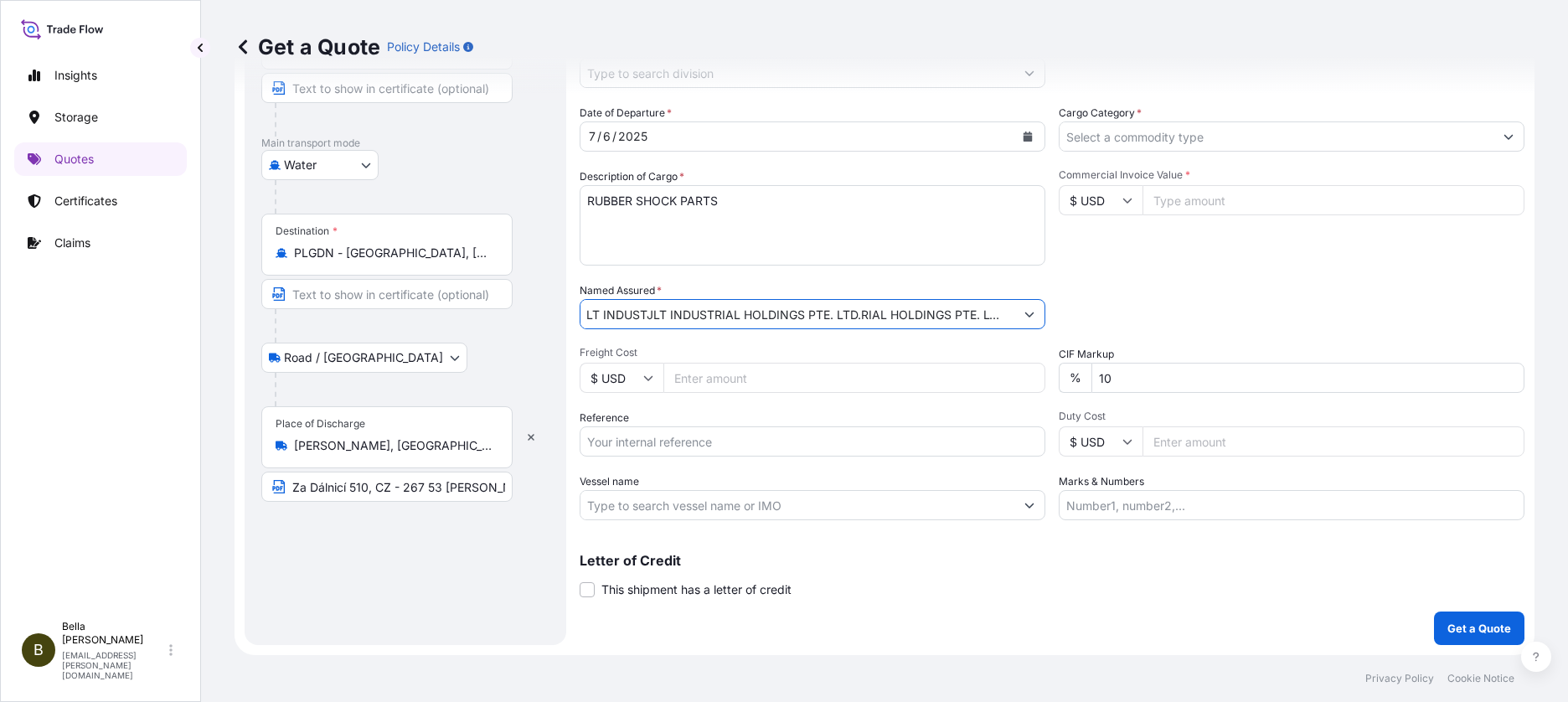 drag, startPoint x: 589, startPoint y: 316, endPoint x: 1345, endPoint y: 322, distance: 756.02381 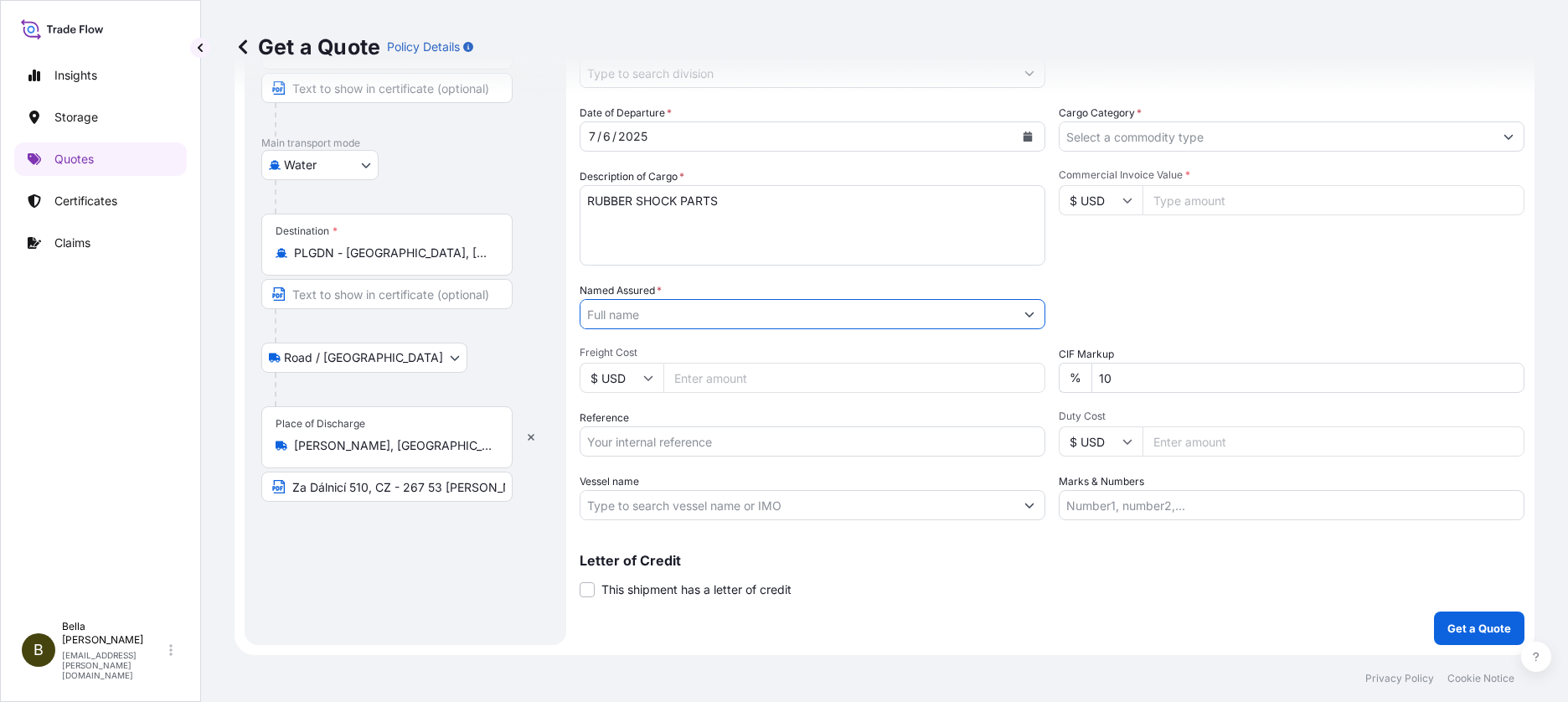 scroll, scrollTop: 0, scrollLeft: 0, axis: both 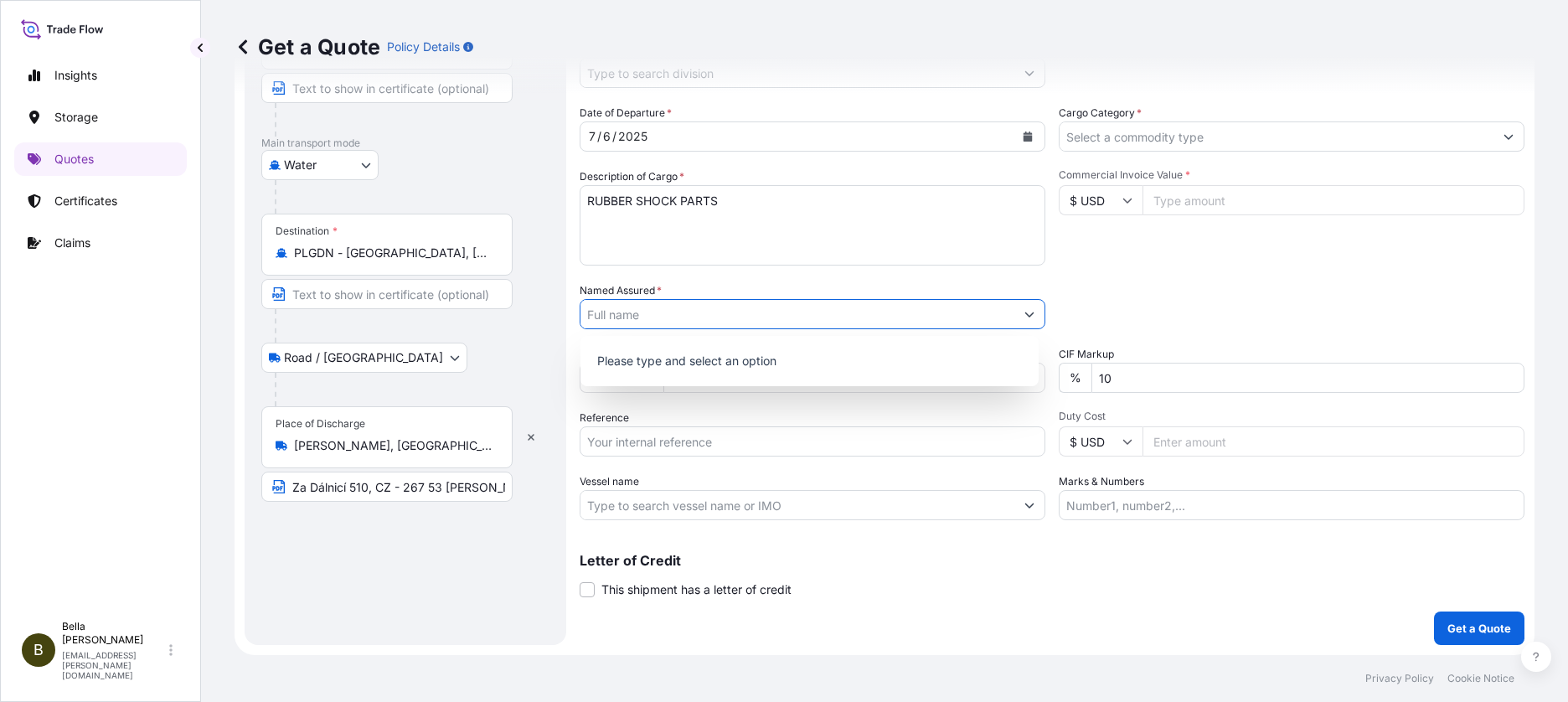 paste on "JLT INDUSTRIAL HOLDINGS PTE. LTD." 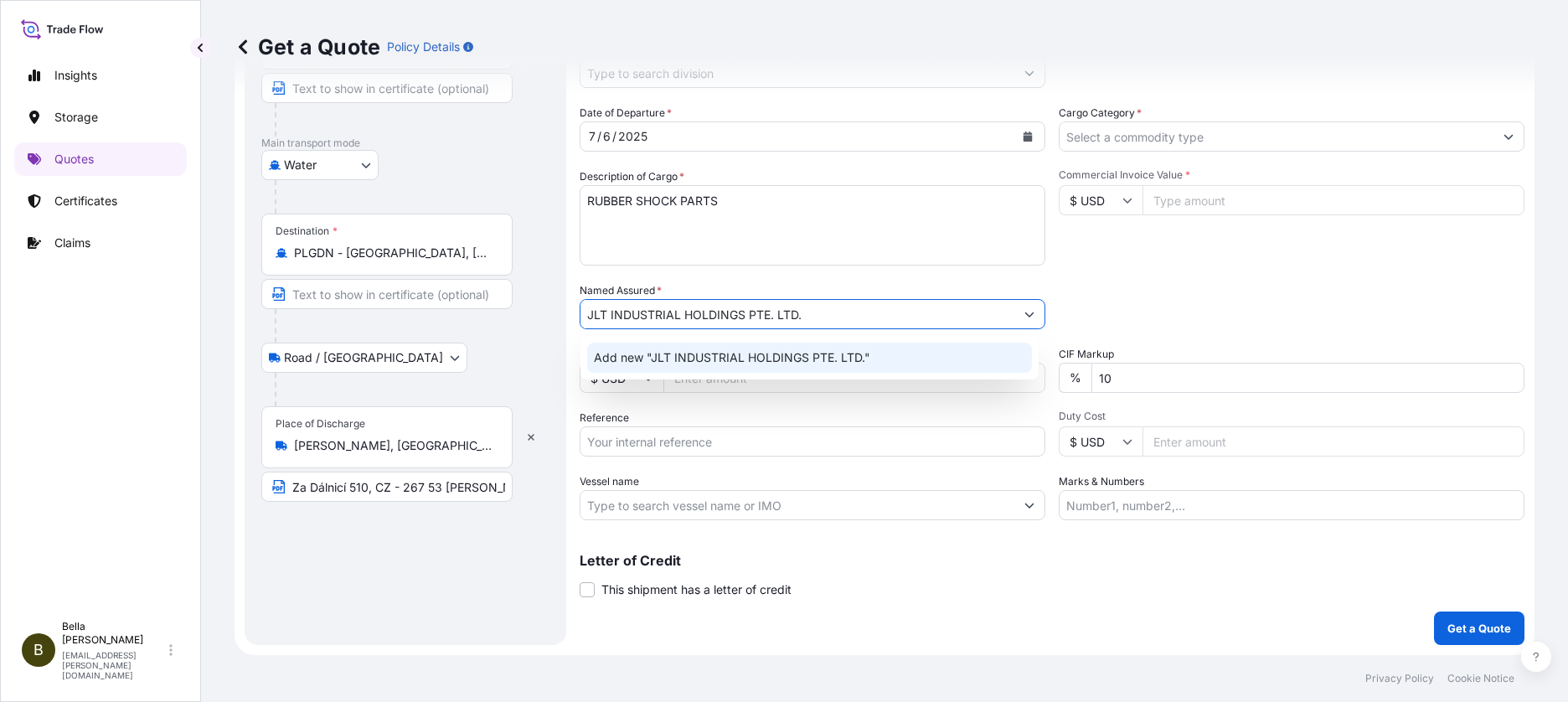 click on "Add new "JLT INDUSTRIAL HOLDINGS PTE. LTD."" at bounding box center (732, 358) 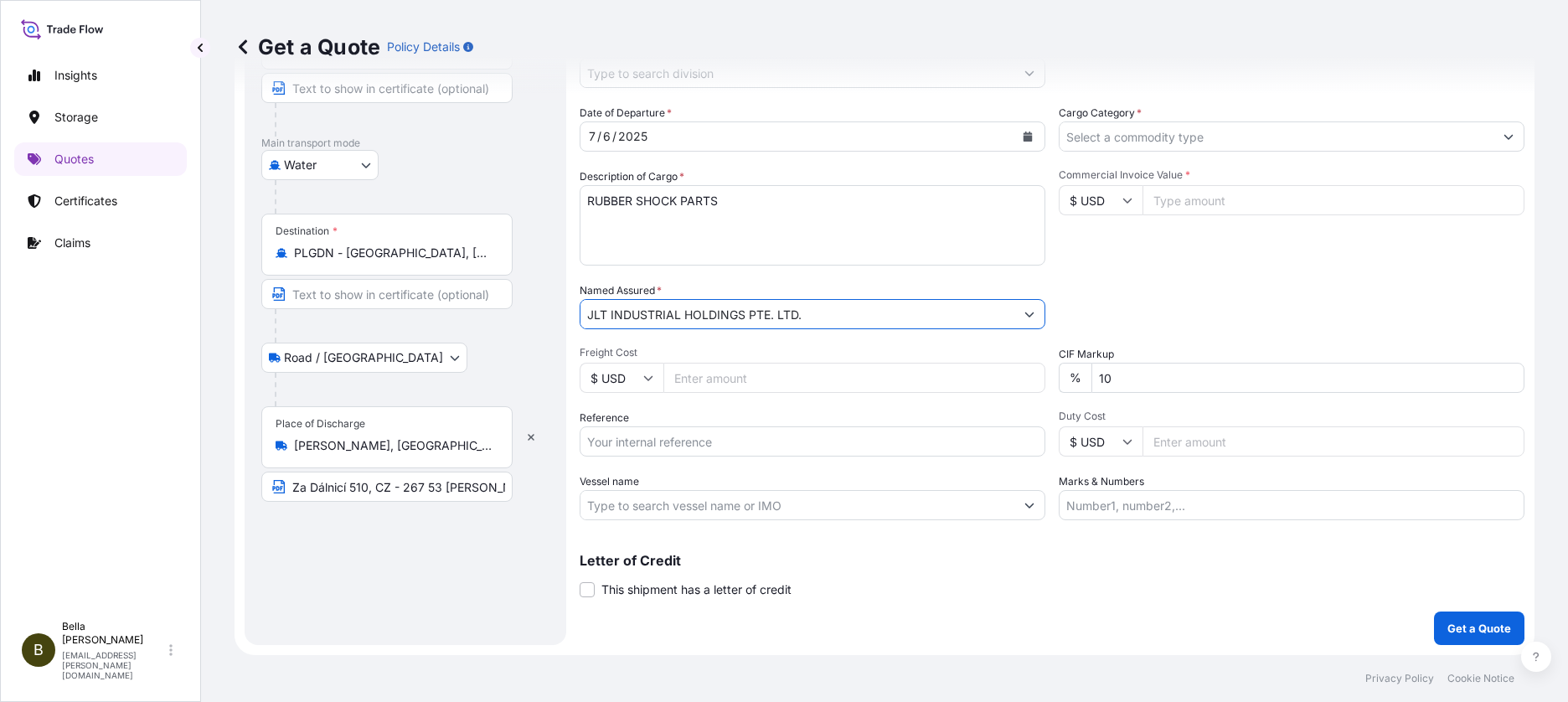 type on "JLT INDUSTRIAL HOLDINGS PTE. LTD." 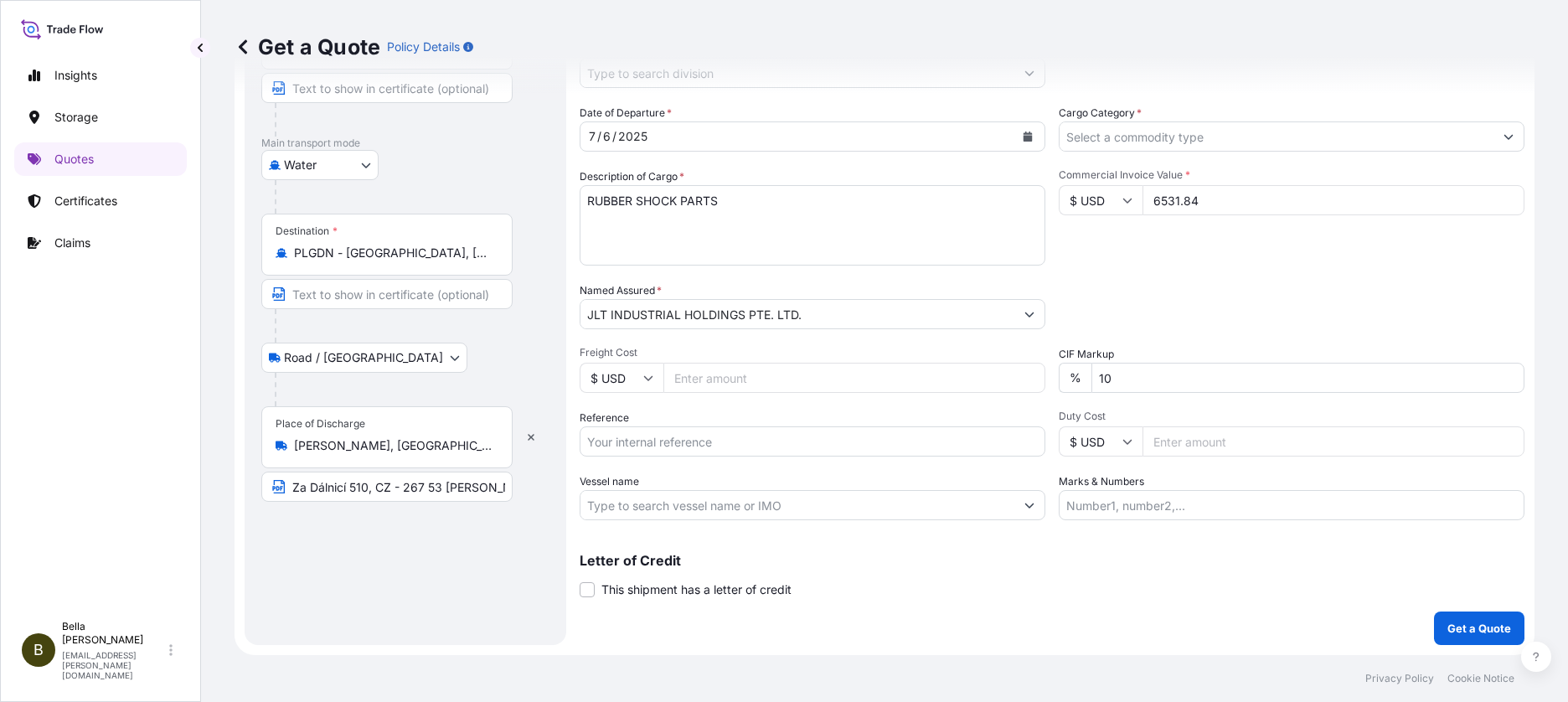 type on "6531.84" 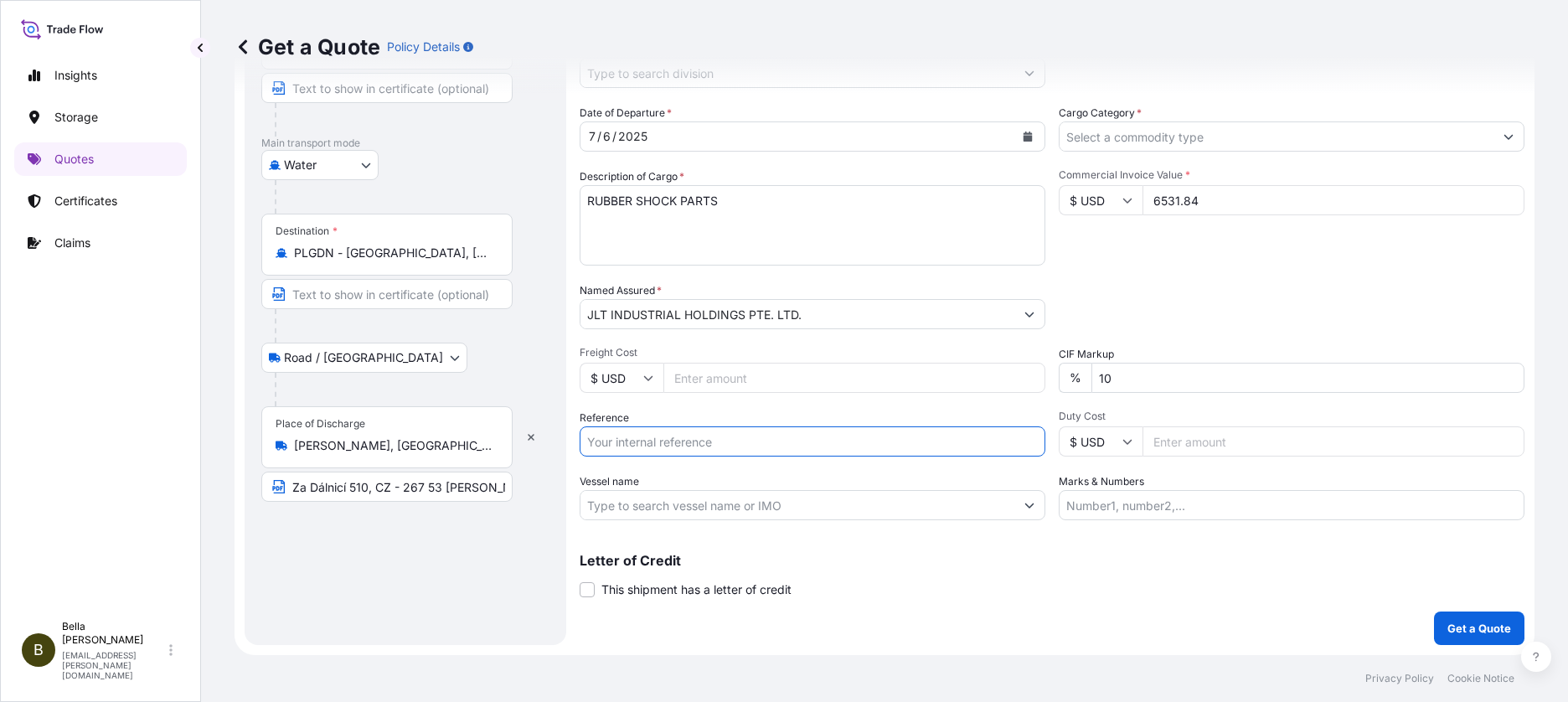 click on "Reference" at bounding box center (812, 441) 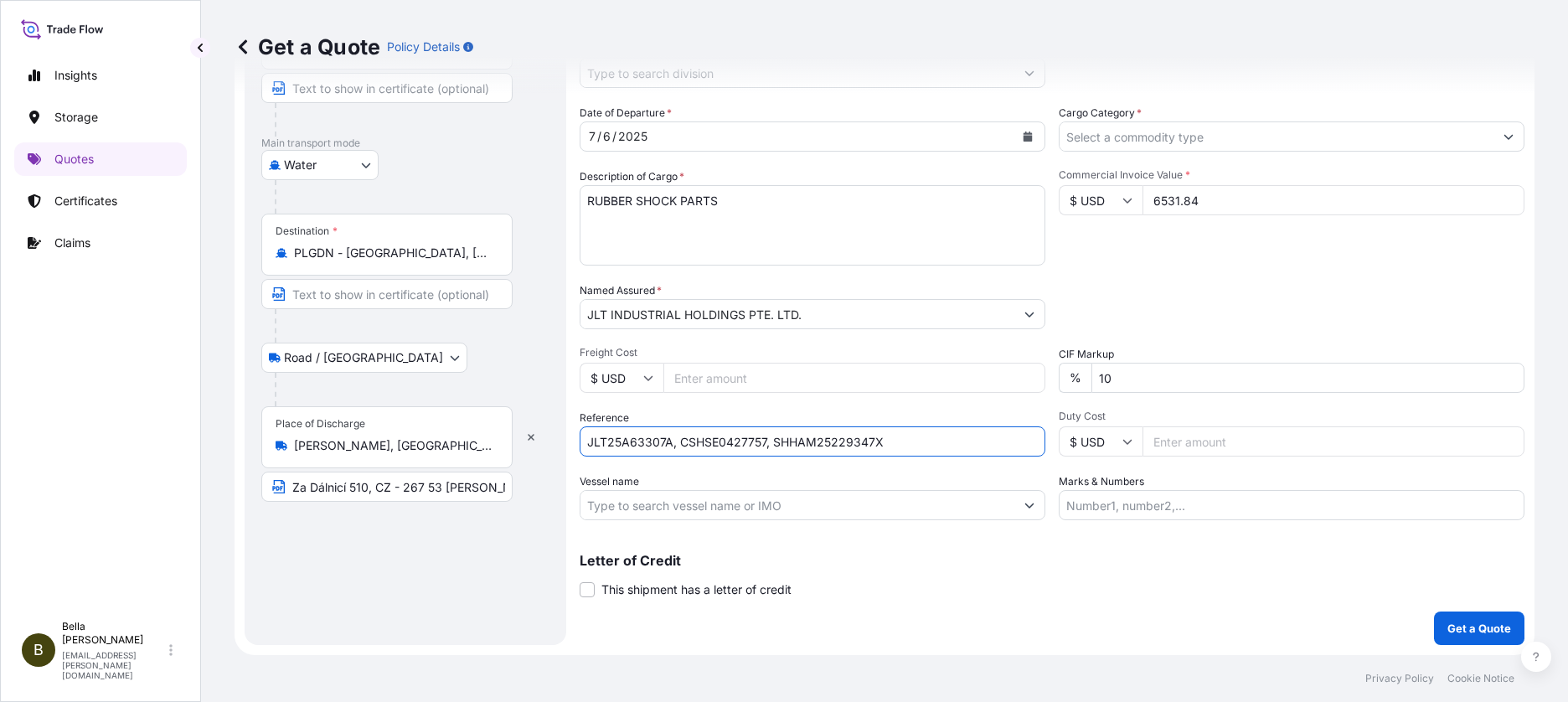 drag, startPoint x: 668, startPoint y: 445, endPoint x: 335, endPoint y: 422, distance: 333.79335 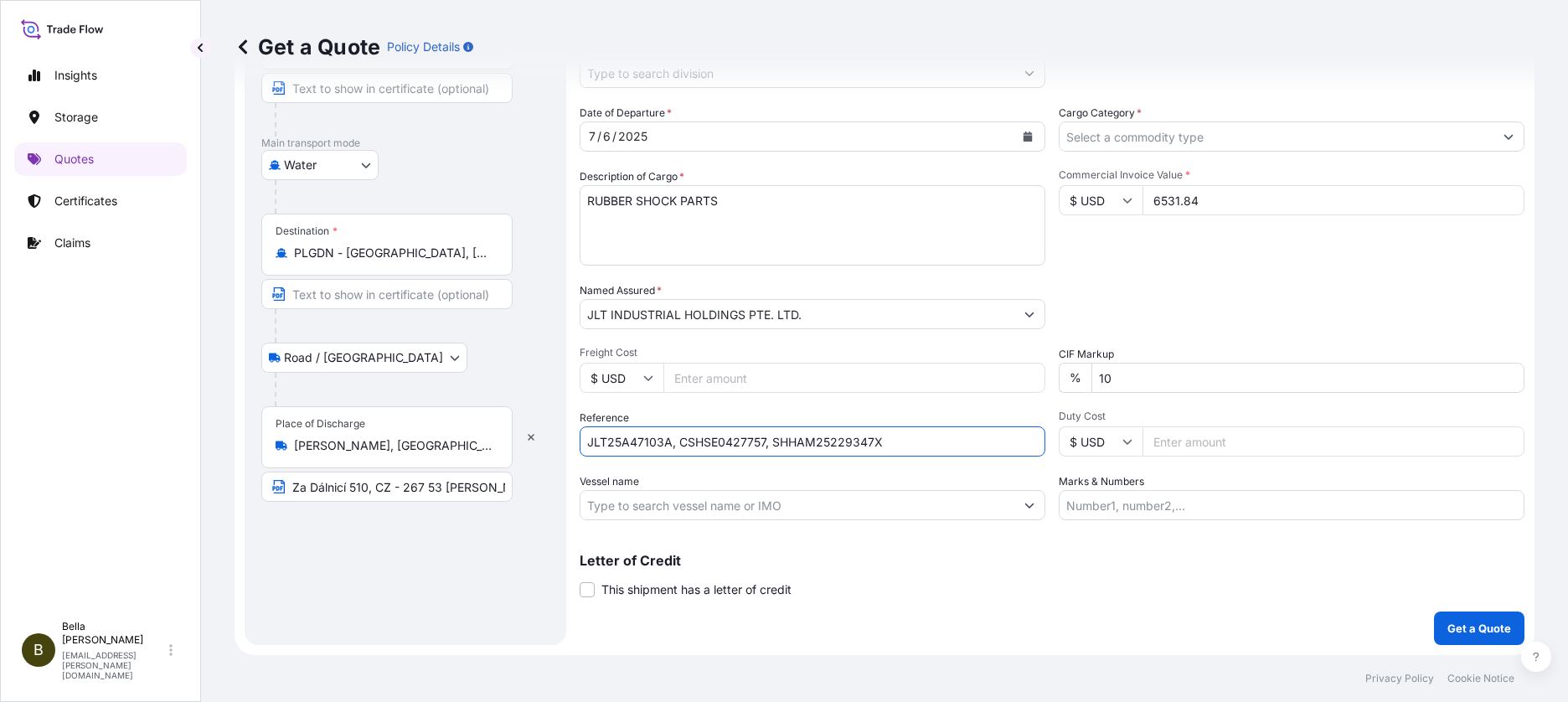 drag, startPoint x: 730, startPoint y: 442, endPoint x: 765, endPoint y: 445, distance: 35.128336 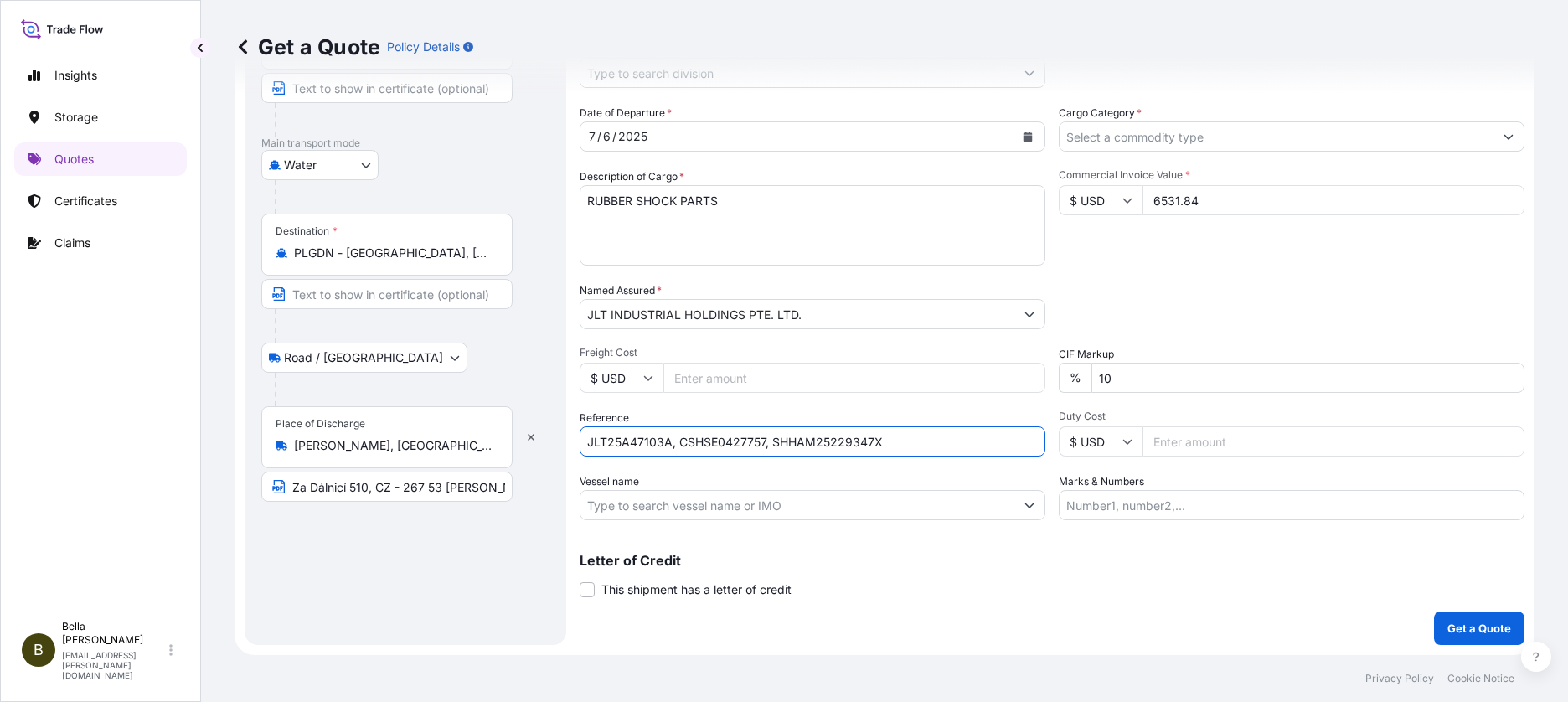 click on "JLT25A47103A, CSHSE0427757, SHHAM25229347X" at bounding box center [812, 441] 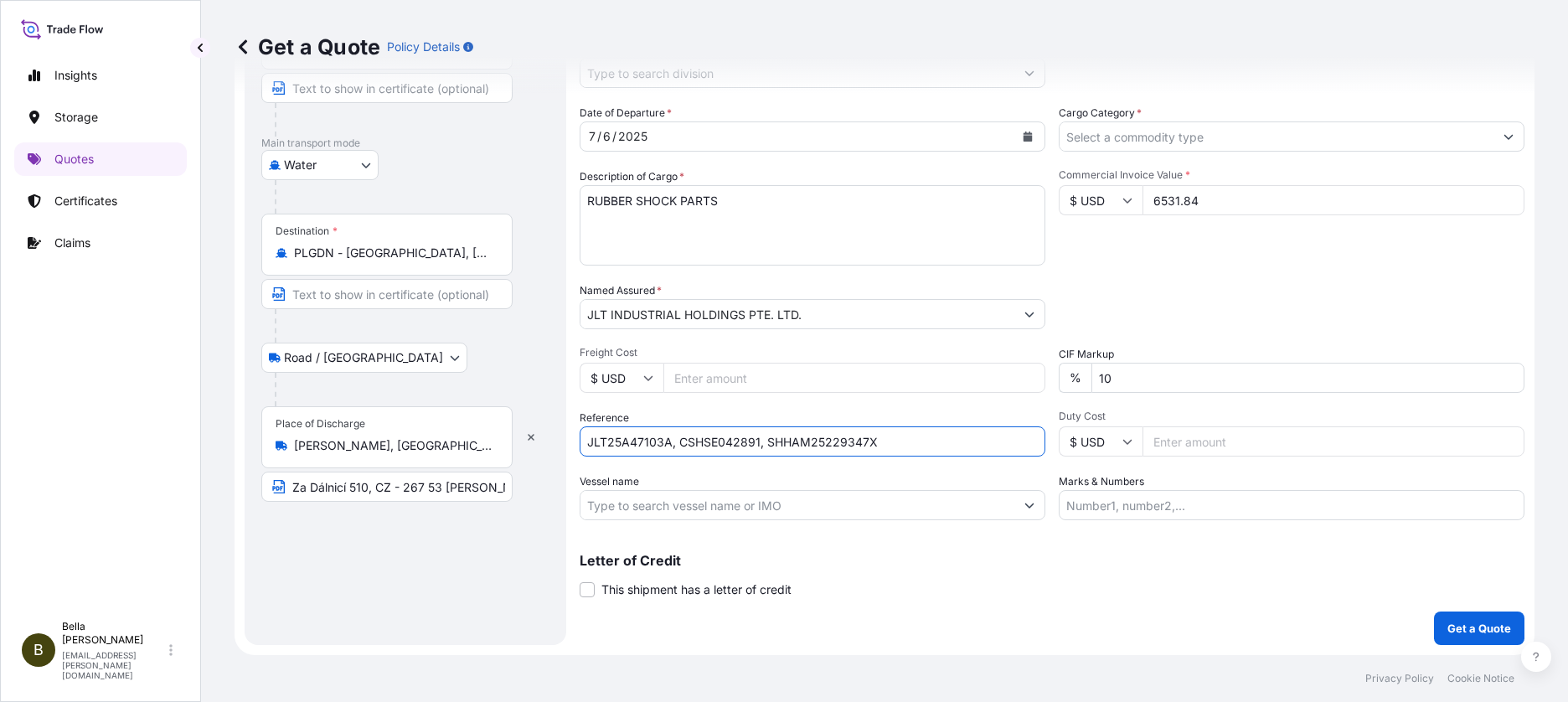 click on "JLT25A47103A, CSHSE042891, SHHAM25229347X" at bounding box center [812, 441] 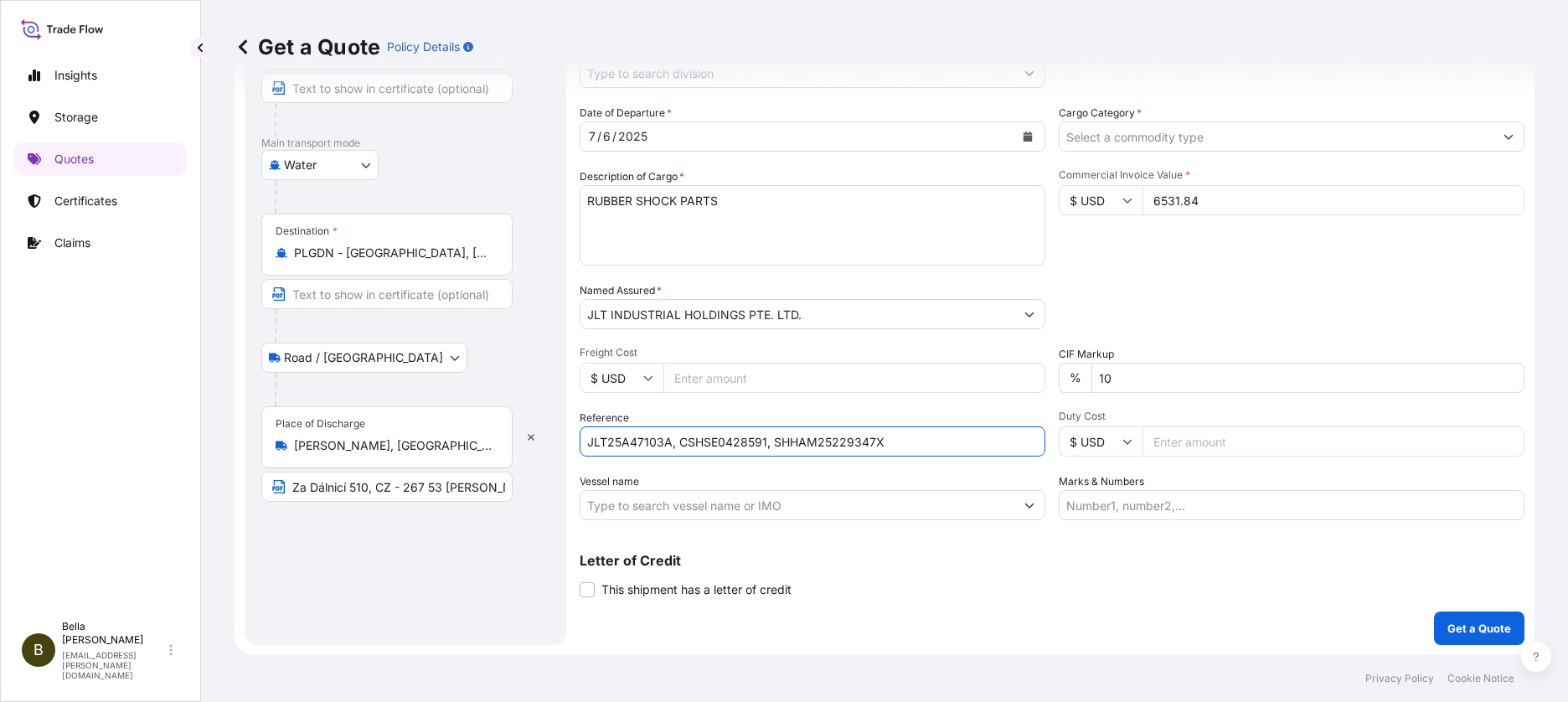 click on "JLT25A47103A, CSHSE0428591, SHHAM25229347X" at bounding box center [812, 441] 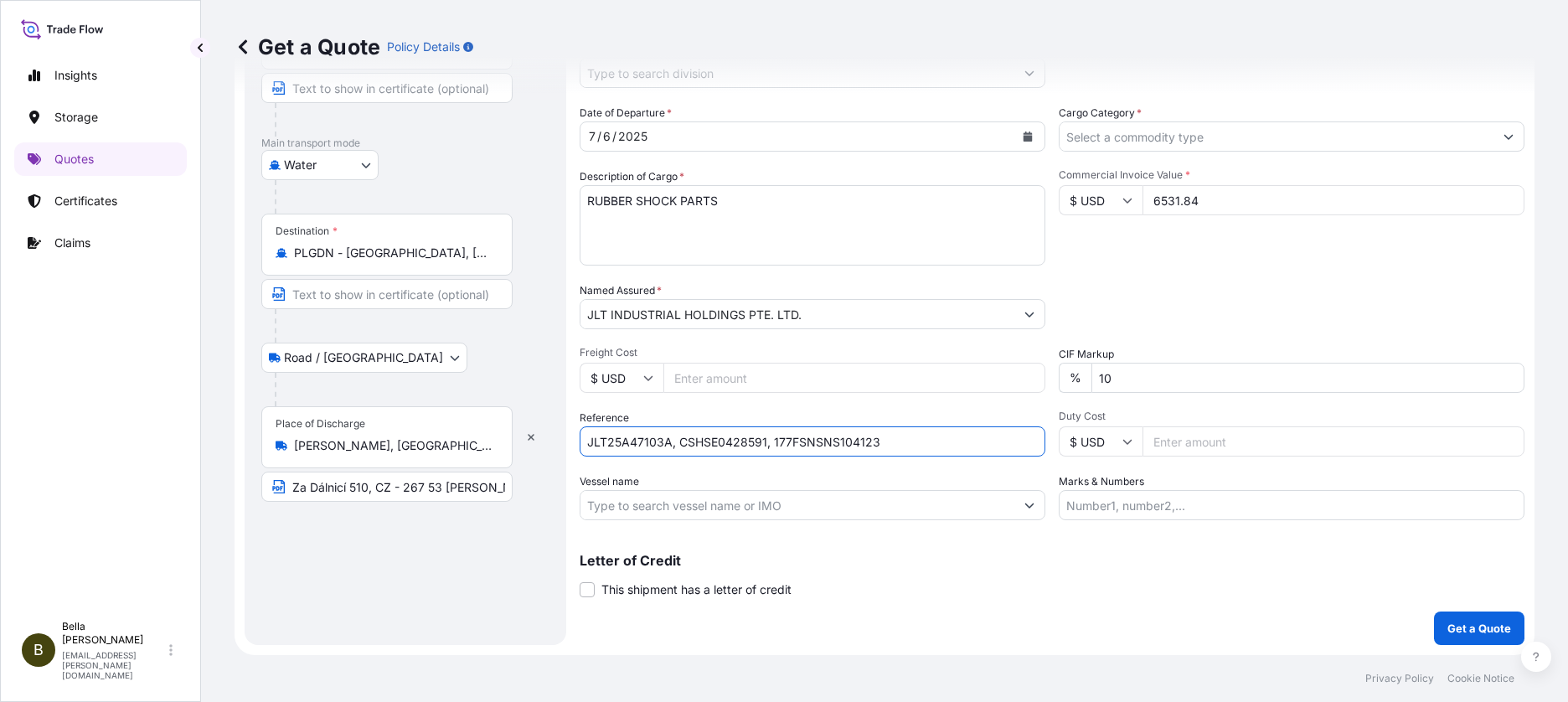 type on "JLT25A47103A, CSHSE0428591, 177FSNSNS104123" 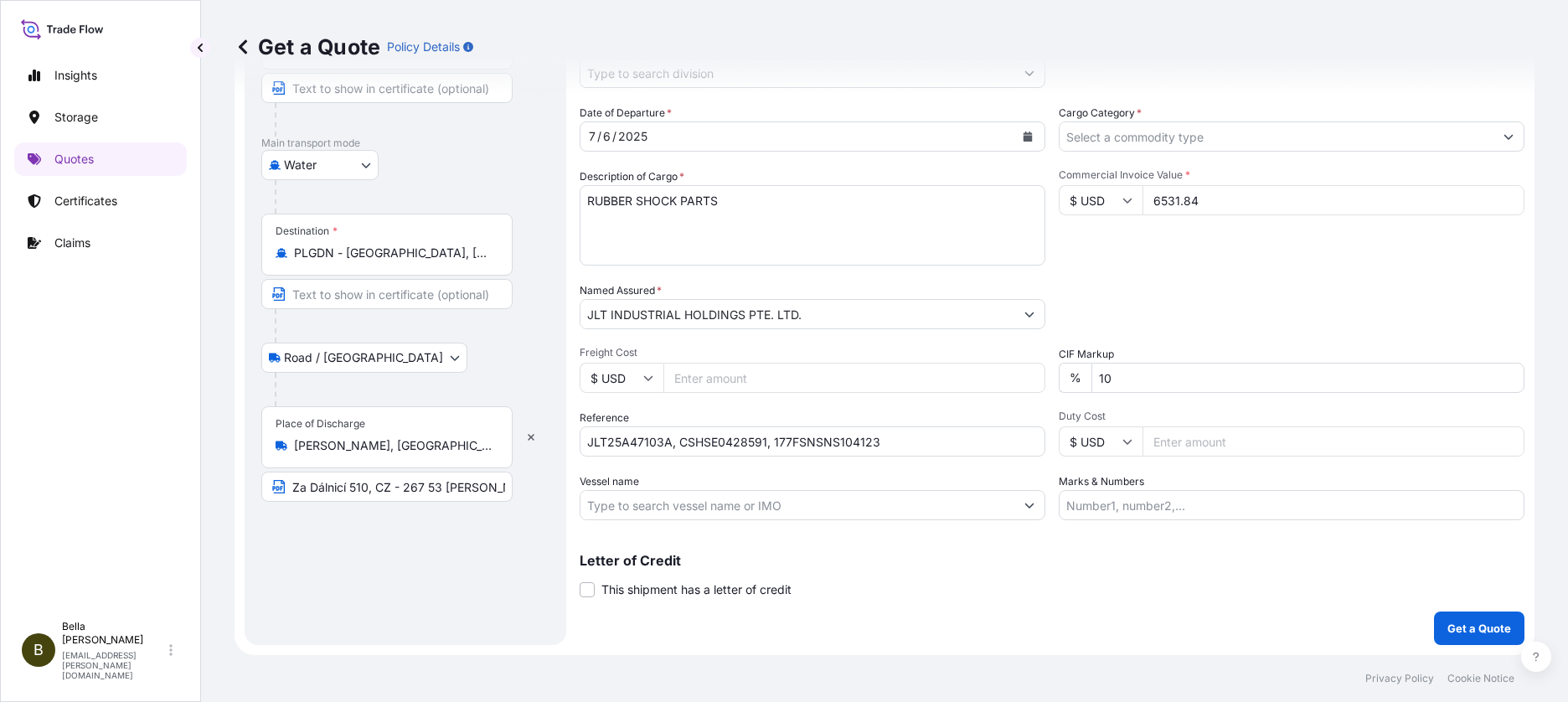 click on "Letter of Credit" at bounding box center [1052, 560] 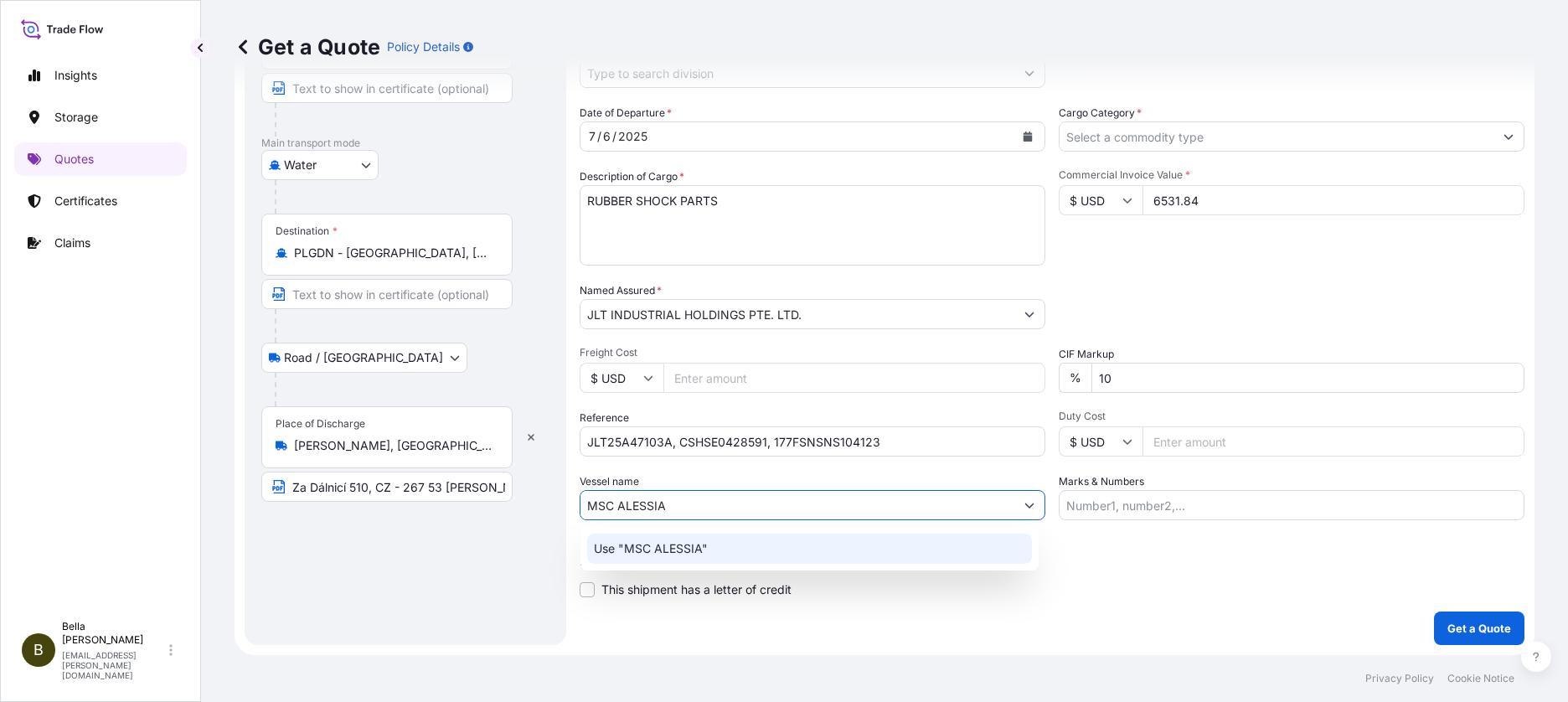 click on "Use "MSC ALESSIA"" 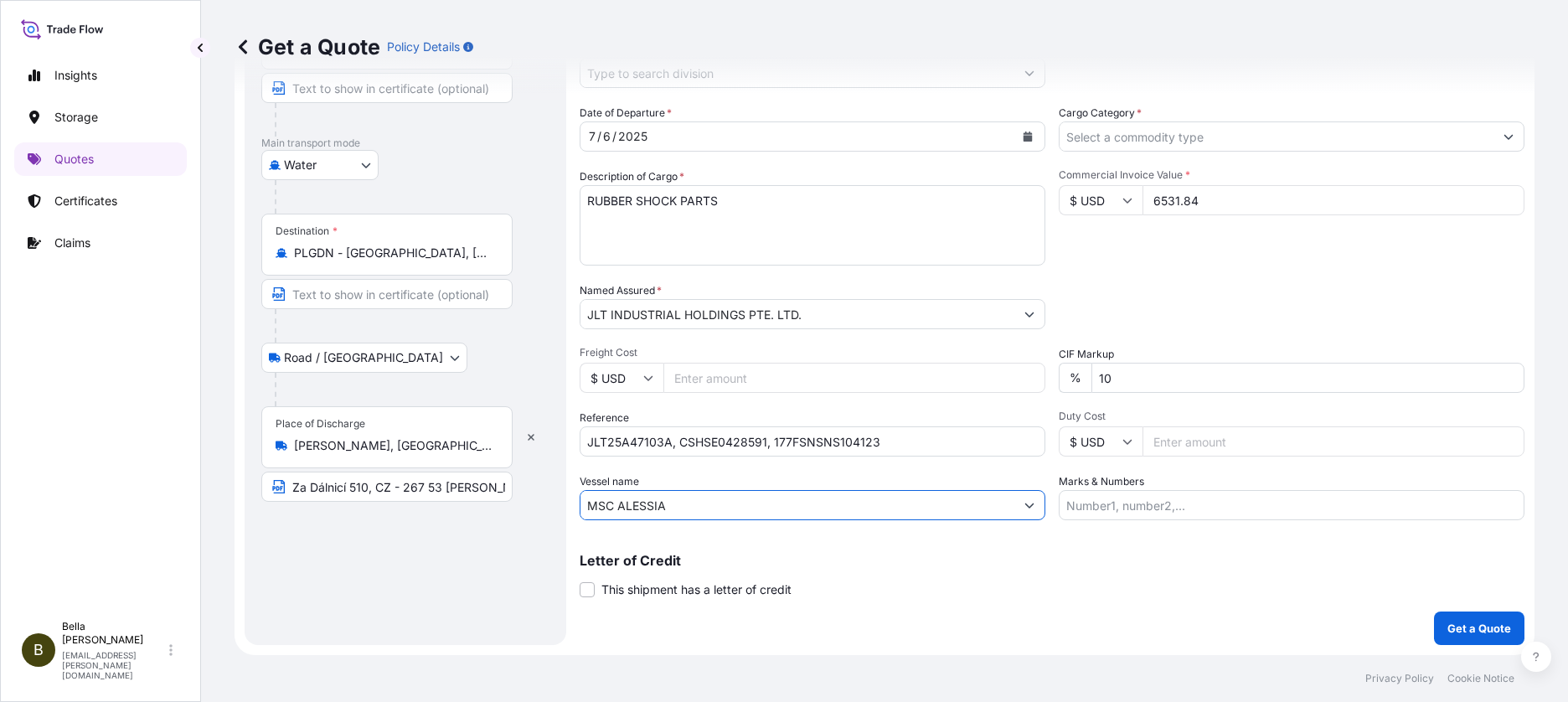 type on "MSC ALESSIA" 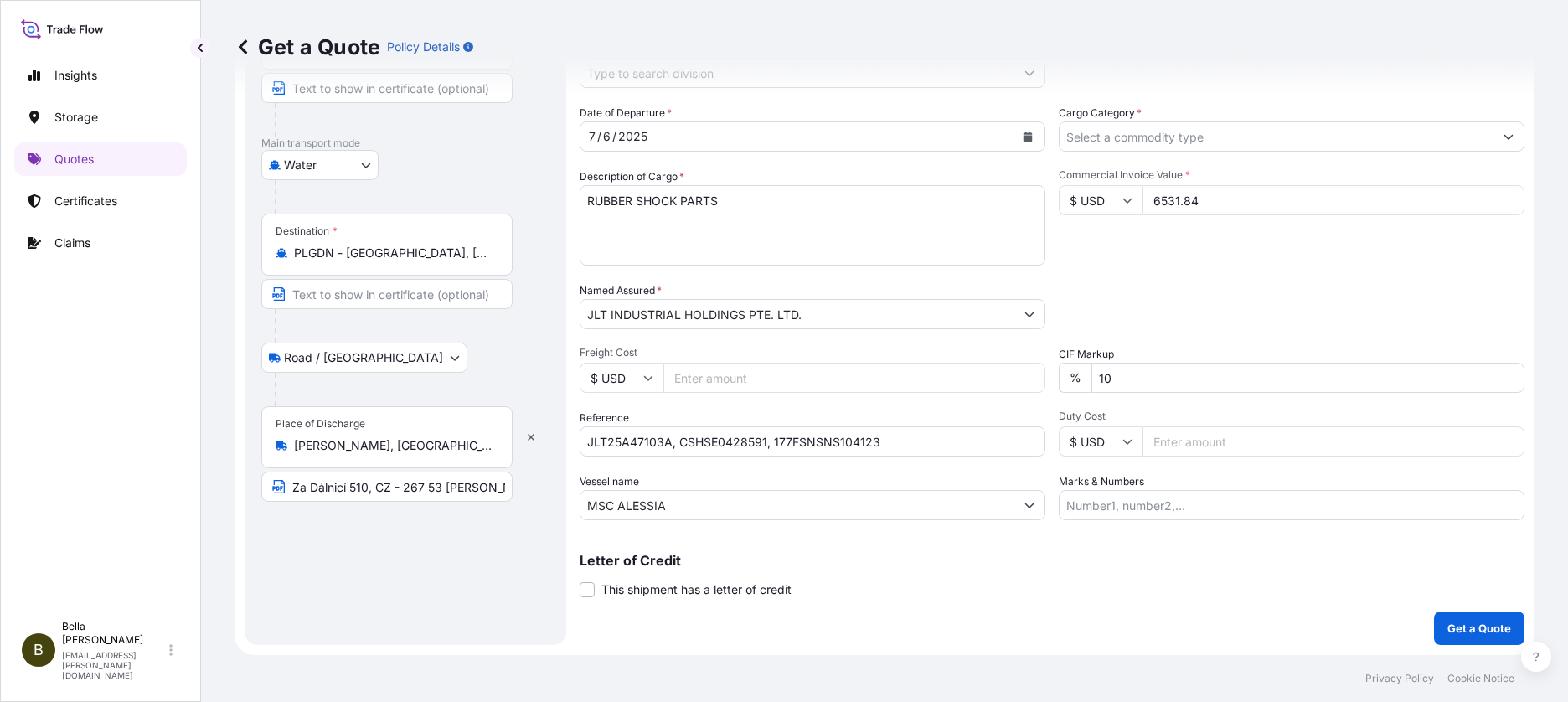 drag, startPoint x: 930, startPoint y: 555, endPoint x: 925, endPoint y: 545, distance: 11.1803399 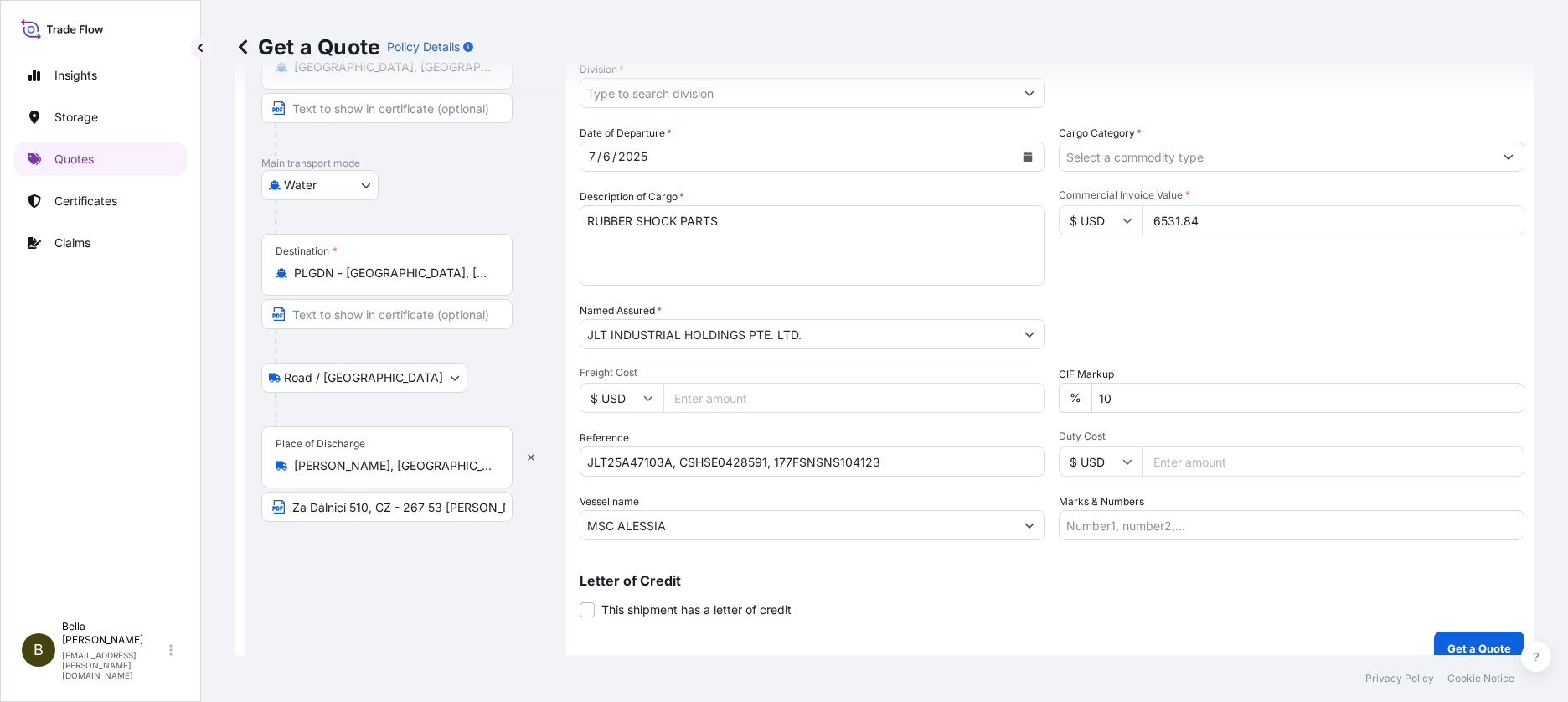 scroll, scrollTop: 217, scrollLeft: 0, axis: vertical 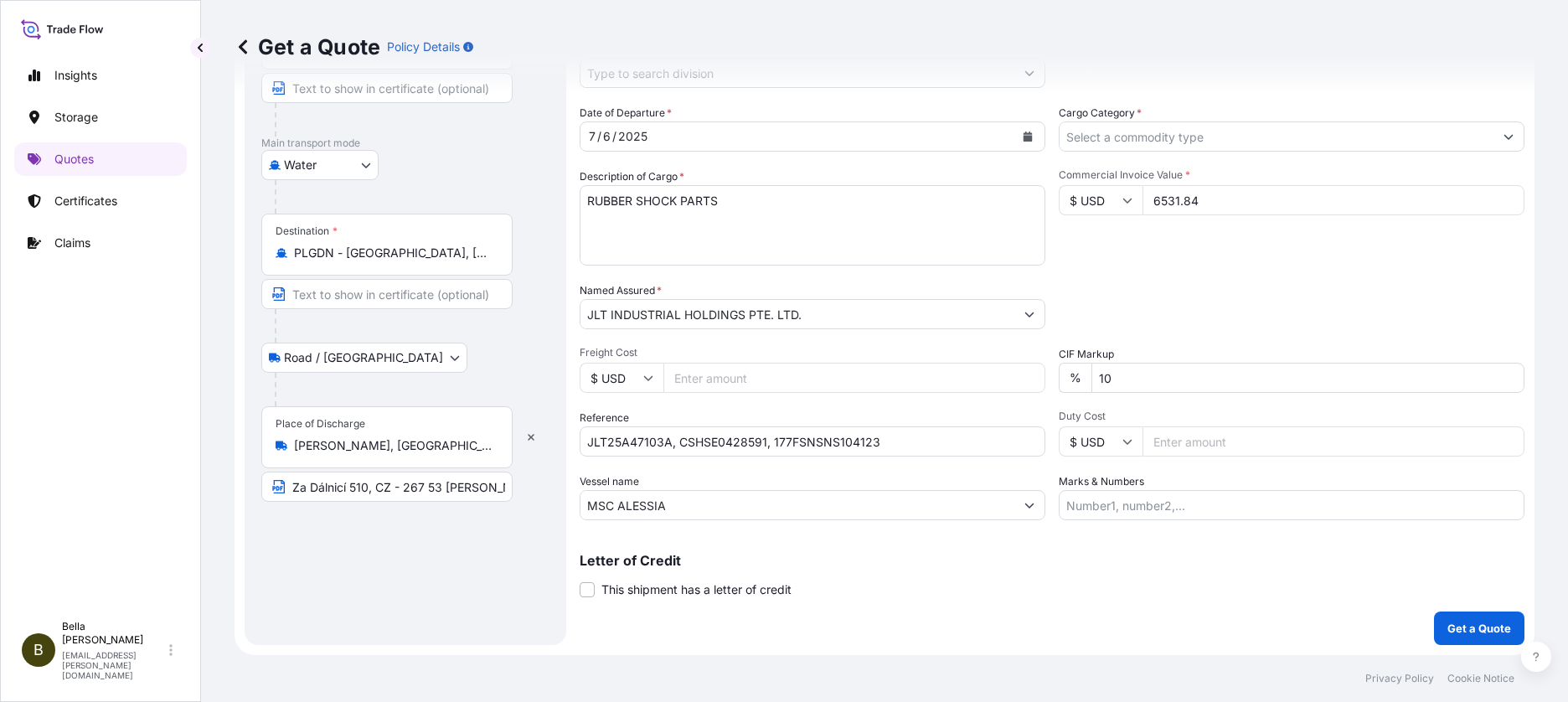 click on "Letter of Credit This shipment has a letter of credit Letter of credit * Letter of credit may not exceed 12000 characters" at bounding box center [1052, 576] 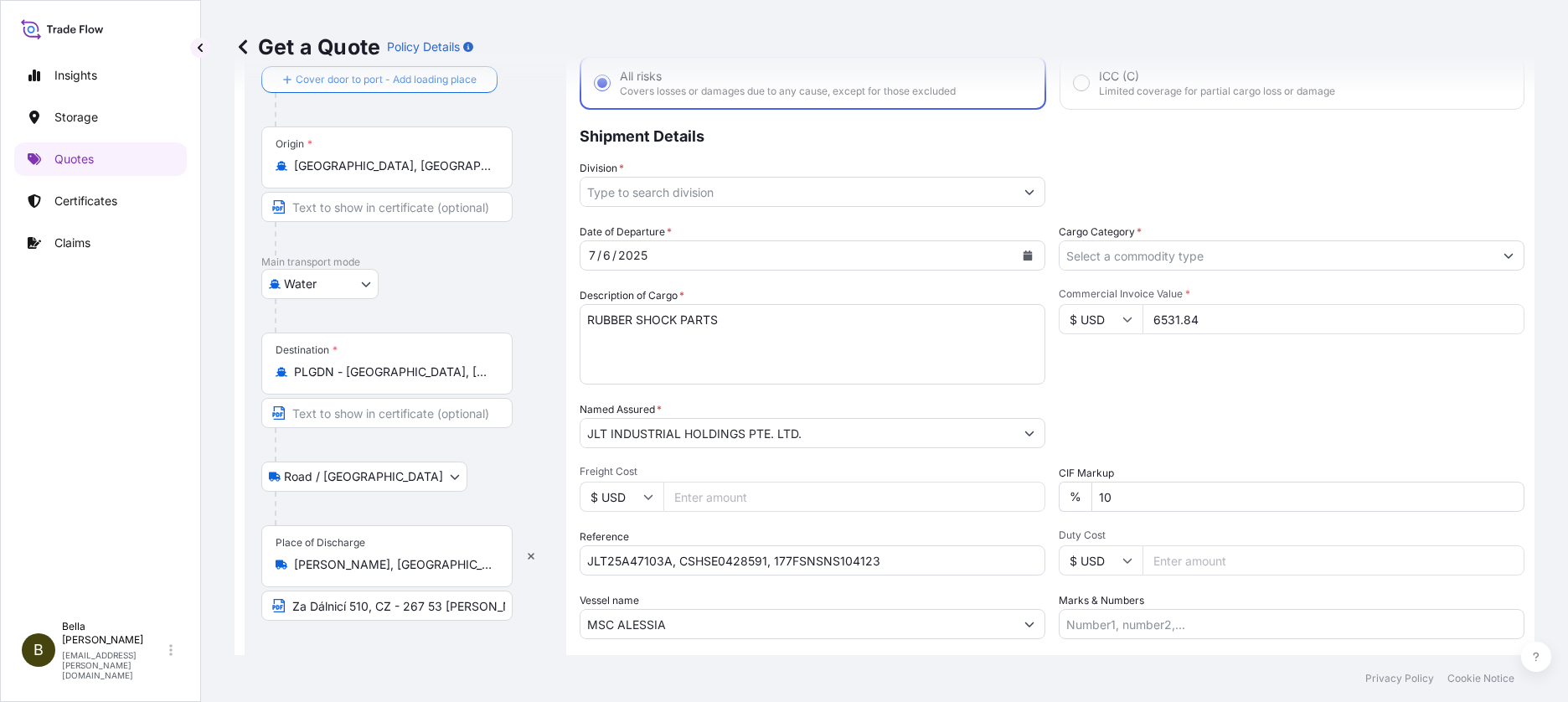 scroll, scrollTop: 0, scrollLeft: 0, axis: both 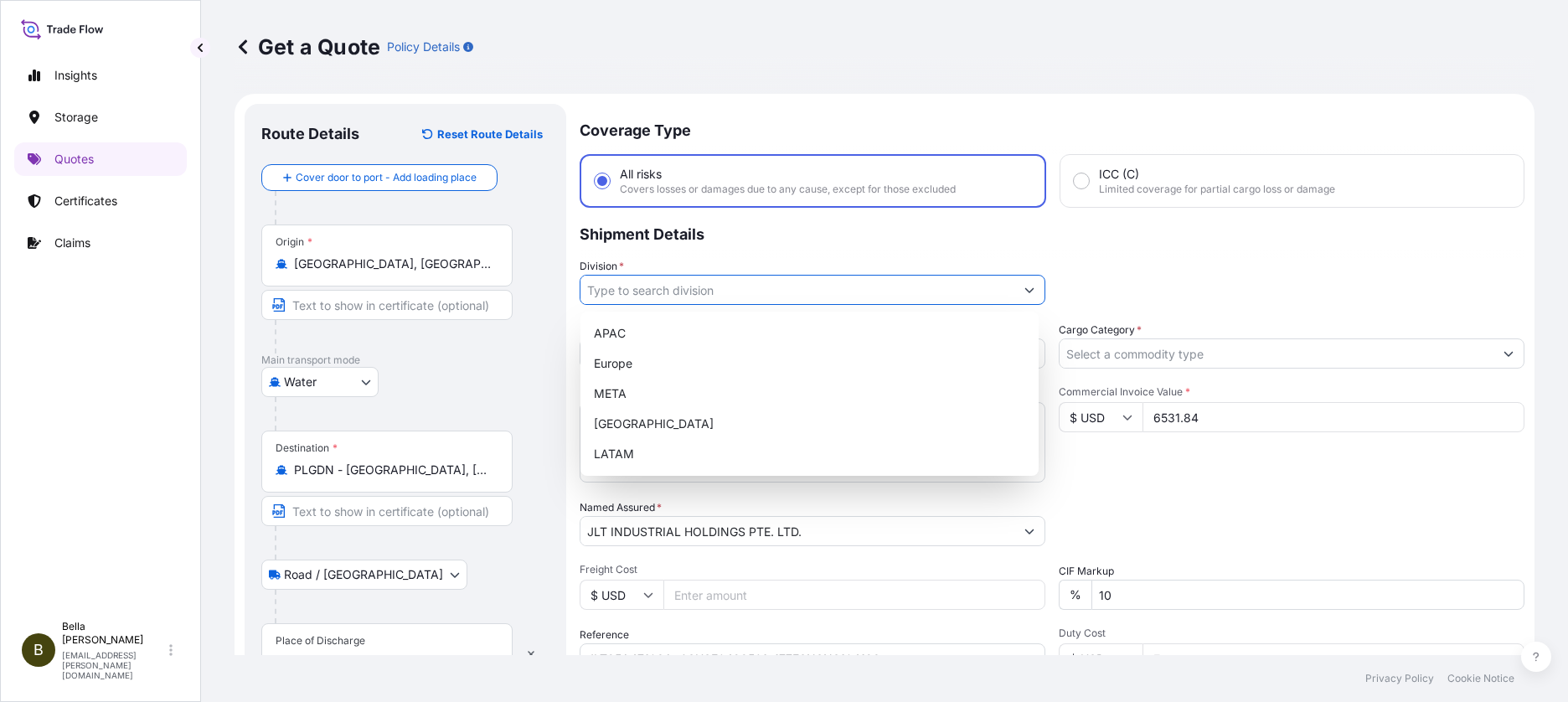 click on "Division *" at bounding box center (797, 290) 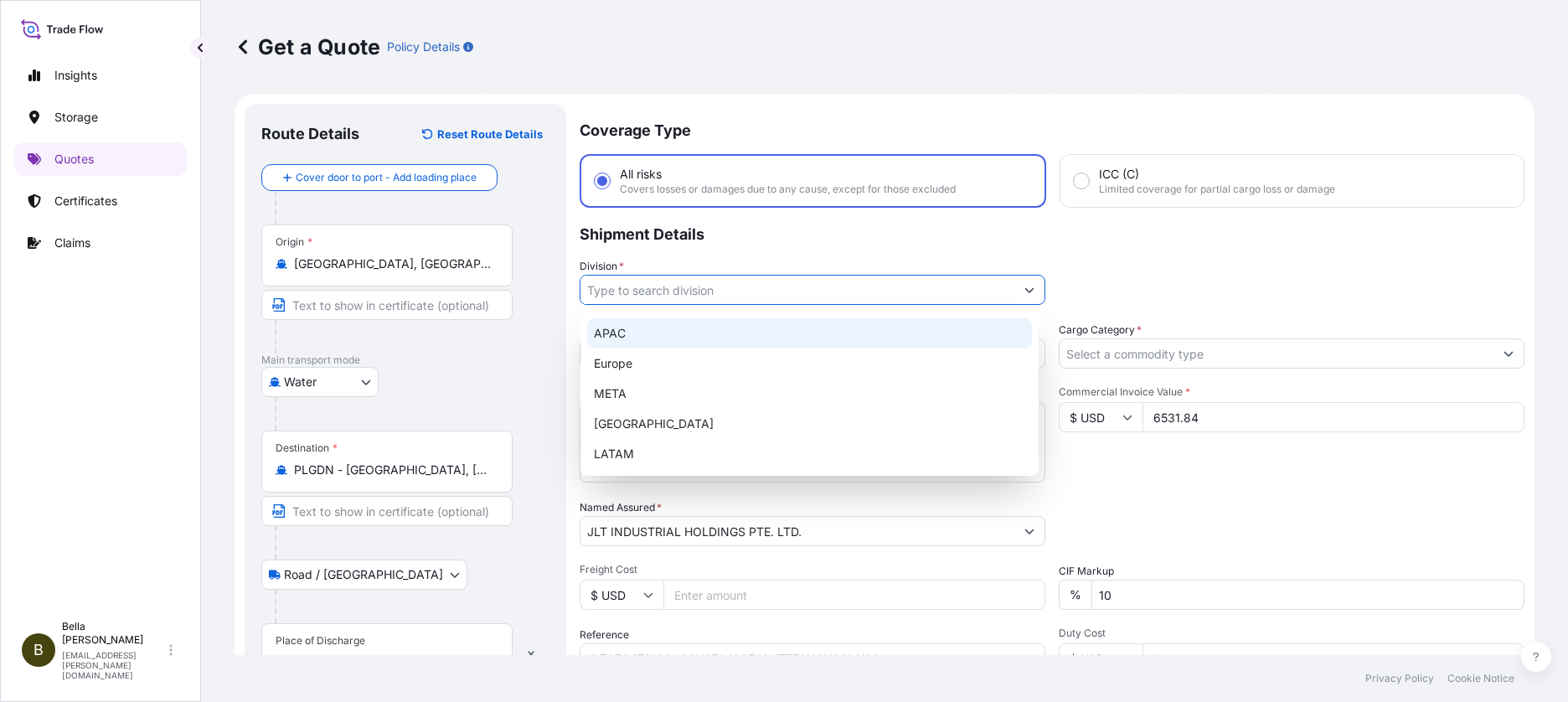 click on "APAC" at bounding box center (809, 333) 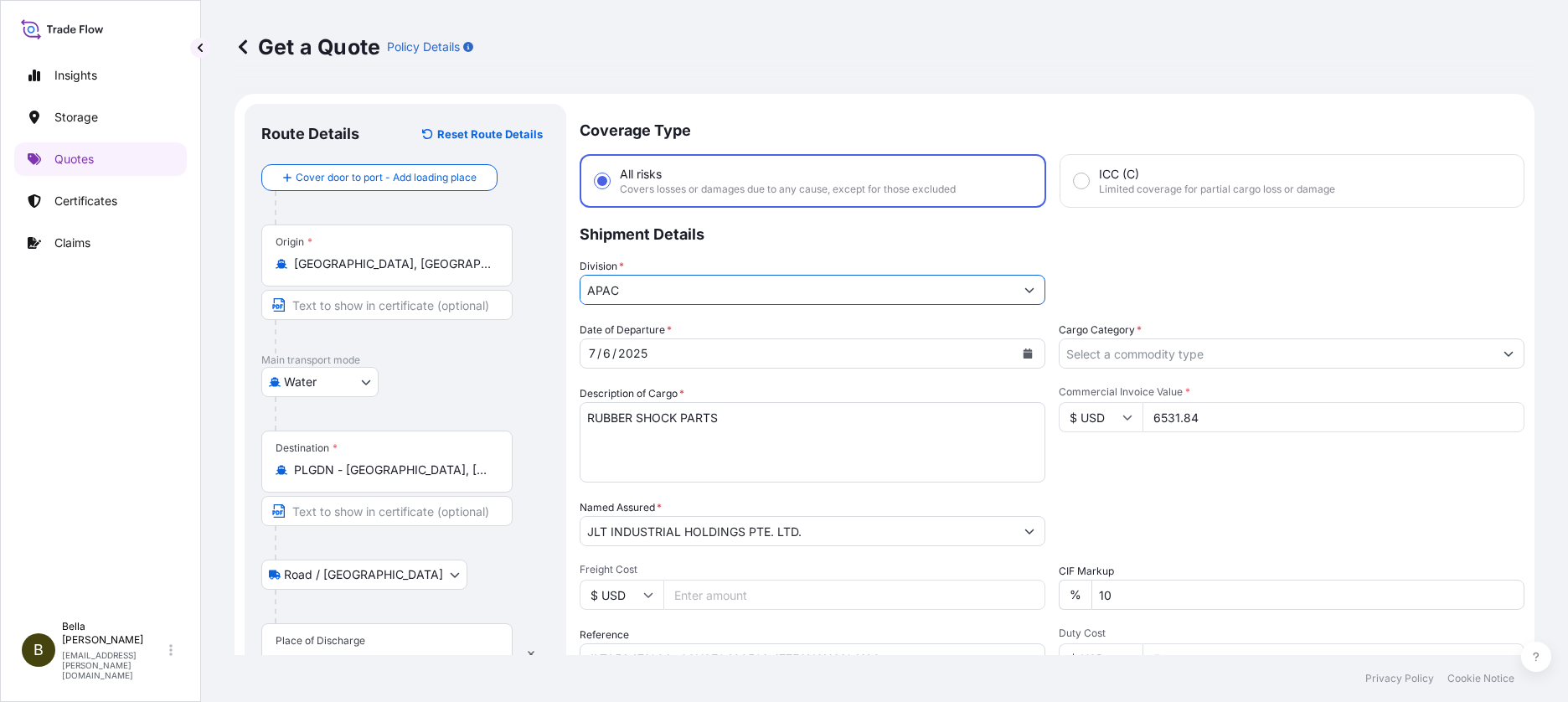 click on "Division * APAC" at bounding box center (1052, 281) 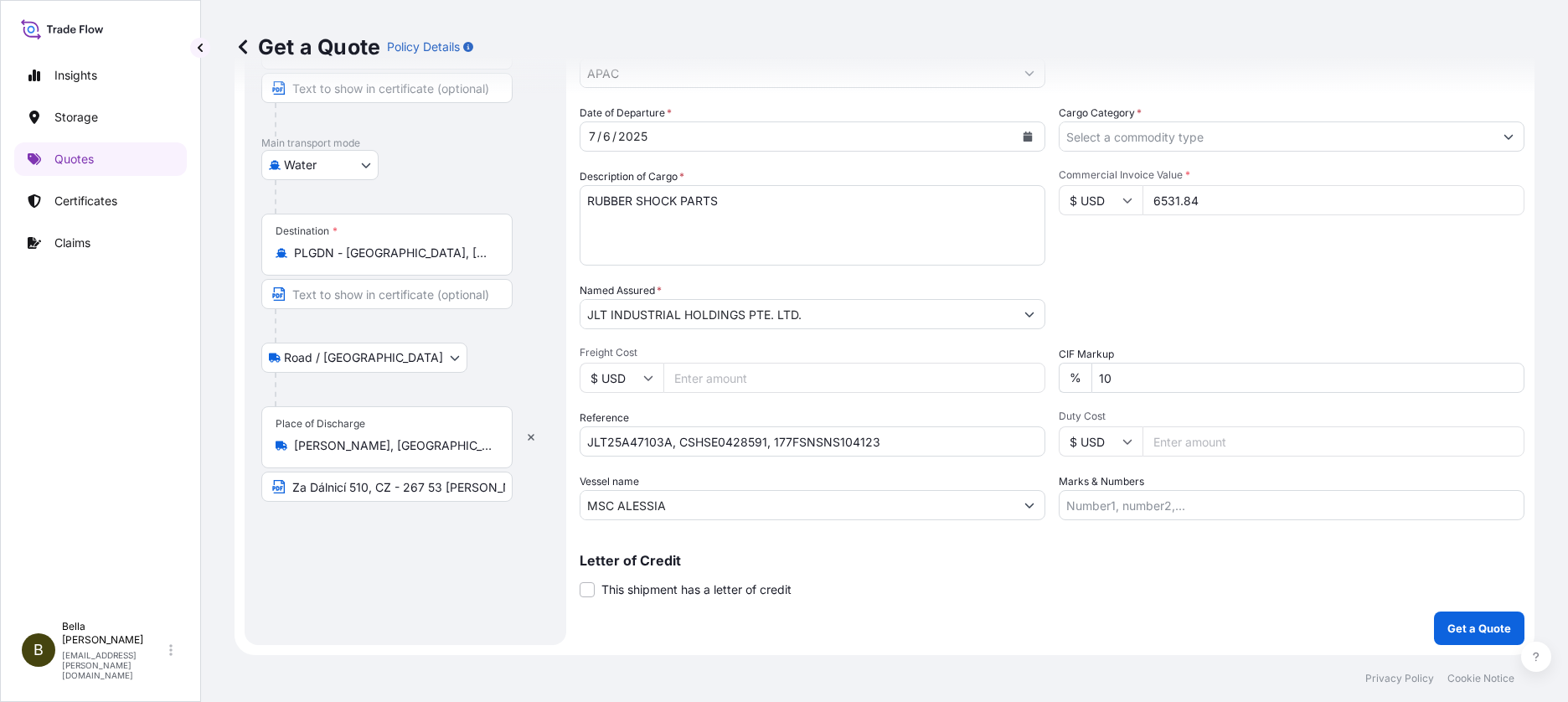 scroll, scrollTop: 0, scrollLeft: 0, axis: both 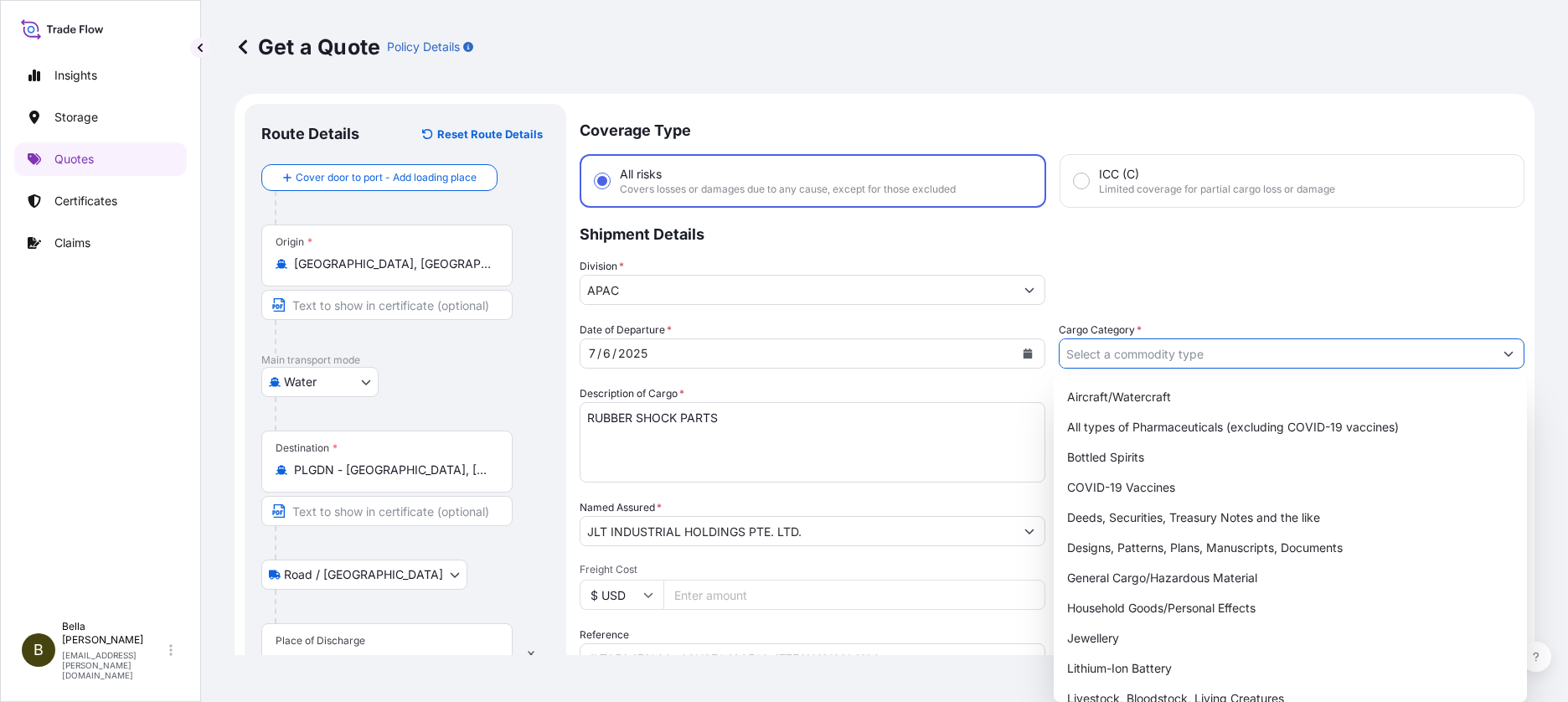 click on "Cargo Category *" at bounding box center (1277, 354) 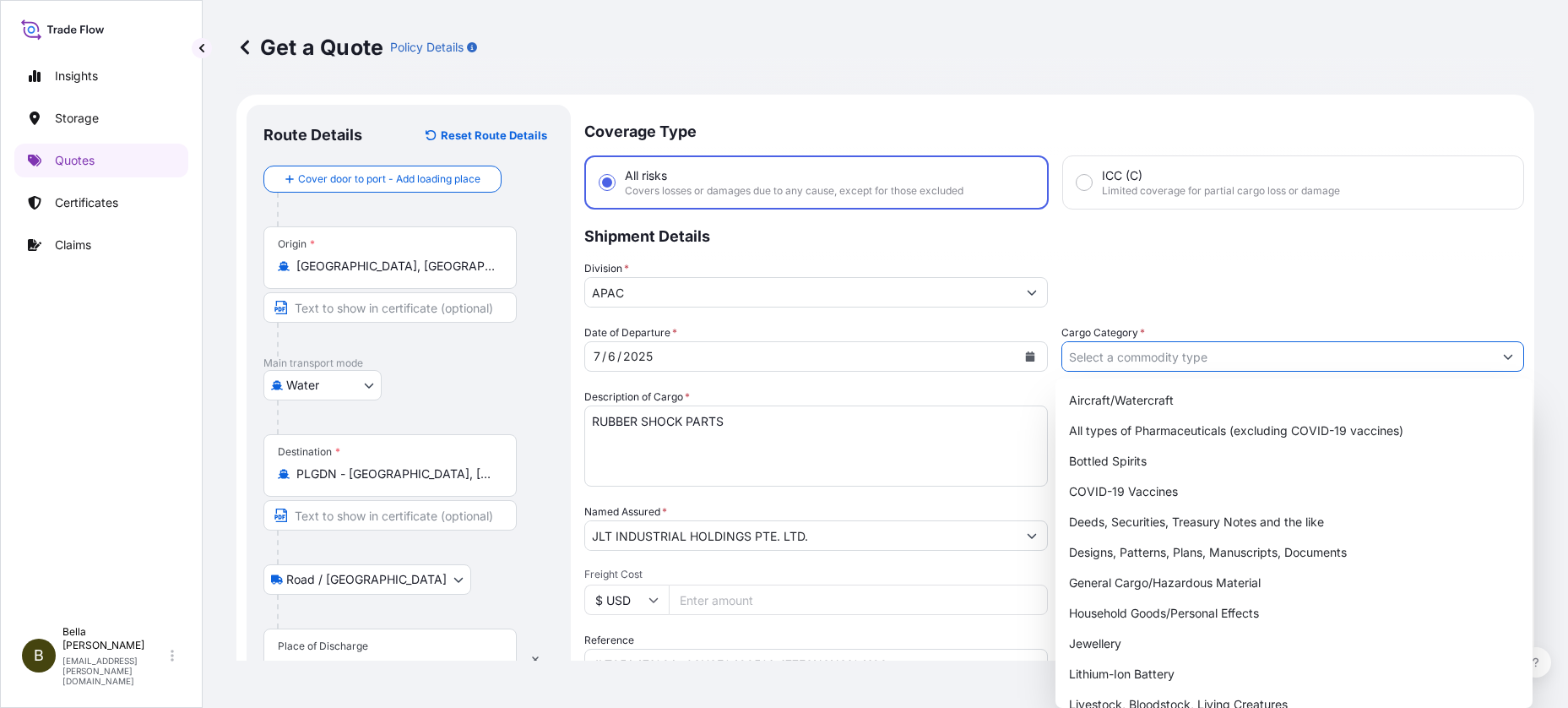 click on "Cargo Category *" at bounding box center (1278, 357) 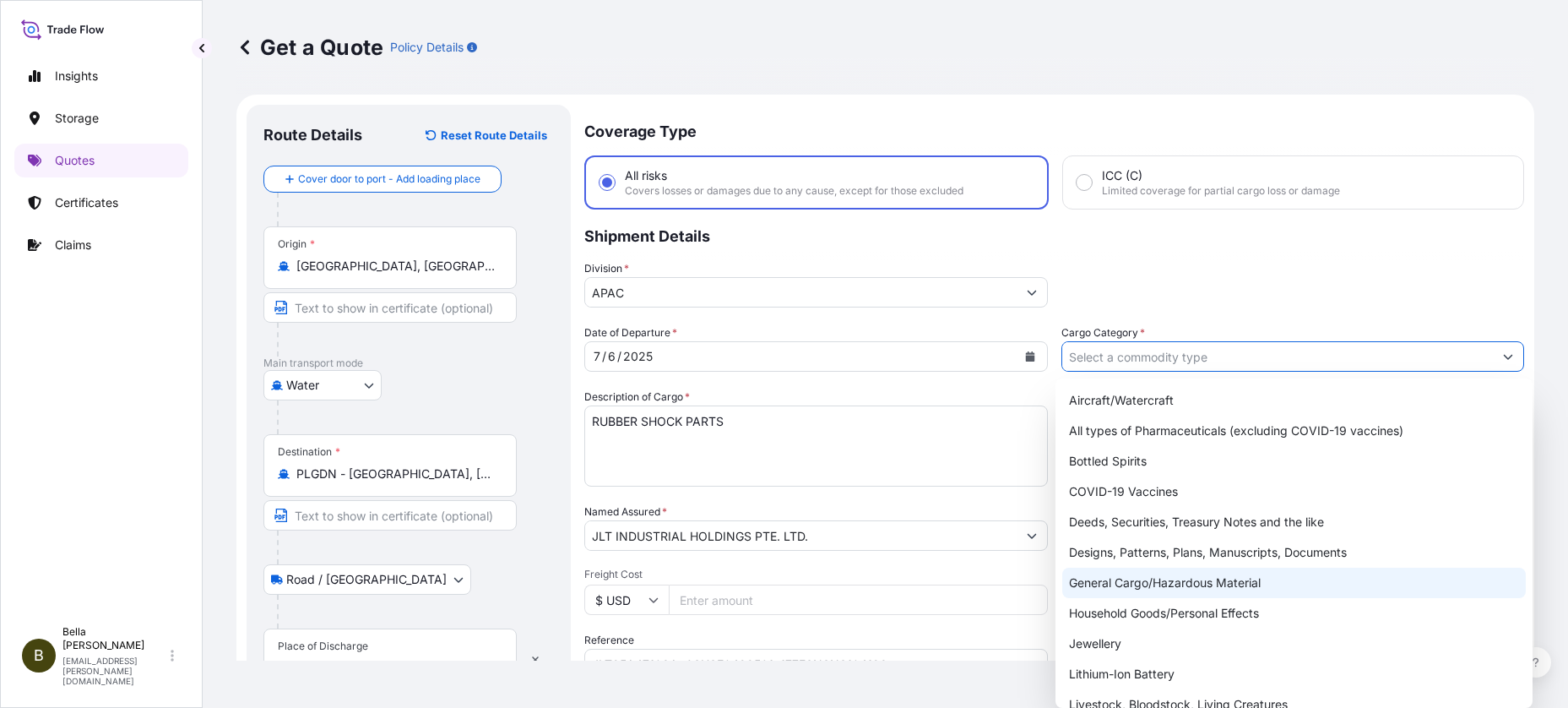 click on "General Cargo/Hazardous Material" at bounding box center (1294, 583) 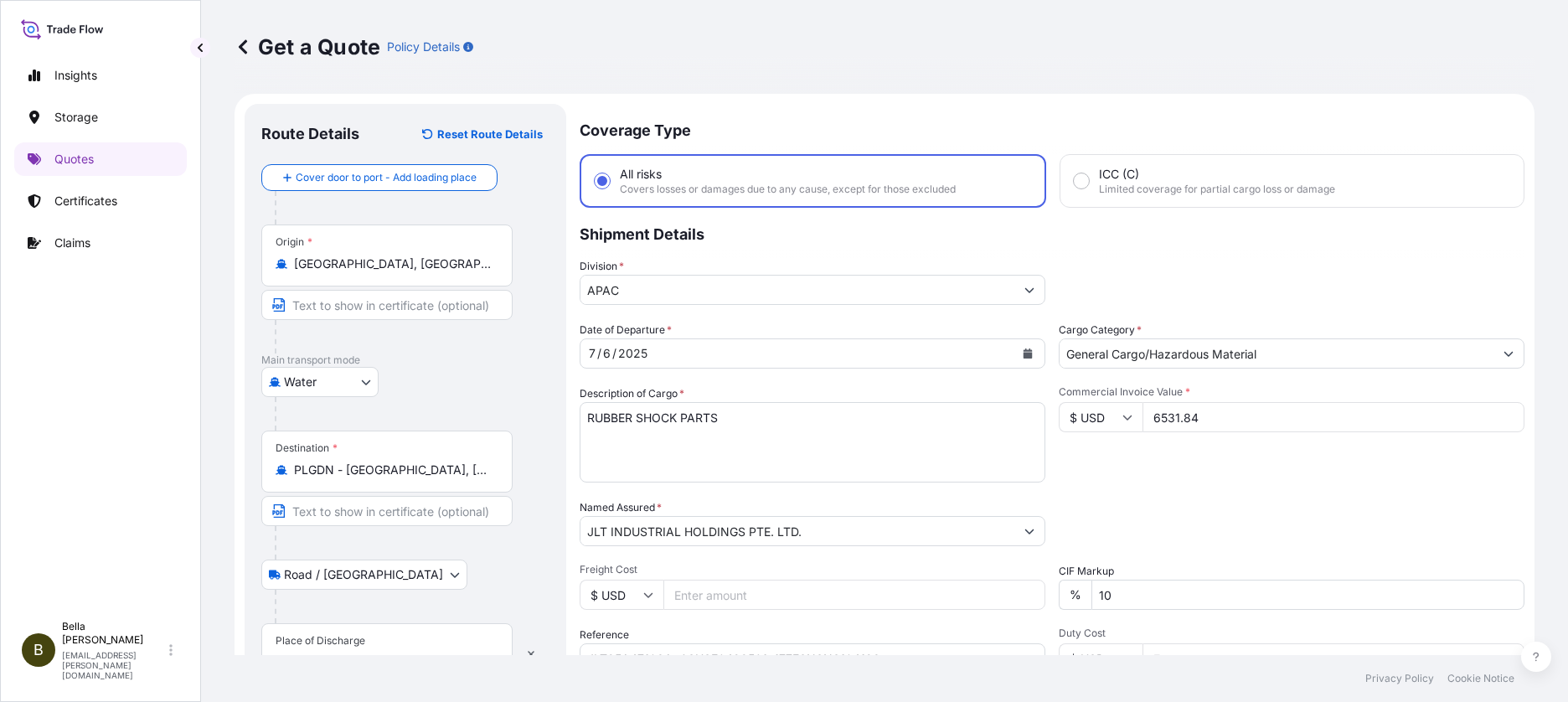 click on "Packing Category Select a packing category Please select a primary mode of transportation first." at bounding box center (1292, 523) 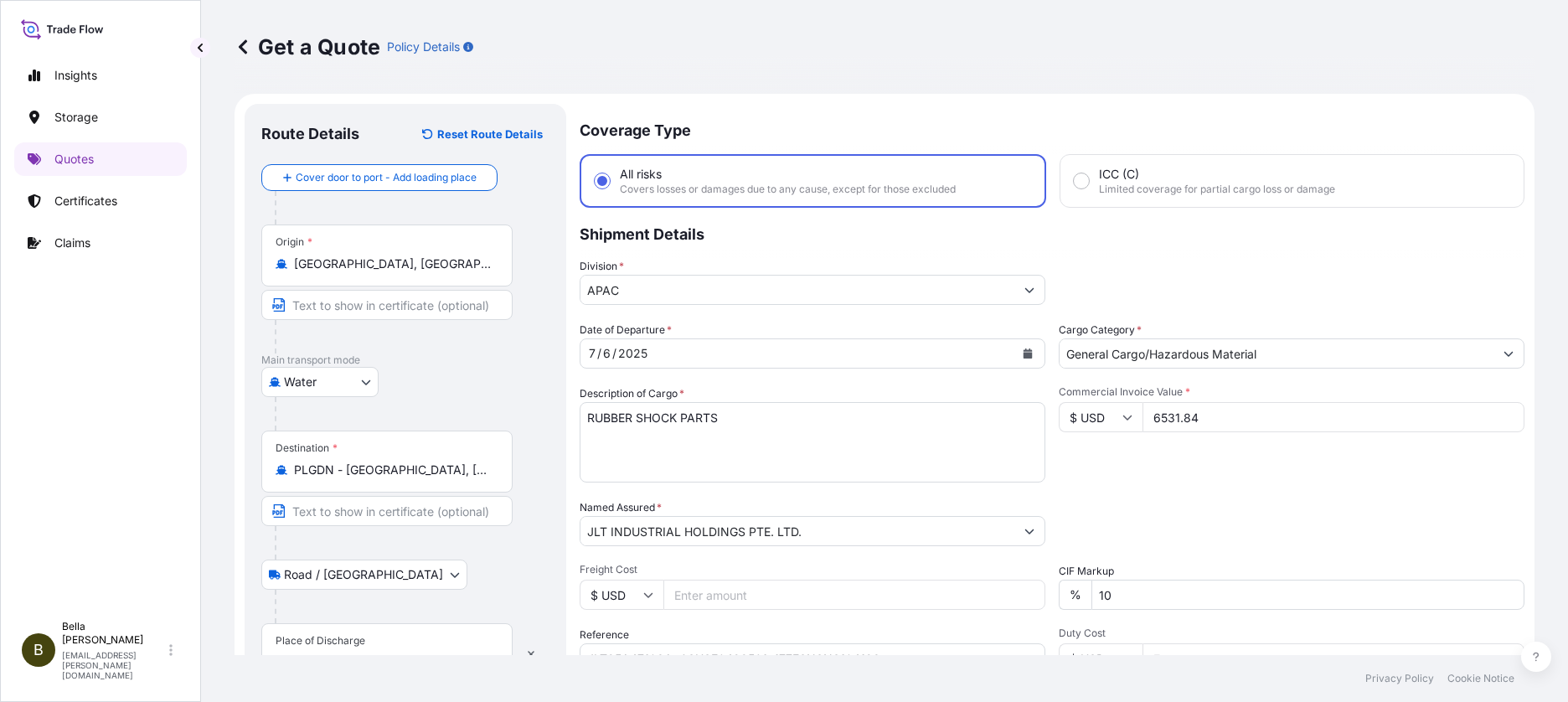click on "Commercial Invoice Value   * $ USD 6531.84" at bounding box center [1292, 434] 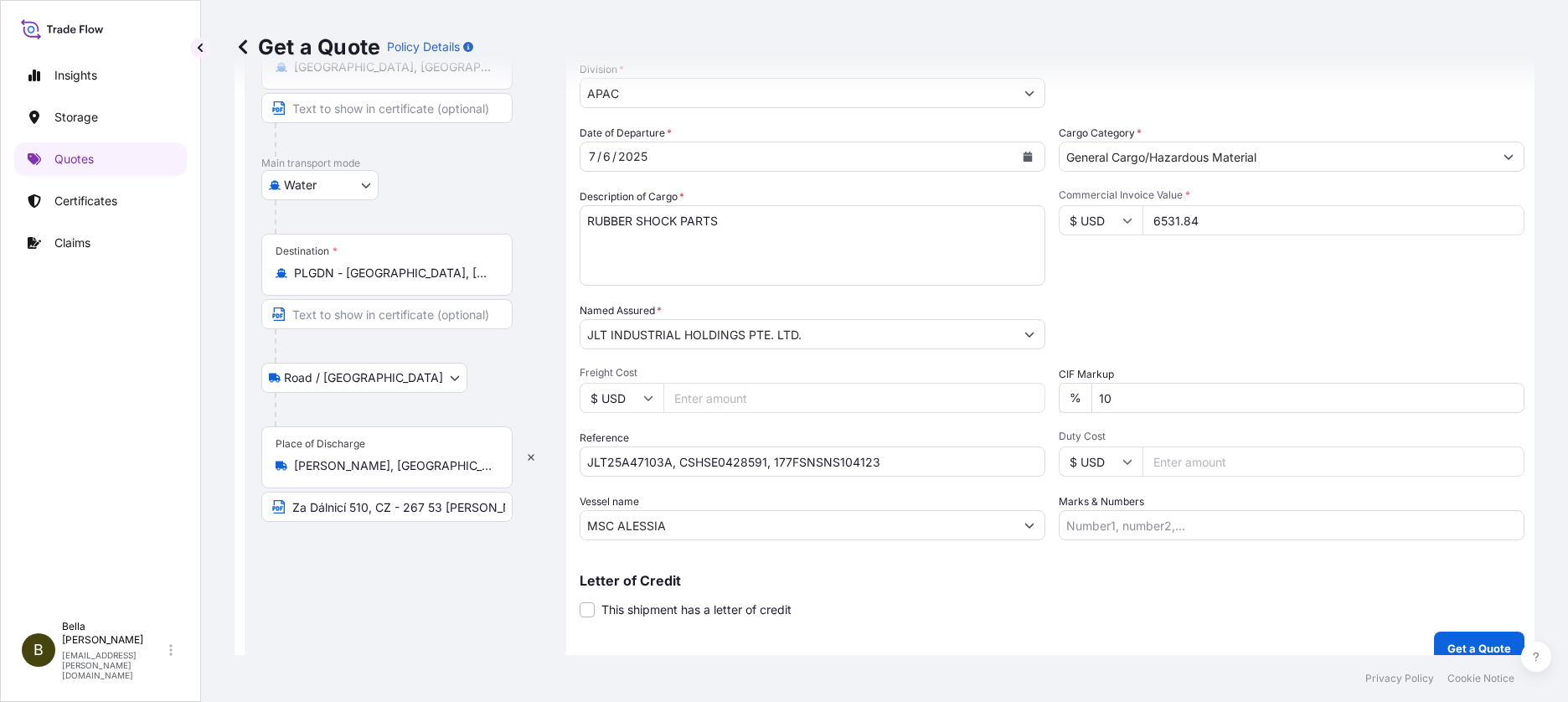 scroll, scrollTop: 217, scrollLeft: 0, axis: vertical 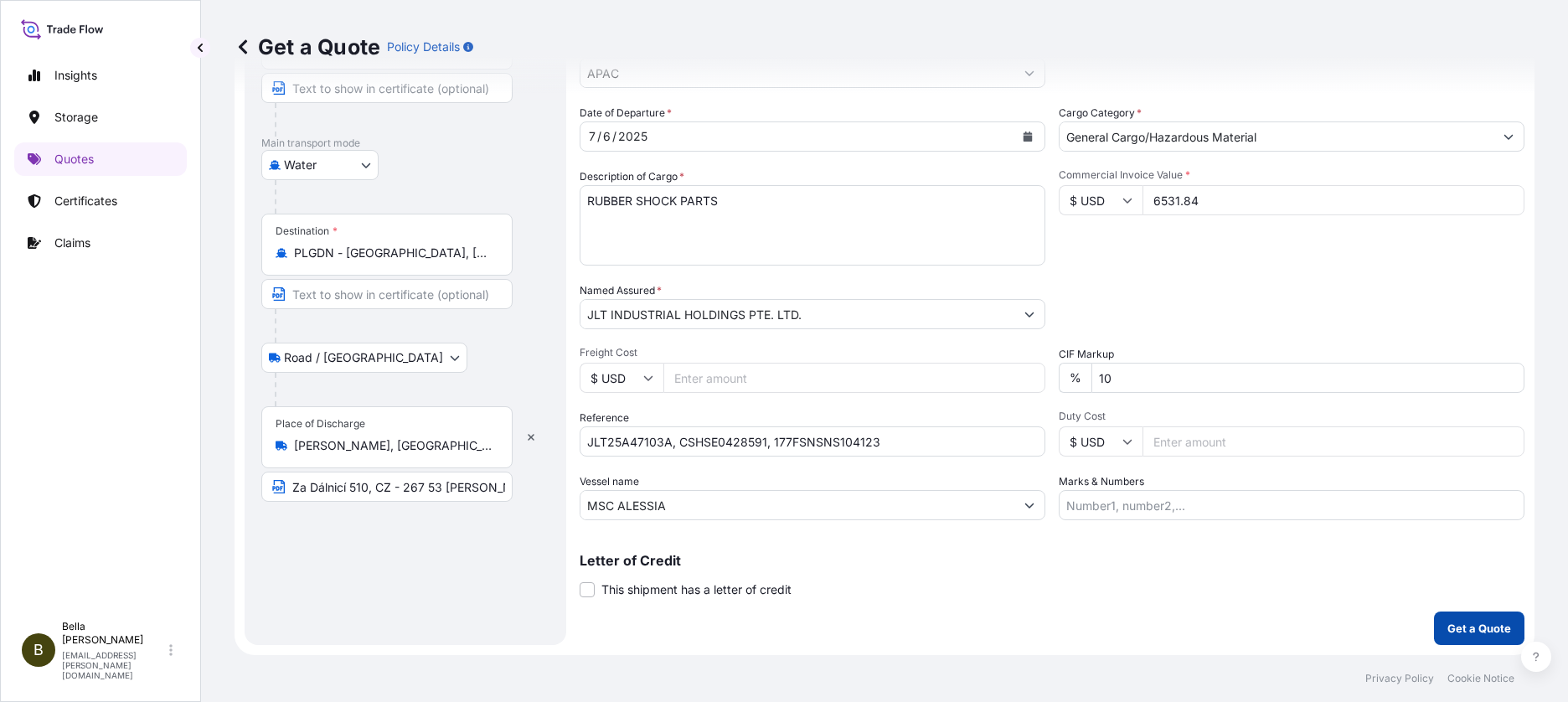 click on "Get a Quote" at bounding box center [1479, 628] 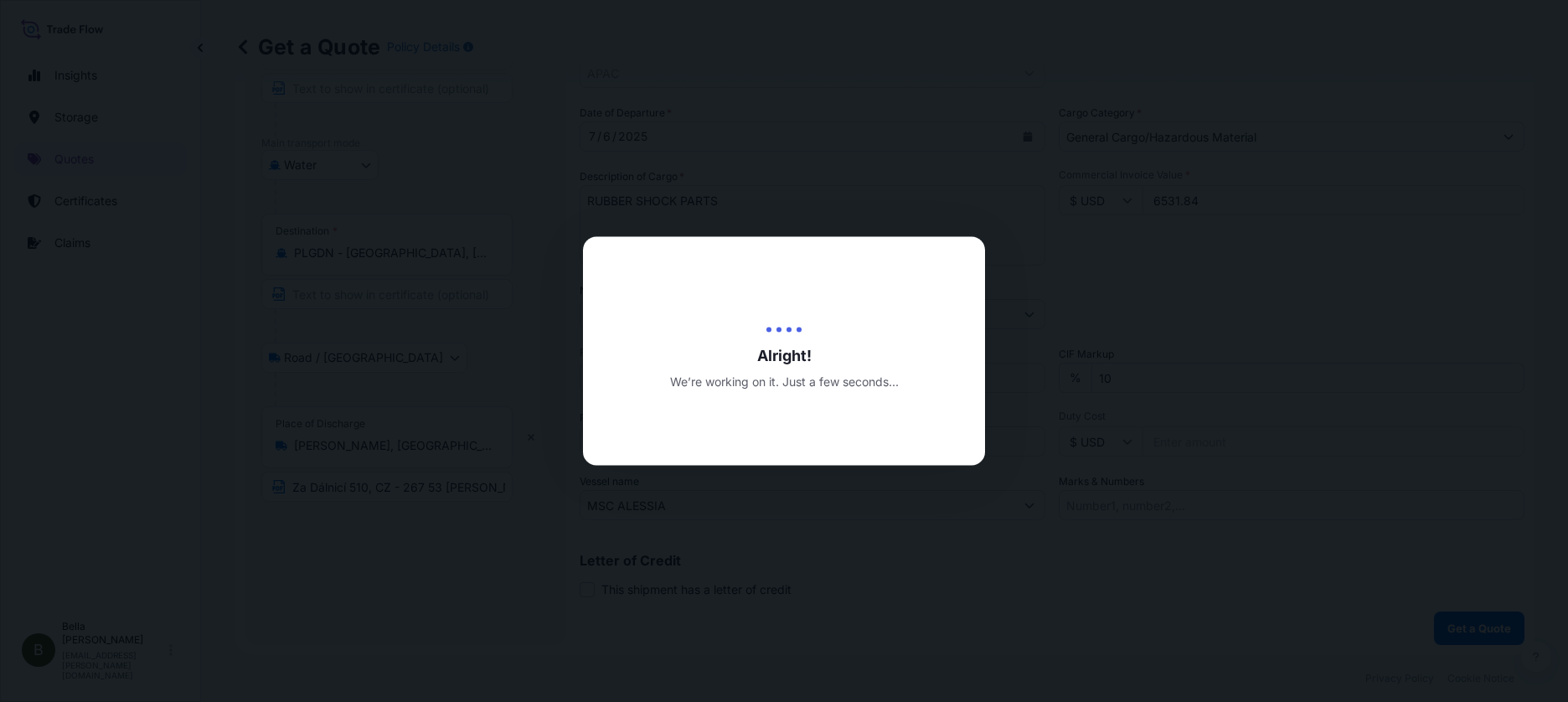 scroll, scrollTop: 0, scrollLeft: 0, axis: both 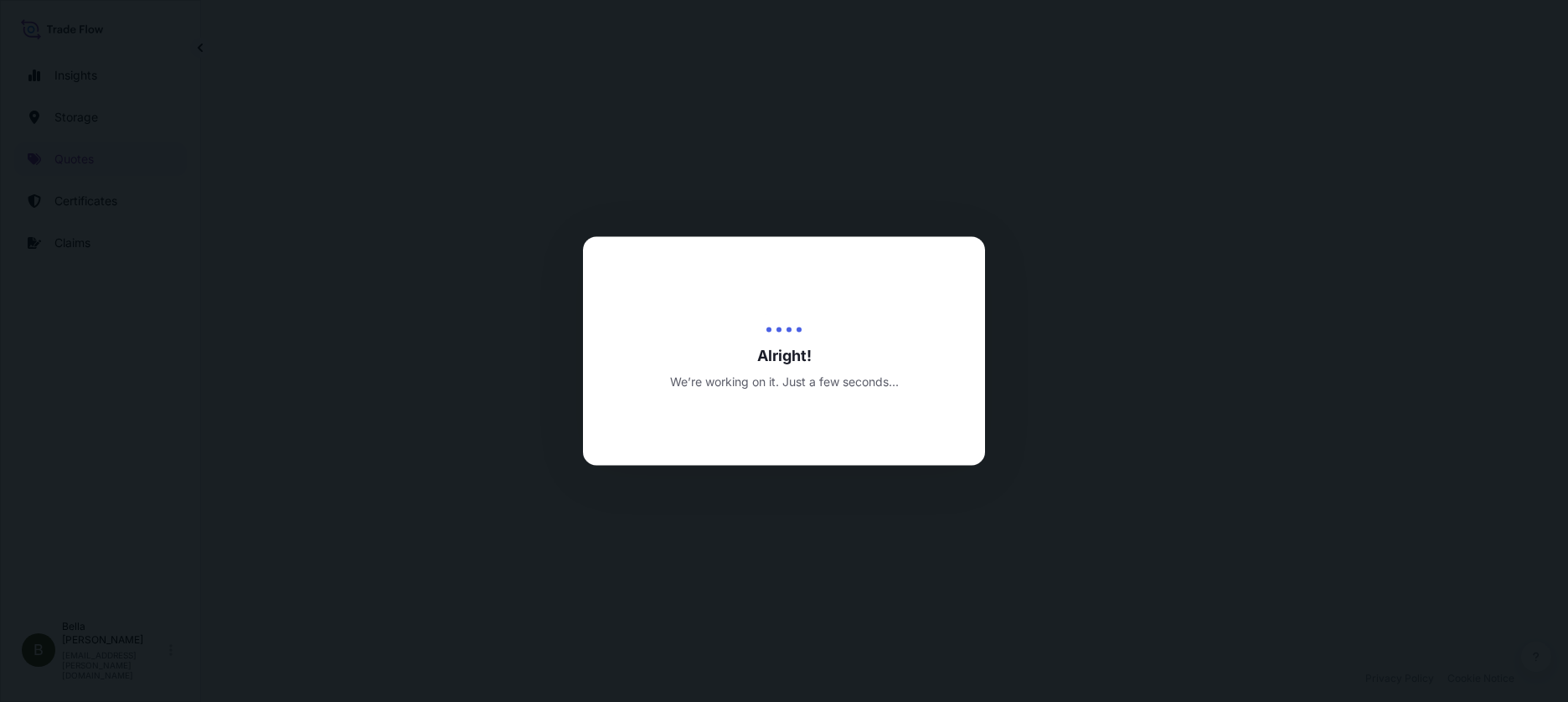 select on "Water" 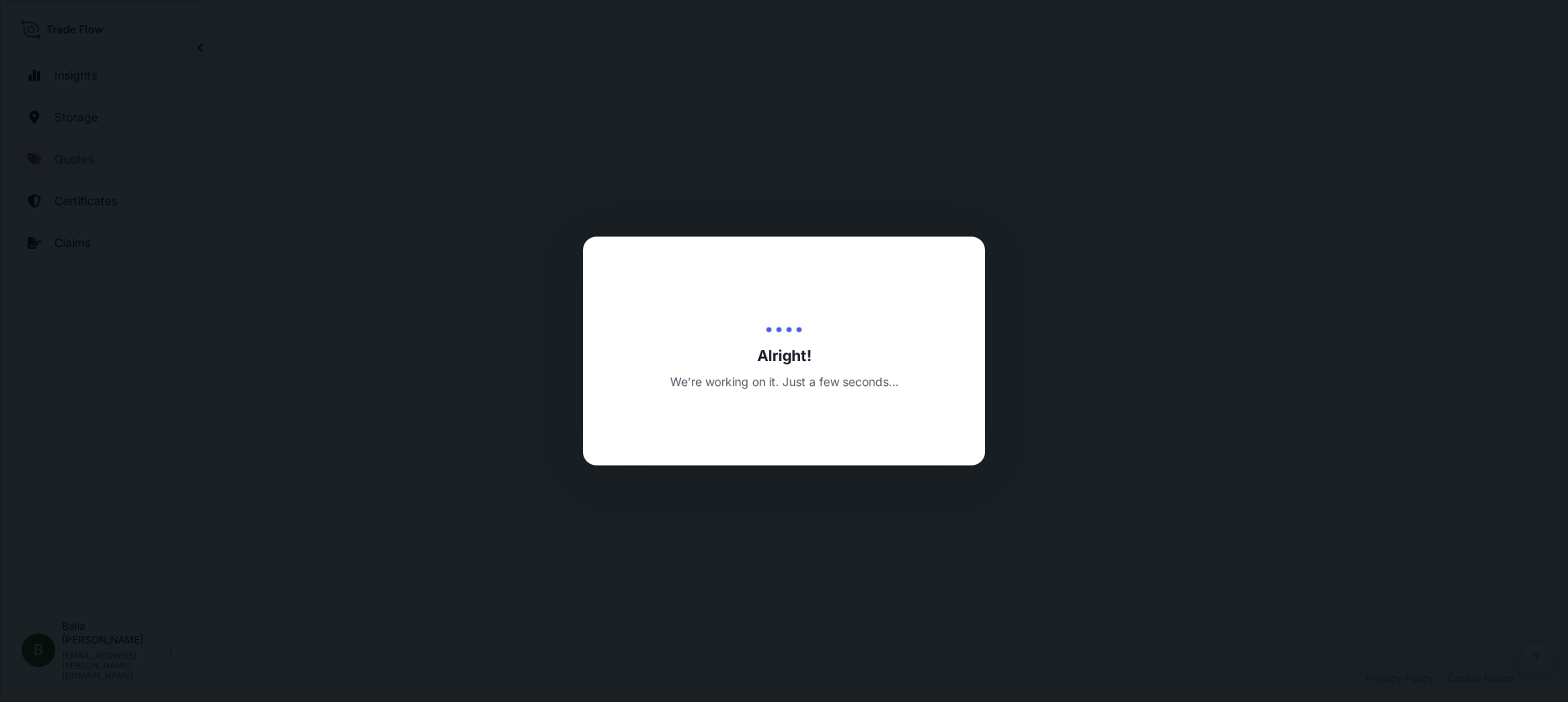select on "Road / [GEOGRAPHIC_DATA]" 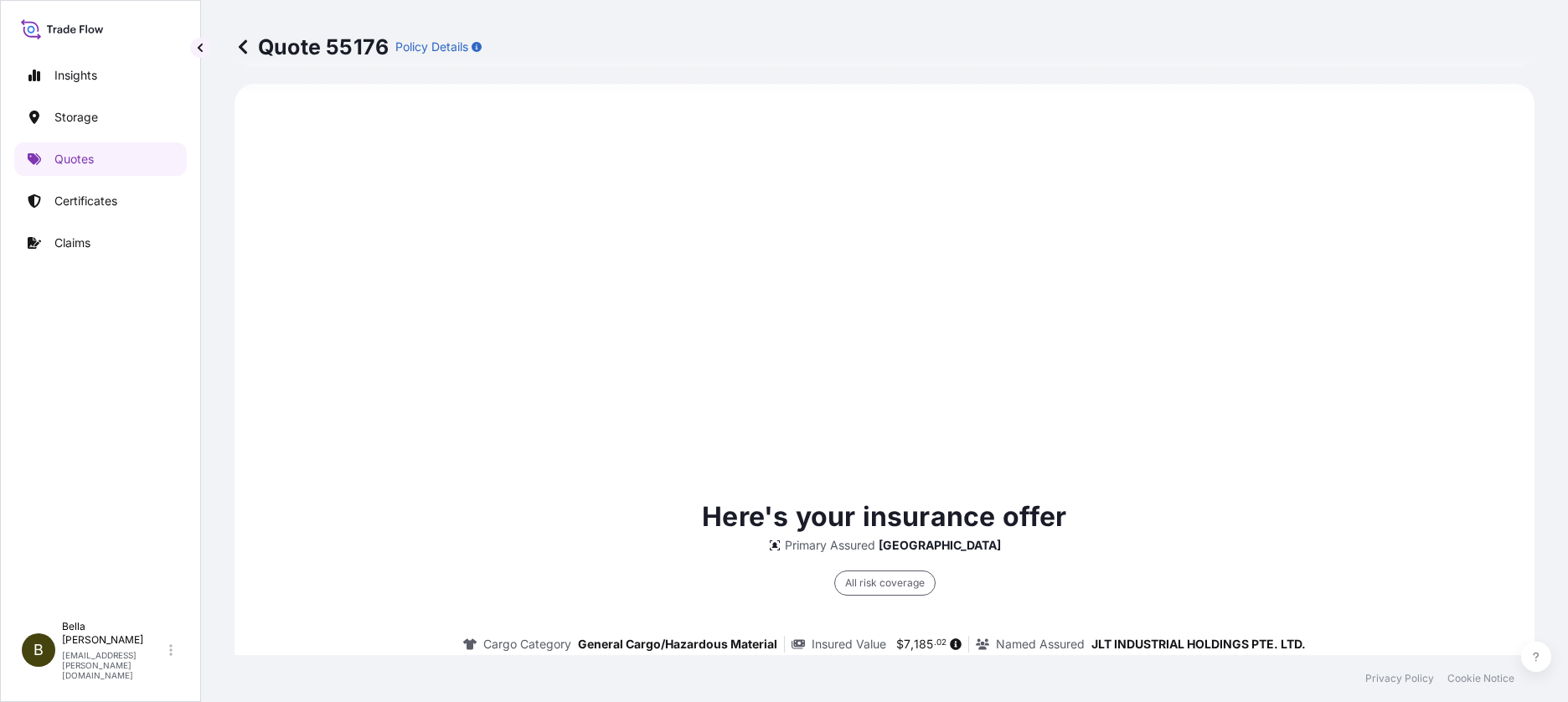 scroll, scrollTop: 1395, scrollLeft: 0, axis: vertical 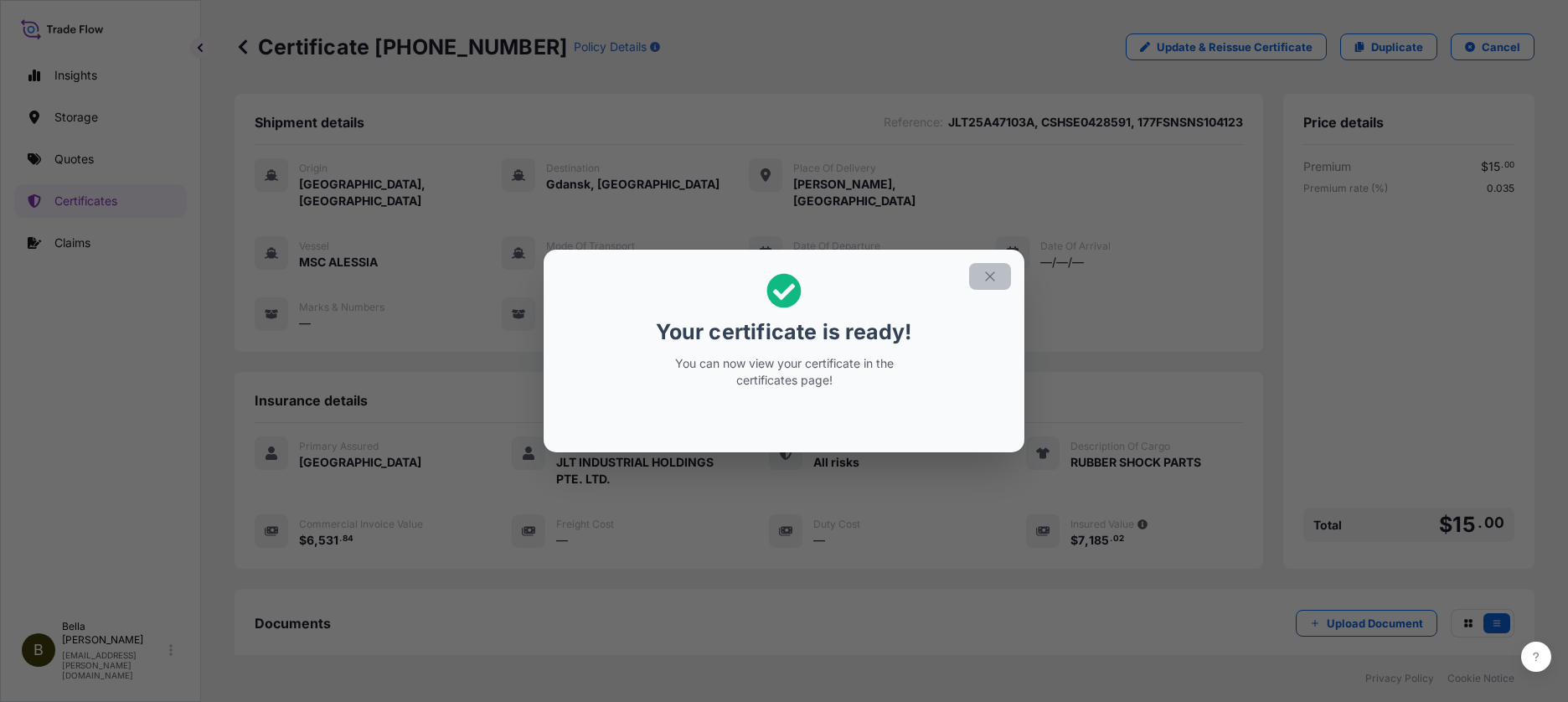 click 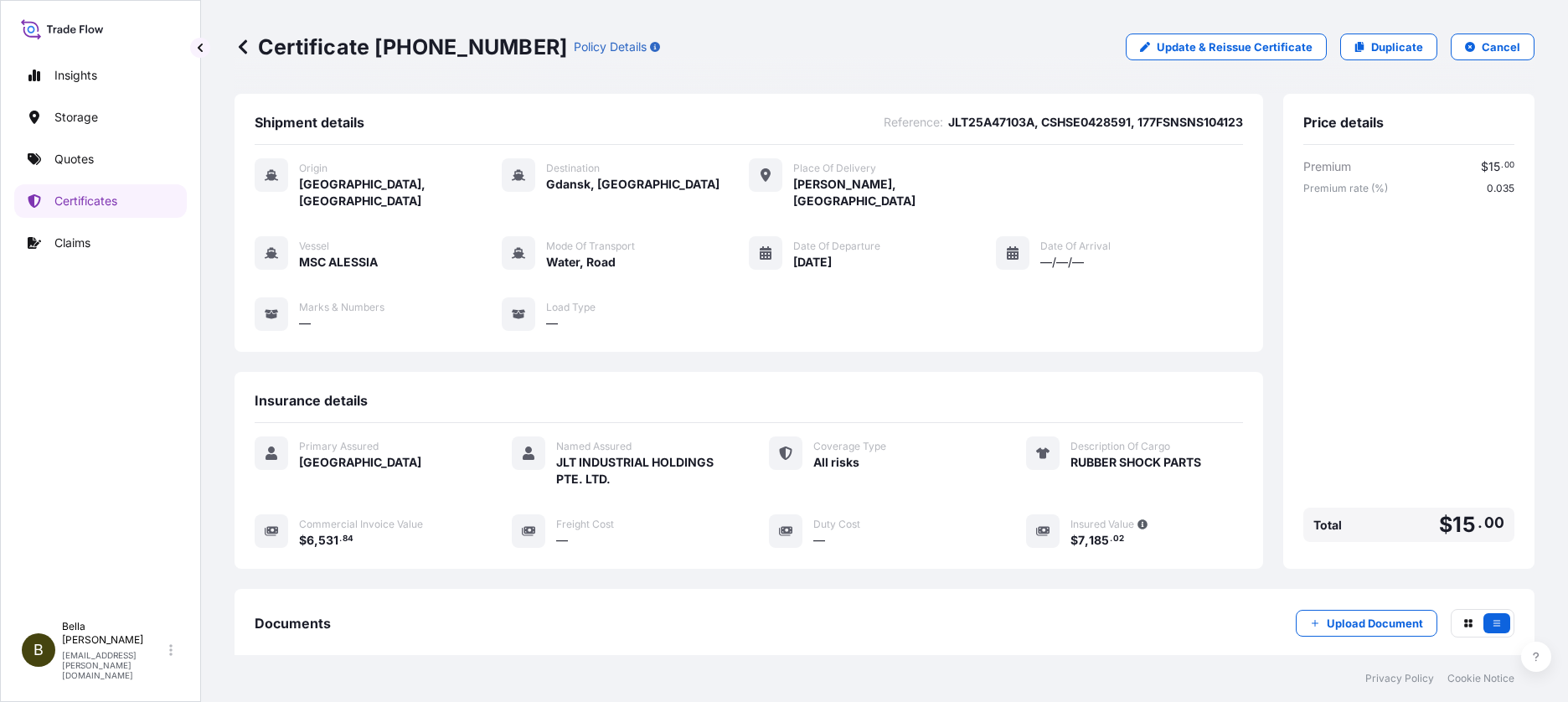 scroll, scrollTop: 178, scrollLeft: 0, axis: vertical 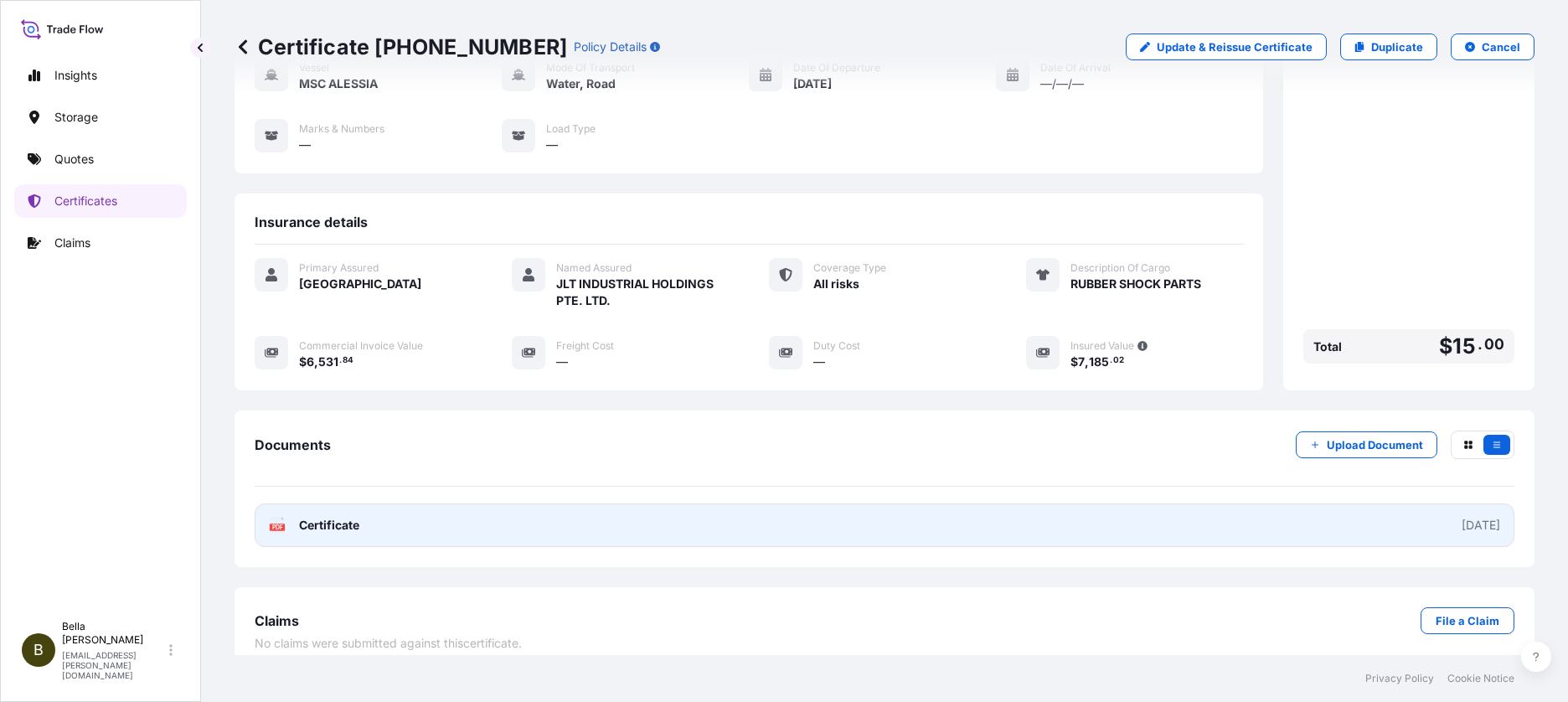 click on "PDF Certificate [DATE]" at bounding box center [885, 525] 